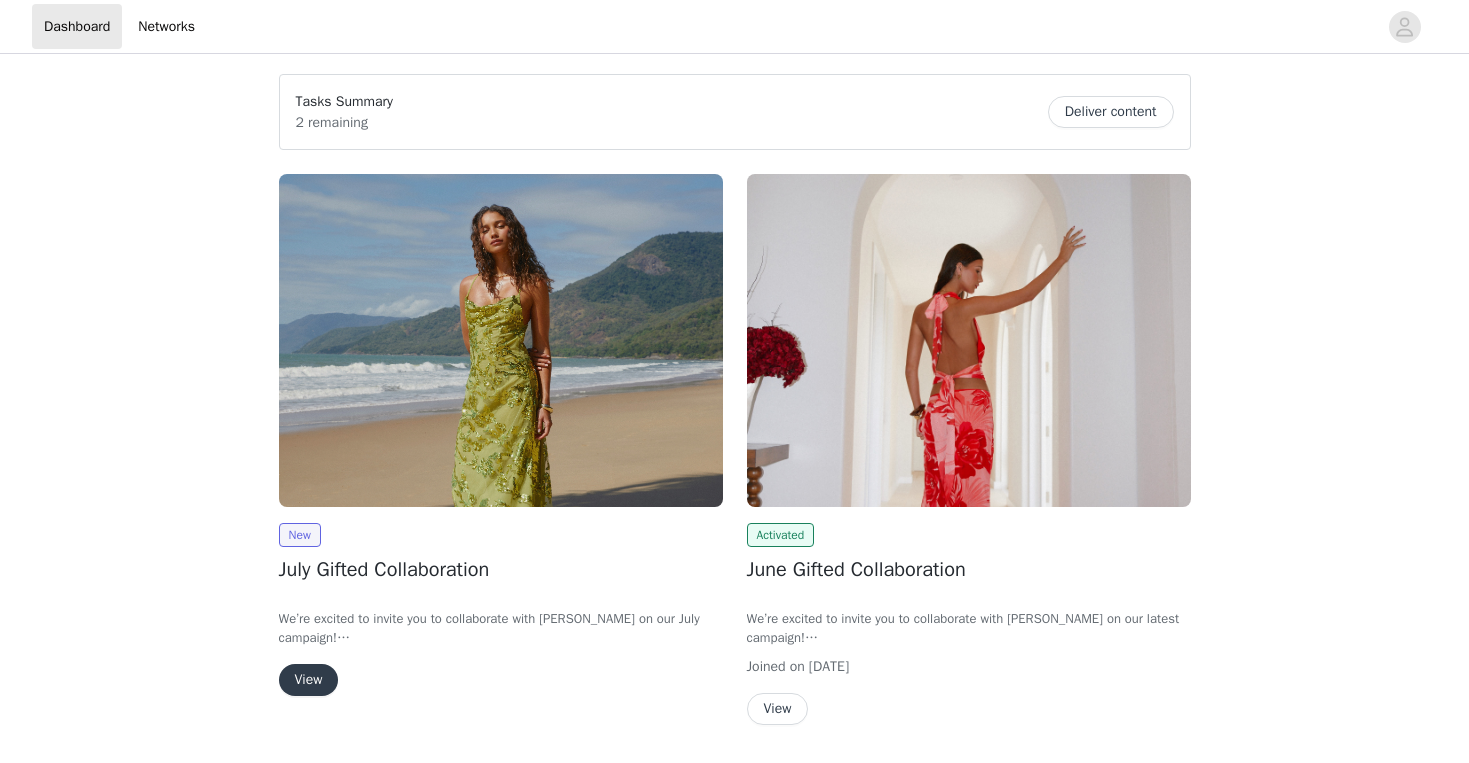 scroll, scrollTop: 0, scrollLeft: 0, axis: both 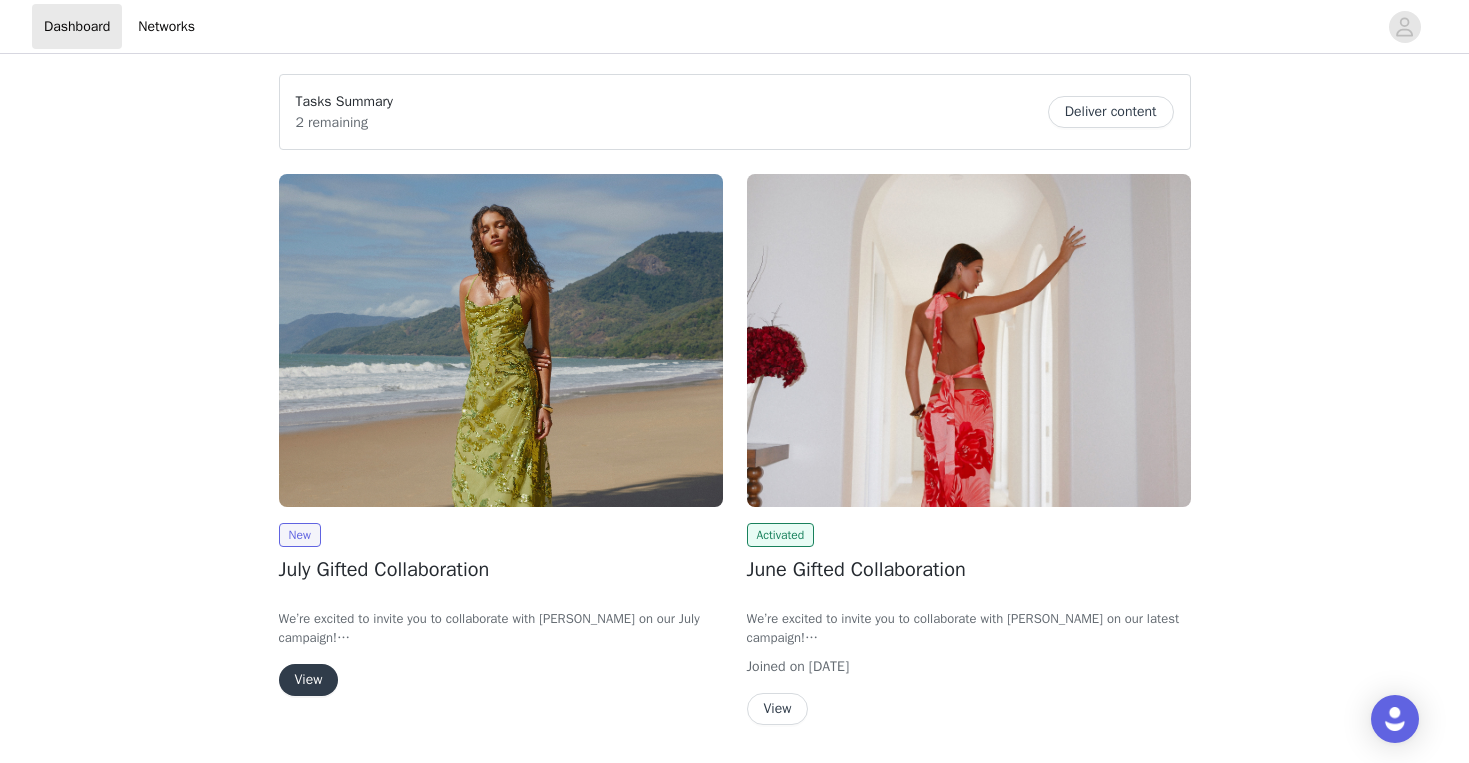 click on "View" at bounding box center (309, 680) 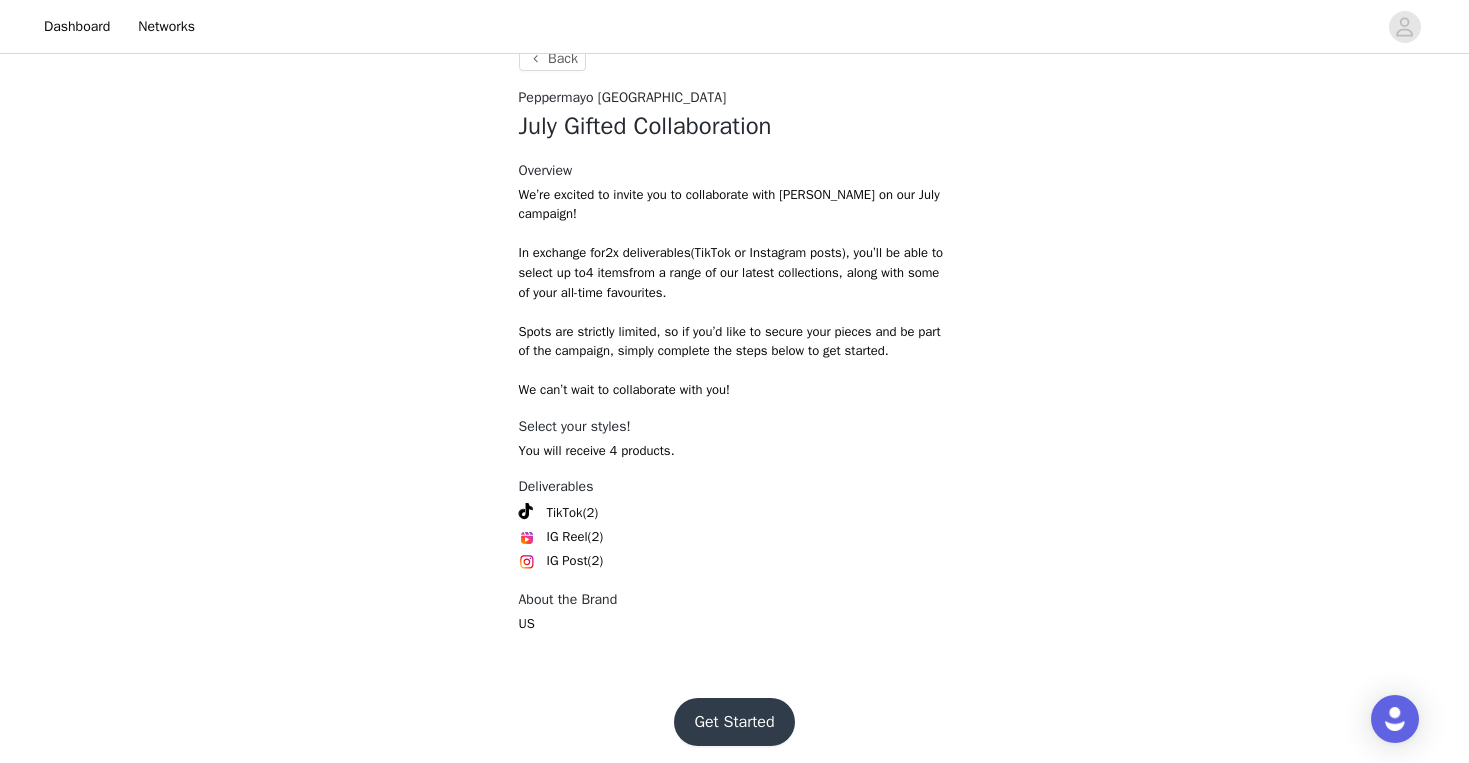 click on "Get Started" at bounding box center [734, 722] 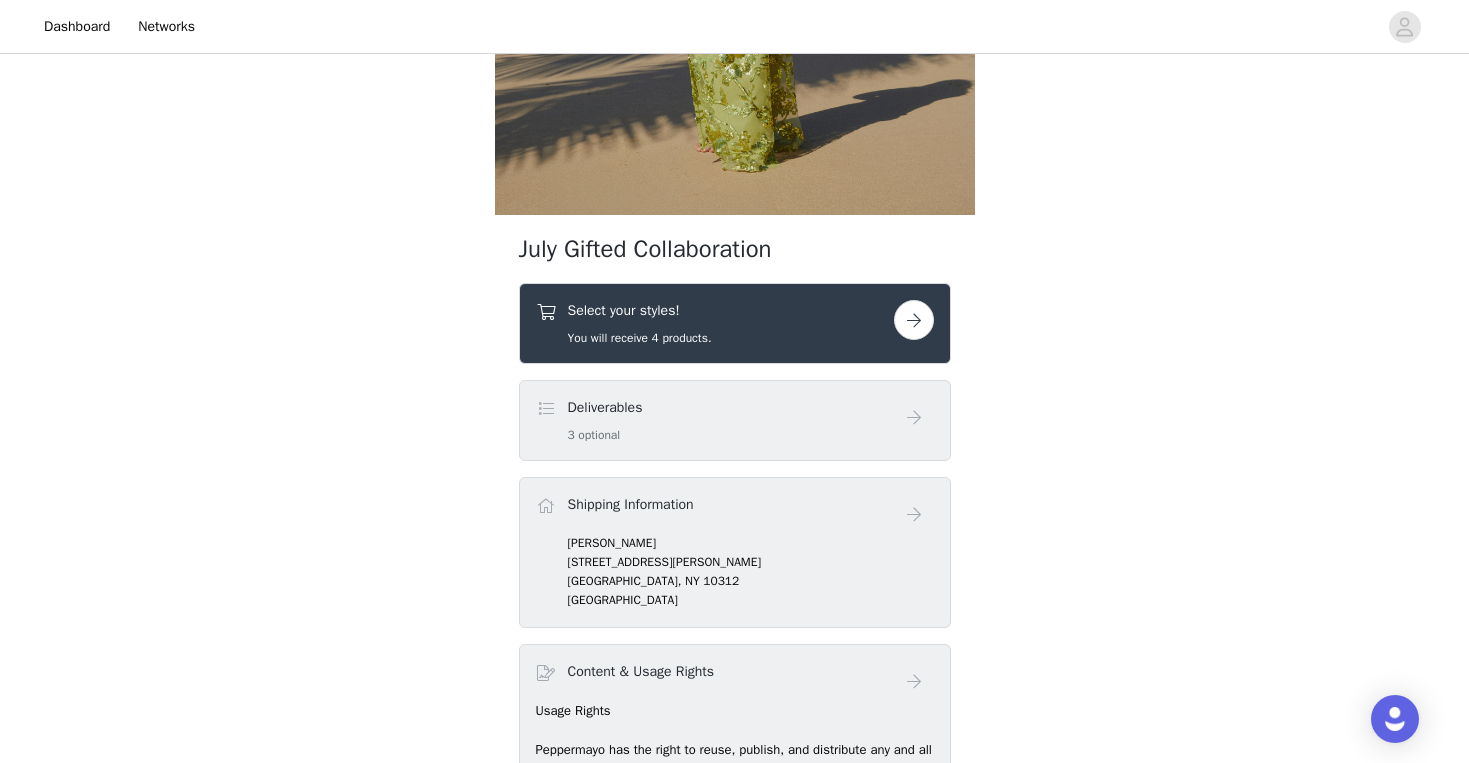 scroll, scrollTop: 597, scrollLeft: 0, axis: vertical 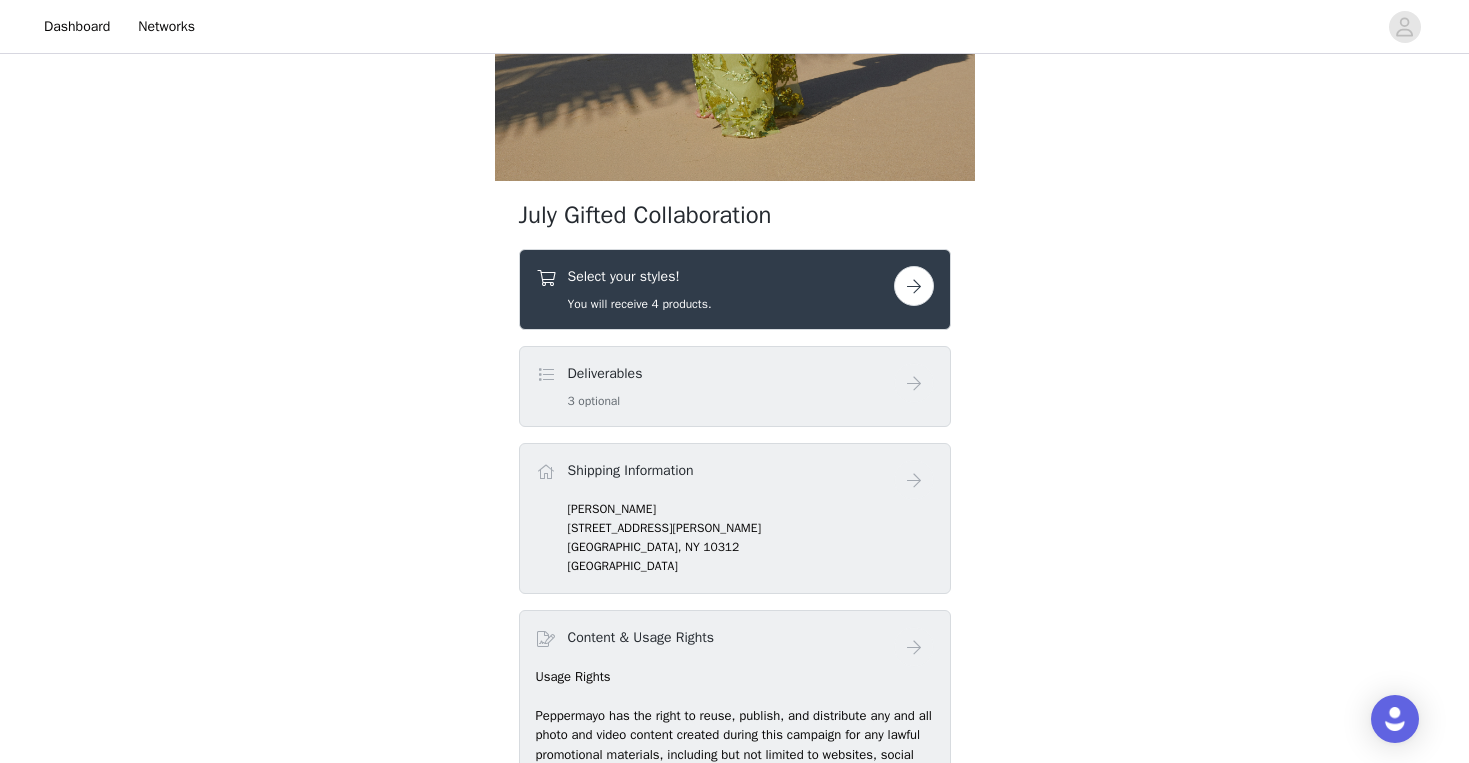 click at bounding box center (914, 286) 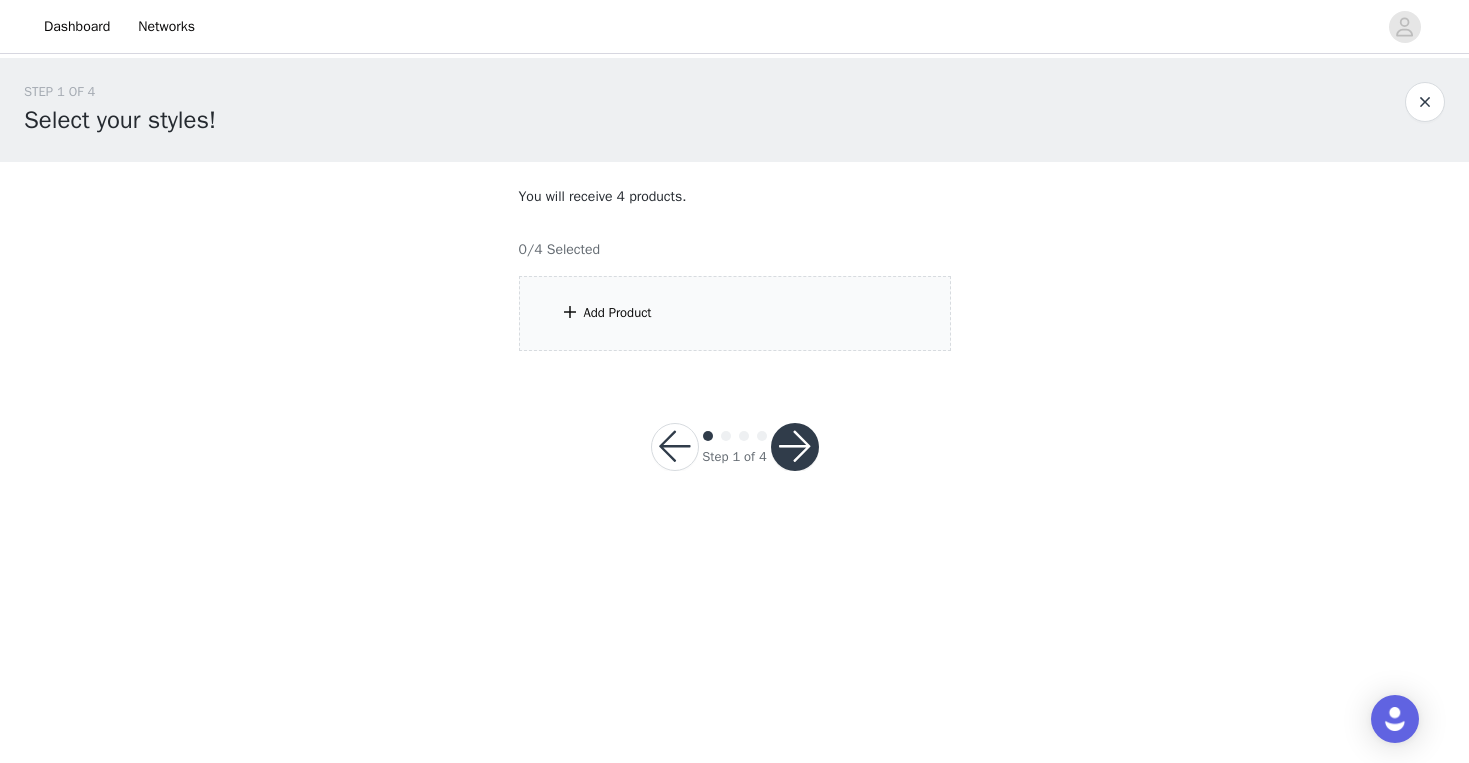 click on "Add Product" at bounding box center [735, 313] 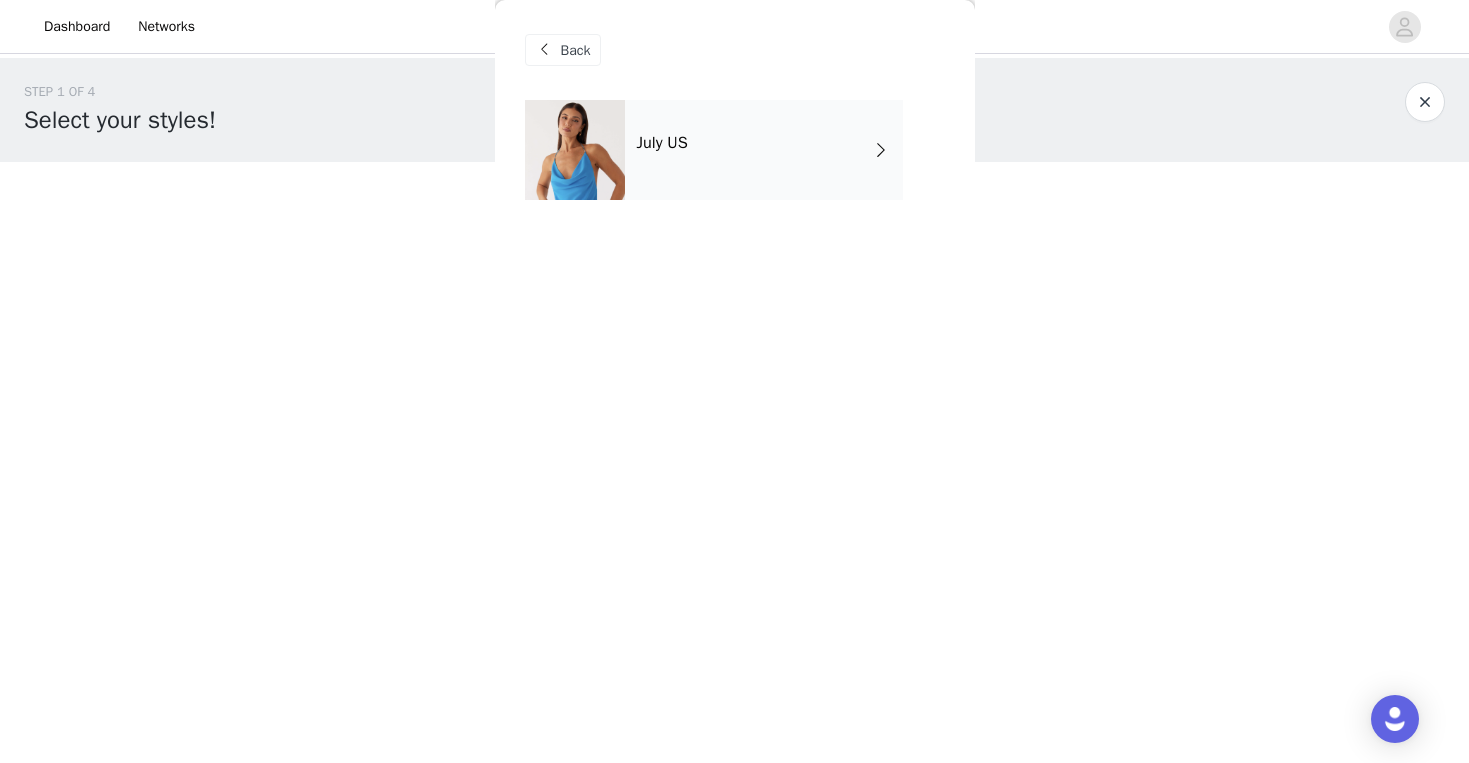 click on "July US" at bounding box center [764, 150] 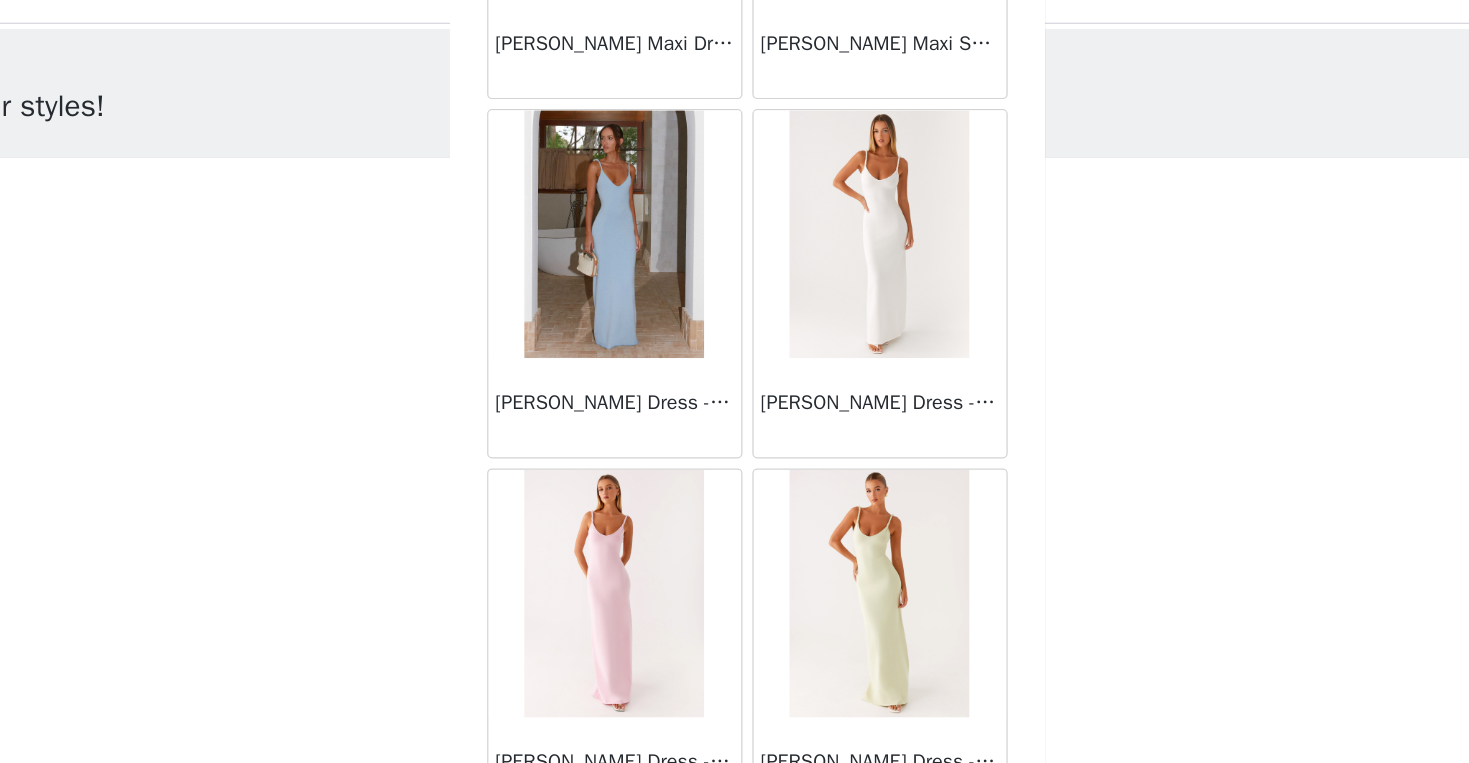 scroll, scrollTop: 2297, scrollLeft: 0, axis: vertical 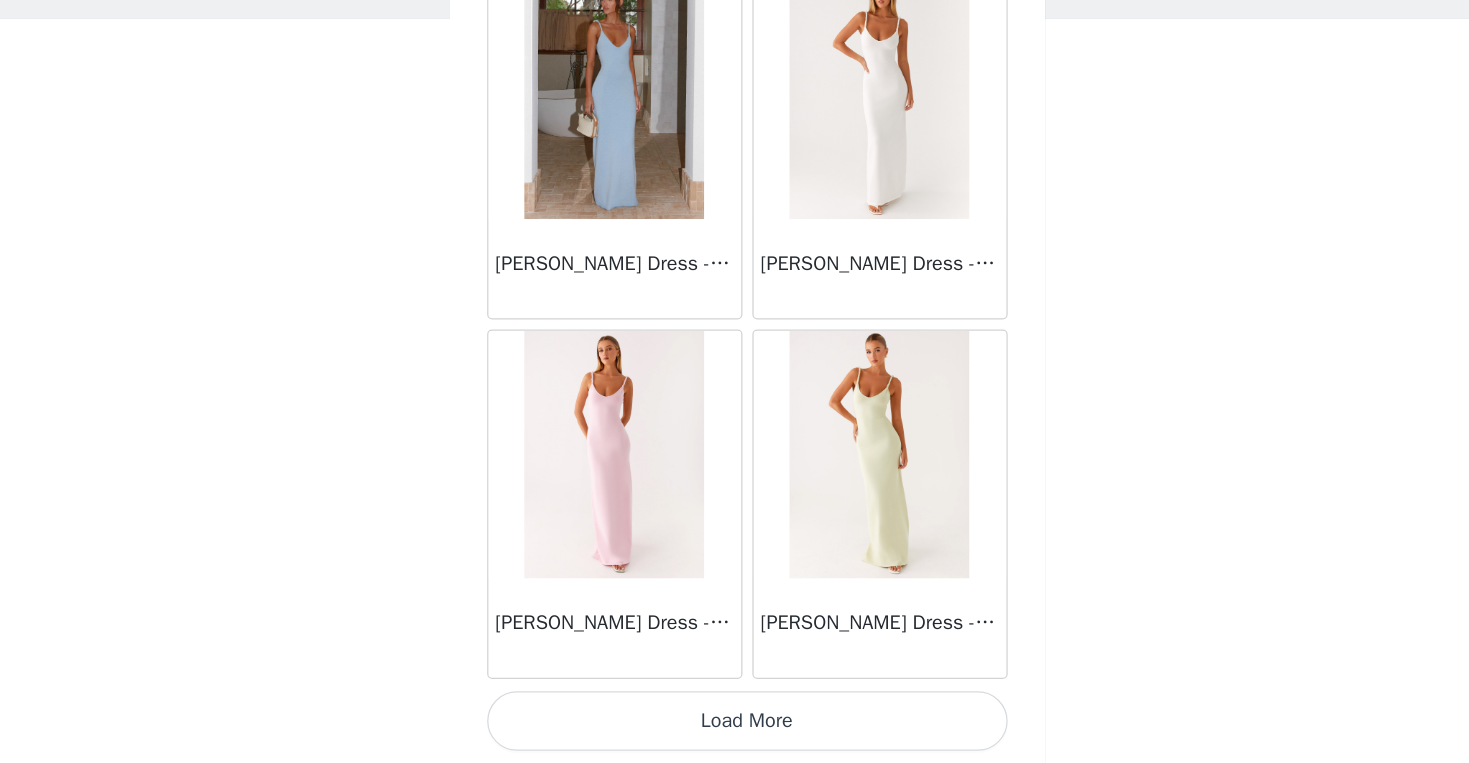 click on "Load More" at bounding box center [735, 729] 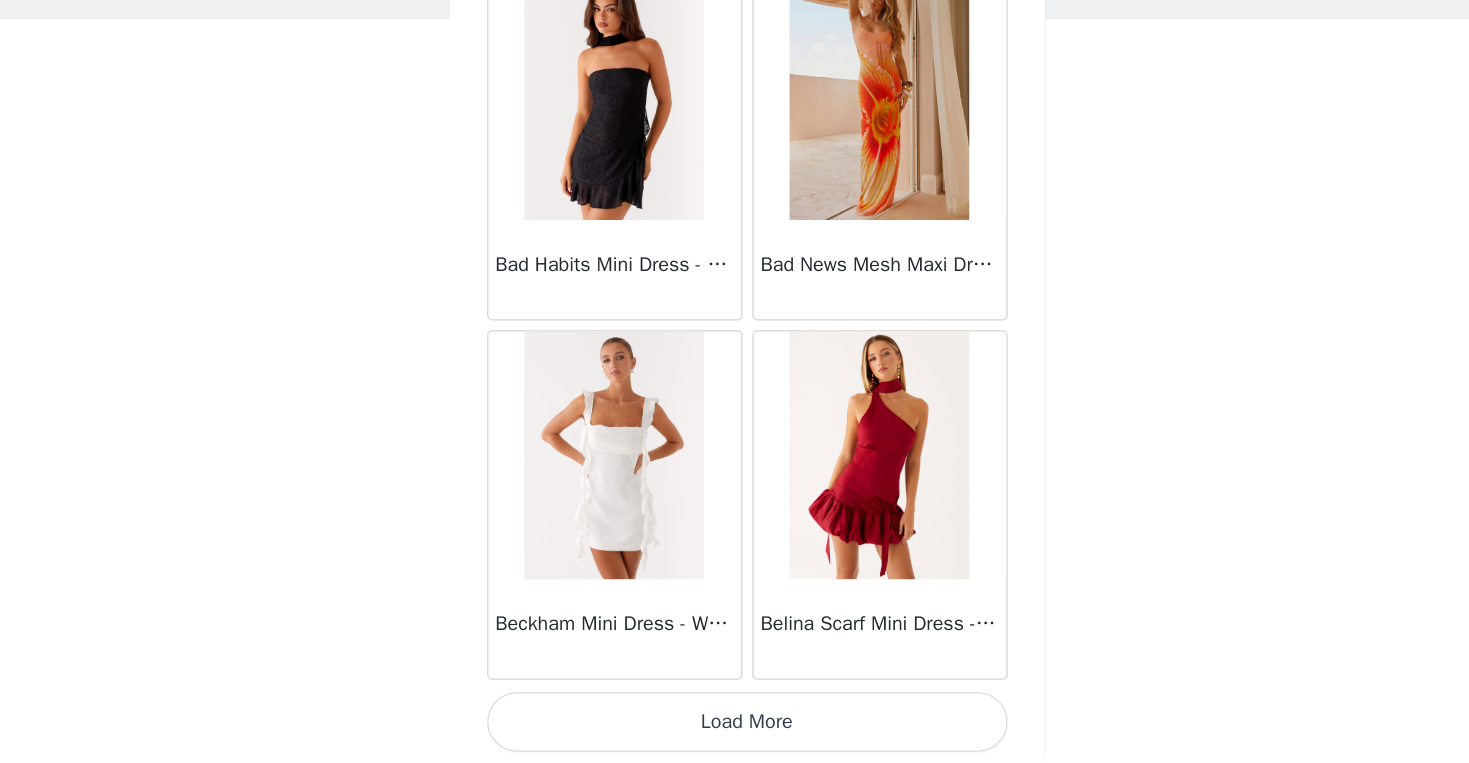 scroll, scrollTop: 5197, scrollLeft: 0, axis: vertical 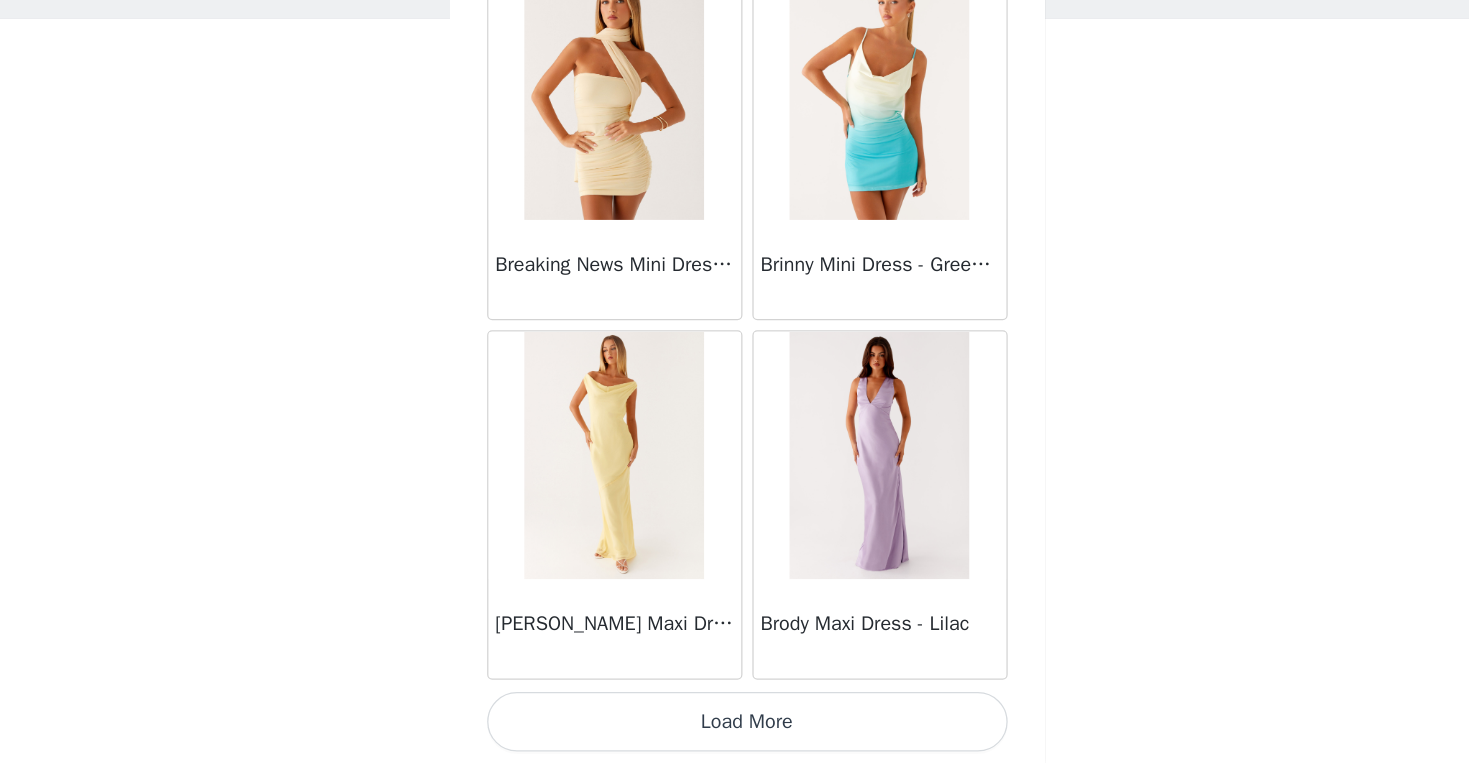 click on "Load More" at bounding box center [735, 729] 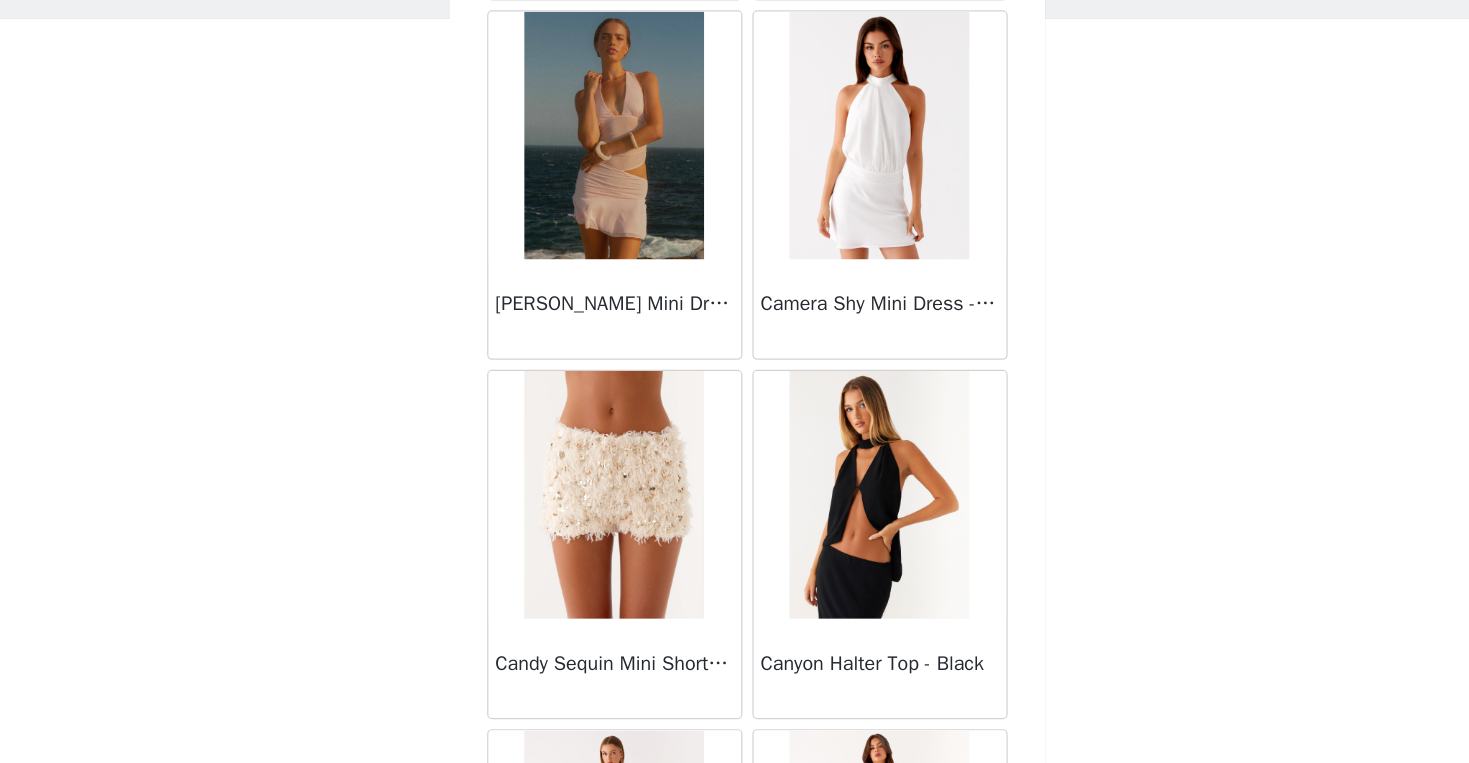 scroll, scrollTop: 9431, scrollLeft: 0, axis: vertical 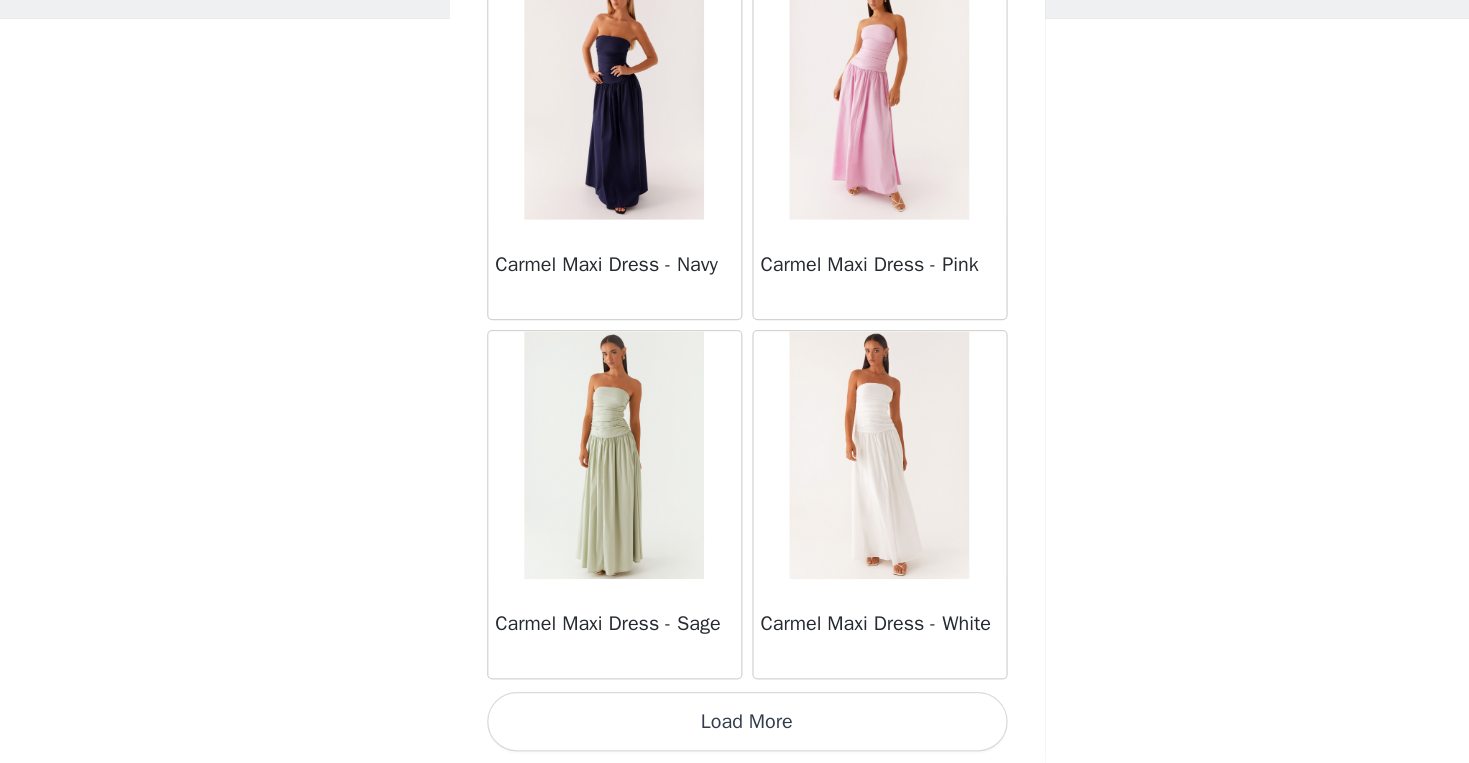 click on "Load More" at bounding box center (735, 729) 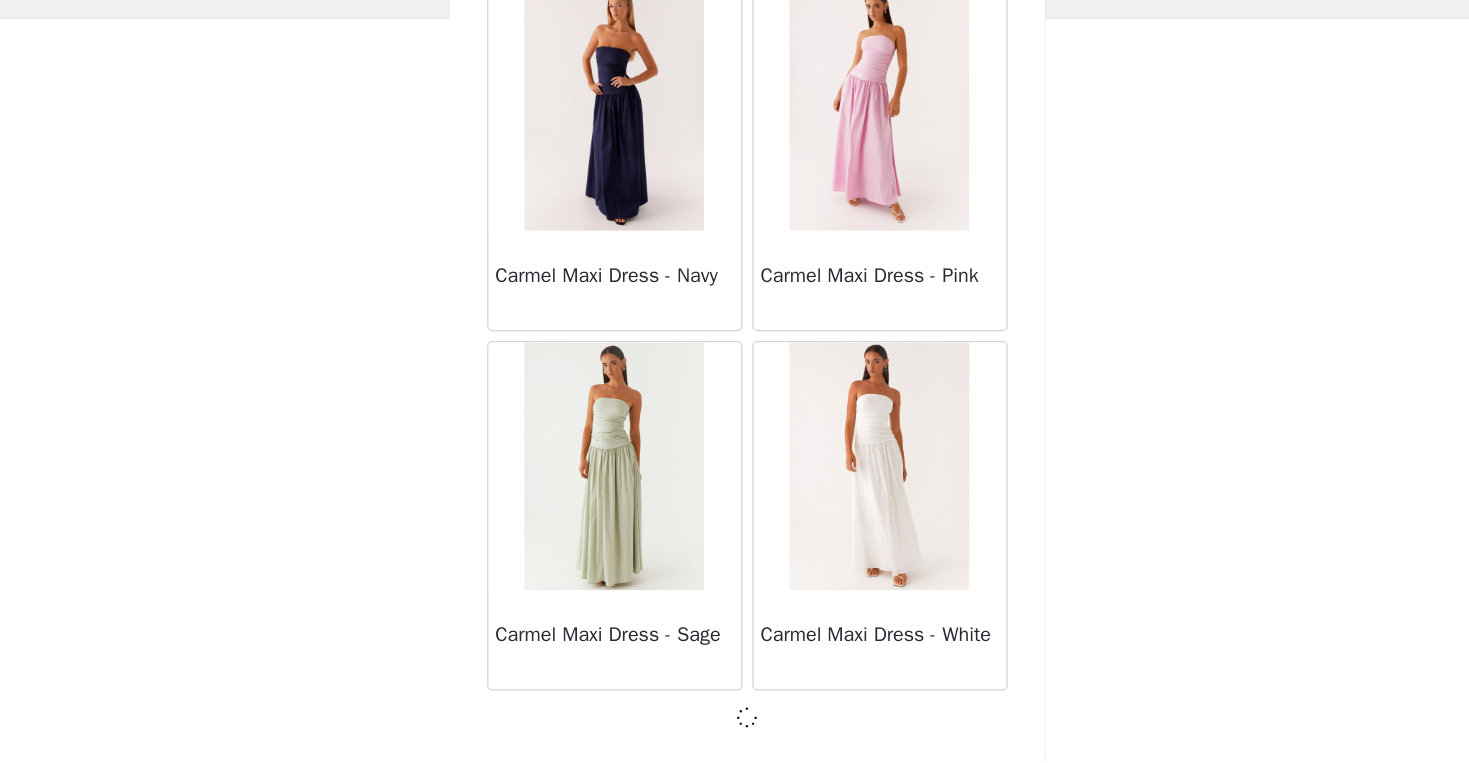 scroll, scrollTop: 10988, scrollLeft: 0, axis: vertical 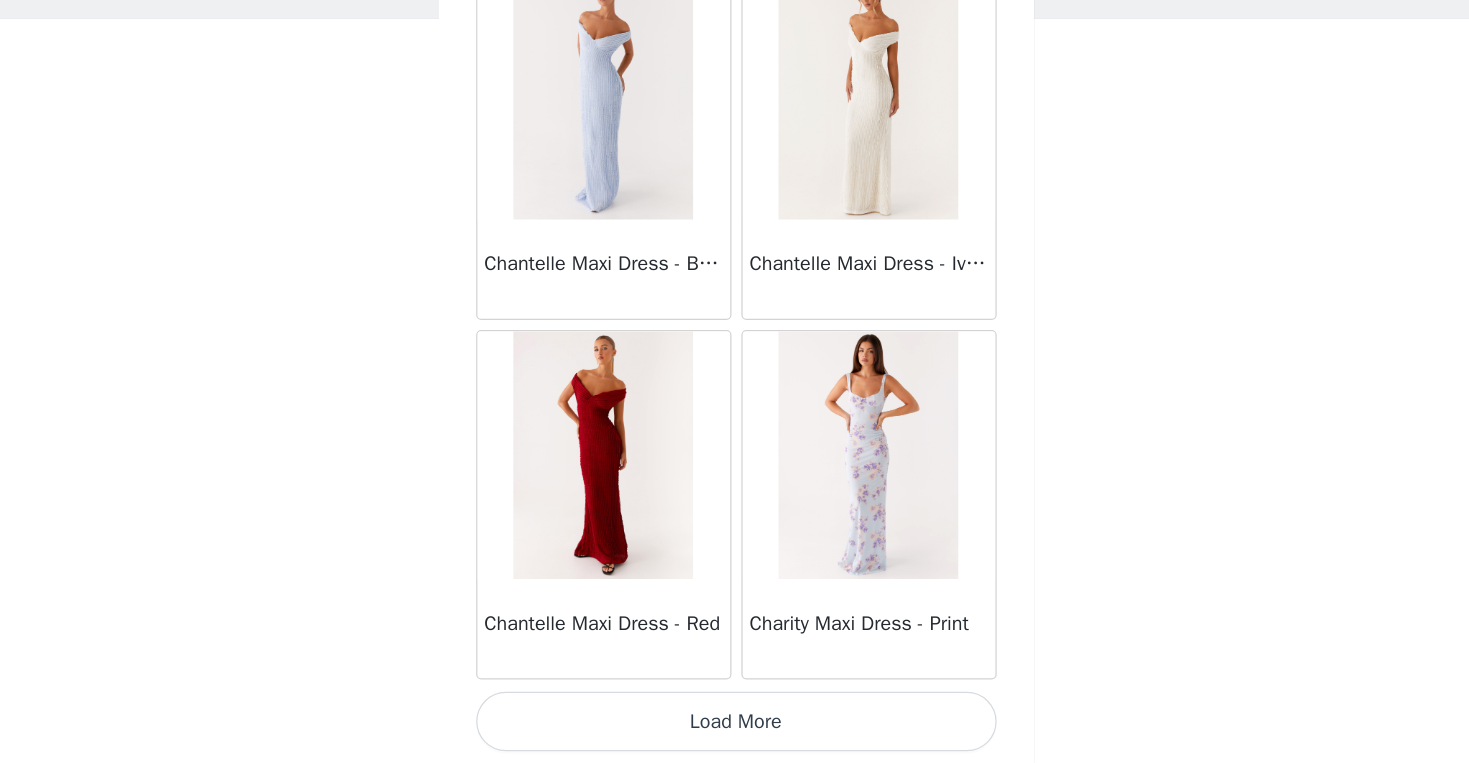 click on "Load More" at bounding box center (735, 729) 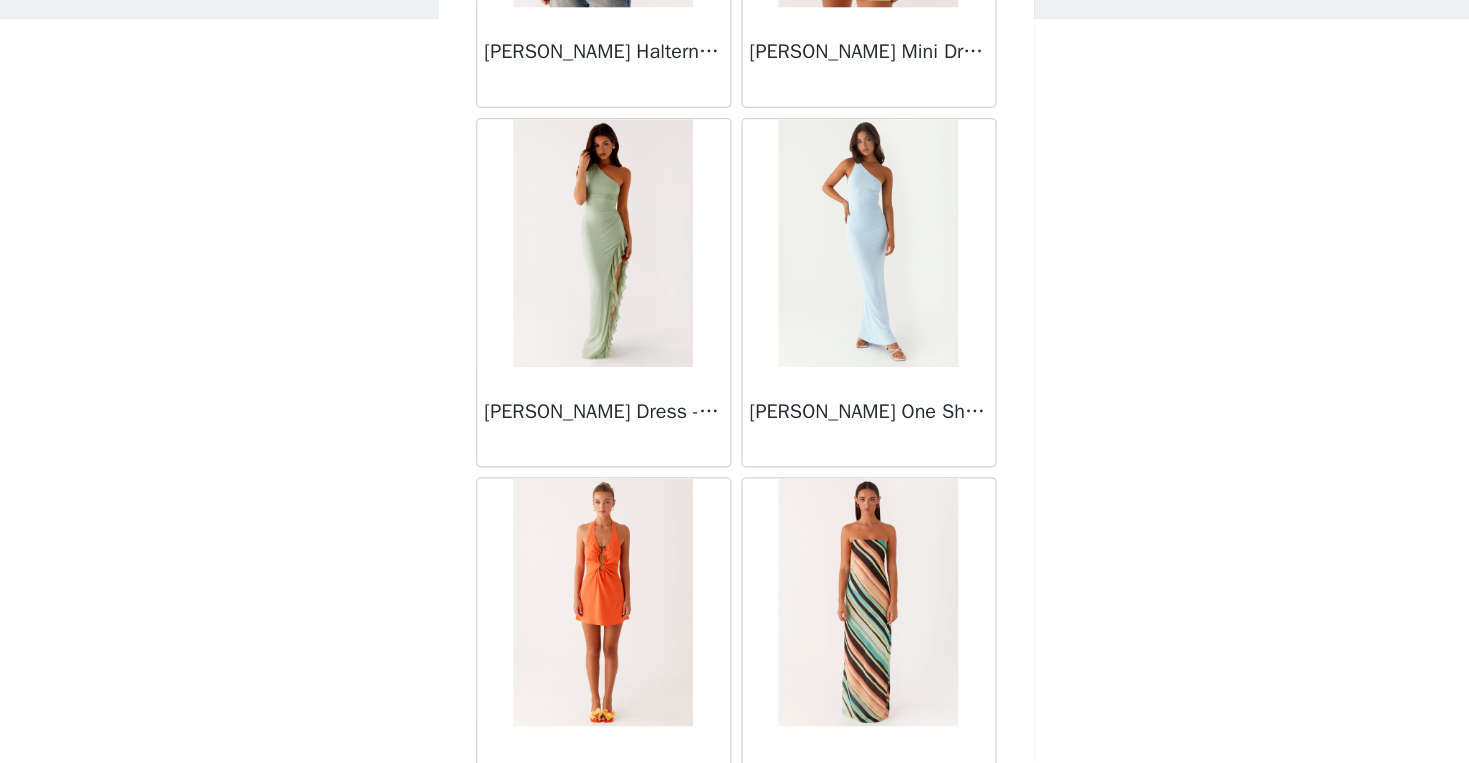 scroll, scrollTop: 15520, scrollLeft: 0, axis: vertical 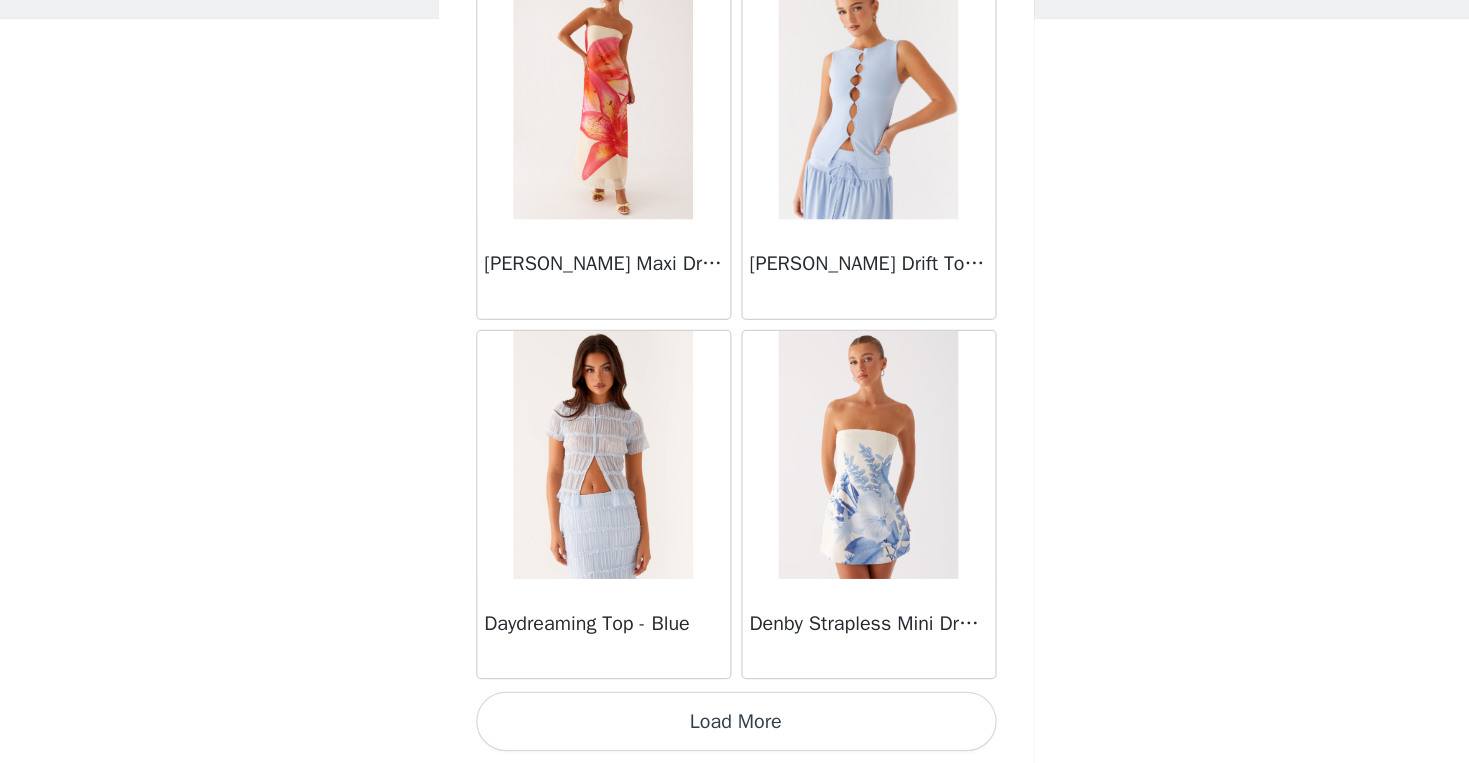 click on "Load More" at bounding box center (735, 729) 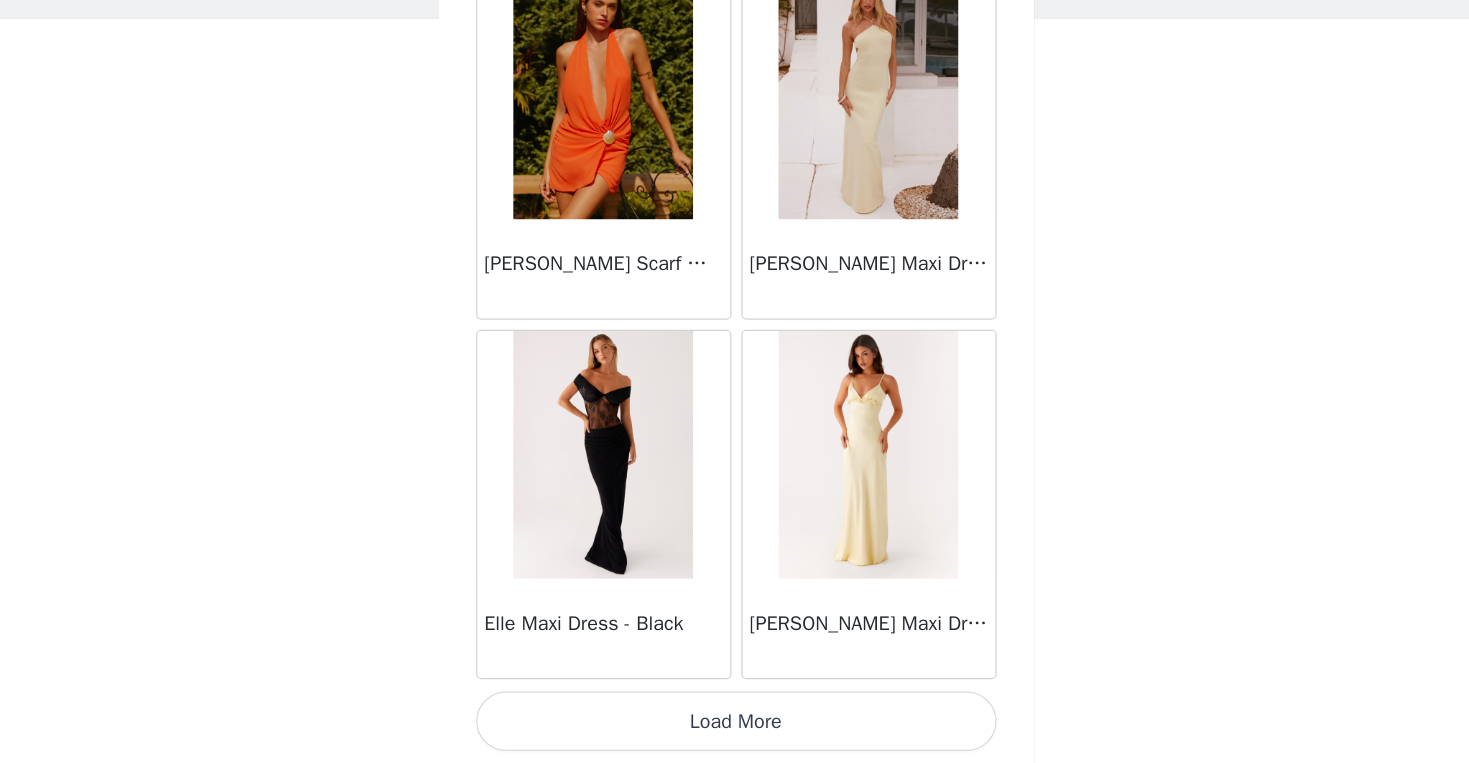scroll, scrollTop: 19697, scrollLeft: 0, axis: vertical 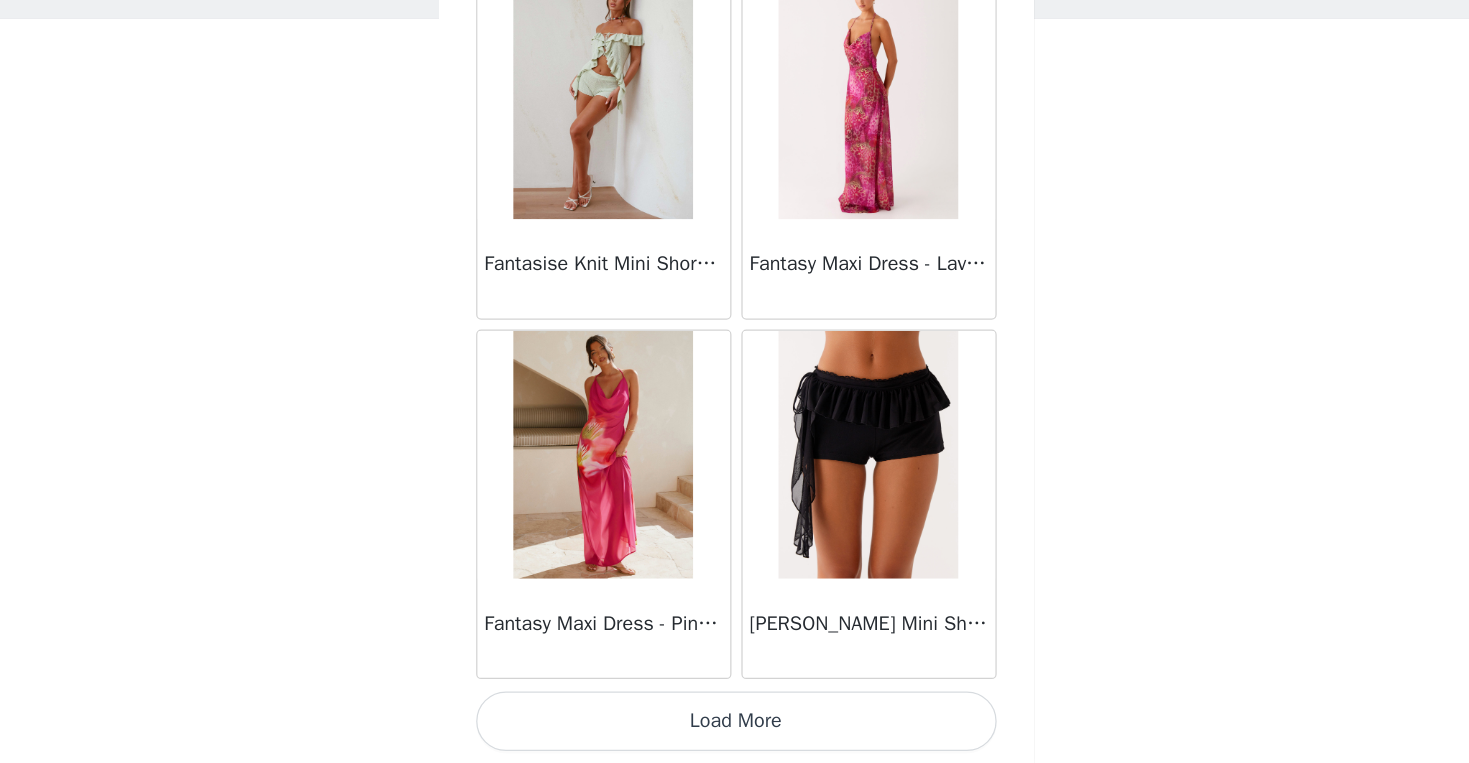 click on "Load More" at bounding box center (735, 729) 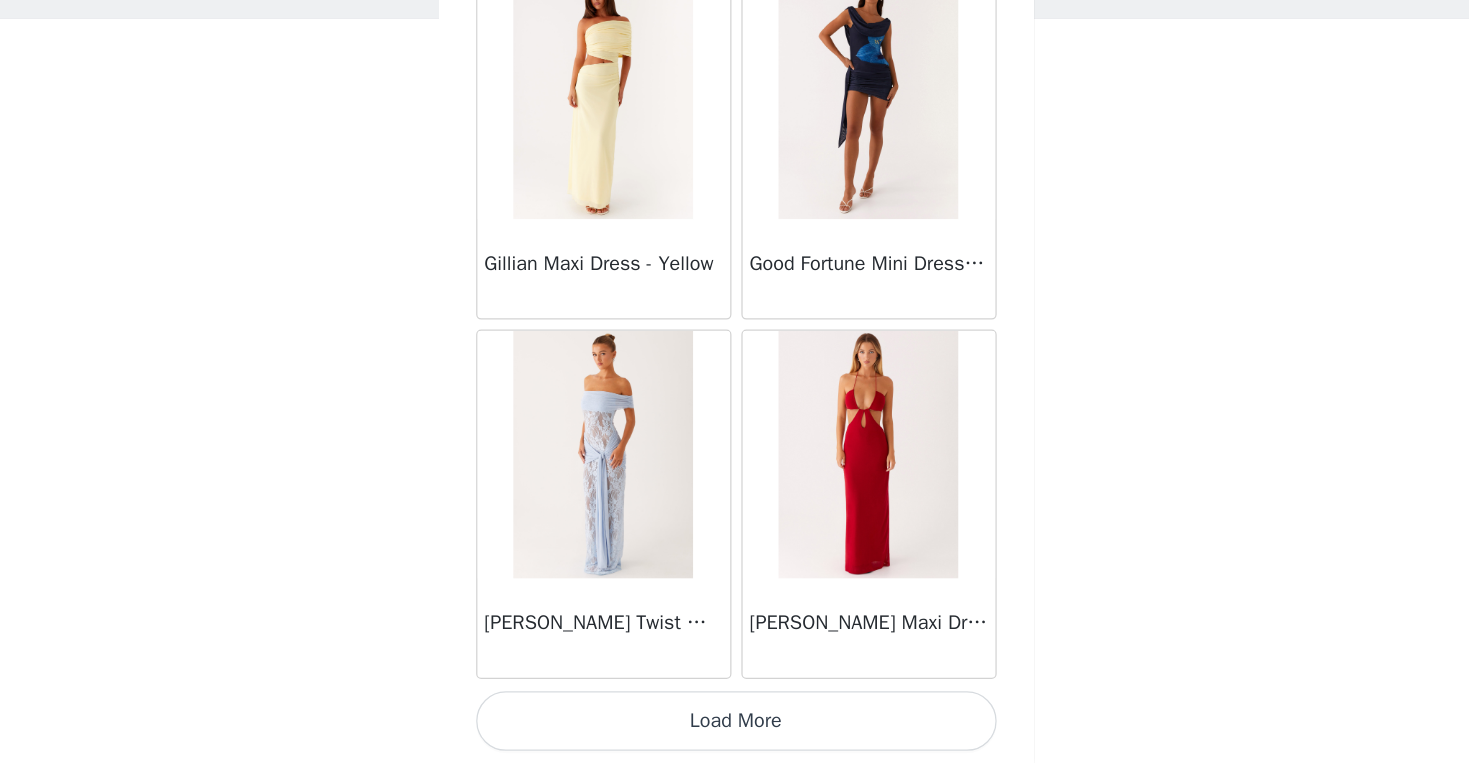 scroll, scrollTop: 25497, scrollLeft: 0, axis: vertical 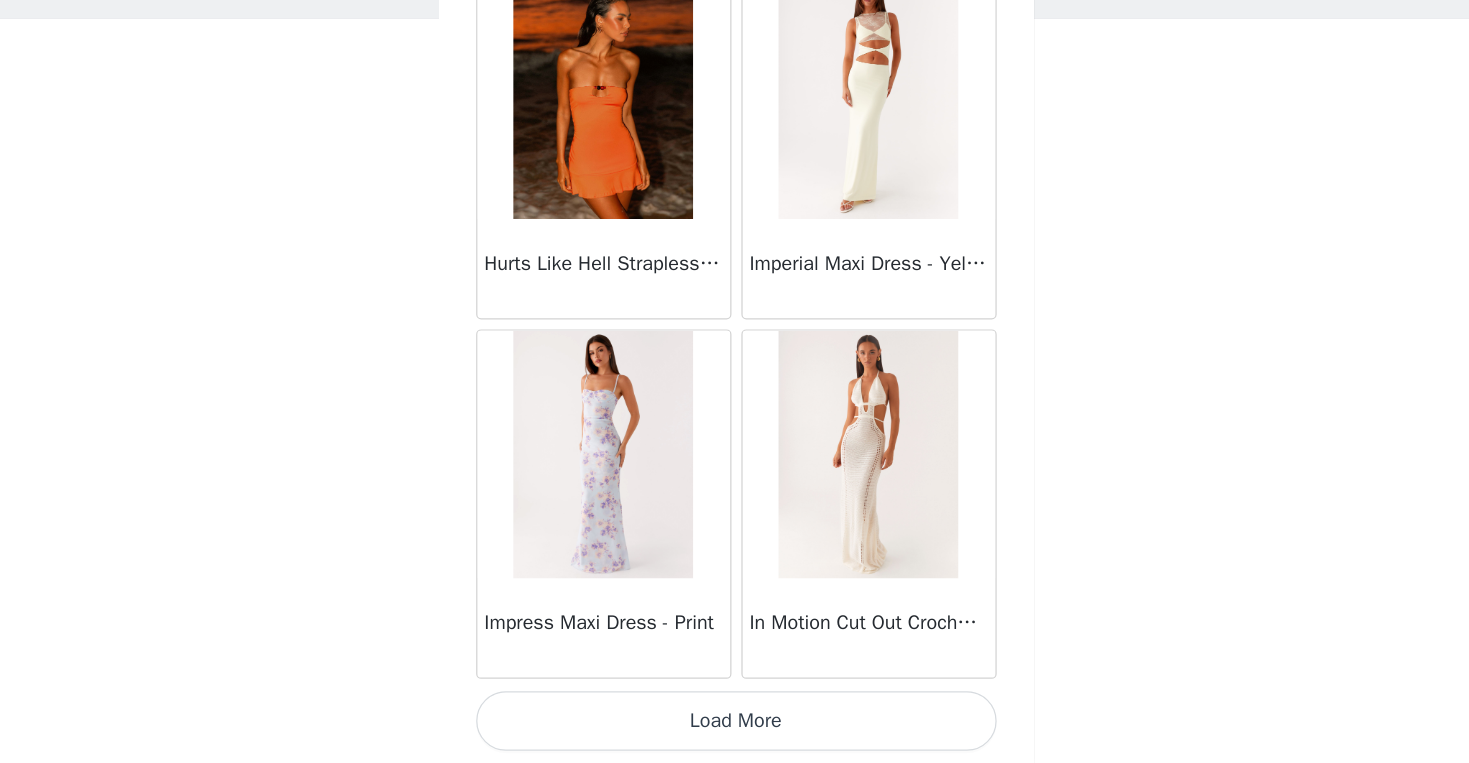 click on "Load More" at bounding box center (735, 729) 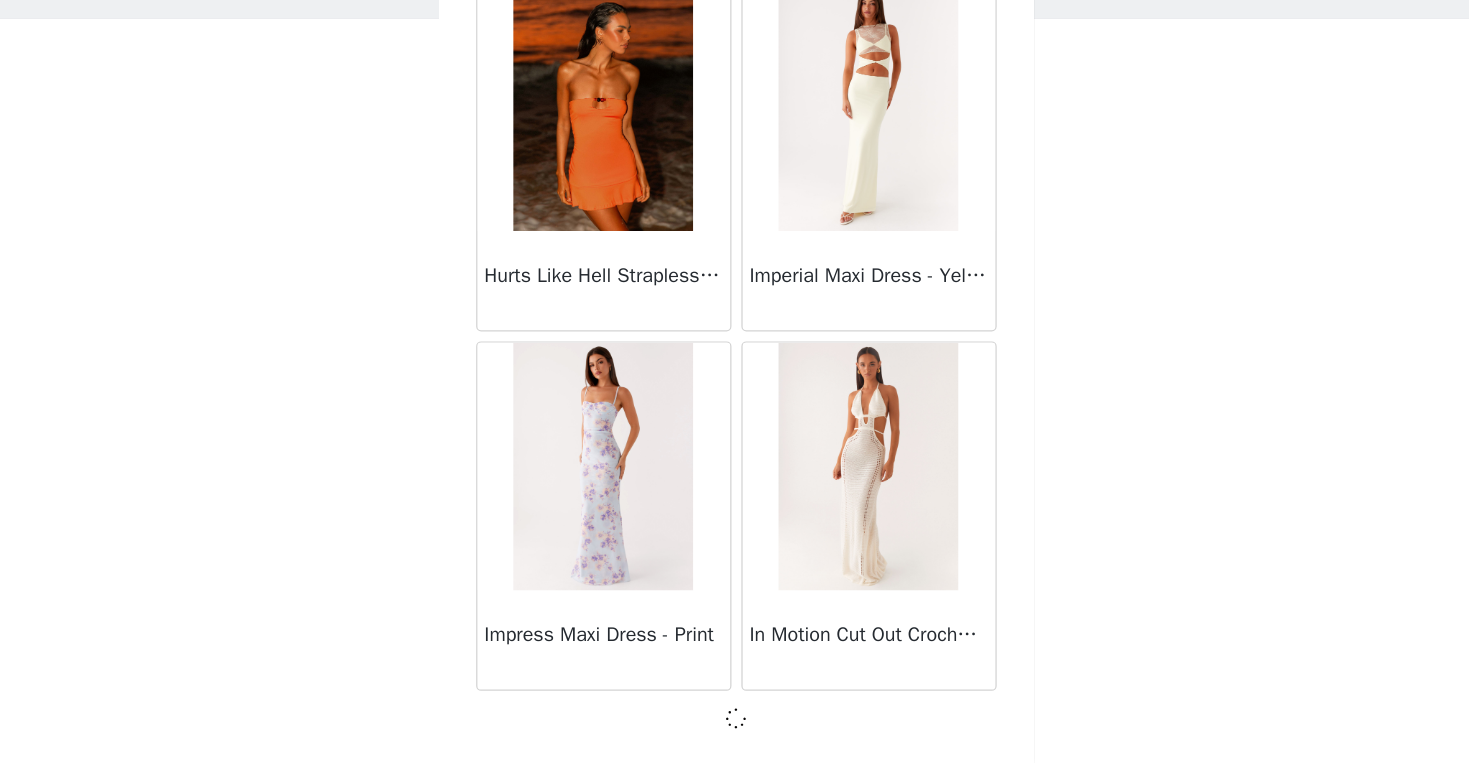 scroll, scrollTop: 15, scrollLeft: 0, axis: vertical 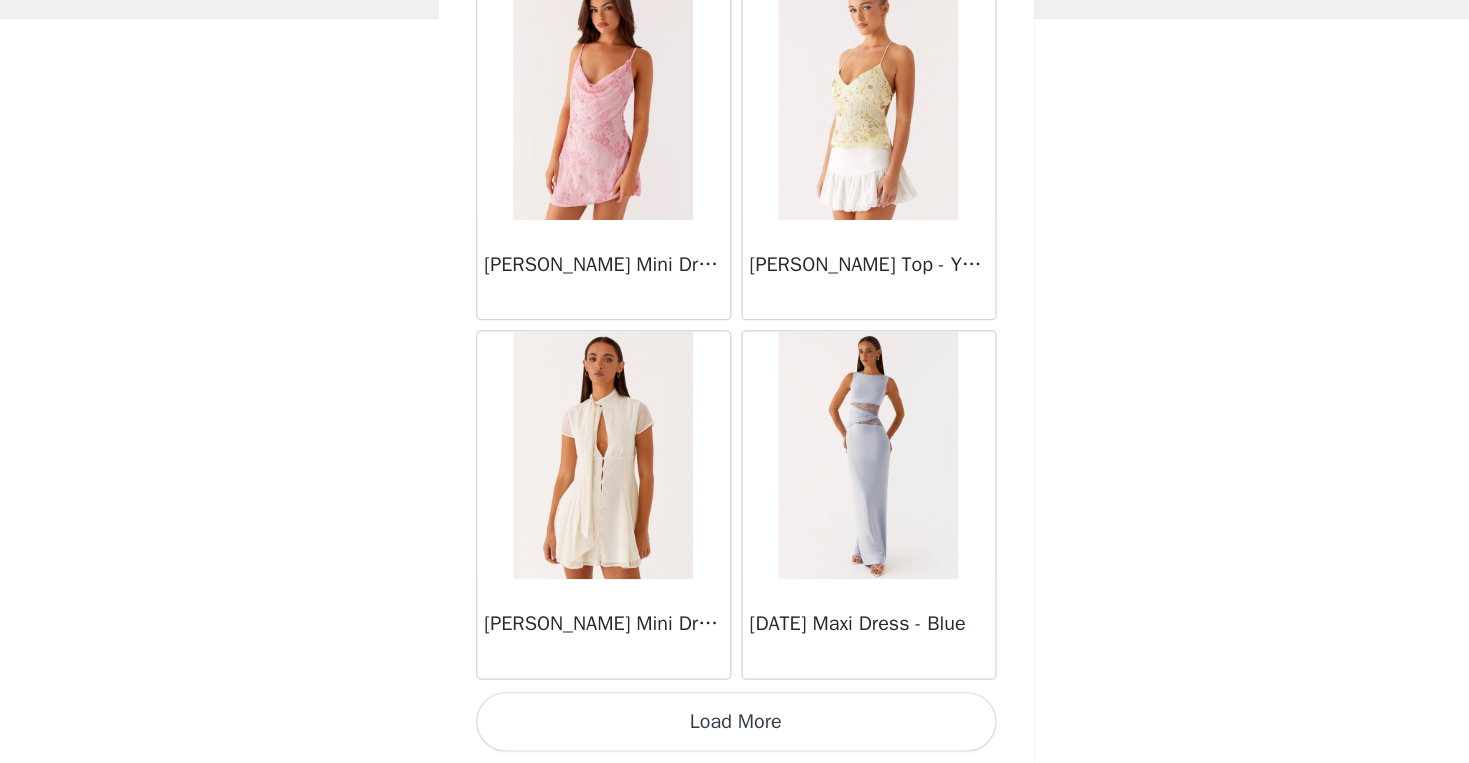 click on "Load More" at bounding box center (735, 729) 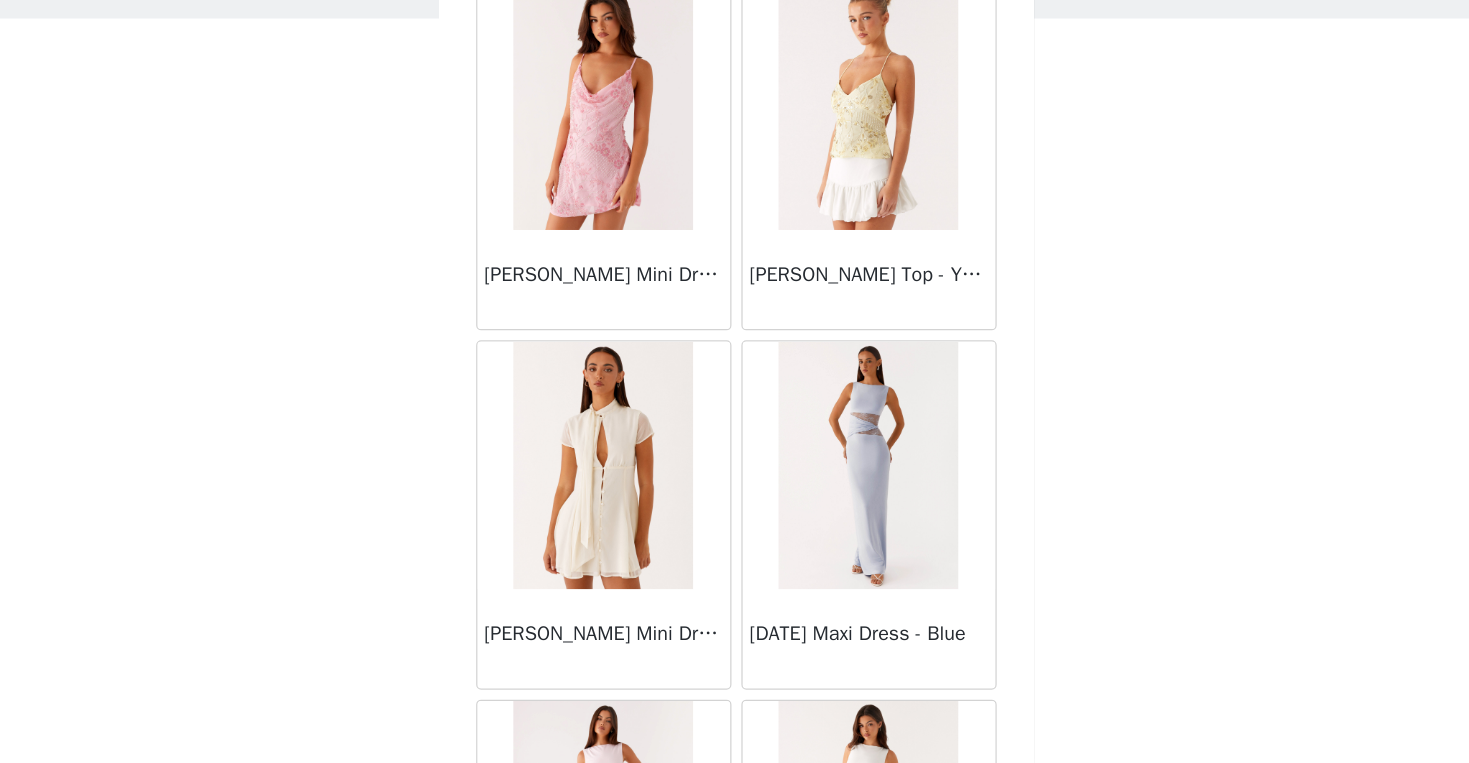 scroll, scrollTop: 1, scrollLeft: 0, axis: vertical 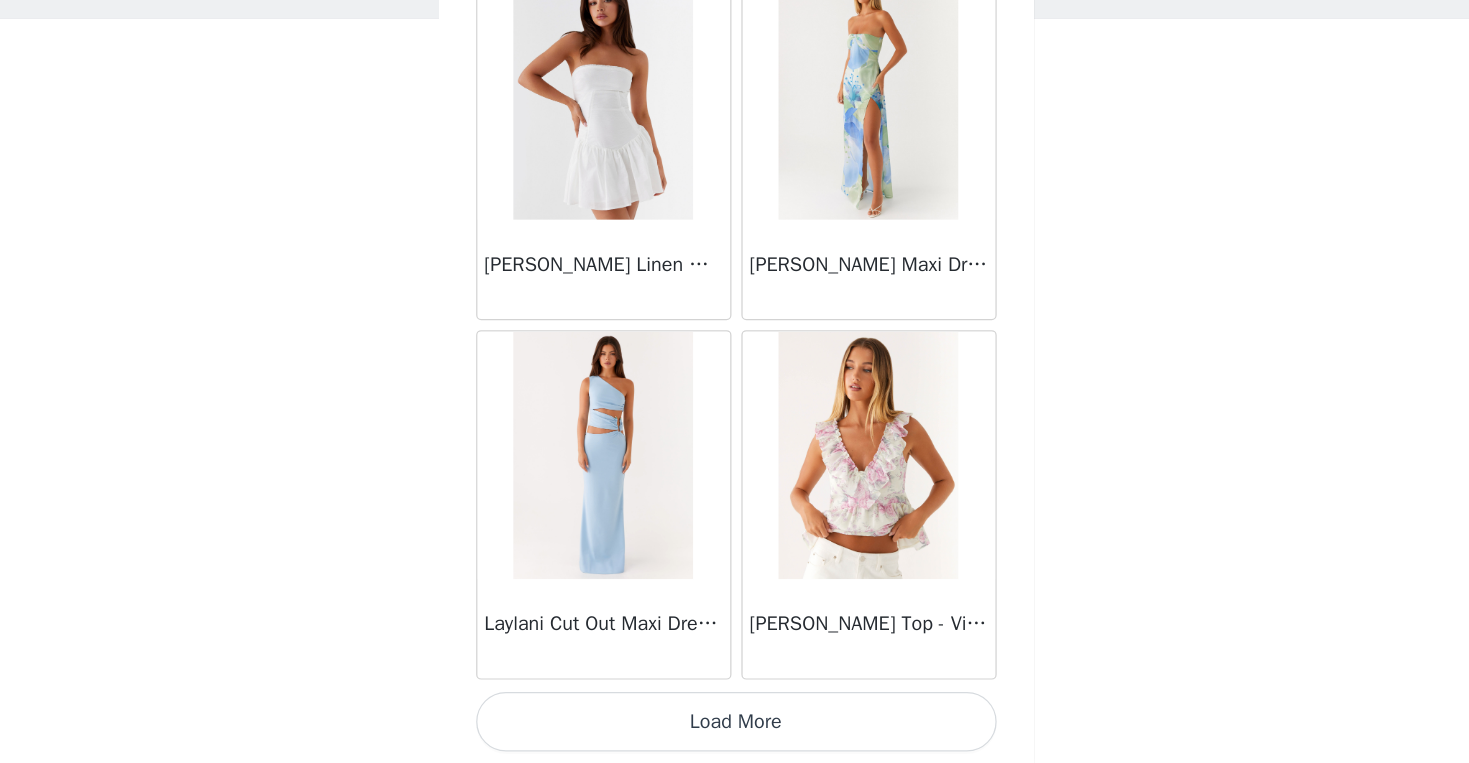 click on "Load More" at bounding box center (735, 729) 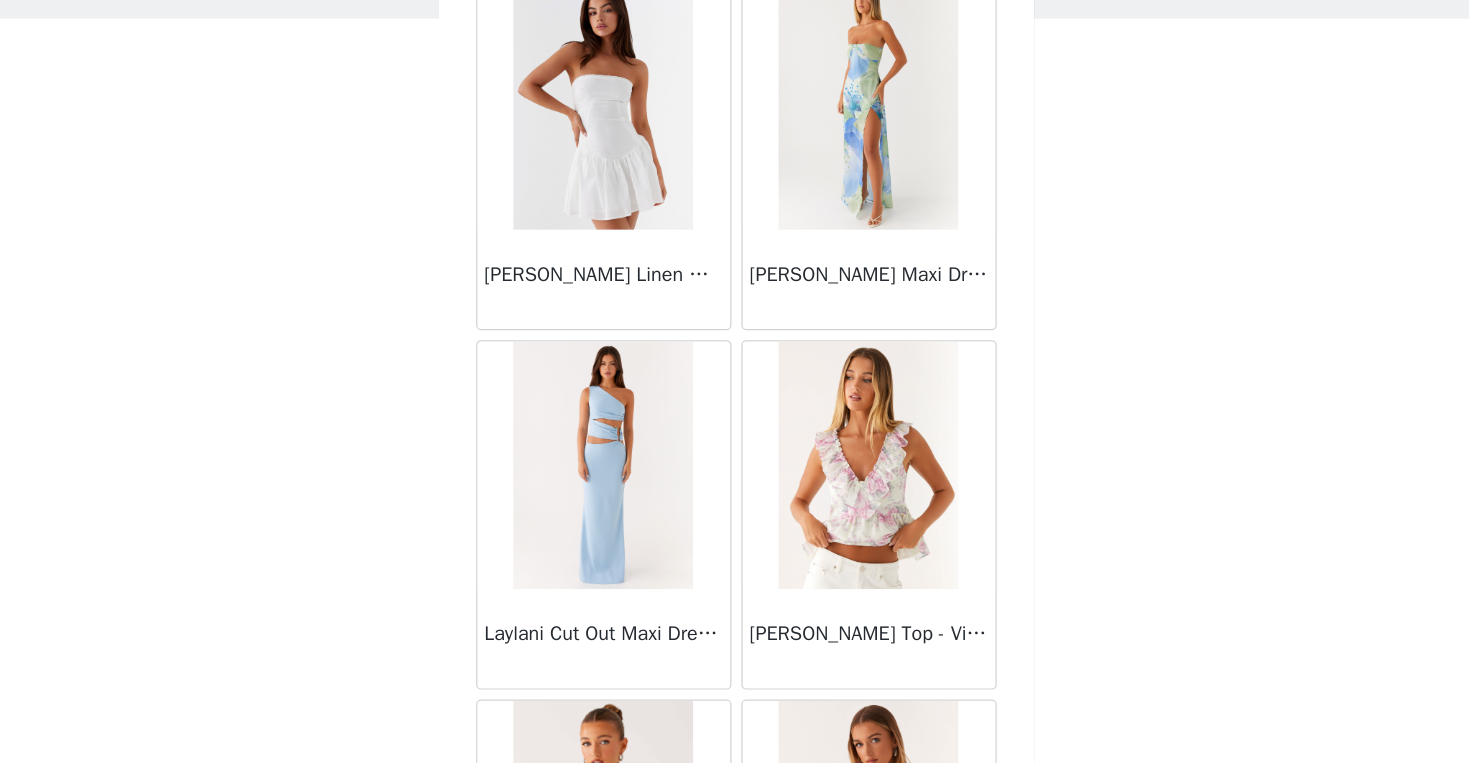 scroll, scrollTop: 1, scrollLeft: 0, axis: vertical 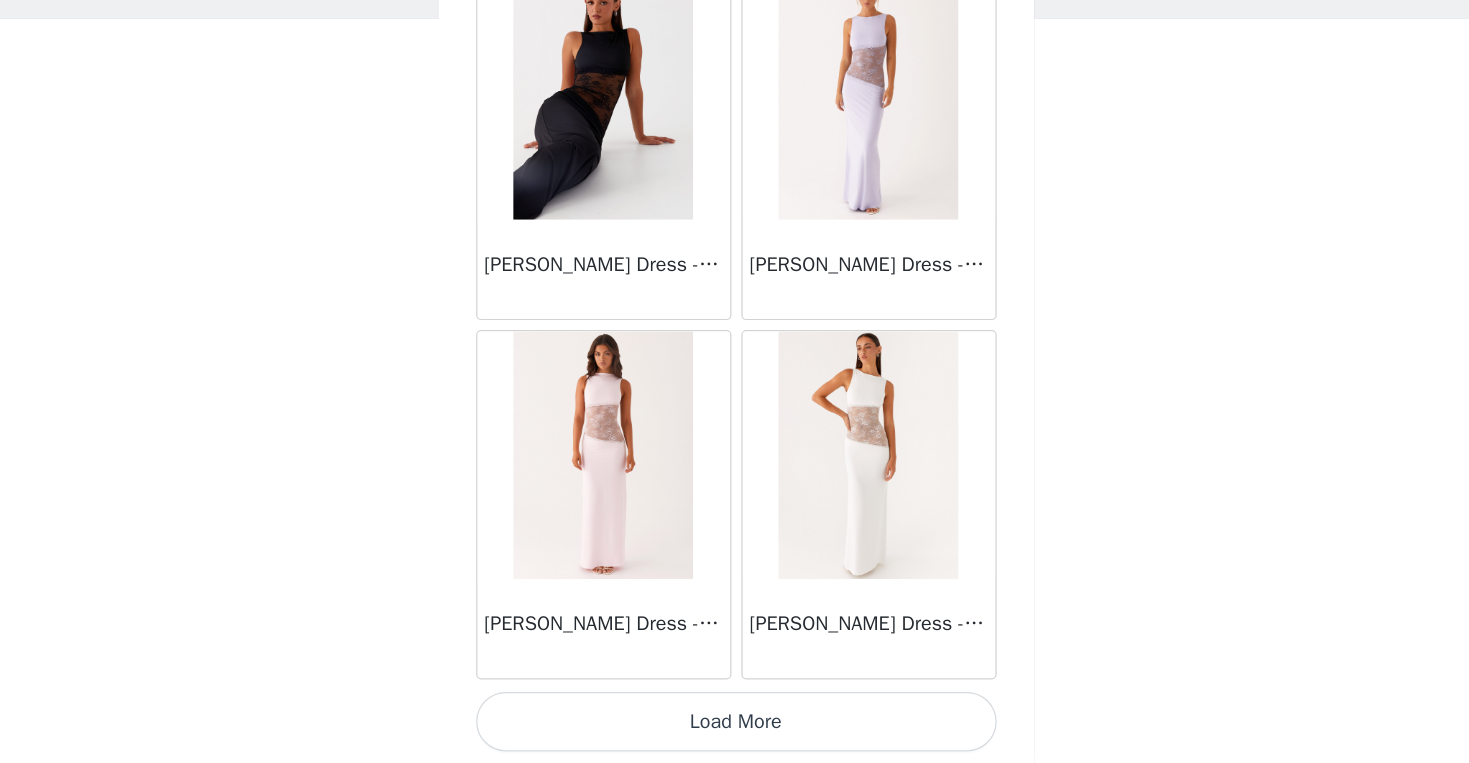 click on "Load More" at bounding box center (735, 729) 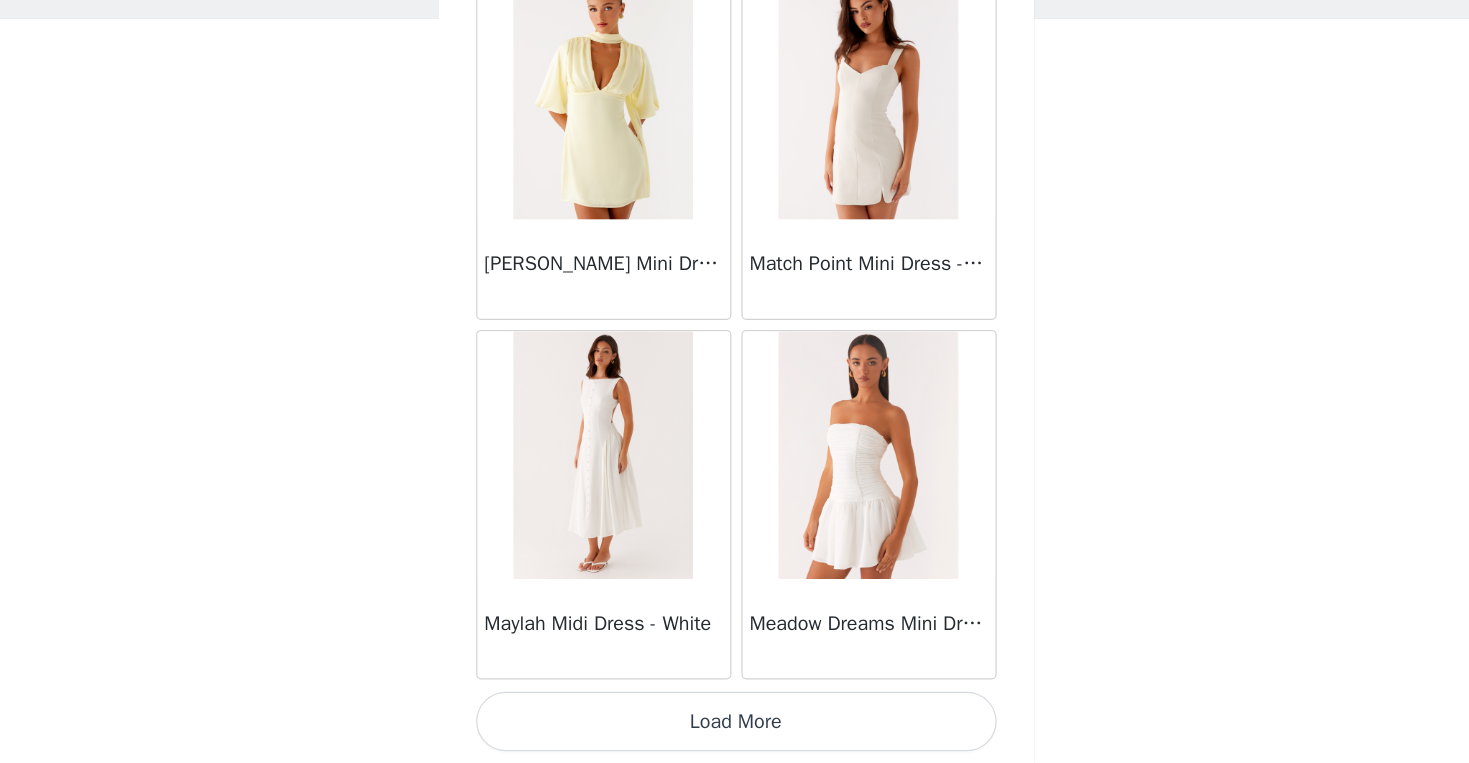 scroll, scrollTop: 39997, scrollLeft: 0, axis: vertical 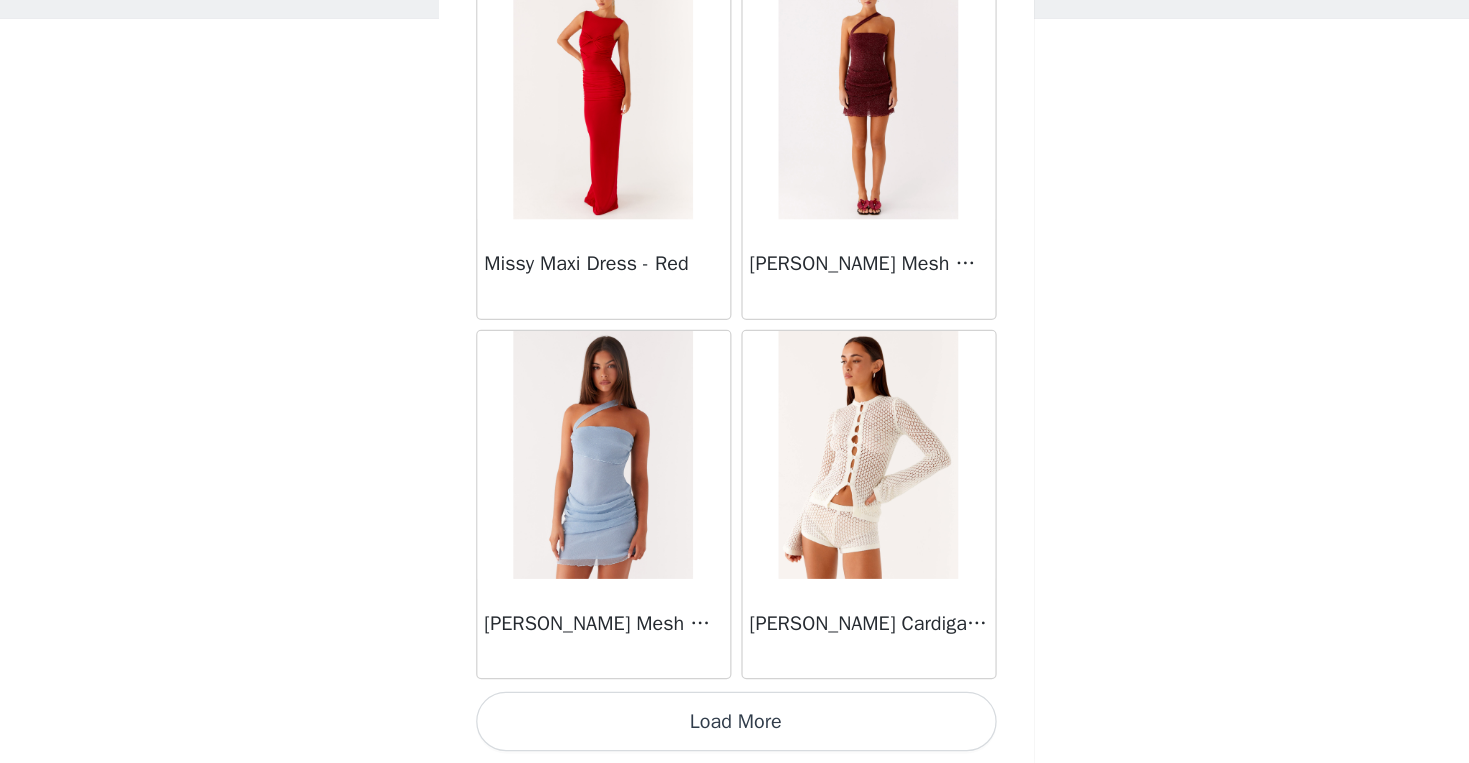 click on "Load More" at bounding box center (735, 729) 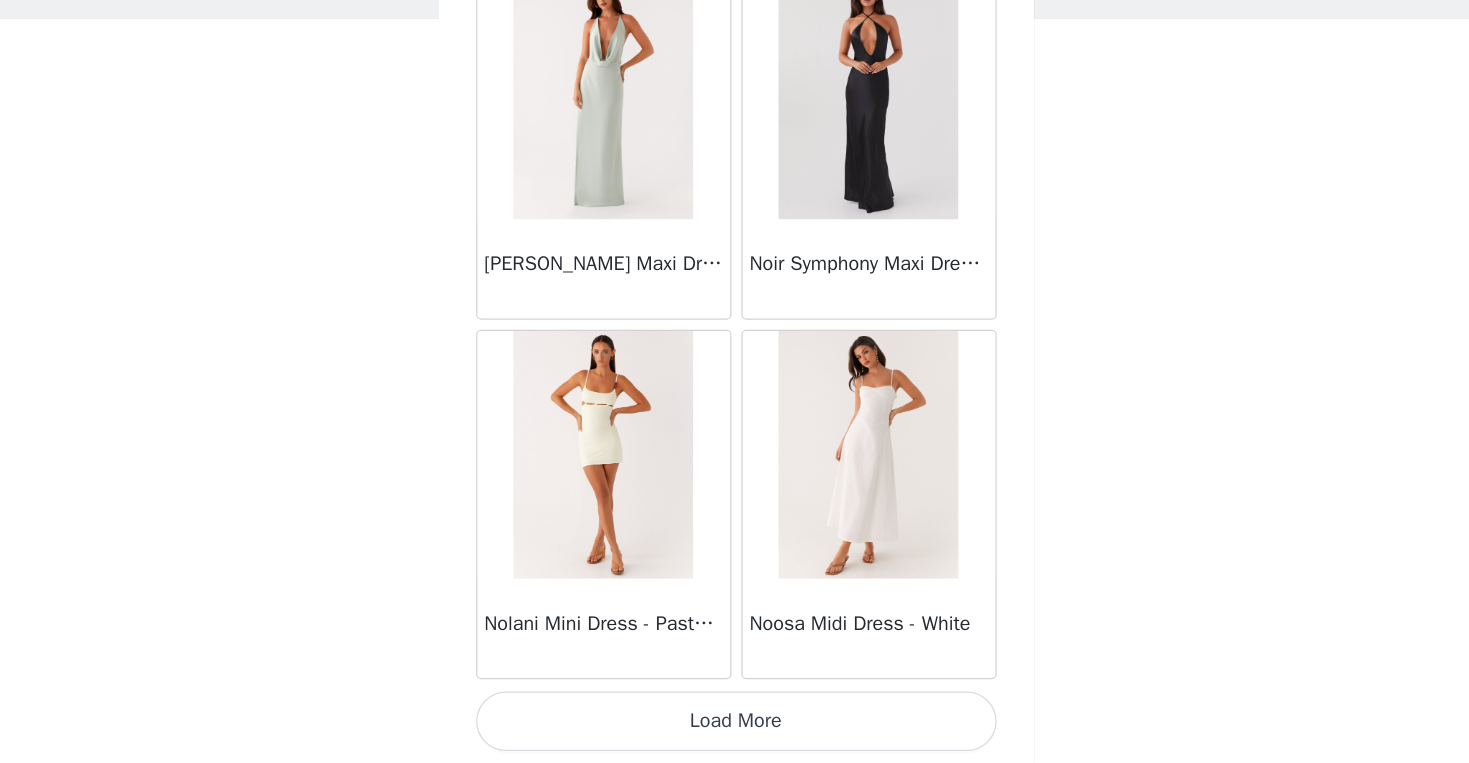 click on "Load More" at bounding box center [735, 729] 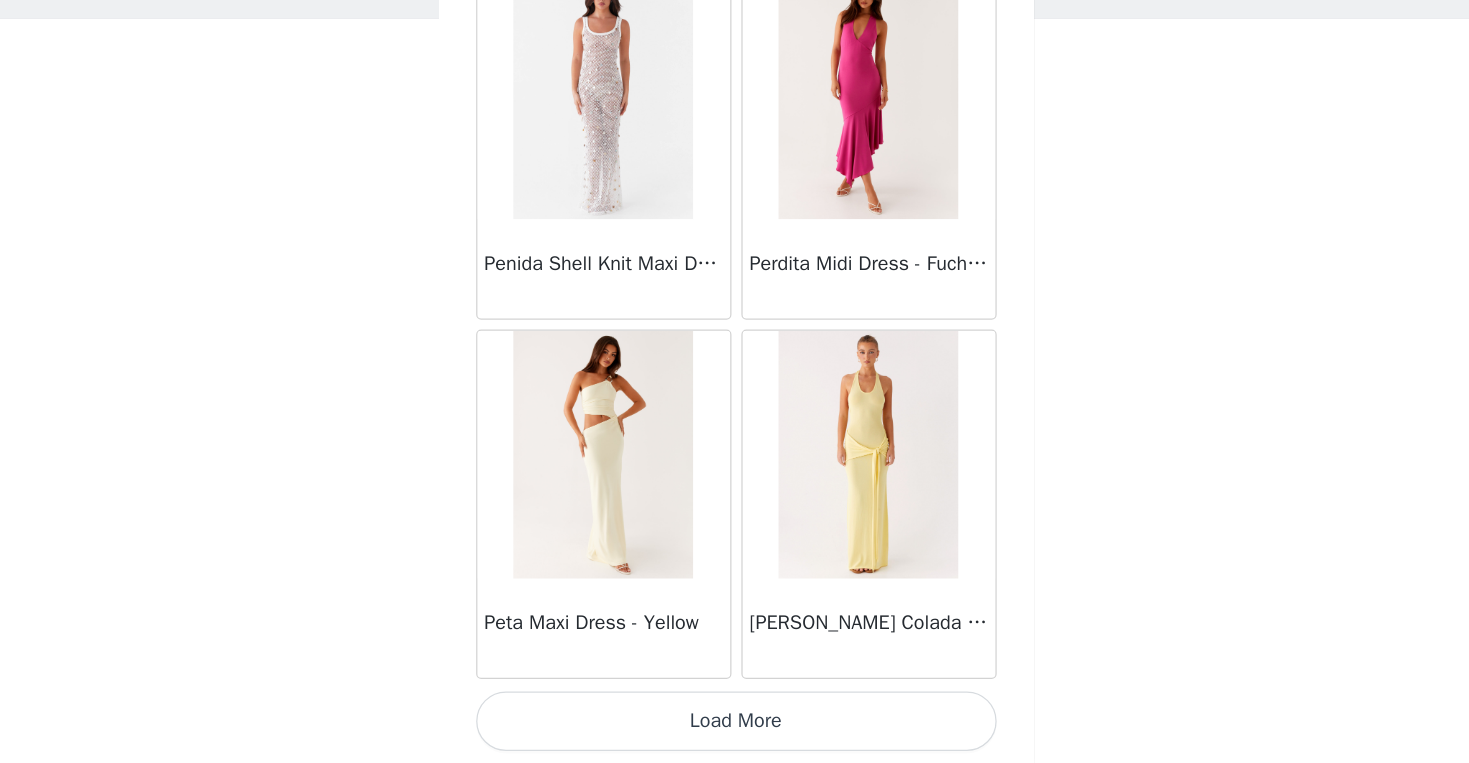 click on "Load More" at bounding box center [735, 729] 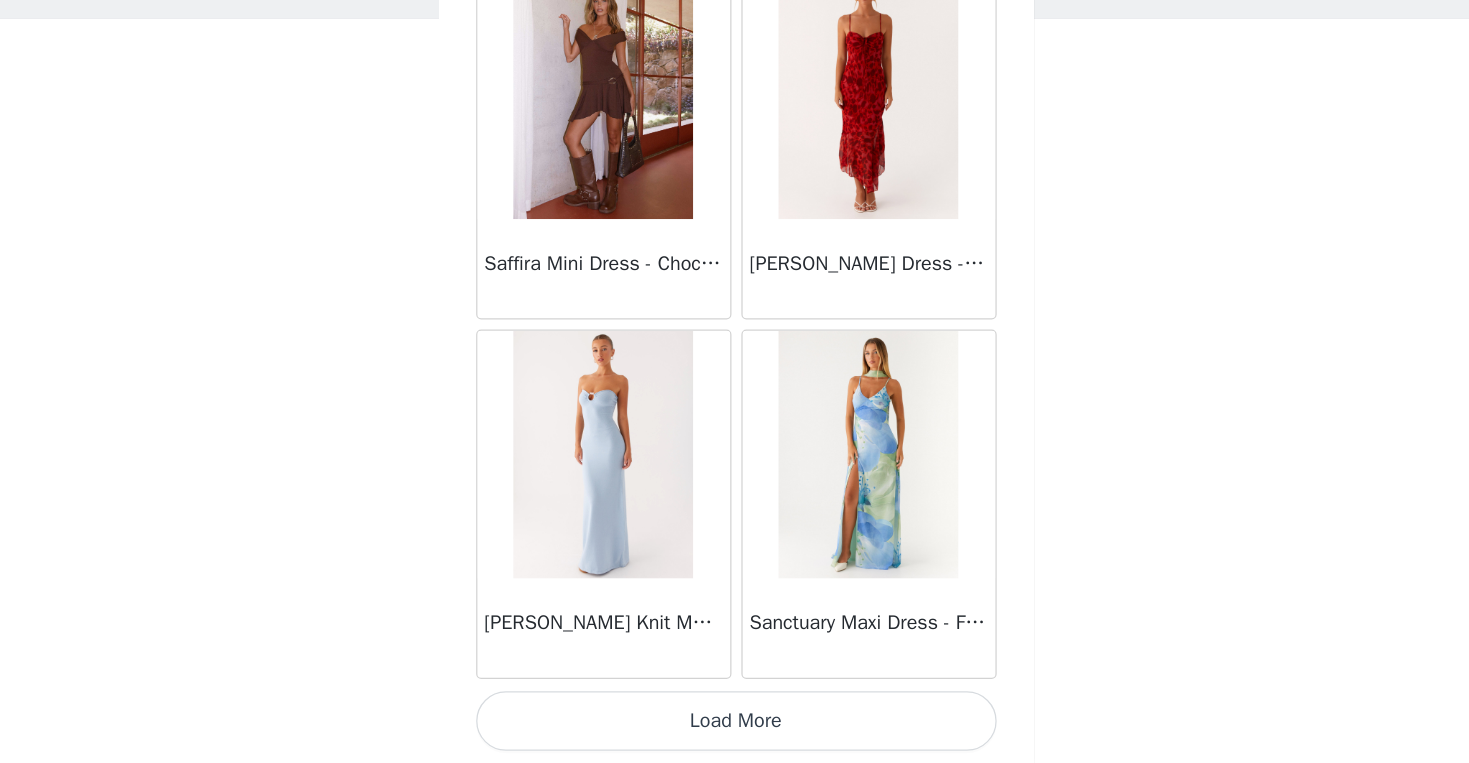 scroll, scrollTop: 51597, scrollLeft: 0, axis: vertical 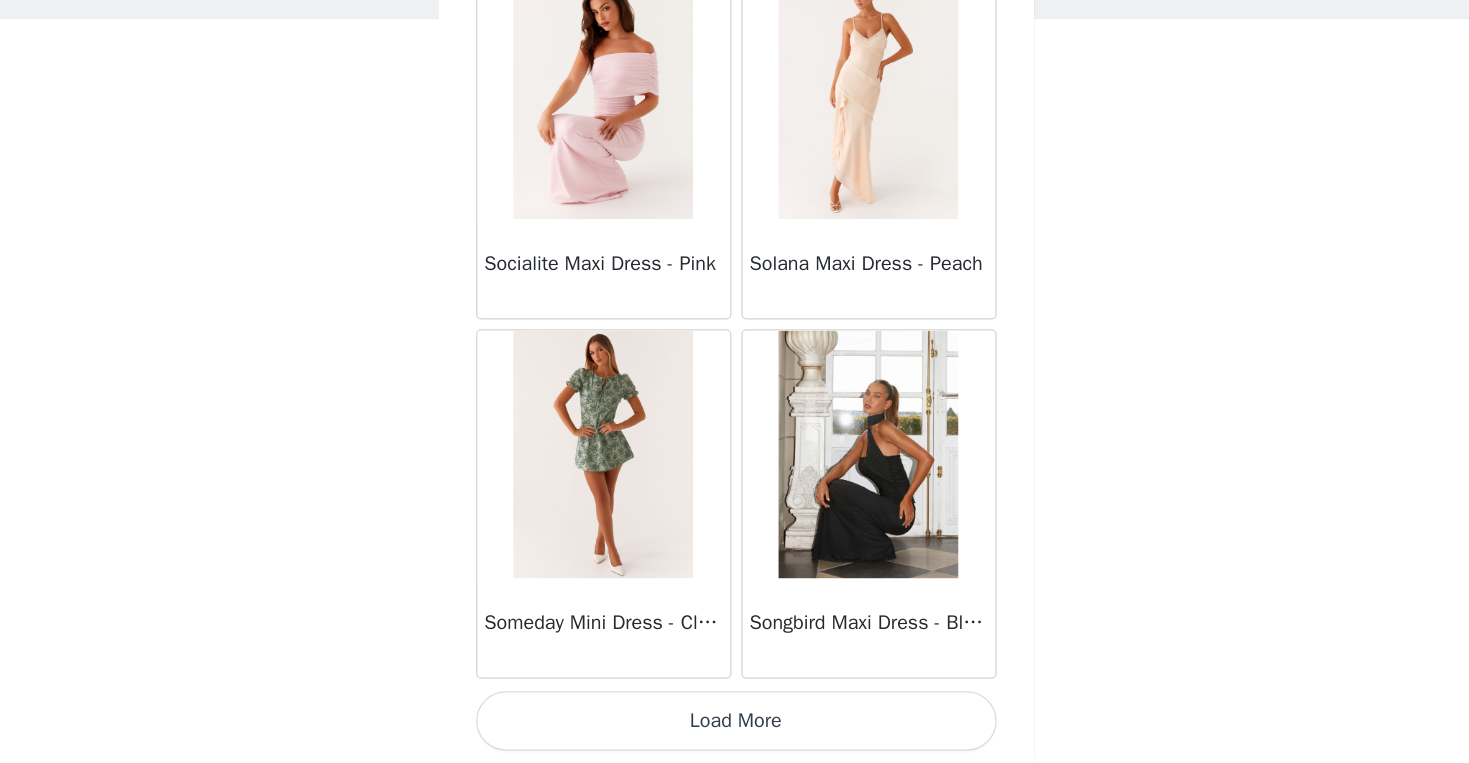 click on "Load More" at bounding box center (735, 729) 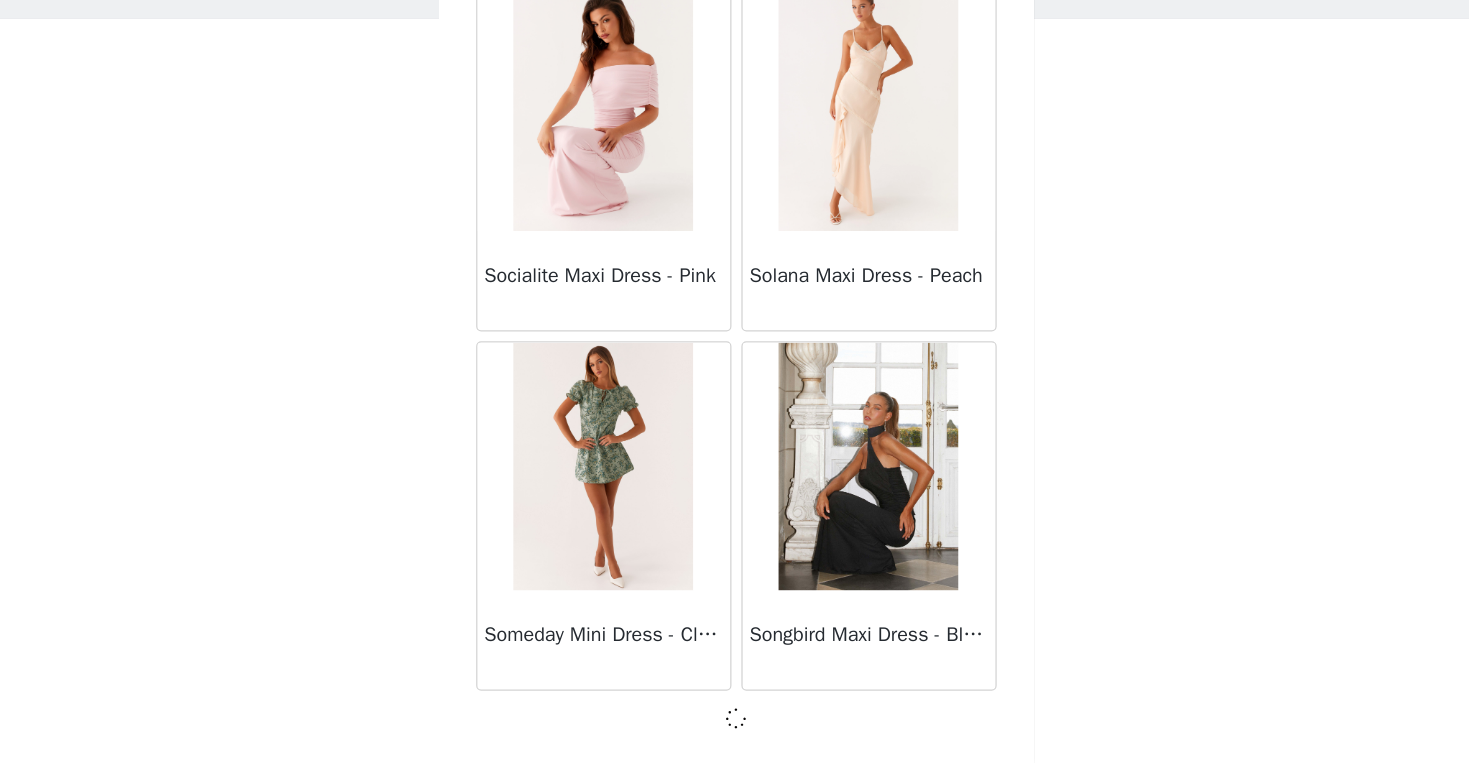 scroll, scrollTop: 54488, scrollLeft: 0, axis: vertical 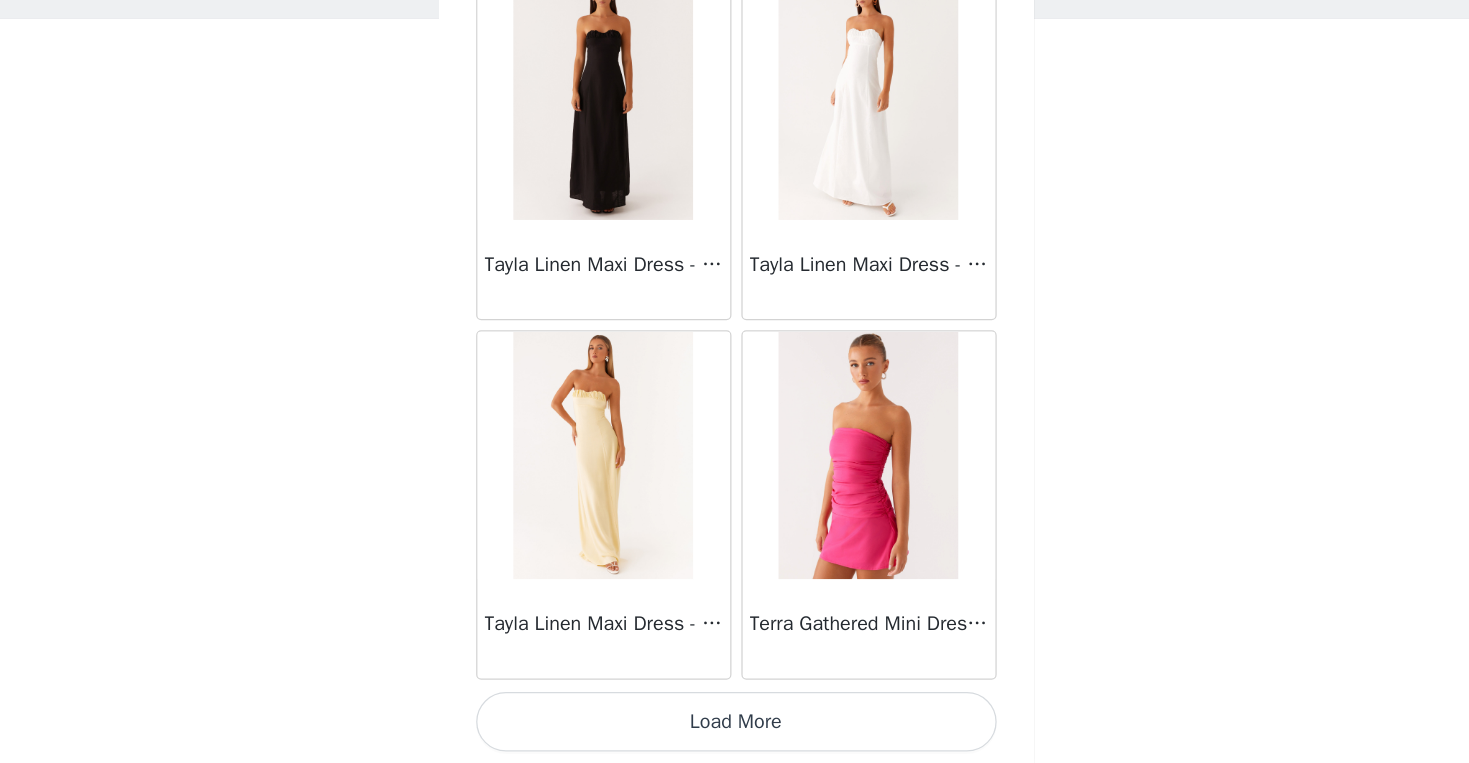 click on "Load More" at bounding box center (735, 729) 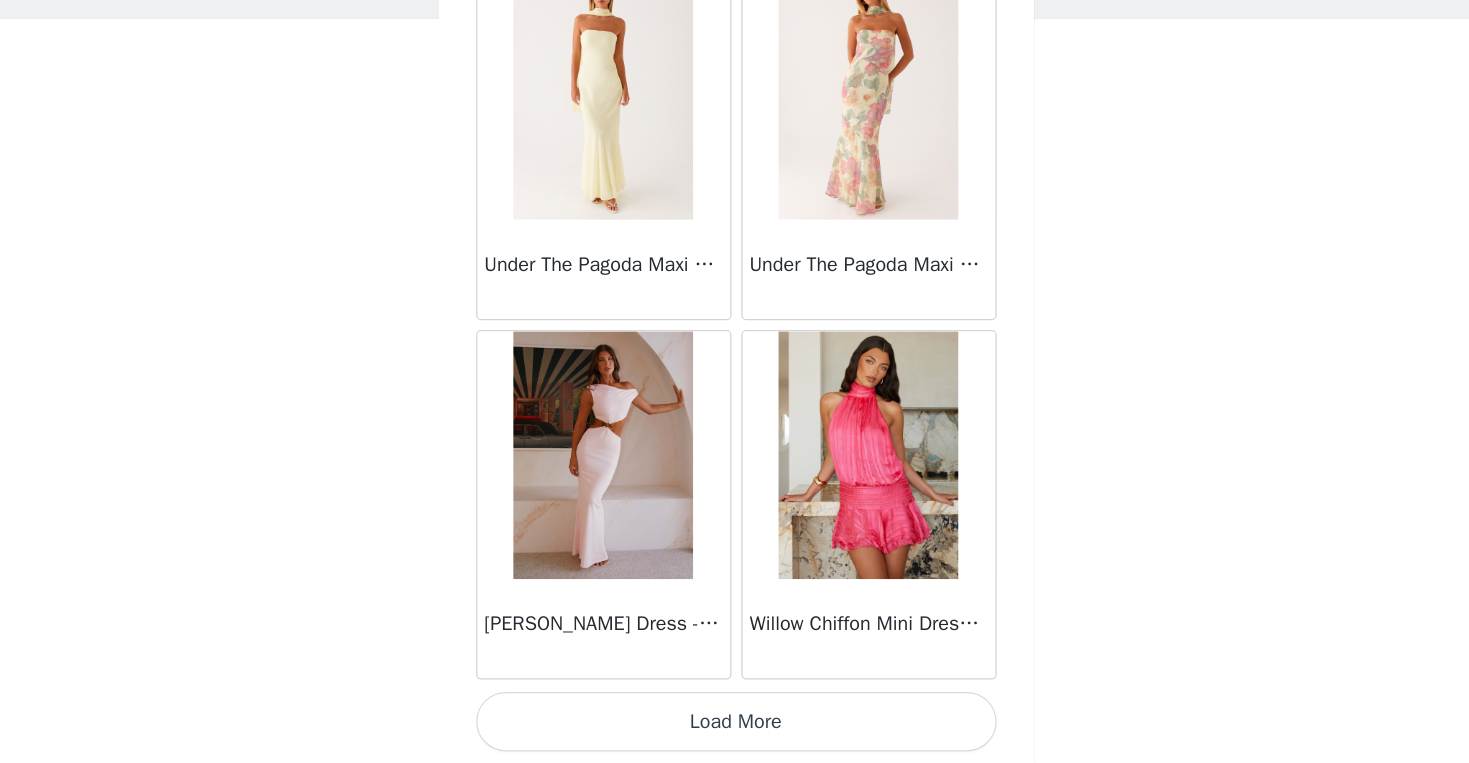scroll, scrollTop: 60297, scrollLeft: 0, axis: vertical 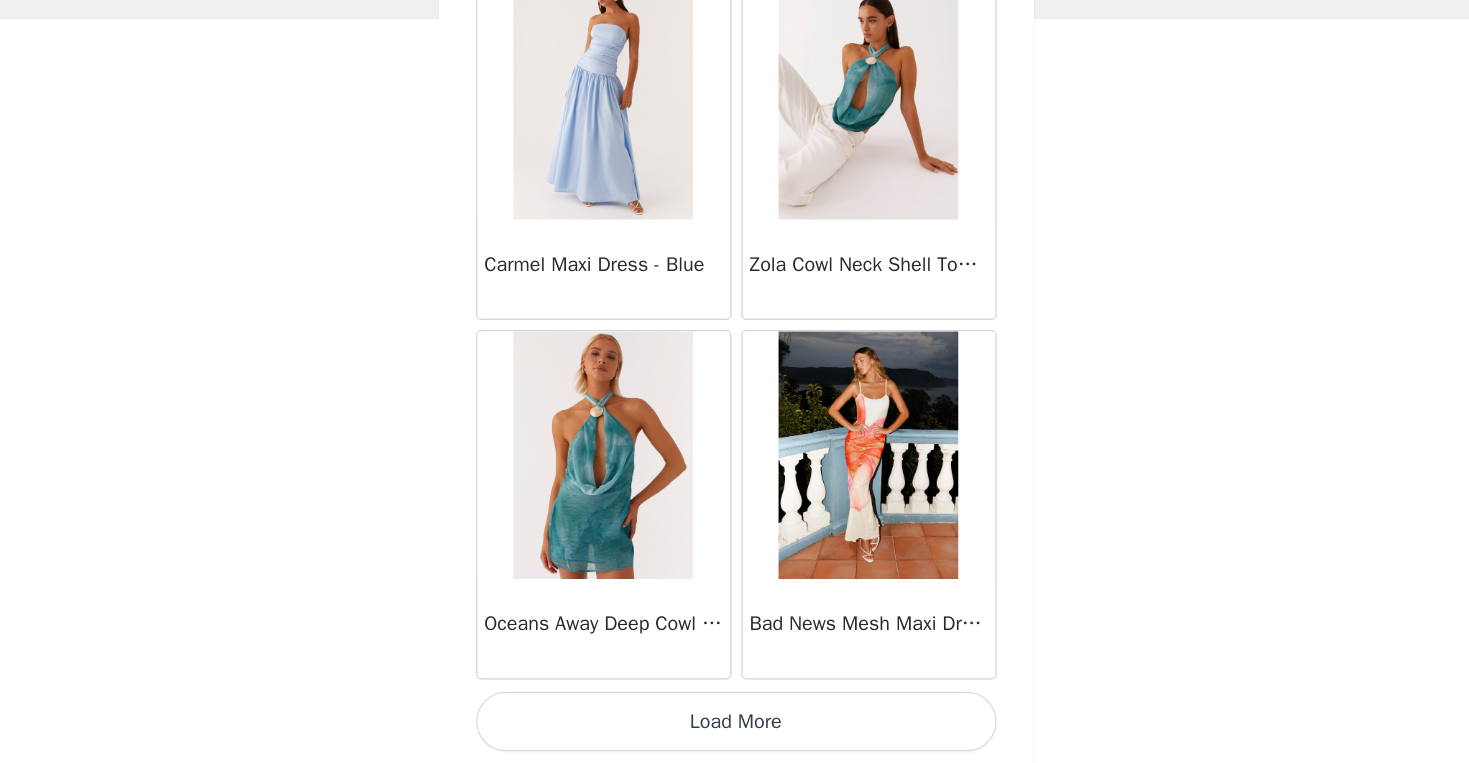 click on "Load More" at bounding box center (735, 729) 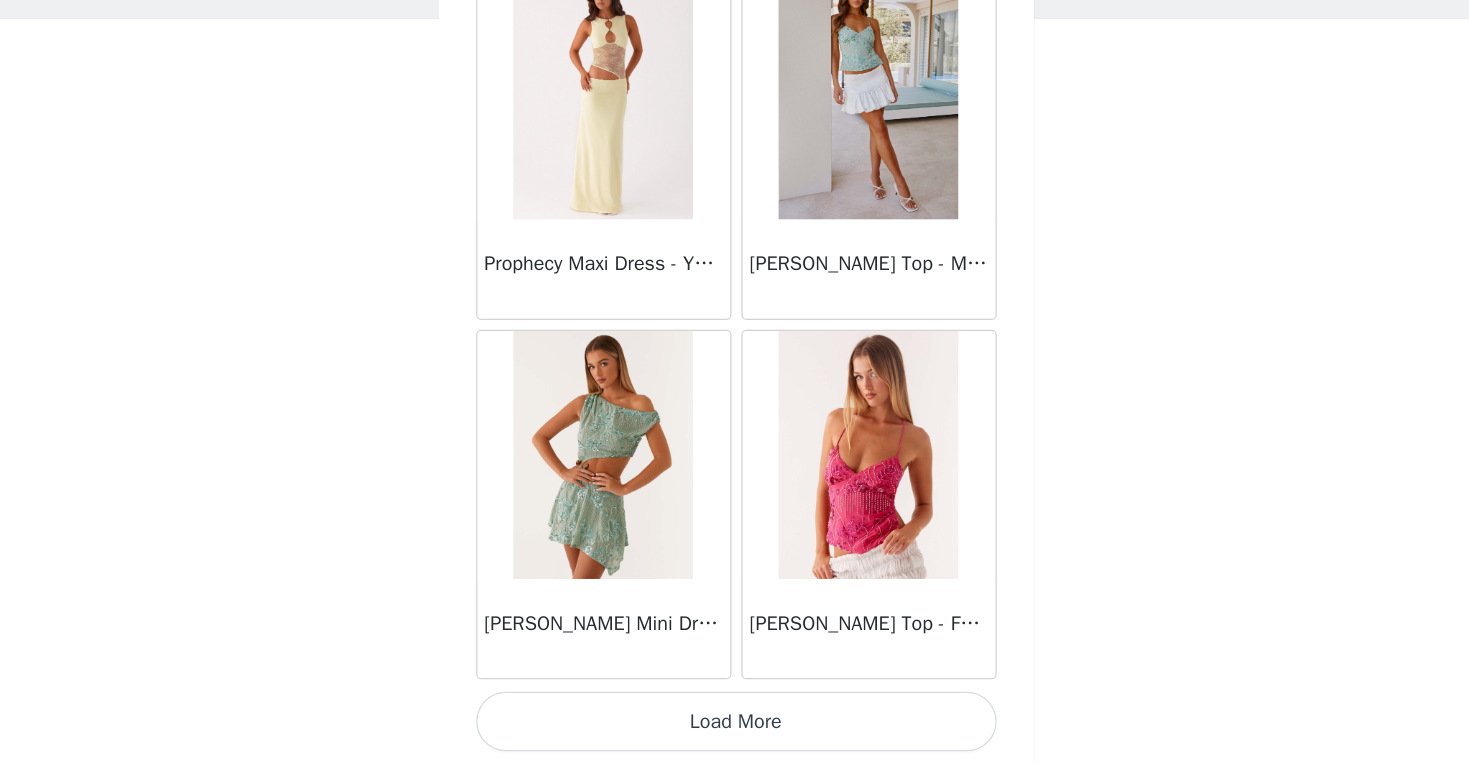 click on "Load More" at bounding box center [735, 729] 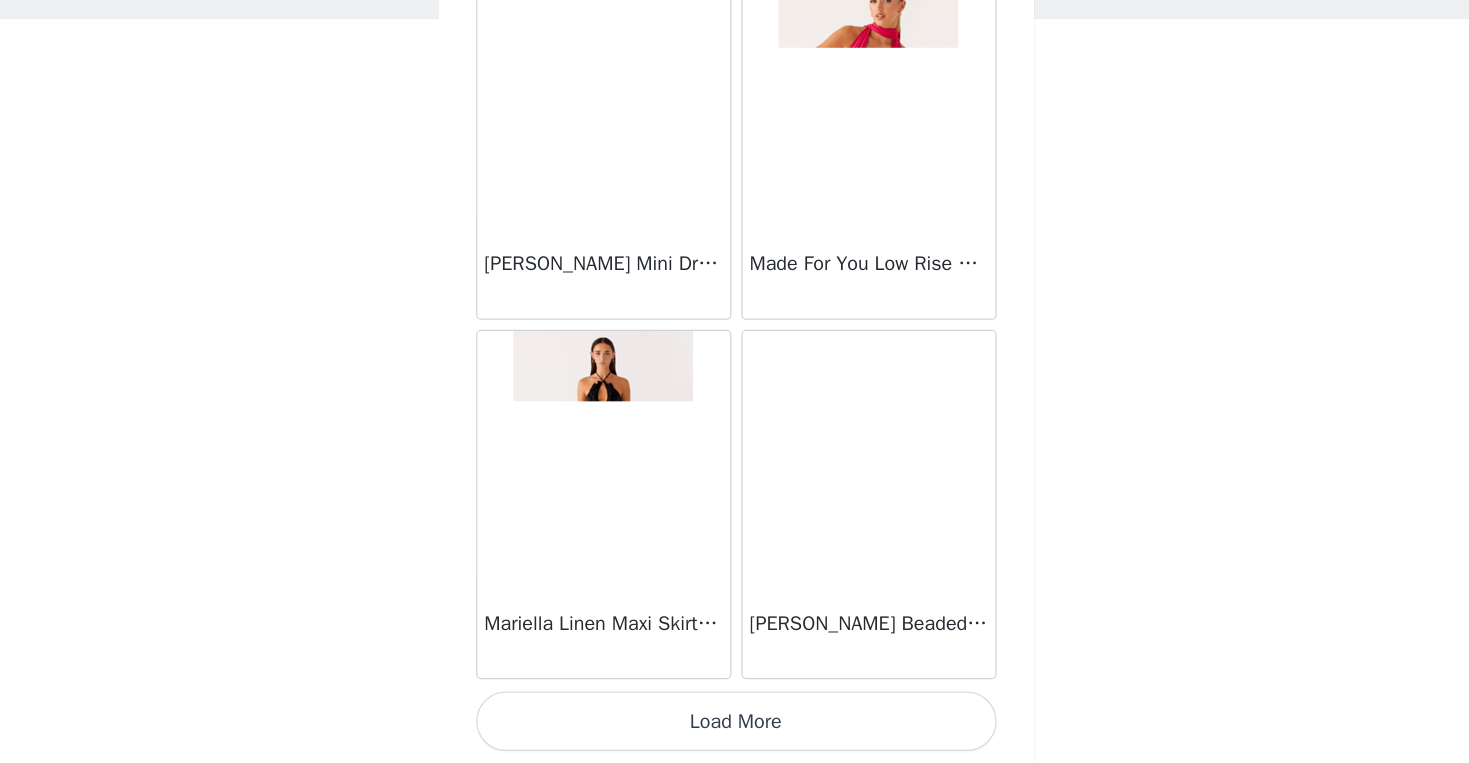 scroll, scrollTop: 68997, scrollLeft: 0, axis: vertical 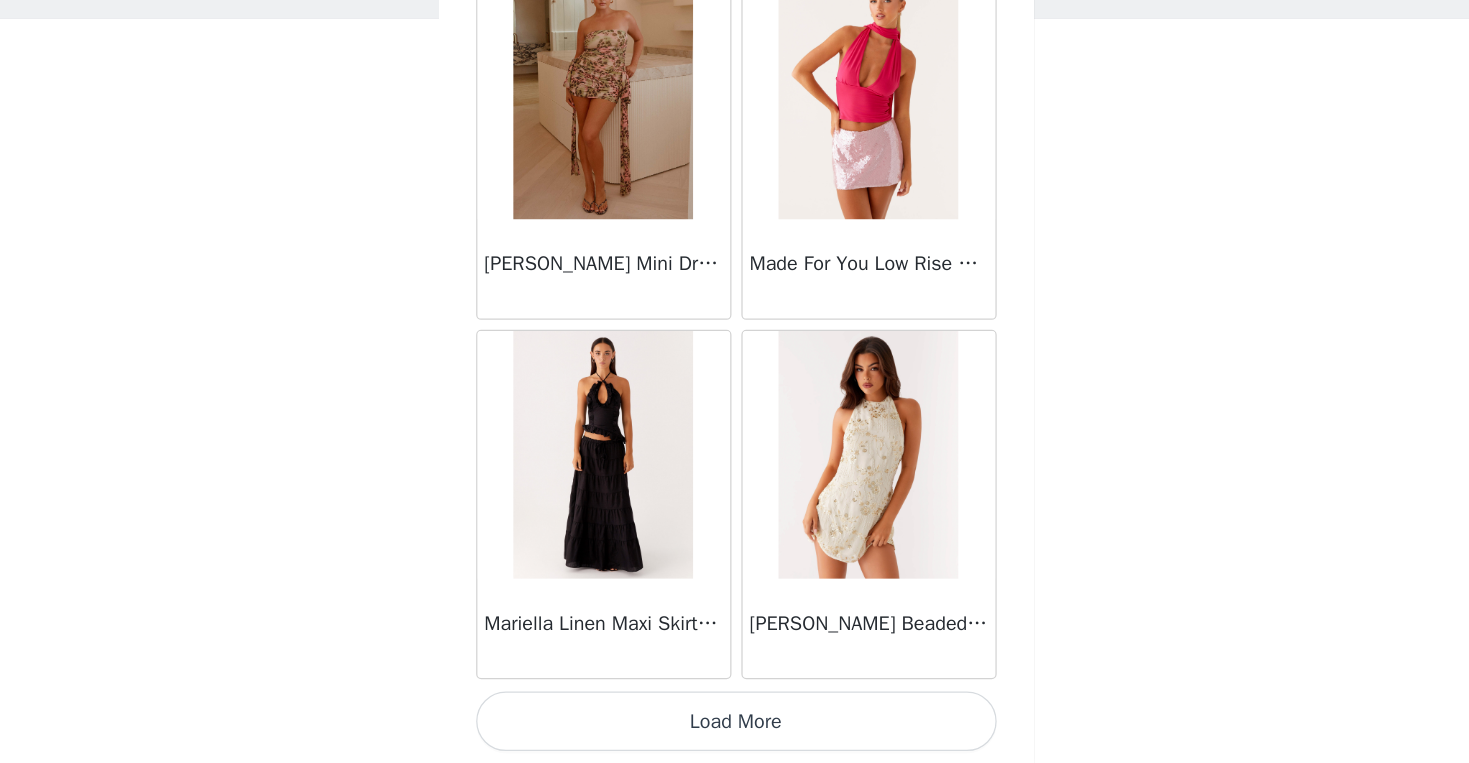 click on "Load More" at bounding box center [735, 729] 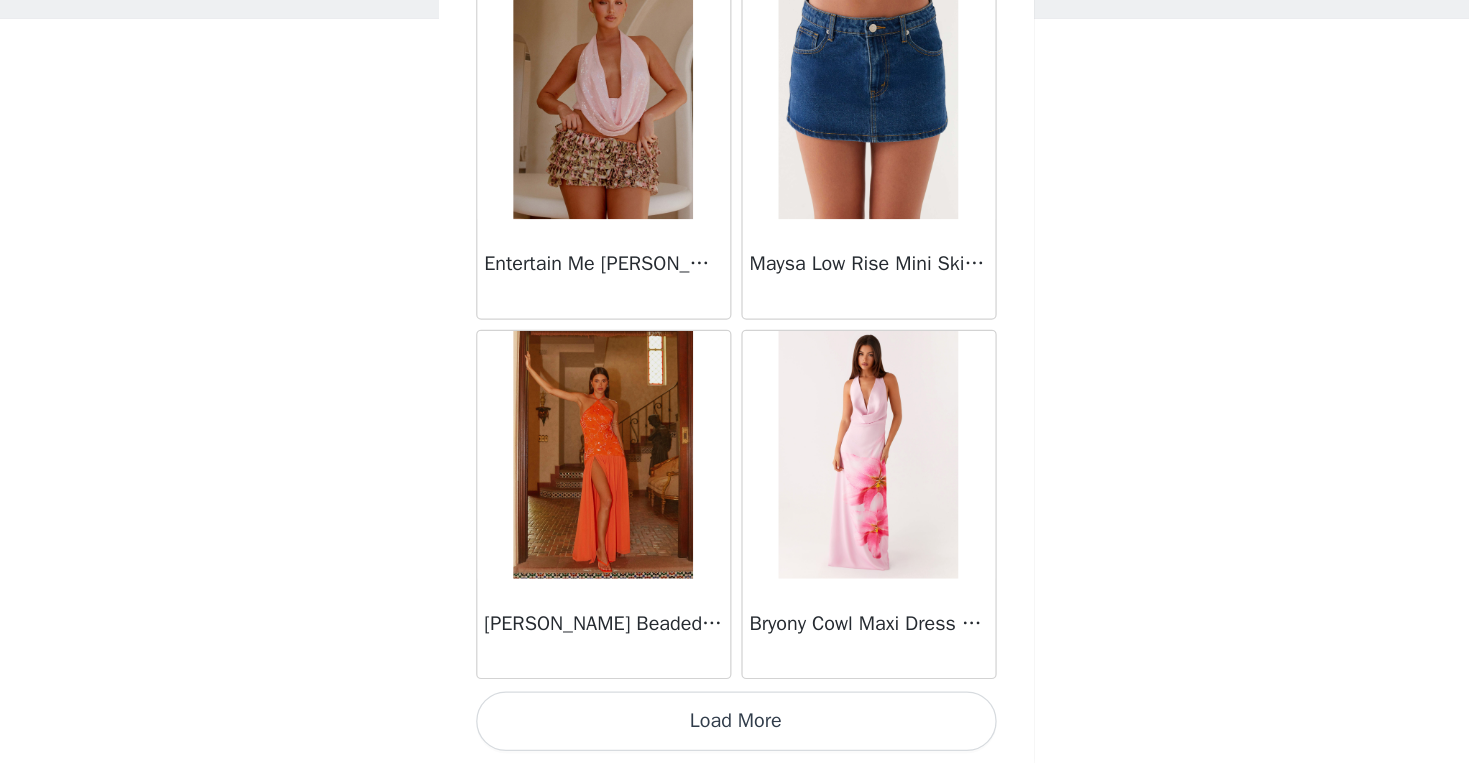 scroll, scrollTop: 71897, scrollLeft: 0, axis: vertical 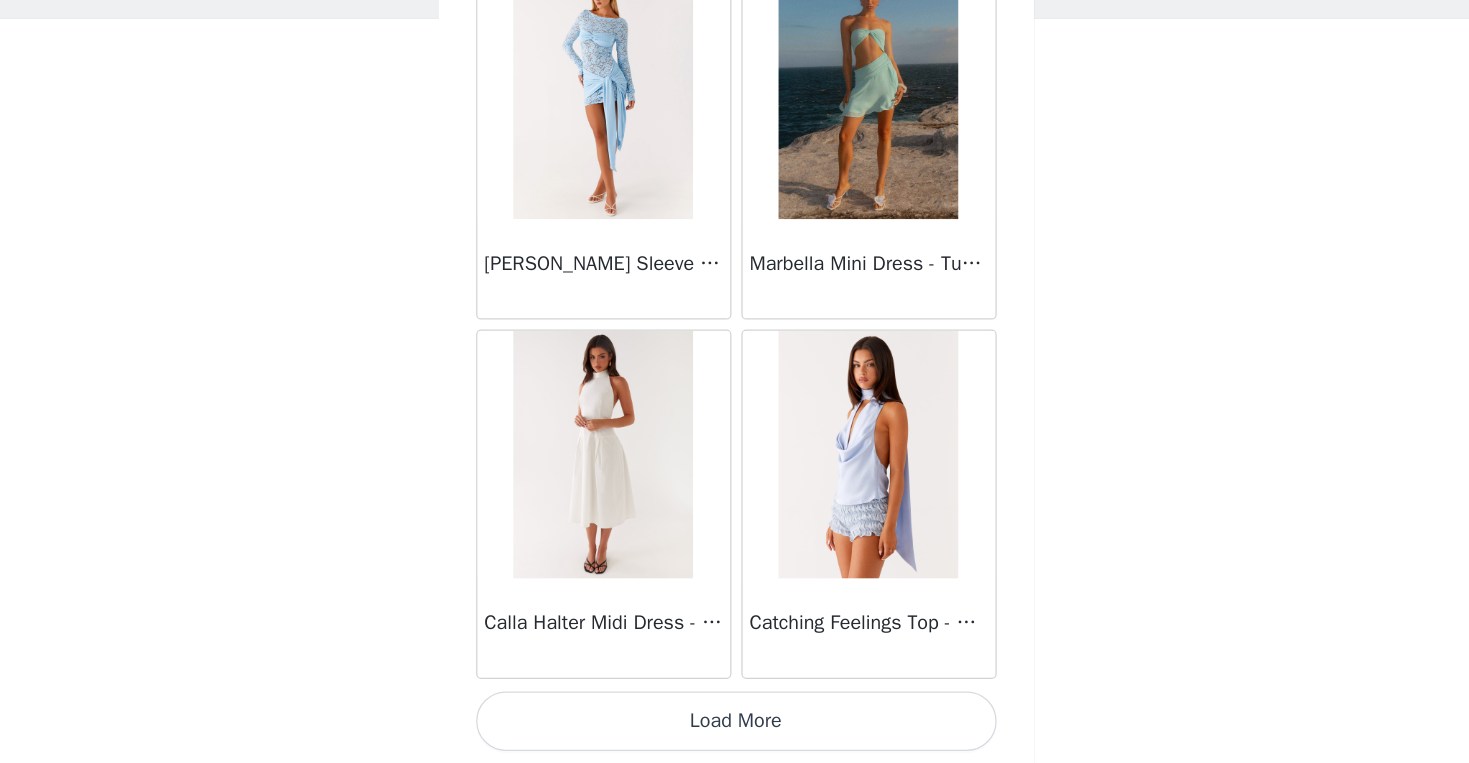 click on "Load More" at bounding box center [735, 729] 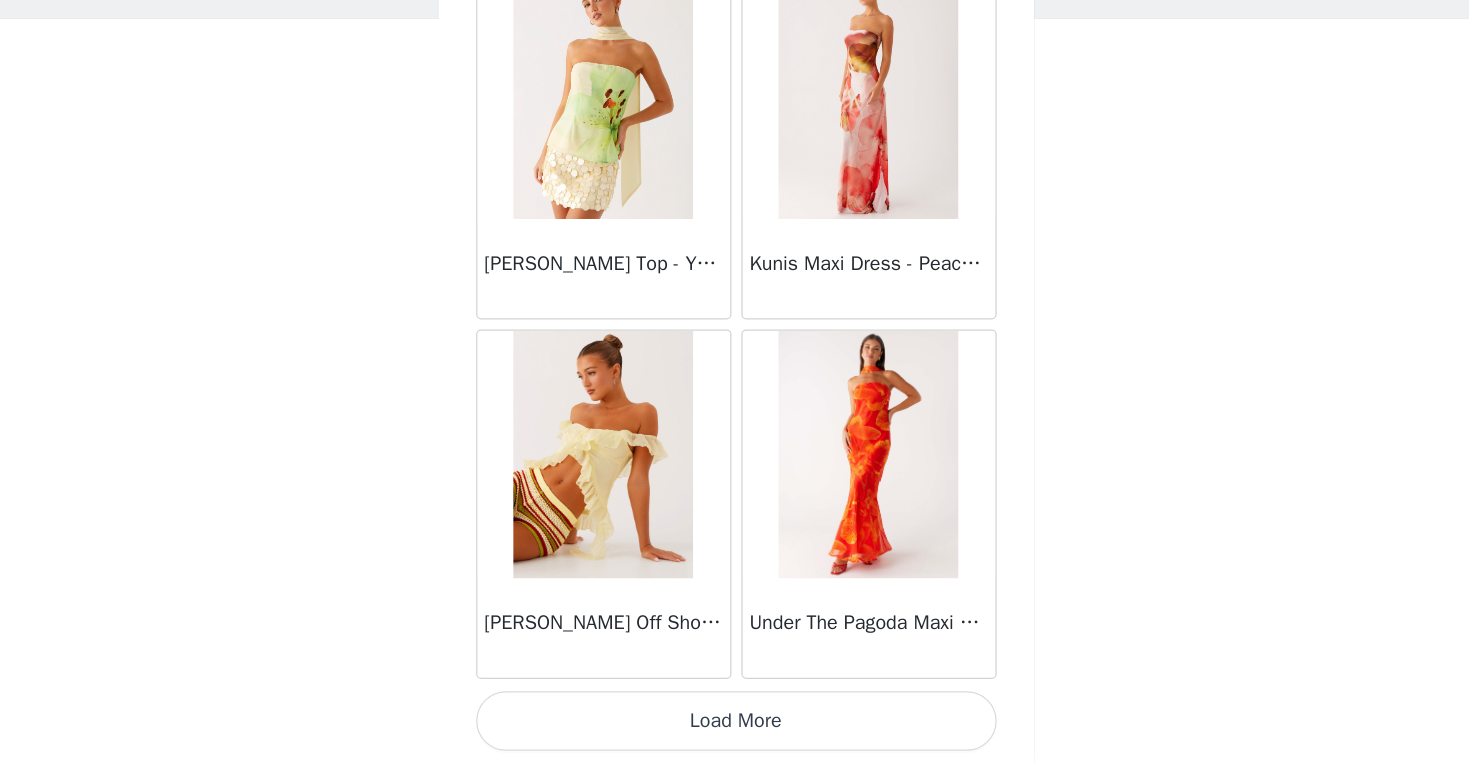 scroll, scrollTop: 77697, scrollLeft: 0, axis: vertical 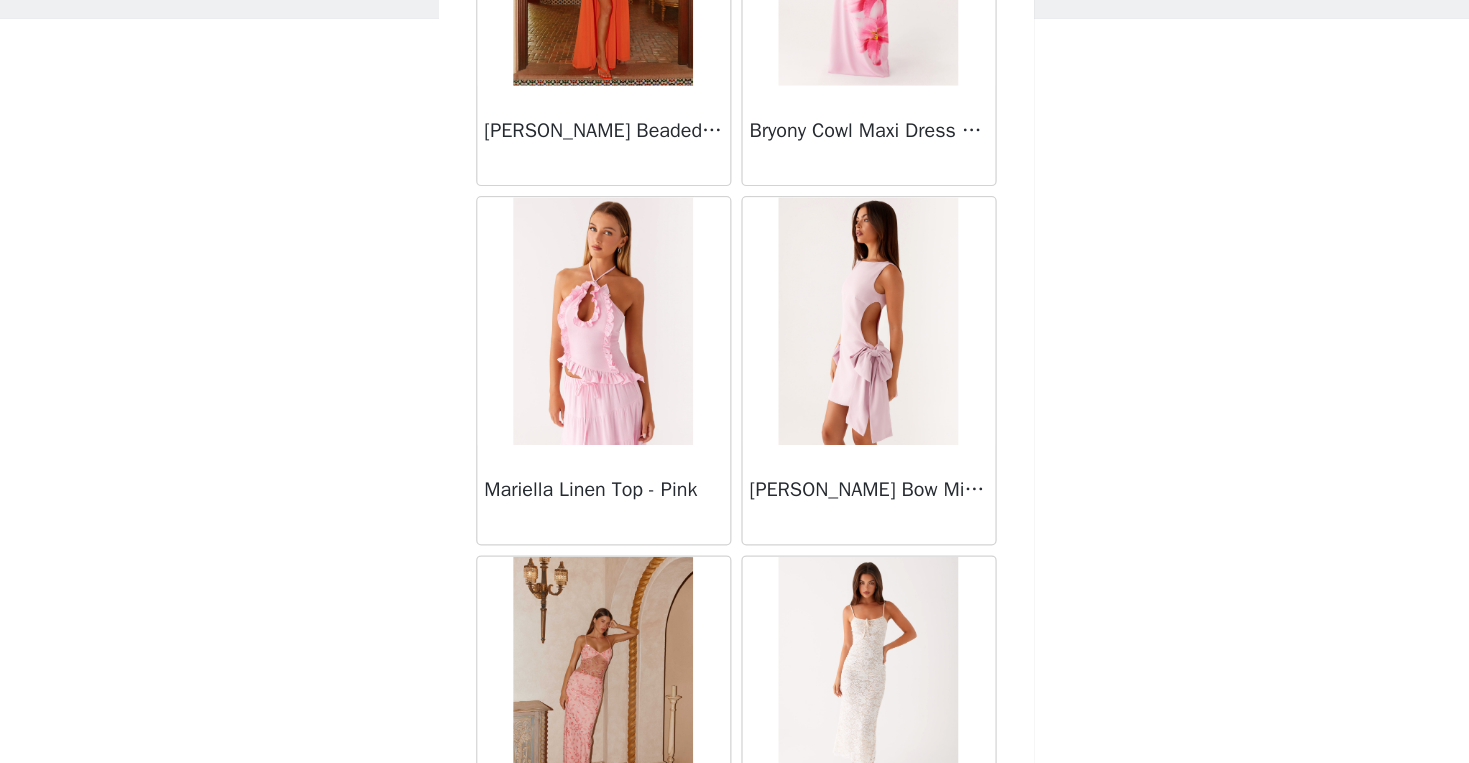 click at bounding box center (627, 406) 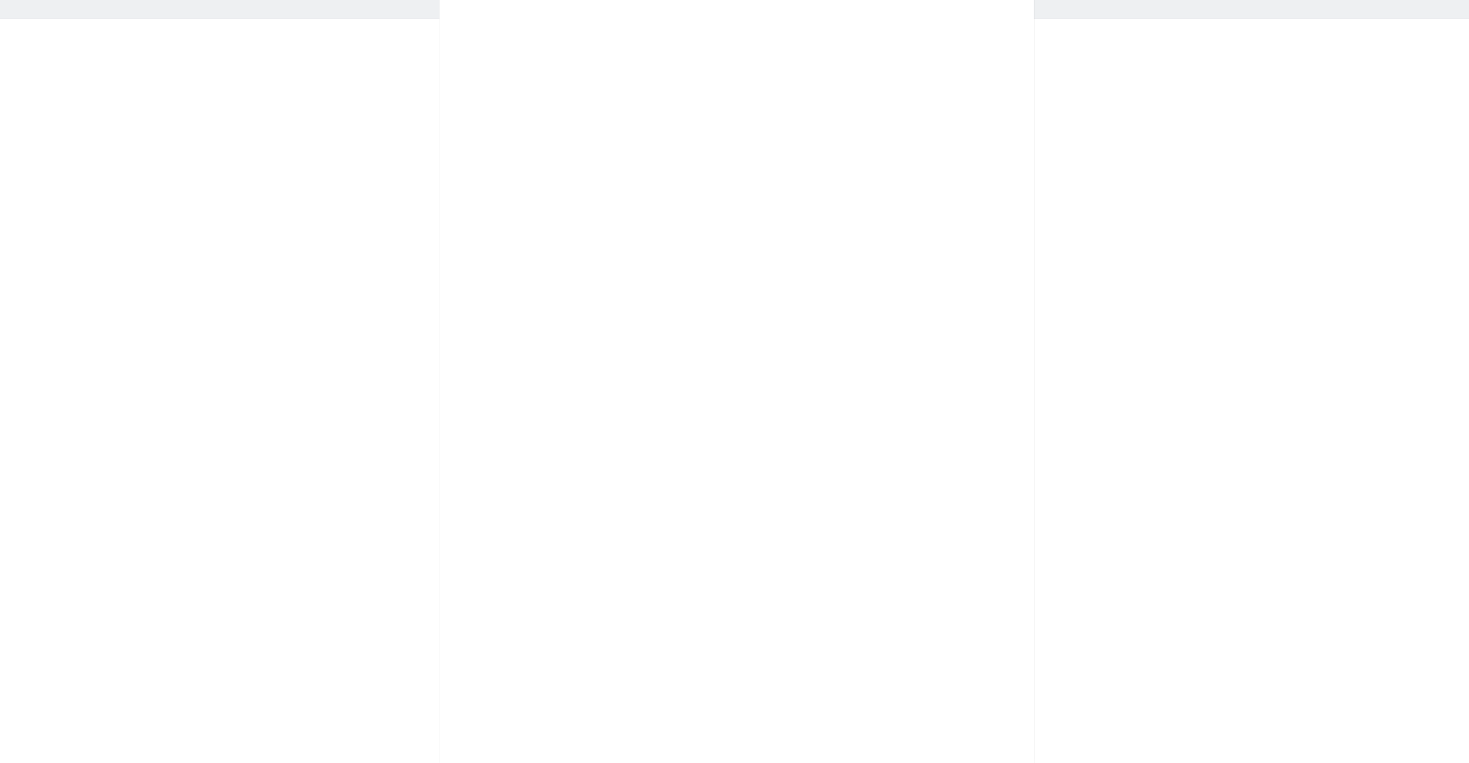 scroll, scrollTop: 311, scrollLeft: 0, axis: vertical 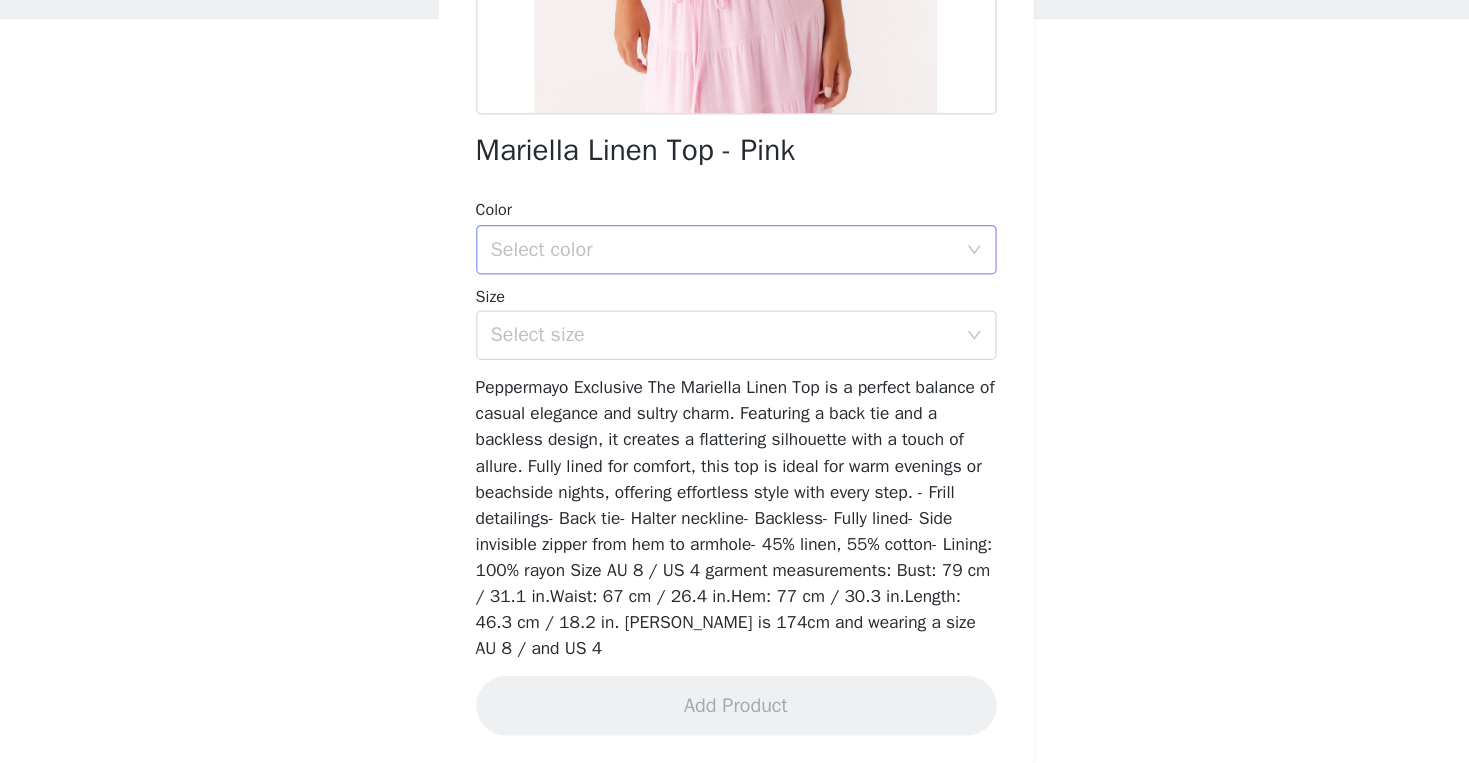 click on "Select color" at bounding box center [724, 348] 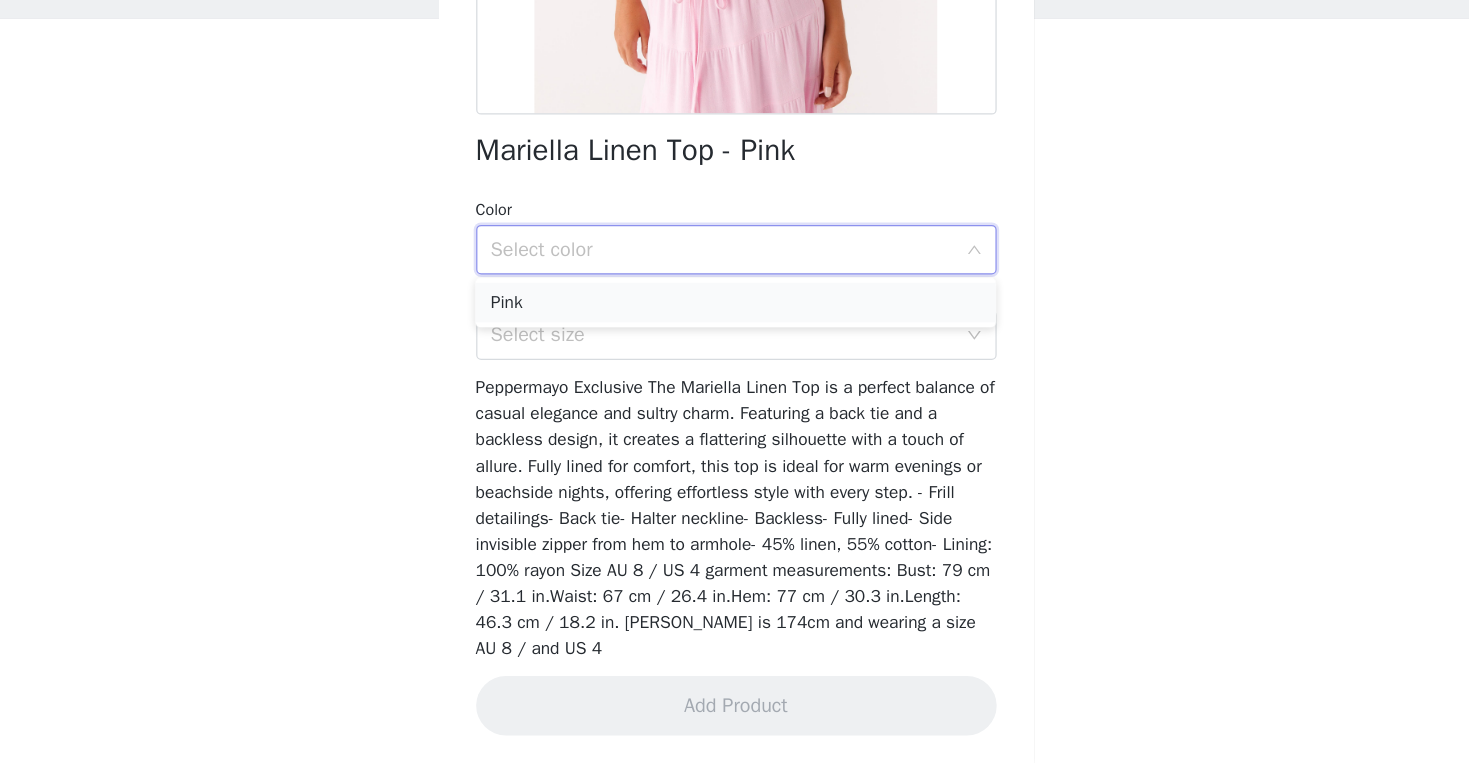 click on "Pink" at bounding box center [734, 391] 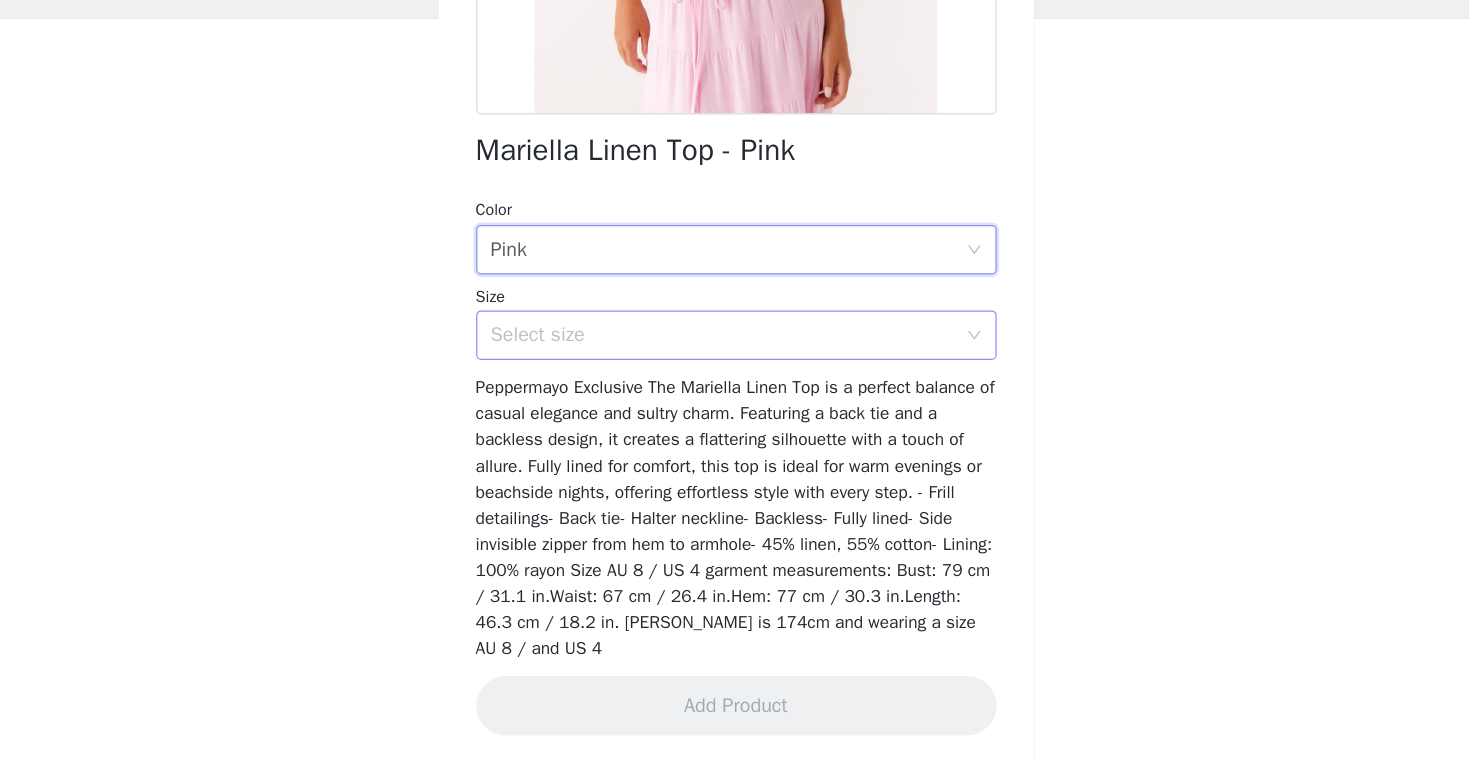 click on "Select size" at bounding box center [724, 417] 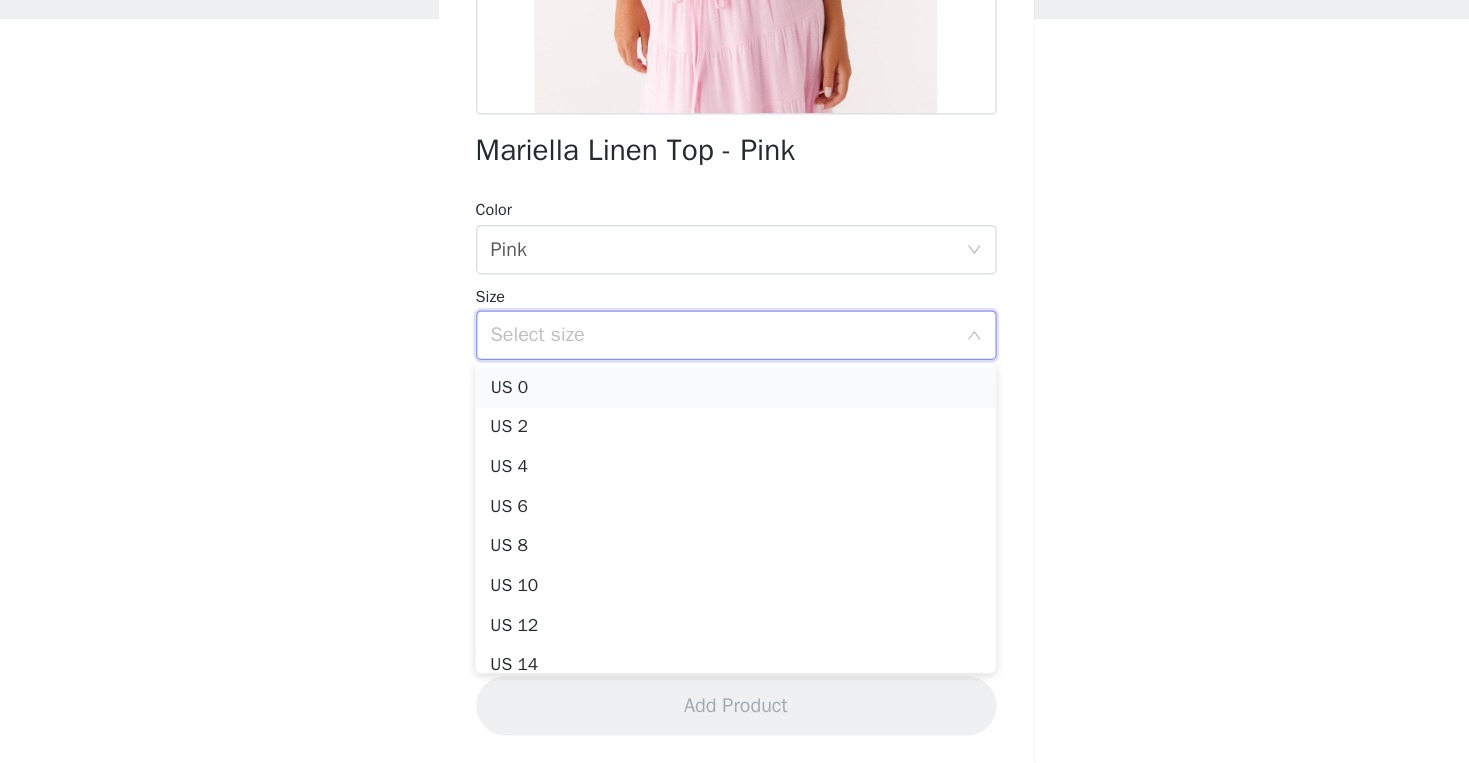 click on "US 0" at bounding box center [734, 460] 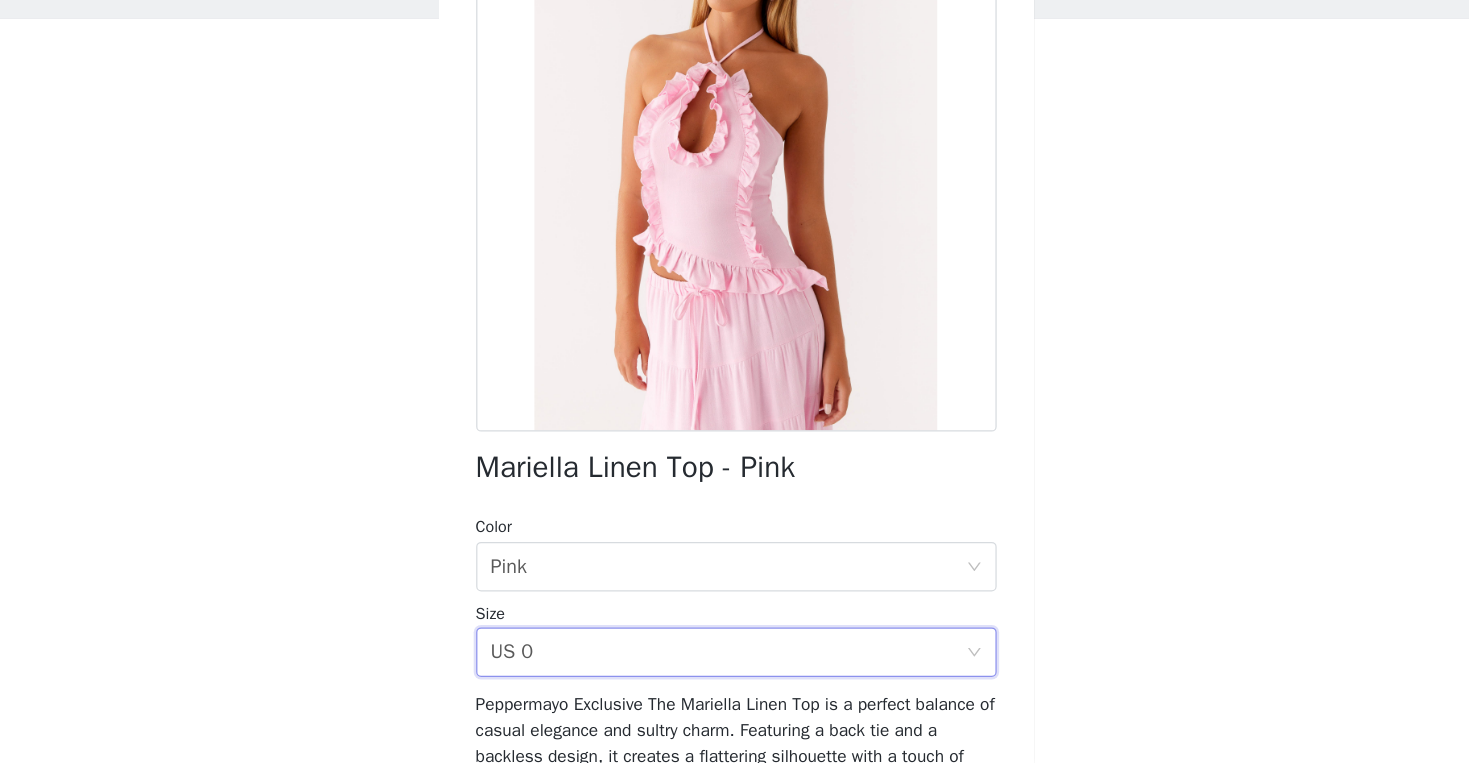 scroll, scrollTop: 39, scrollLeft: 0, axis: vertical 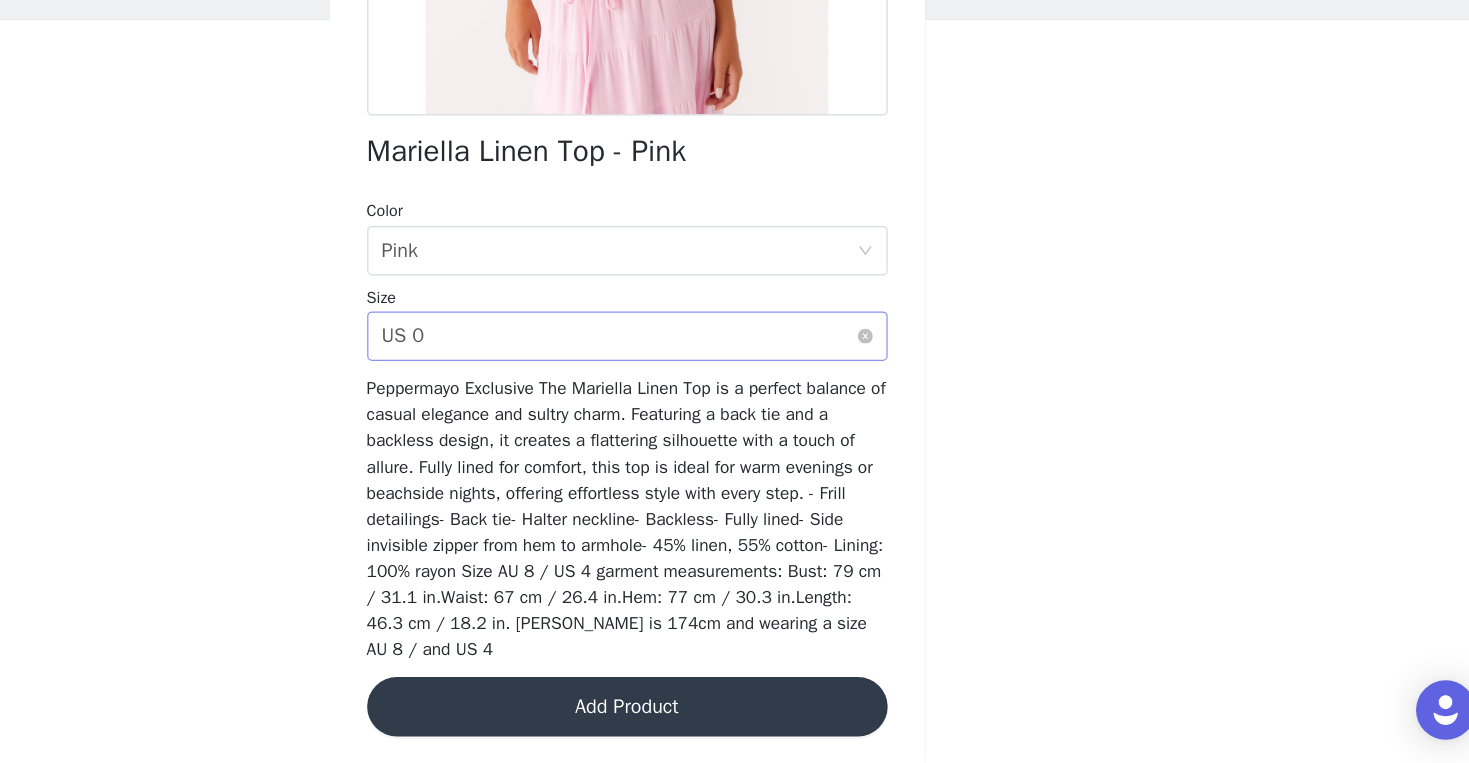 click on "Select size US 0" at bounding box center (728, 417) 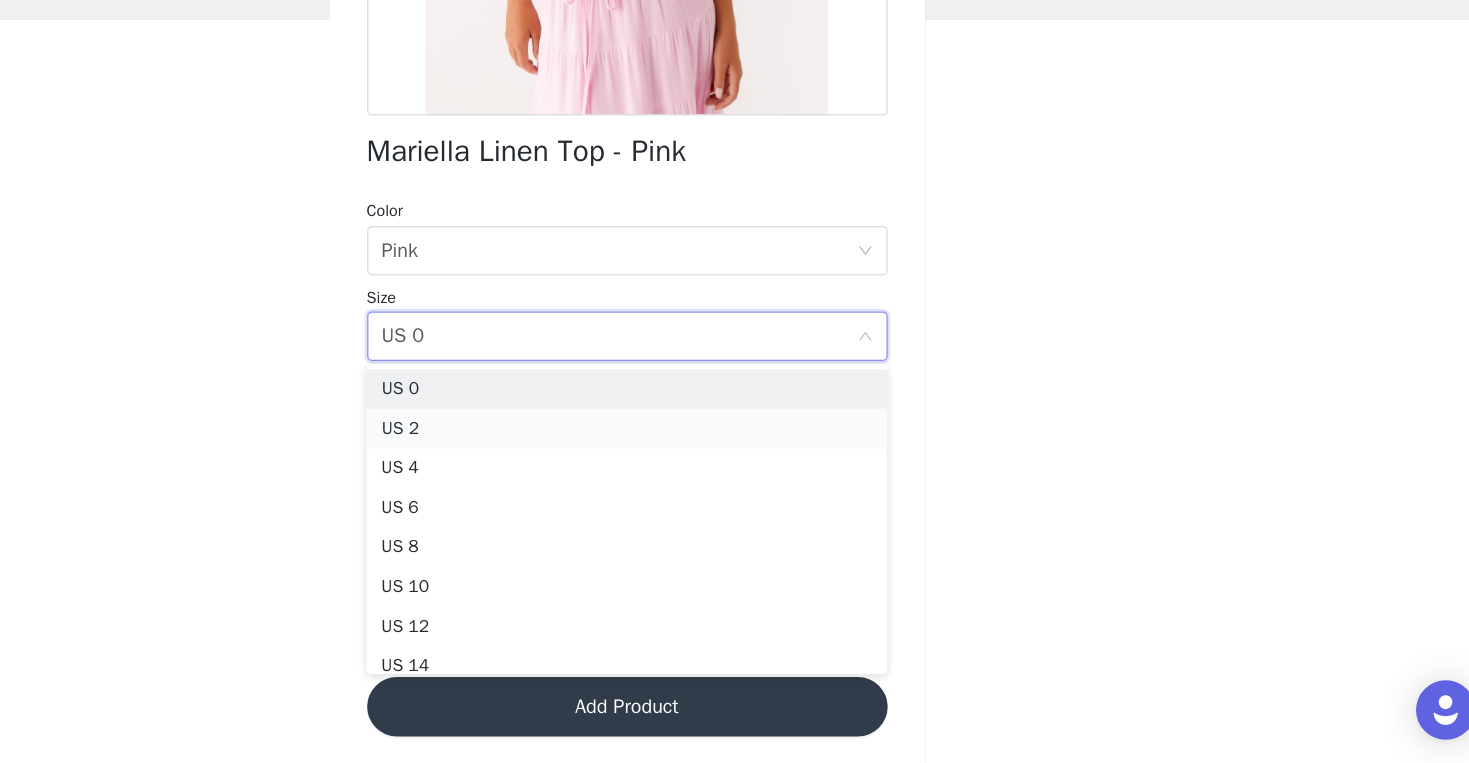 click on "US 2" at bounding box center (734, 492) 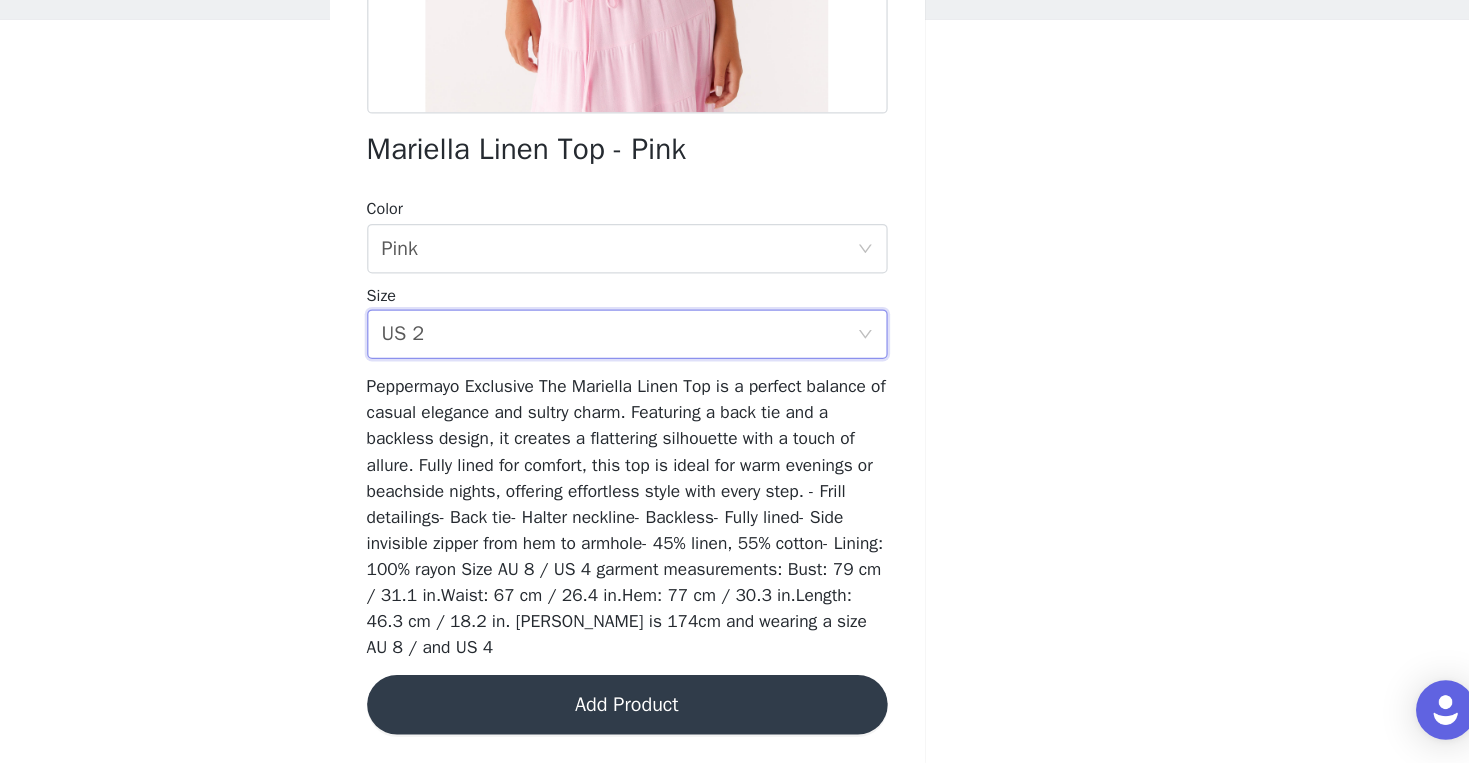 scroll, scrollTop: 311, scrollLeft: 0, axis: vertical 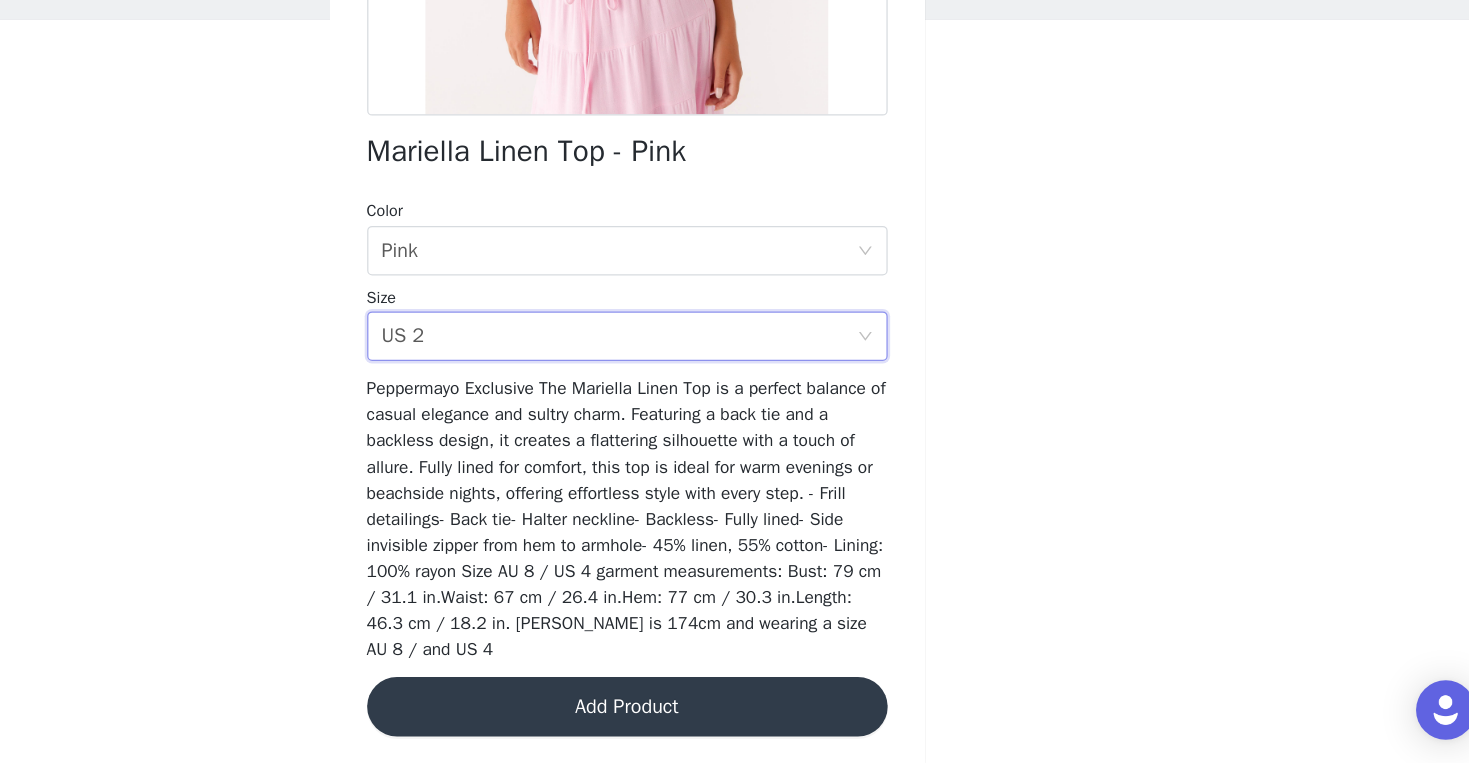 click on "Add Product" at bounding box center [735, 716] 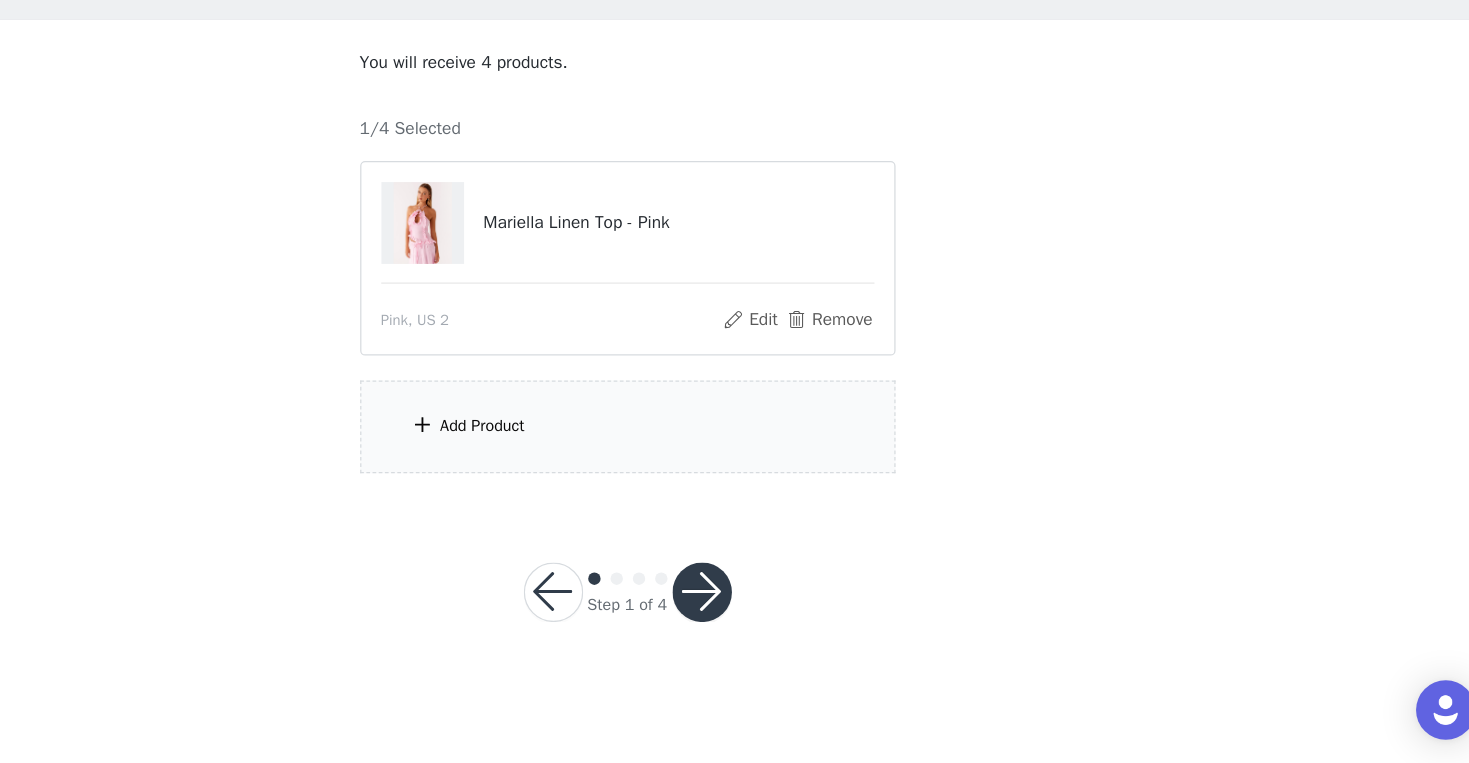 click on "Add Product" at bounding box center (735, 490) 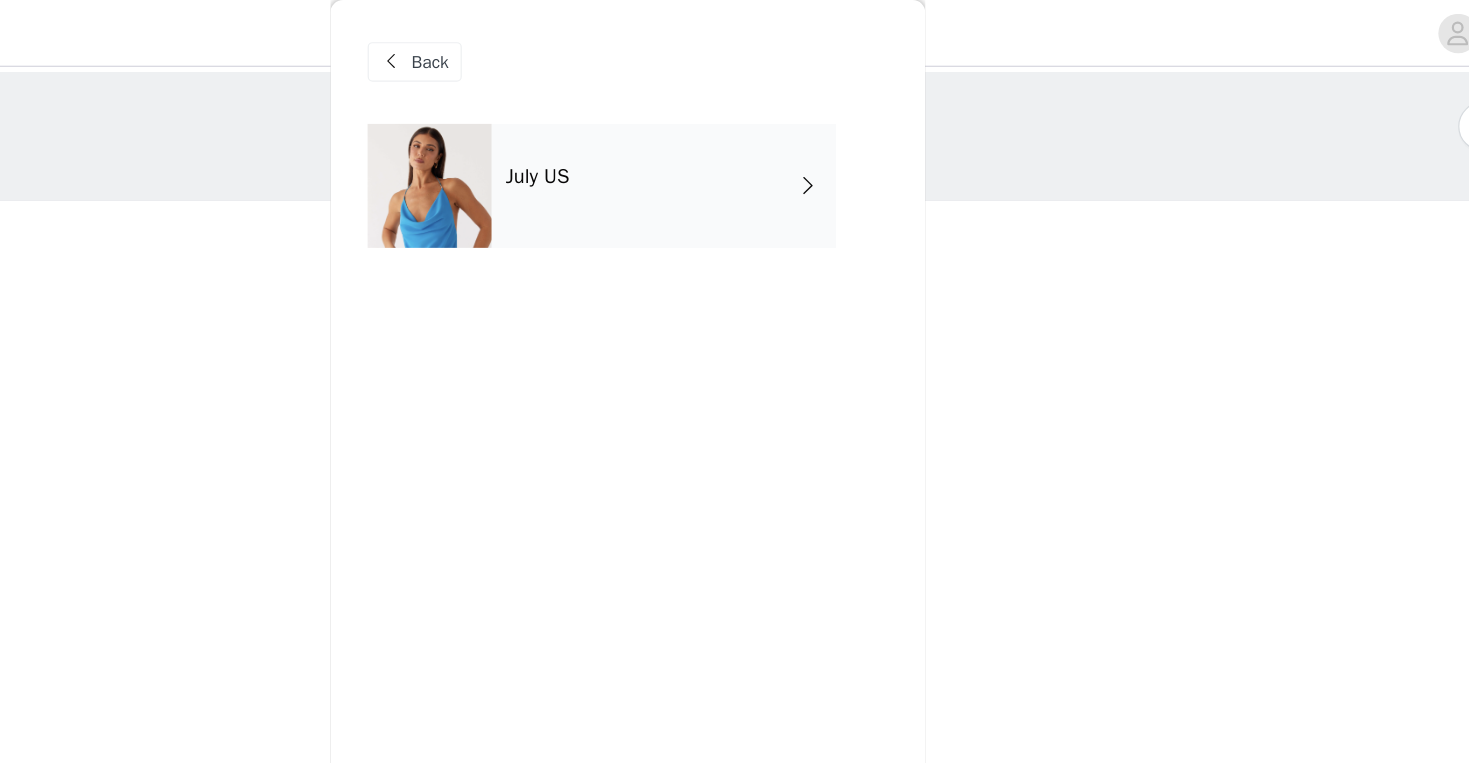 click on "July US" at bounding box center [764, 150] 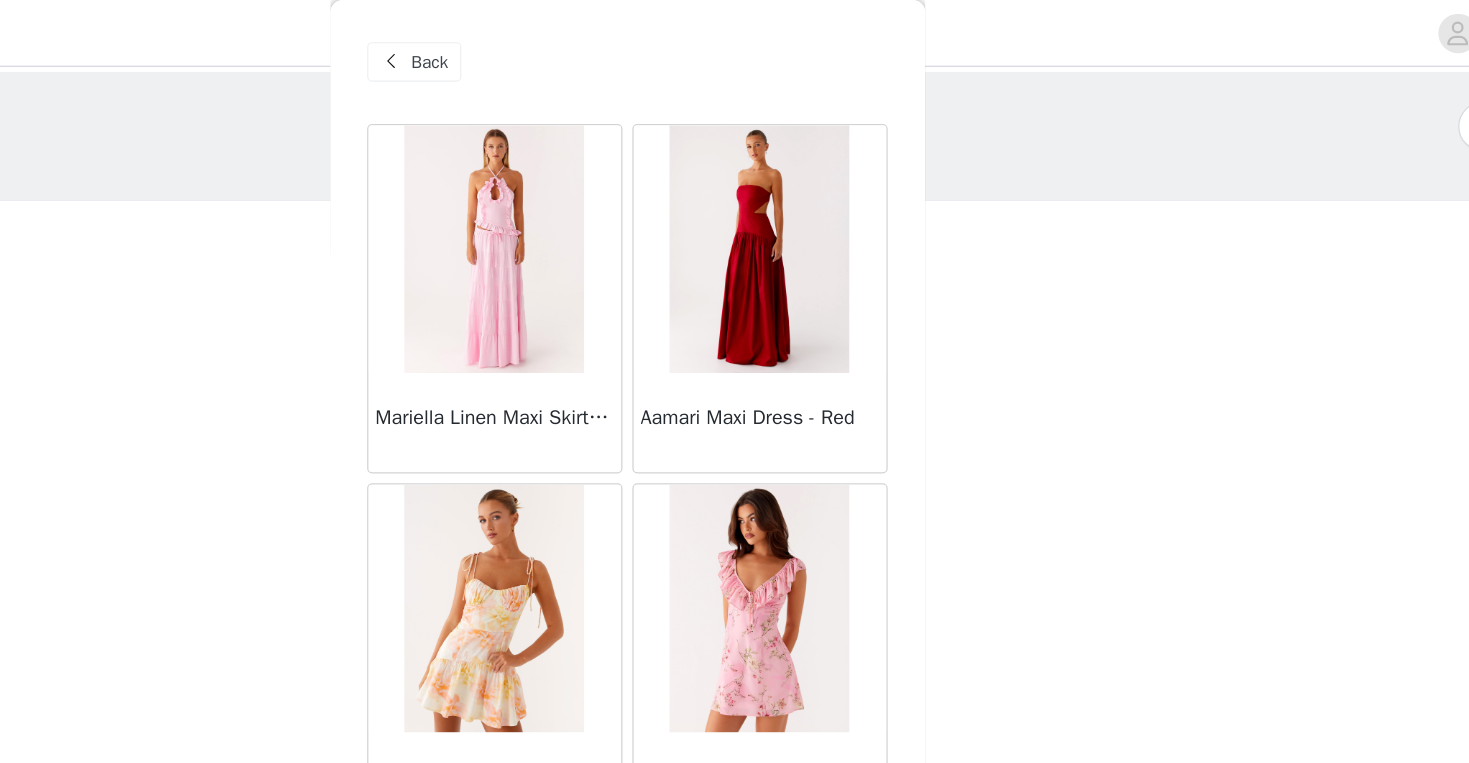 click at bounding box center [627, 201] 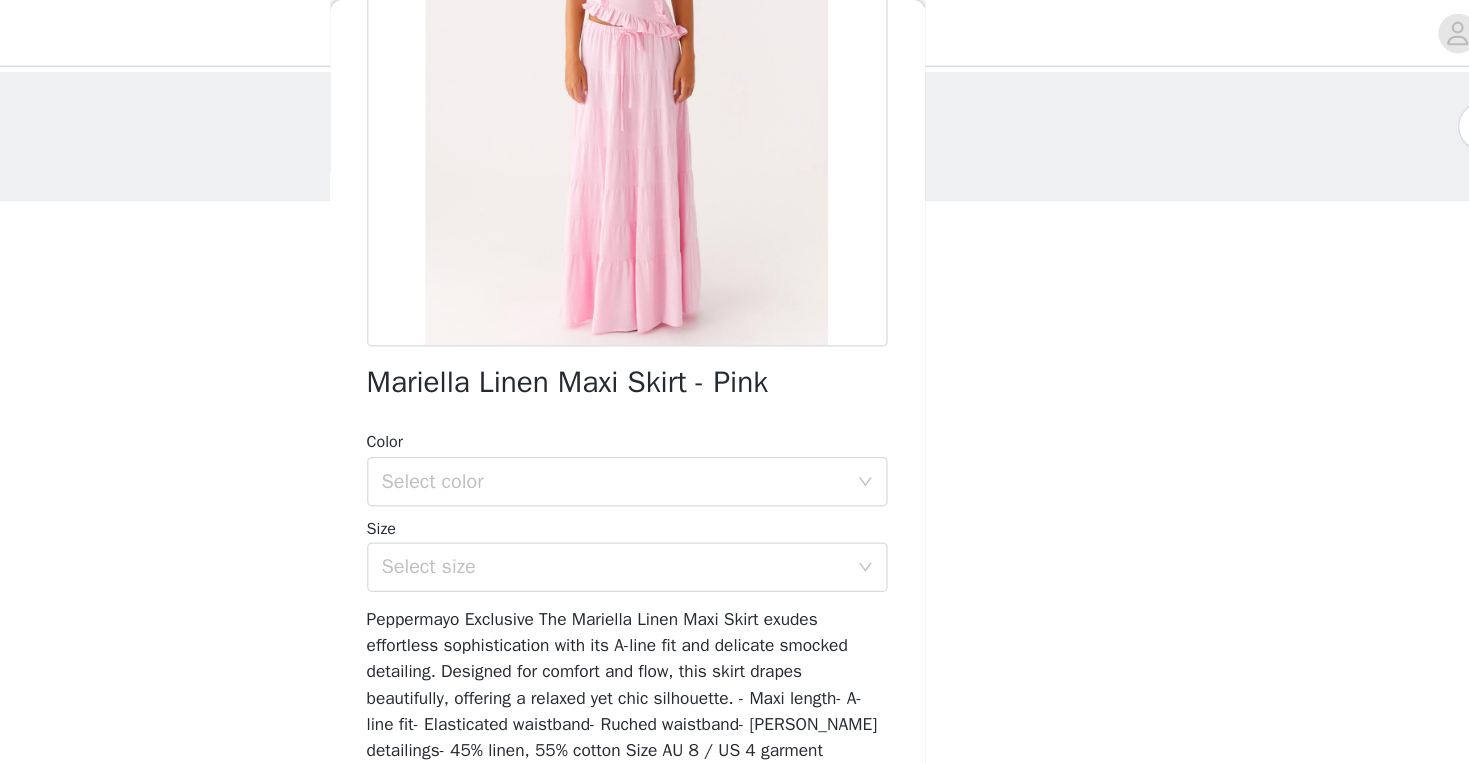 scroll, scrollTop: 269, scrollLeft: 0, axis: vertical 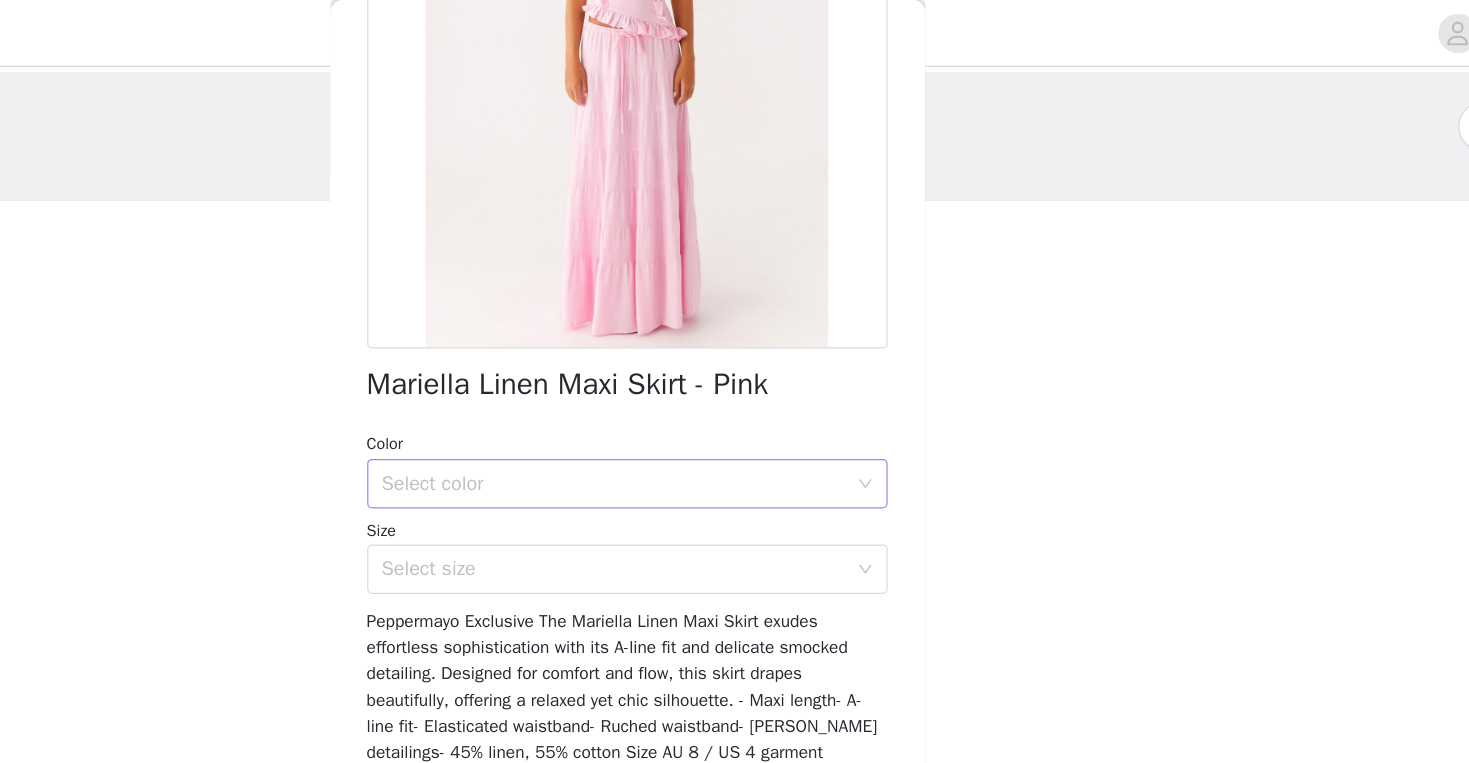 click on "Select color" at bounding box center [724, 390] 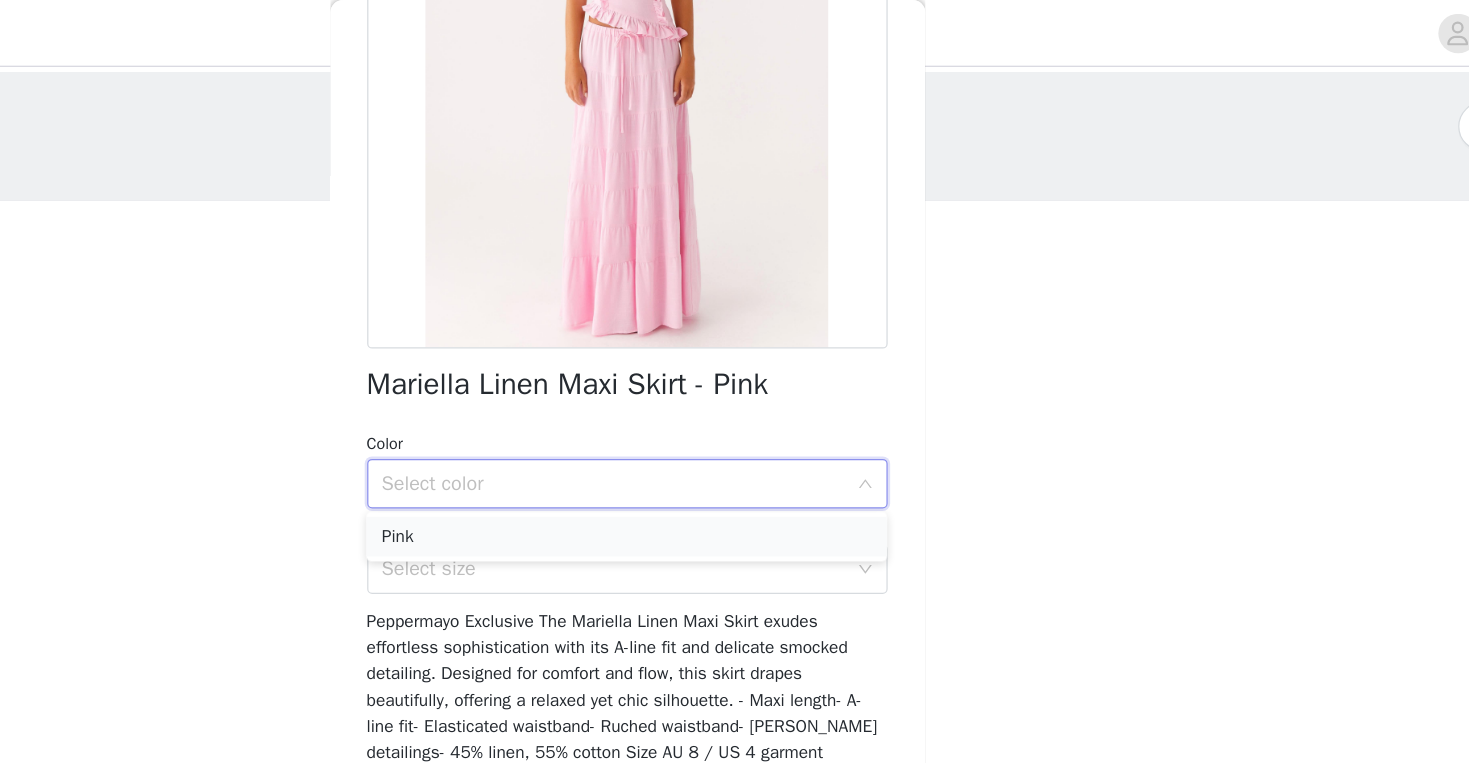 click on "Pink" at bounding box center (734, 433) 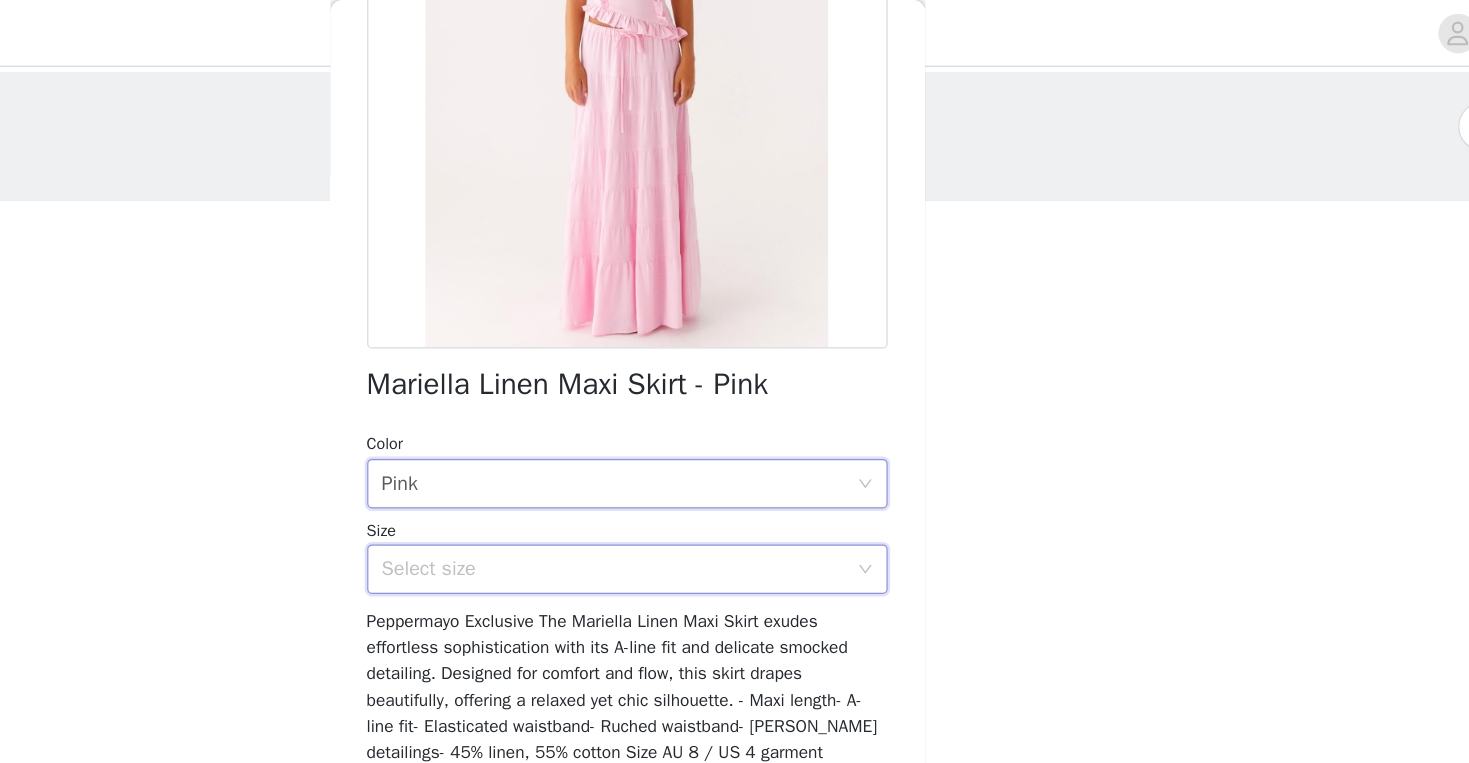 click on "Select size" at bounding box center [728, 459] 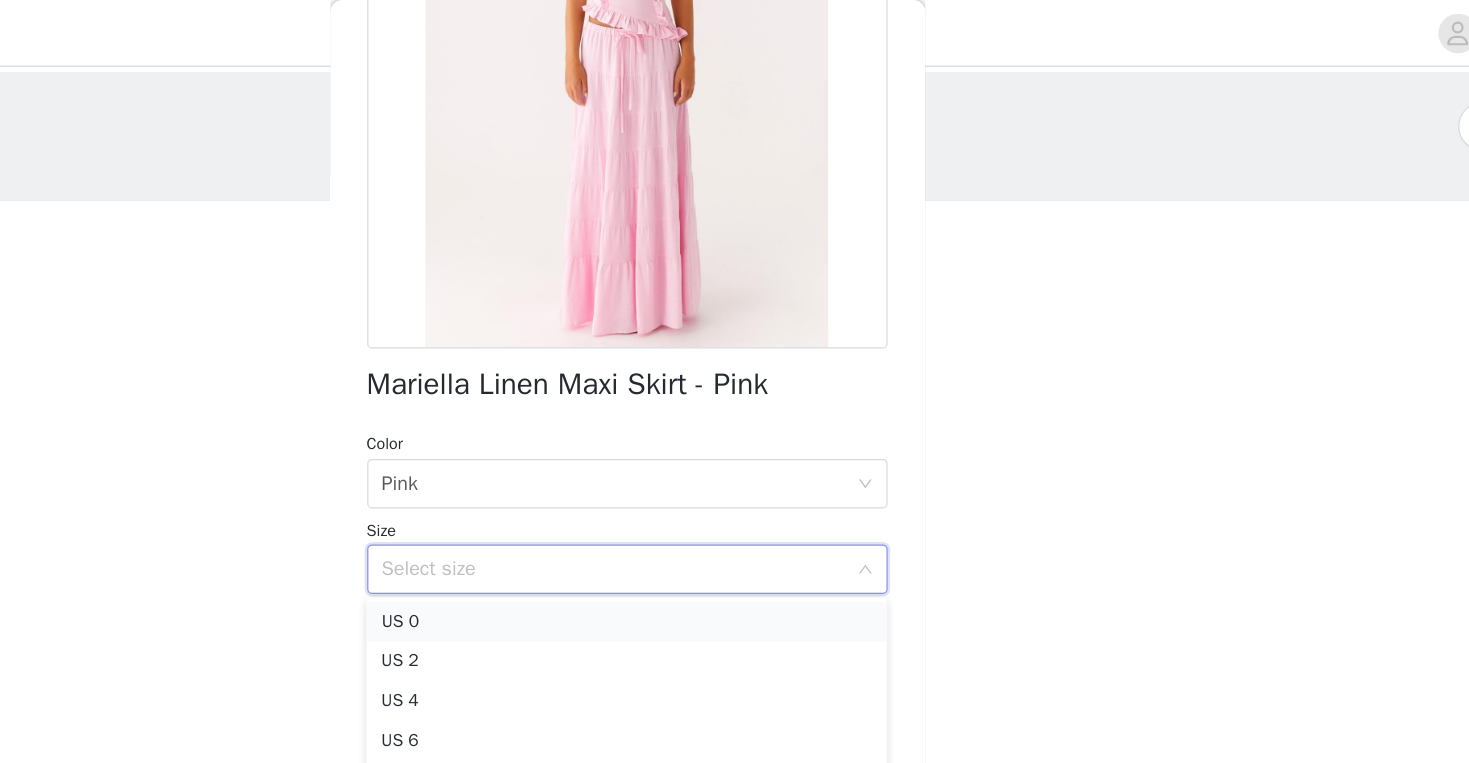 click on "US 0" at bounding box center (734, 502) 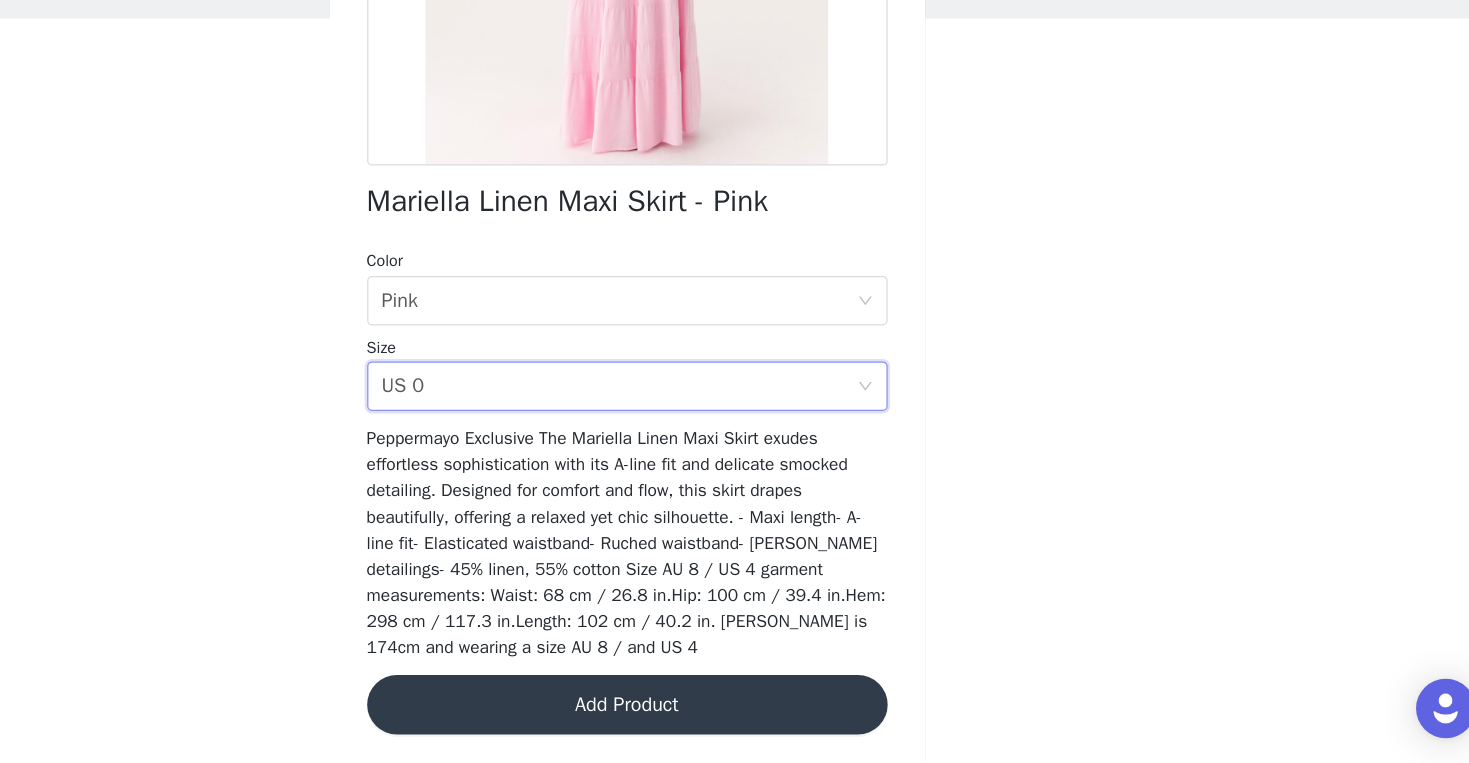 scroll, scrollTop: 0, scrollLeft: 0, axis: both 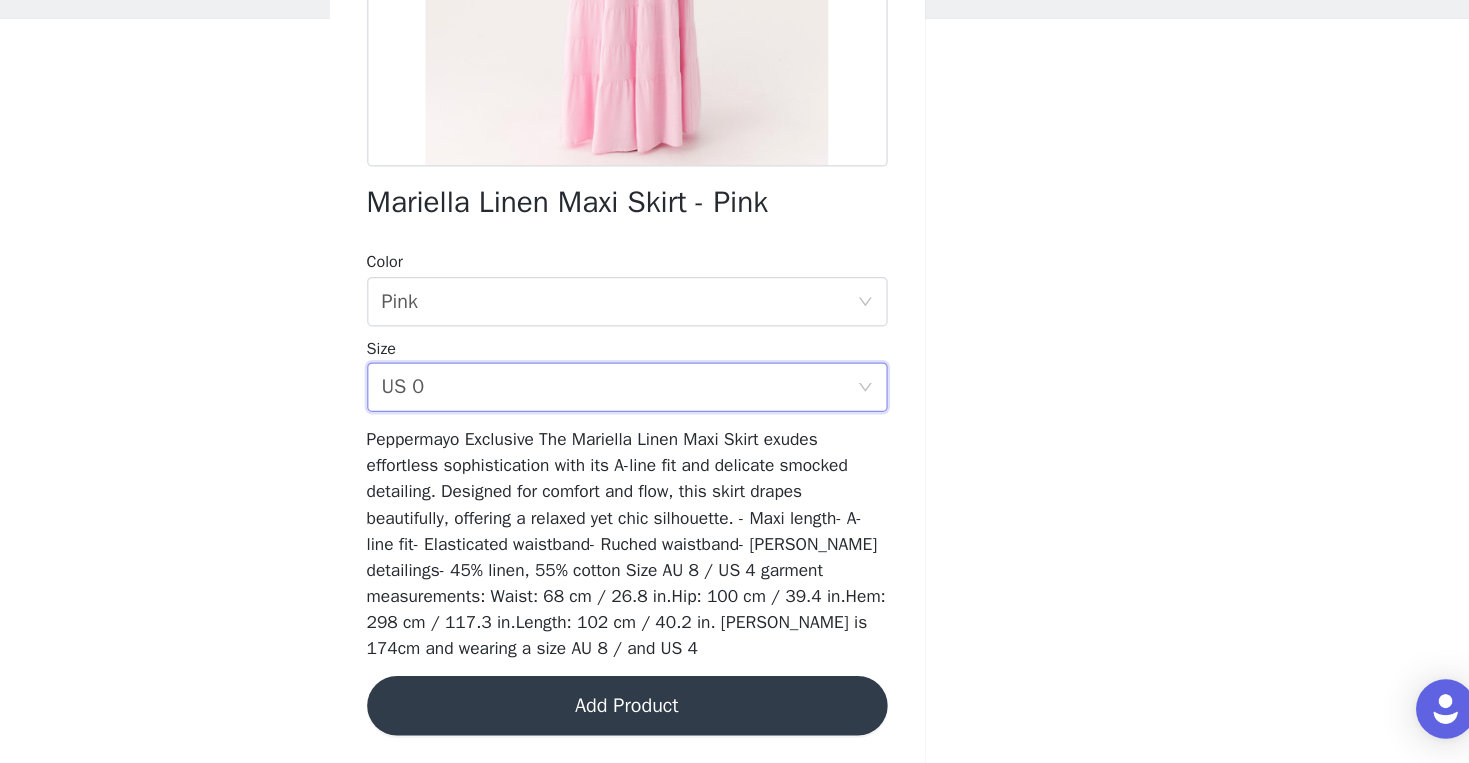 click on "Add Product" at bounding box center [735, 716] 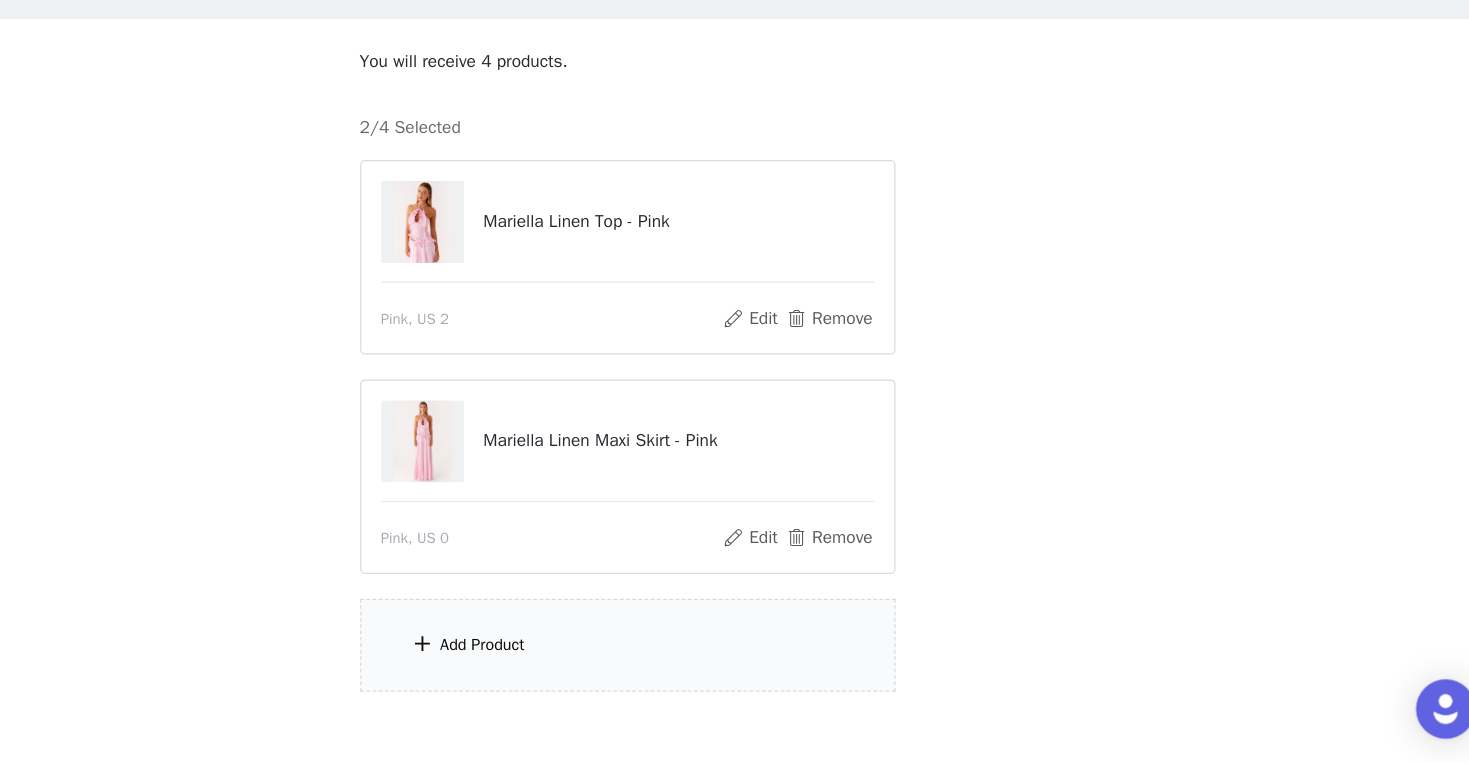 click on "You will receive 4 products.       2/4 Selected           Mariella Linen Top - Pink           Pink, US 2       Edit   Remove     Mariella Linen Maxi Skirt - Pink           Pink, US 0       Edit   Remove     Add Product" at bounding box center [735, 445] 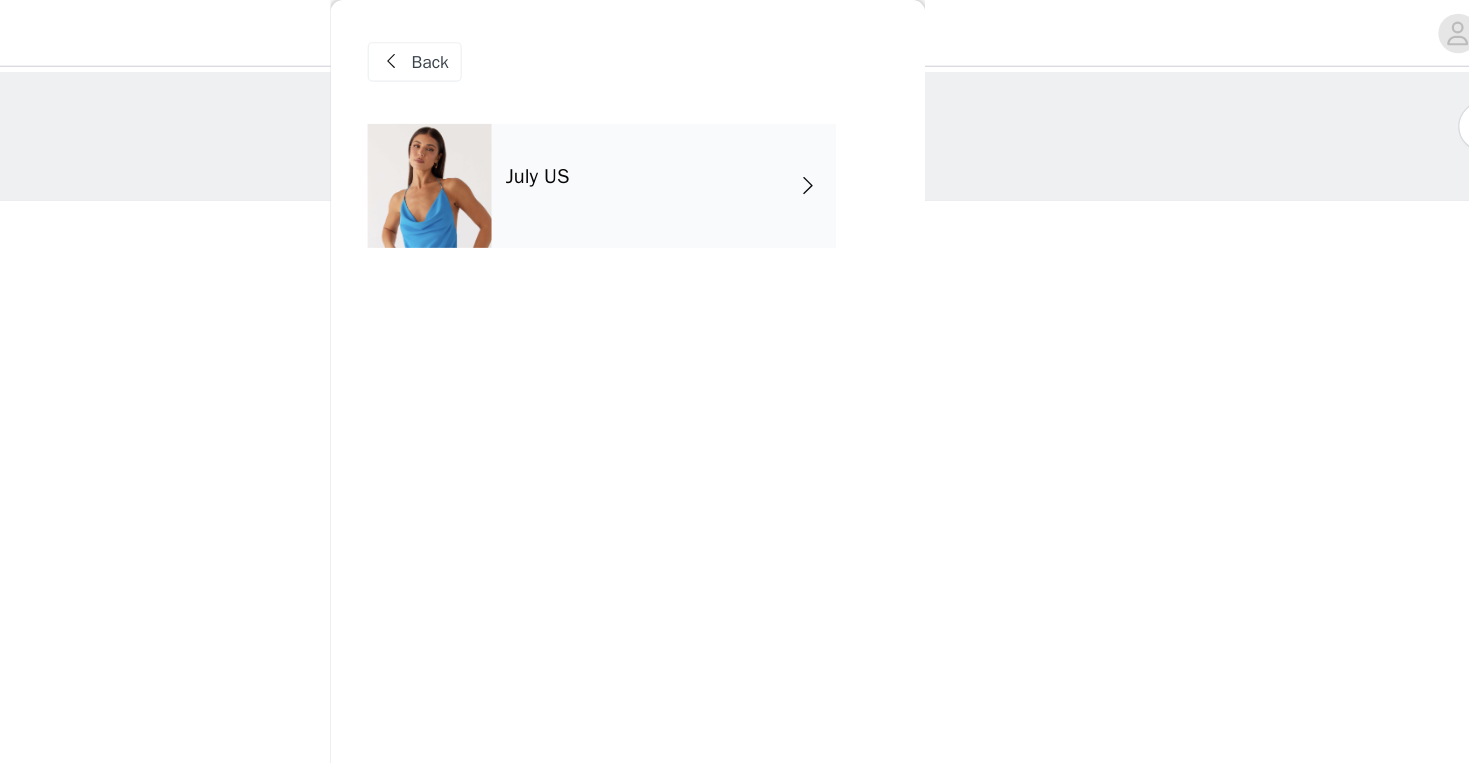 scroll, scrollTop: 0, scrollLeft: 0, axis: both 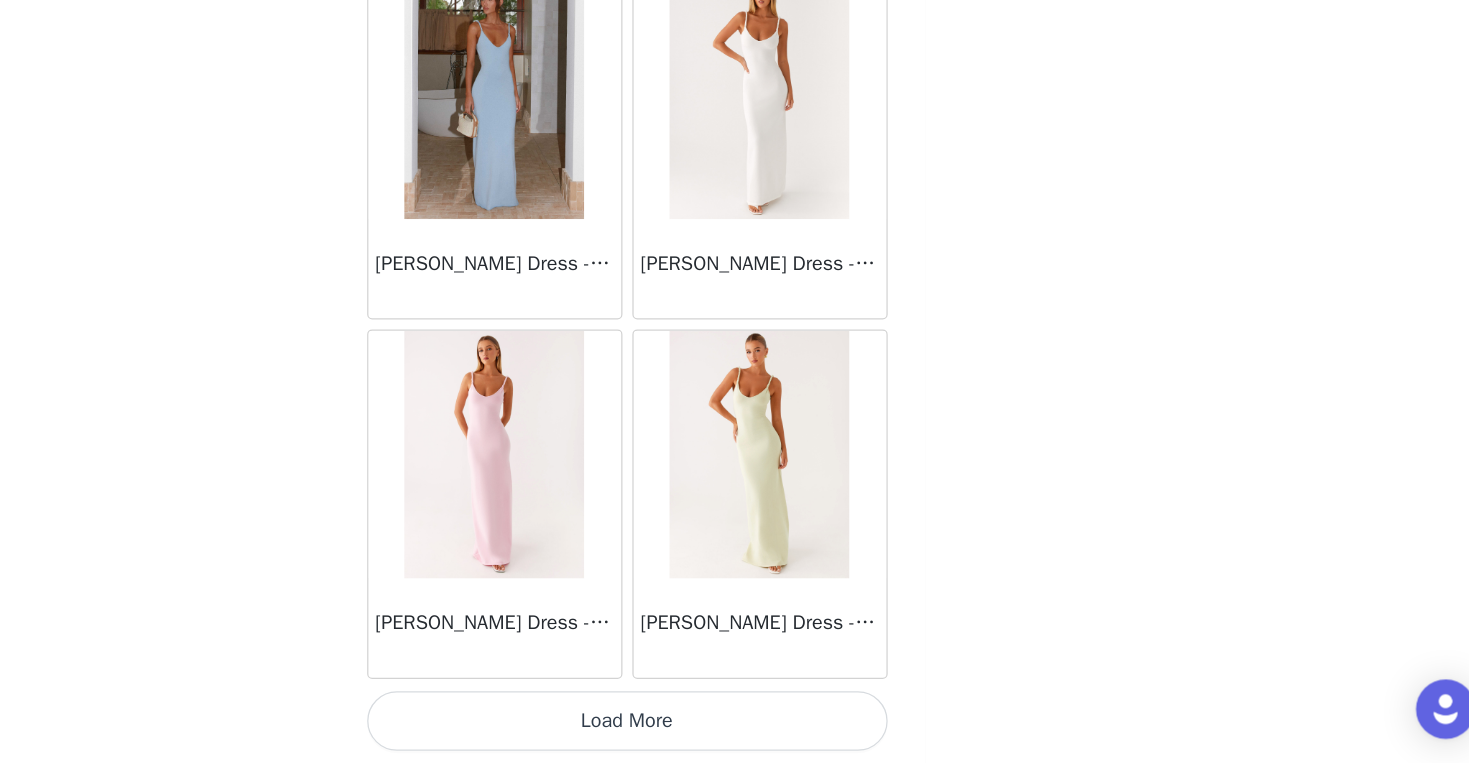 click on "Load More" at bounding box center [735, 729] 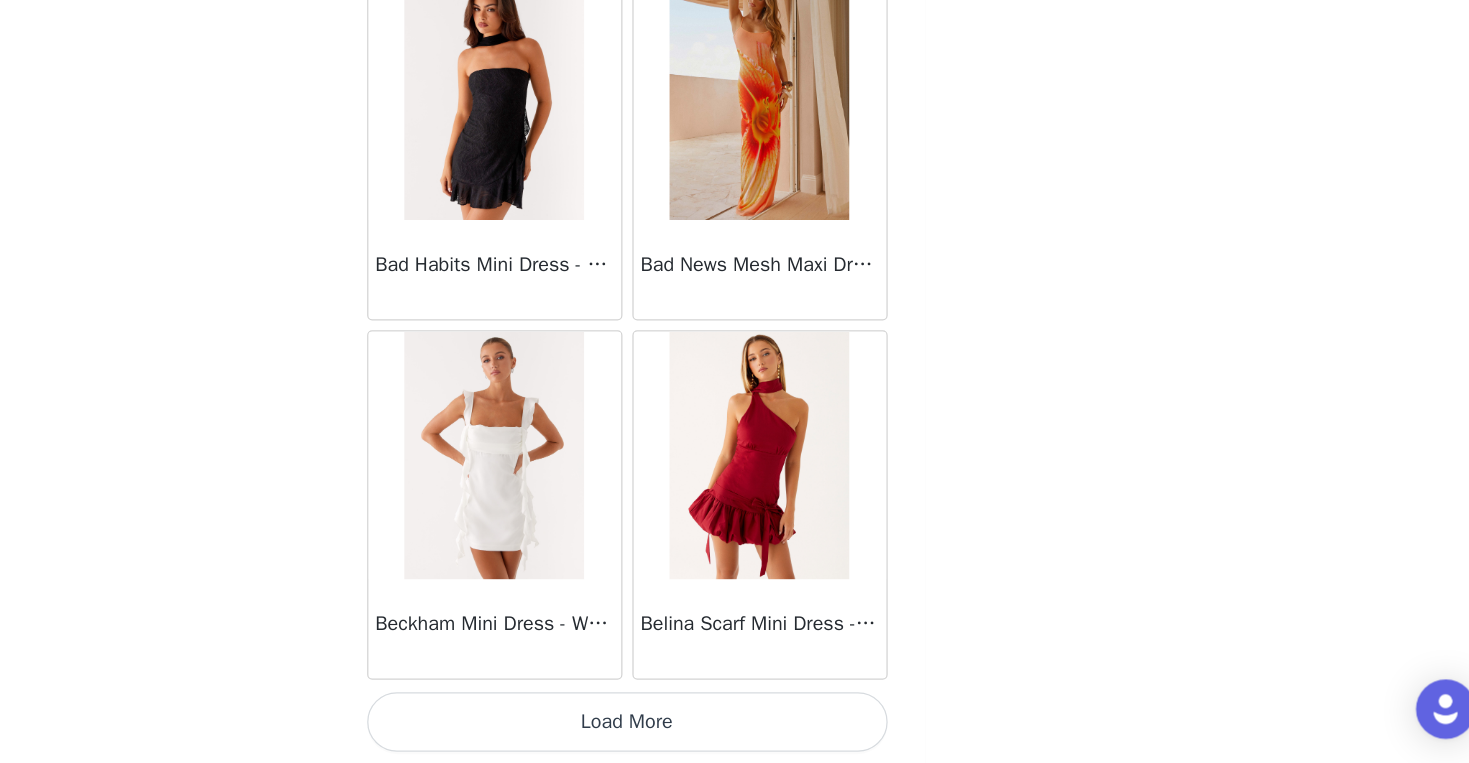 click on "Load More" at bounding box center [735, 729] 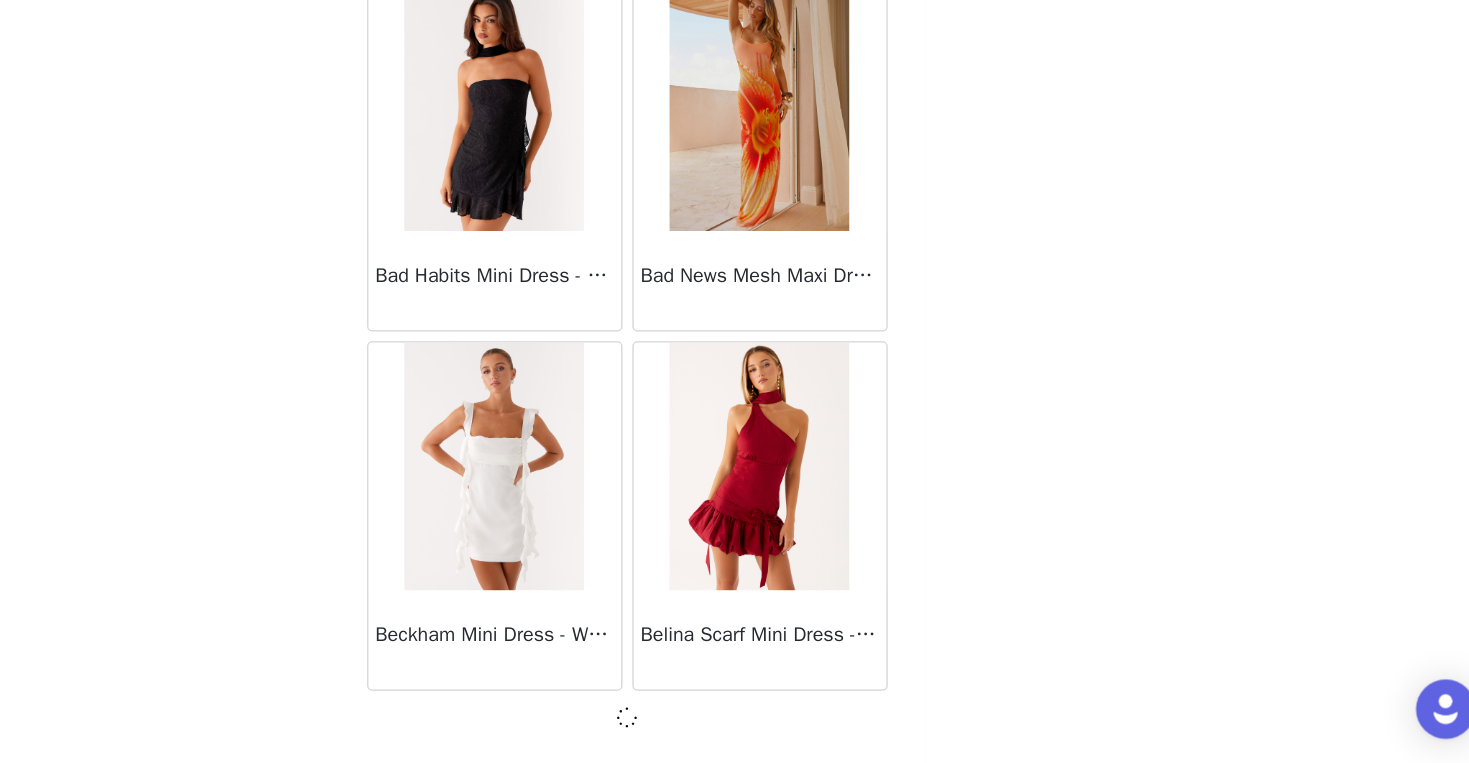 scroll, scrollTop: 5188, scrollLeft: 0, axis: vertical 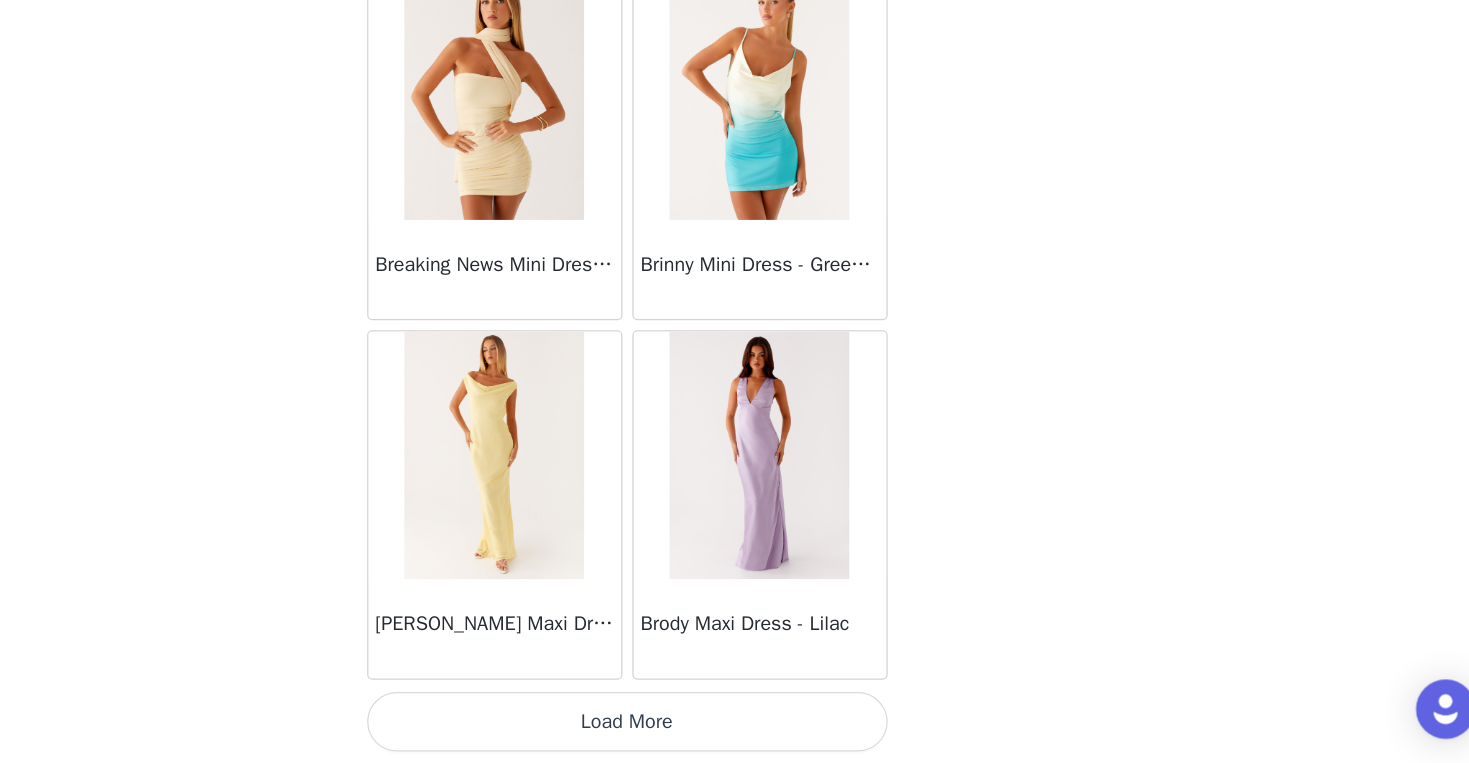 click on "Load More" at bounding box center (735, 729) 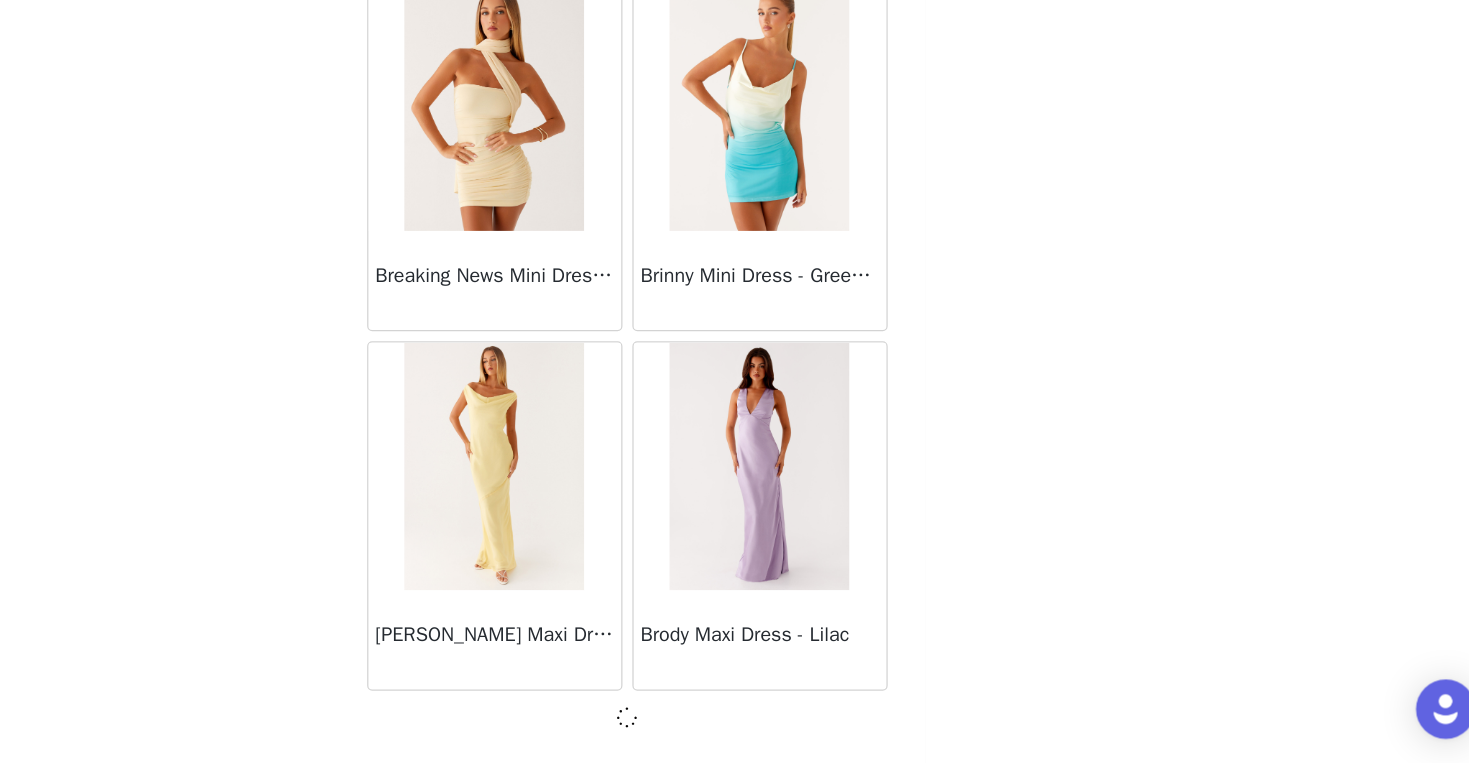 scroll, scrollTop: 8088, scrollLeft: 0, axis: vertical 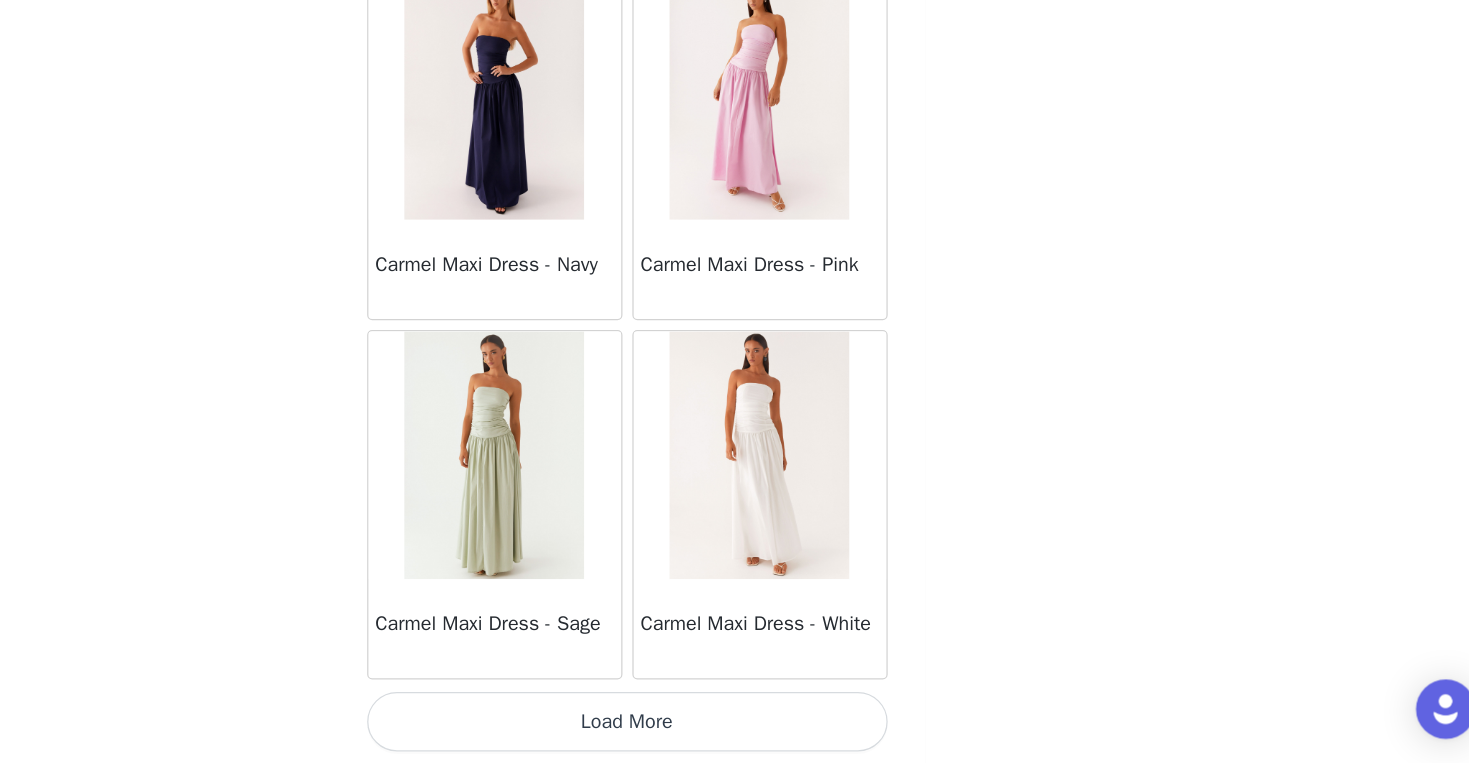 click on "Load More" at bounding box center (735, 729) 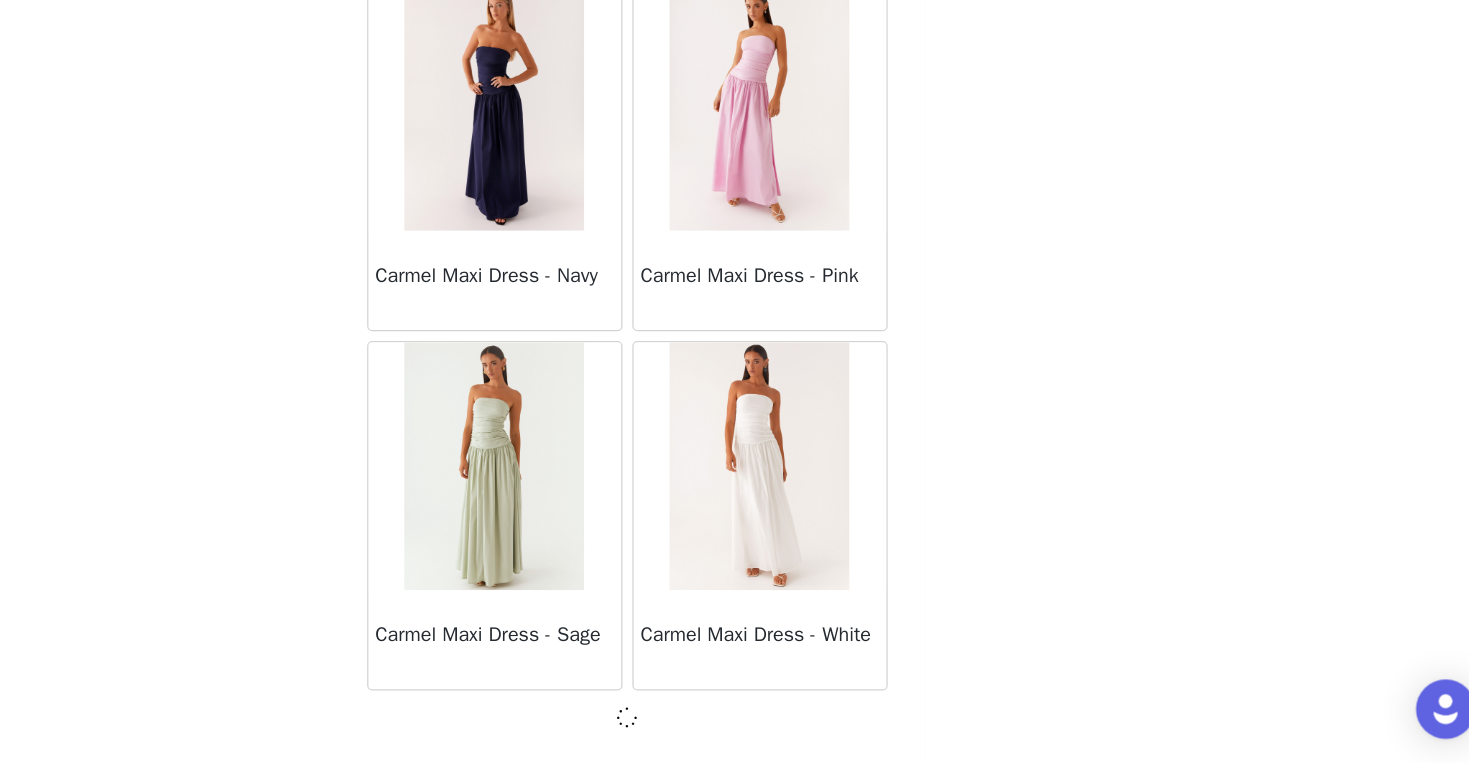 scroll, scrollTop: 10988, scrollLeft: 0, axis: vertical 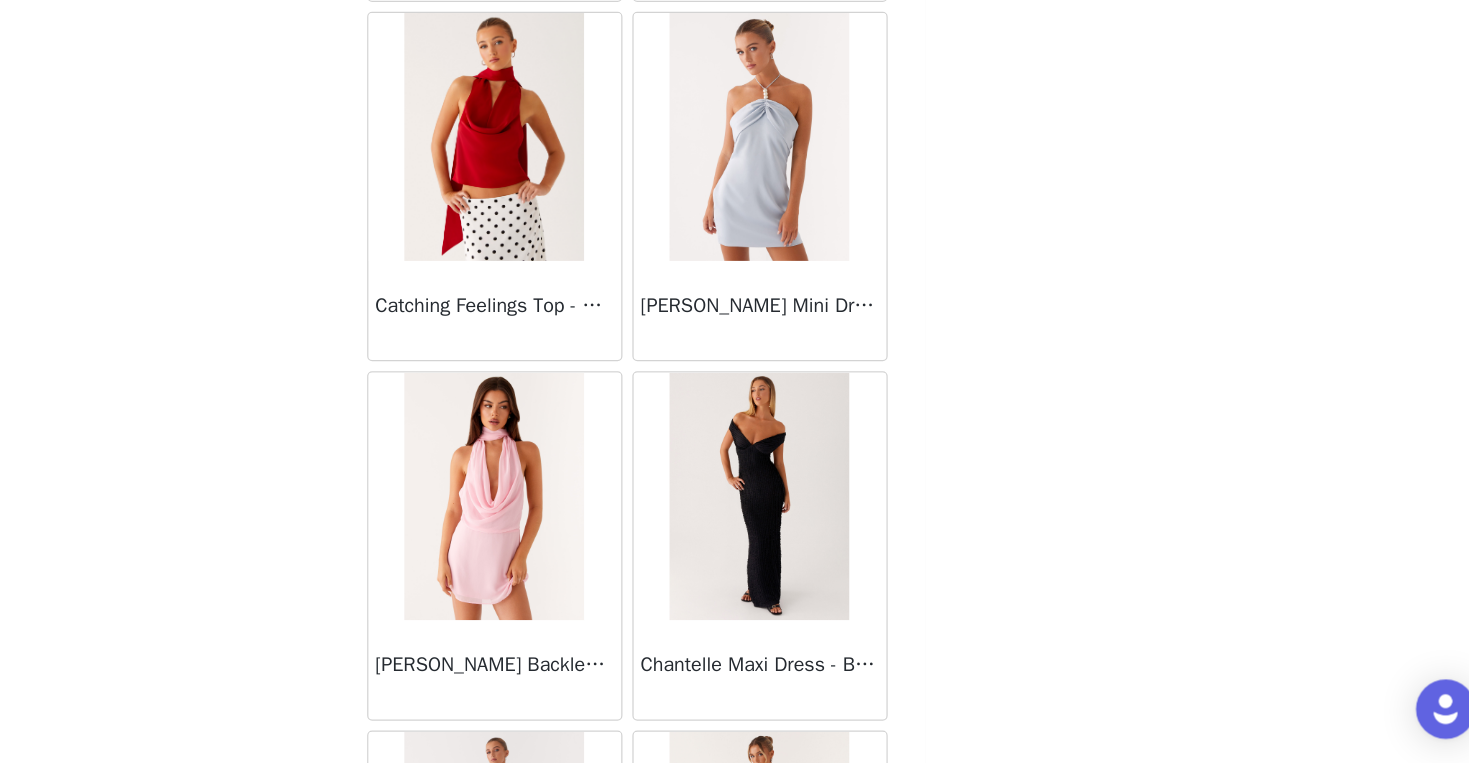 click at bounding box center (841, 257) 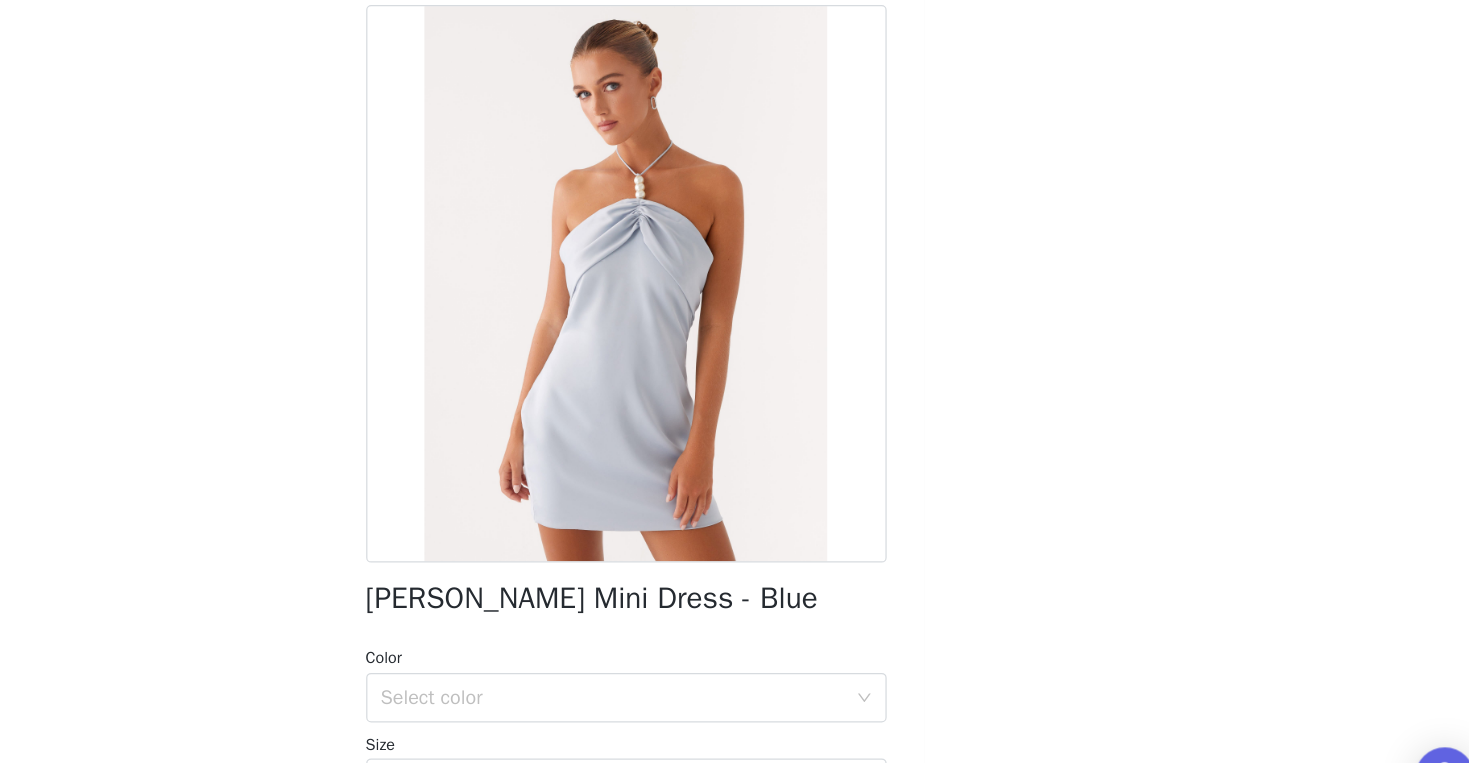 scroll, scrollTop: 0, scrollLeft: 0, axis: both 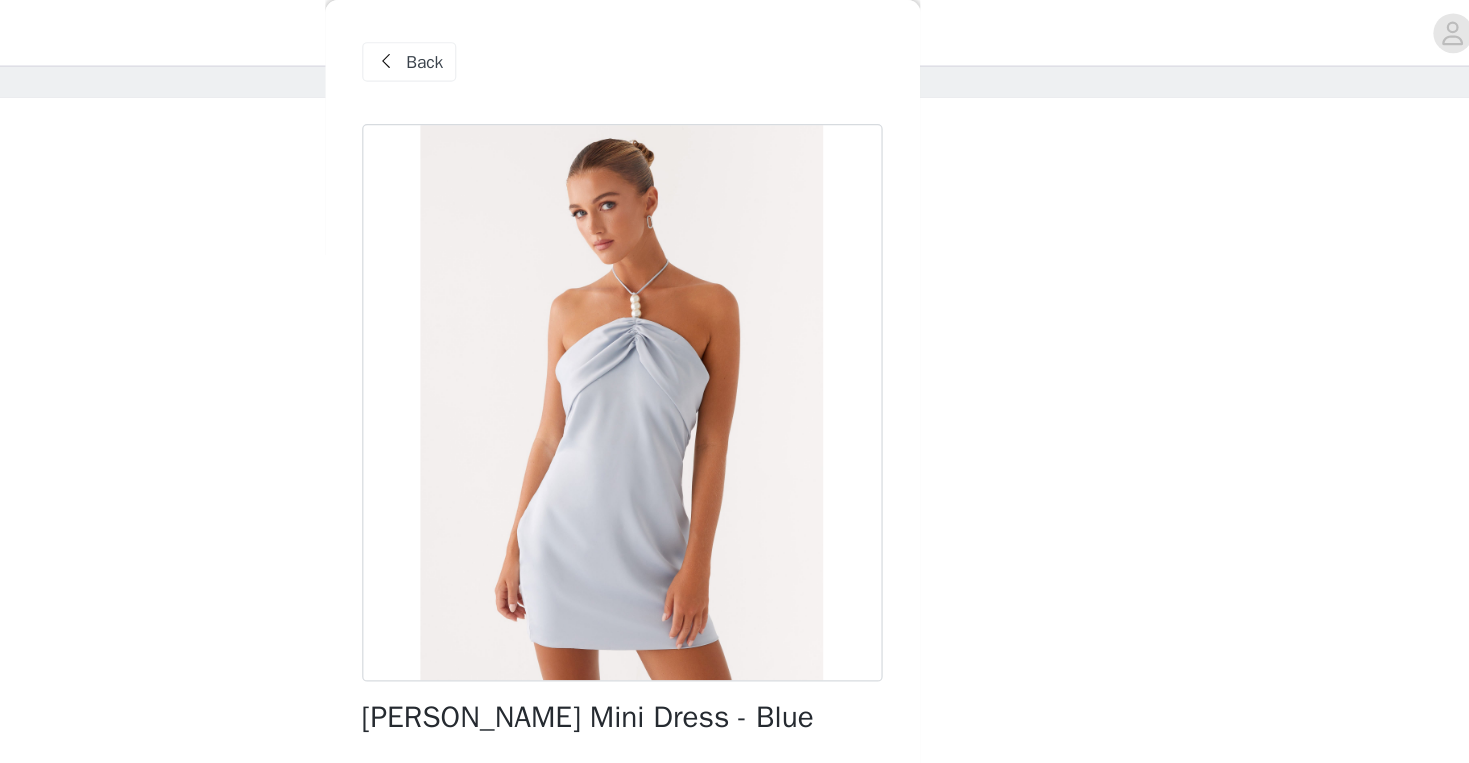 click on "Back" at bounding box center [563, 50] 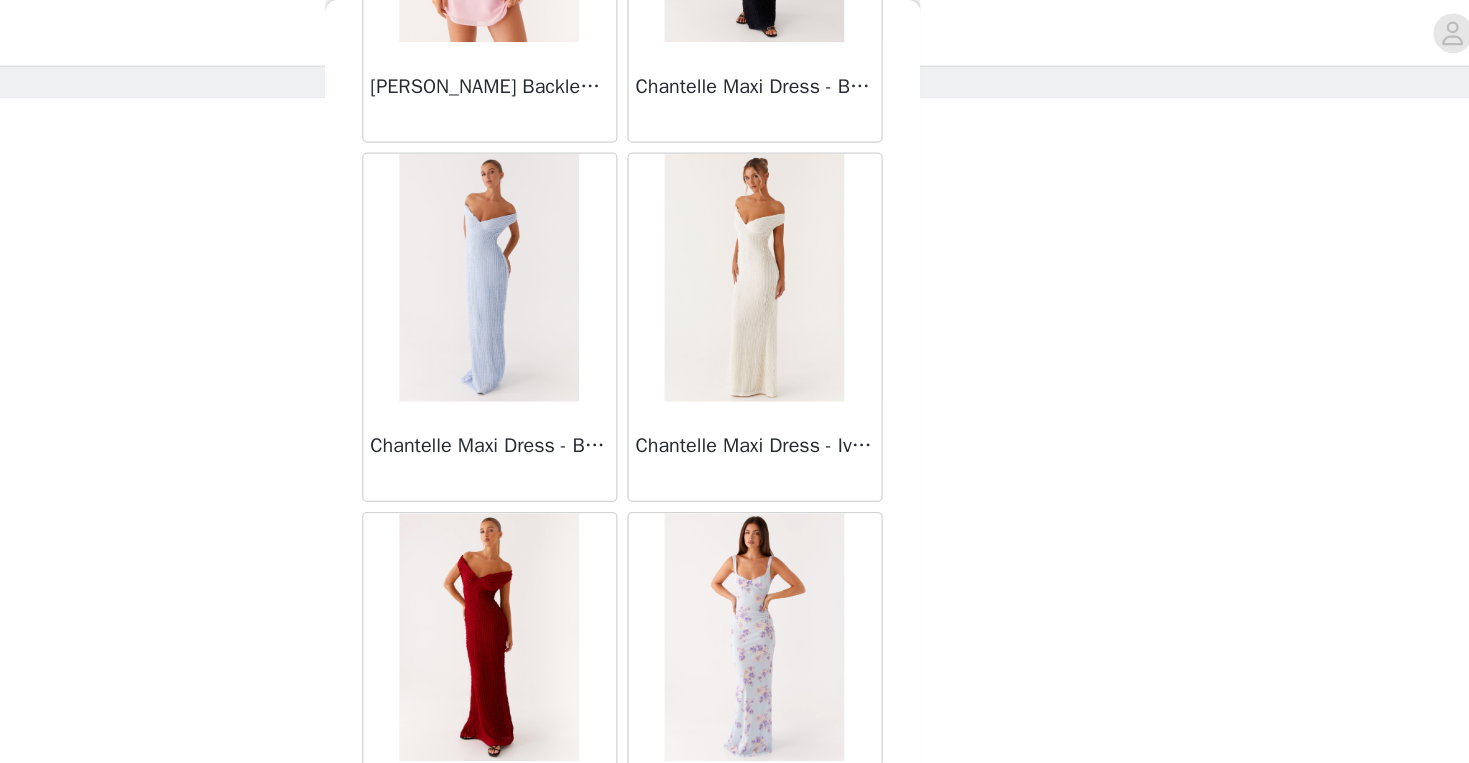 scroll, scrollTop: 13897, scrollLeft: 0, axis: vertical 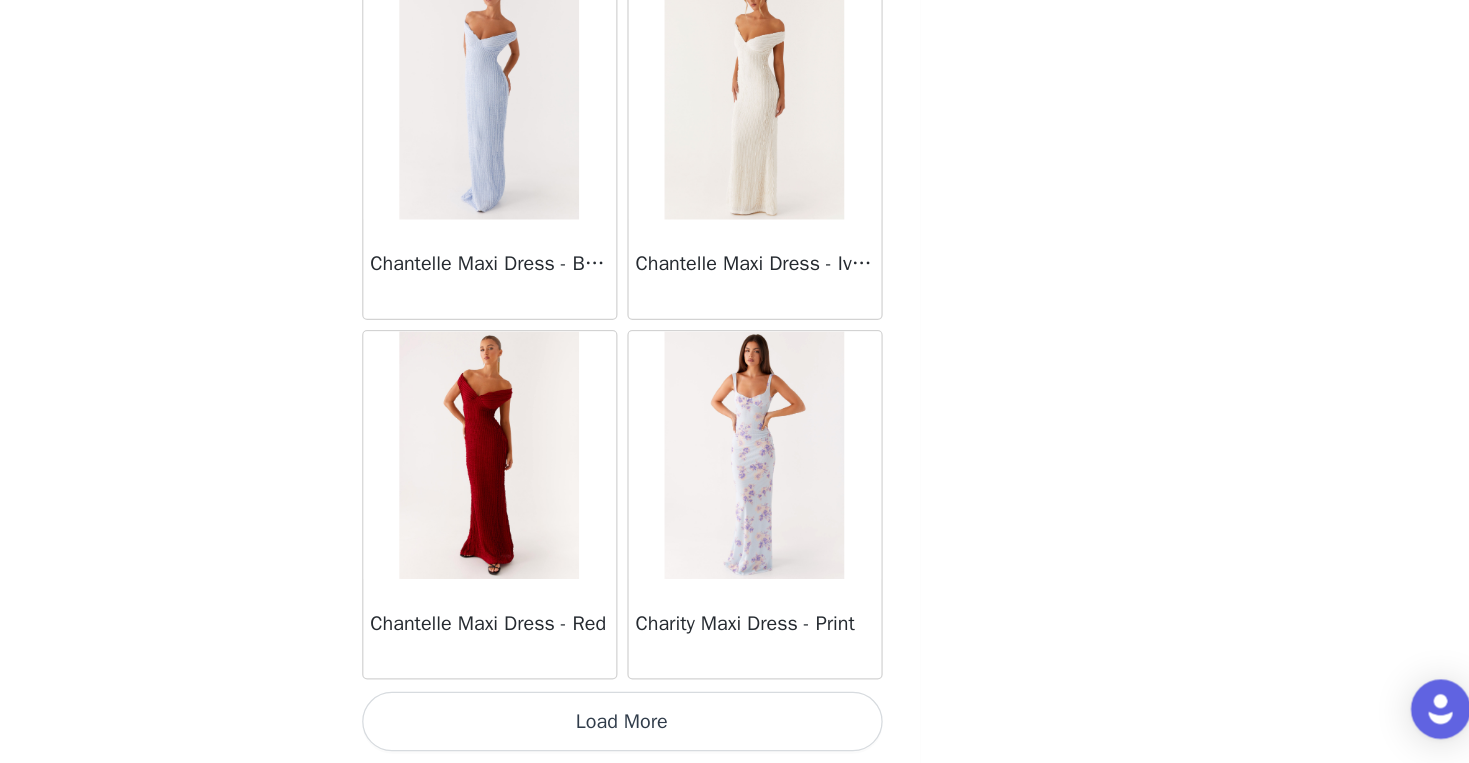 click on "Load More" at bounding box center [735, 729] 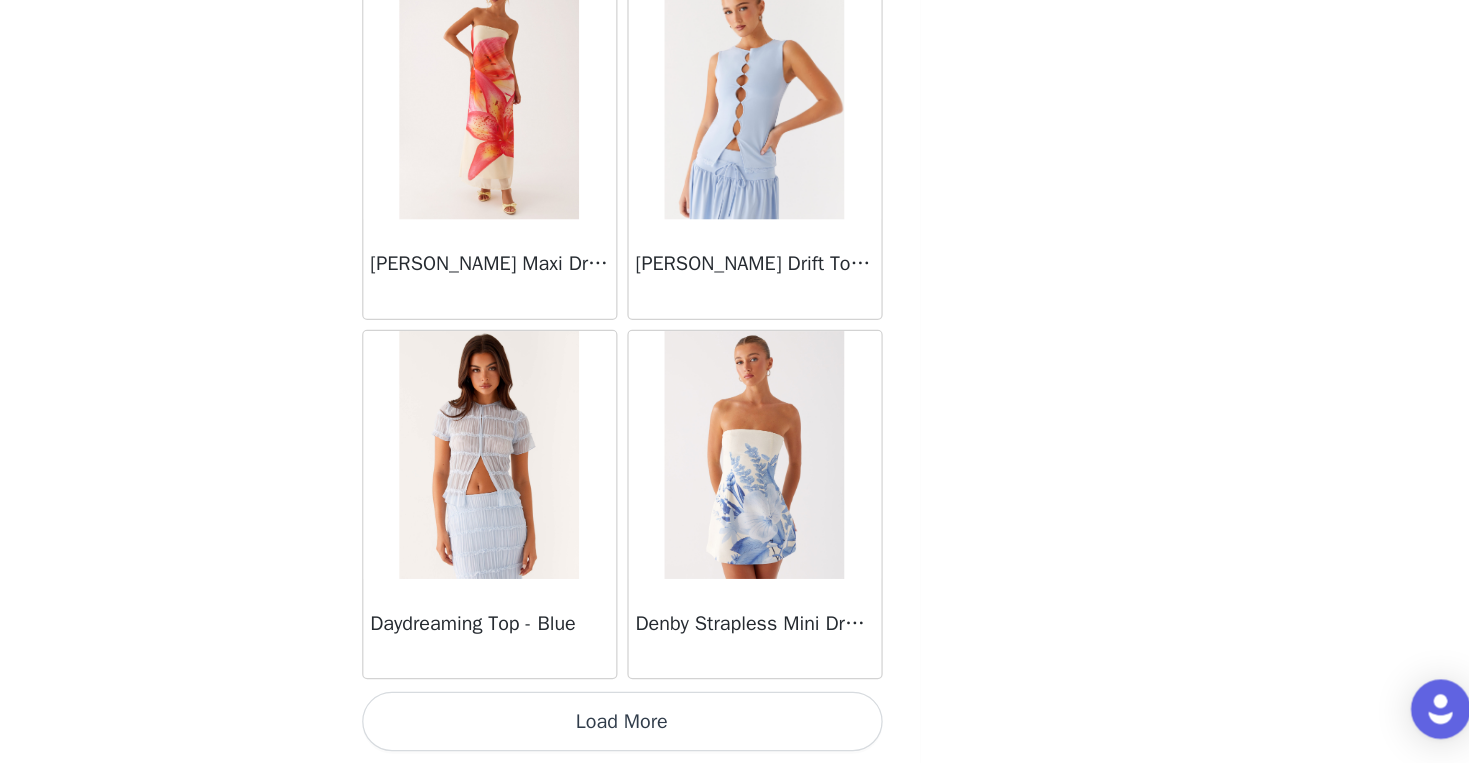 click on "Load More" at bounding box center [735, 729] 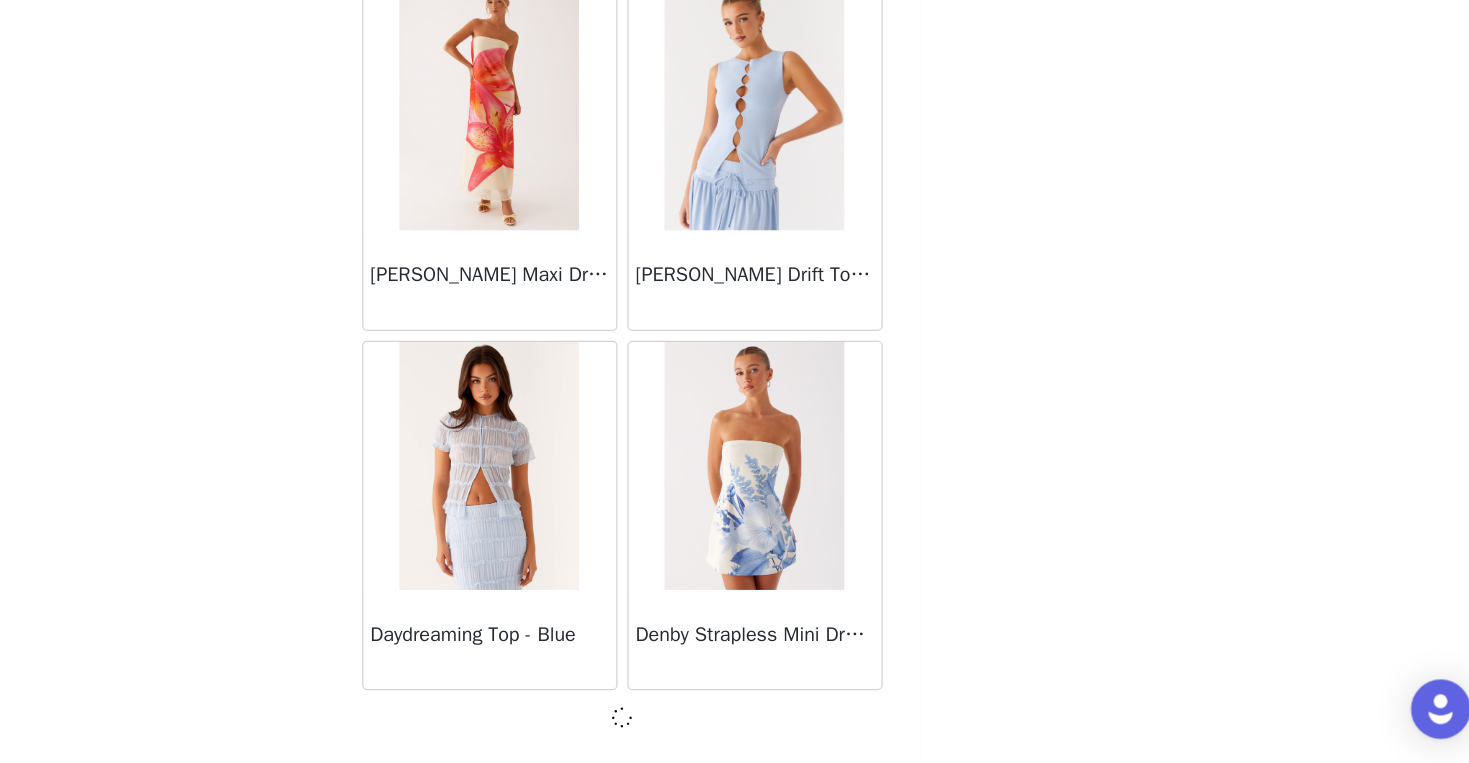 scroll, scrollTop: 16788, scrollLeft: 0, axis: vertical 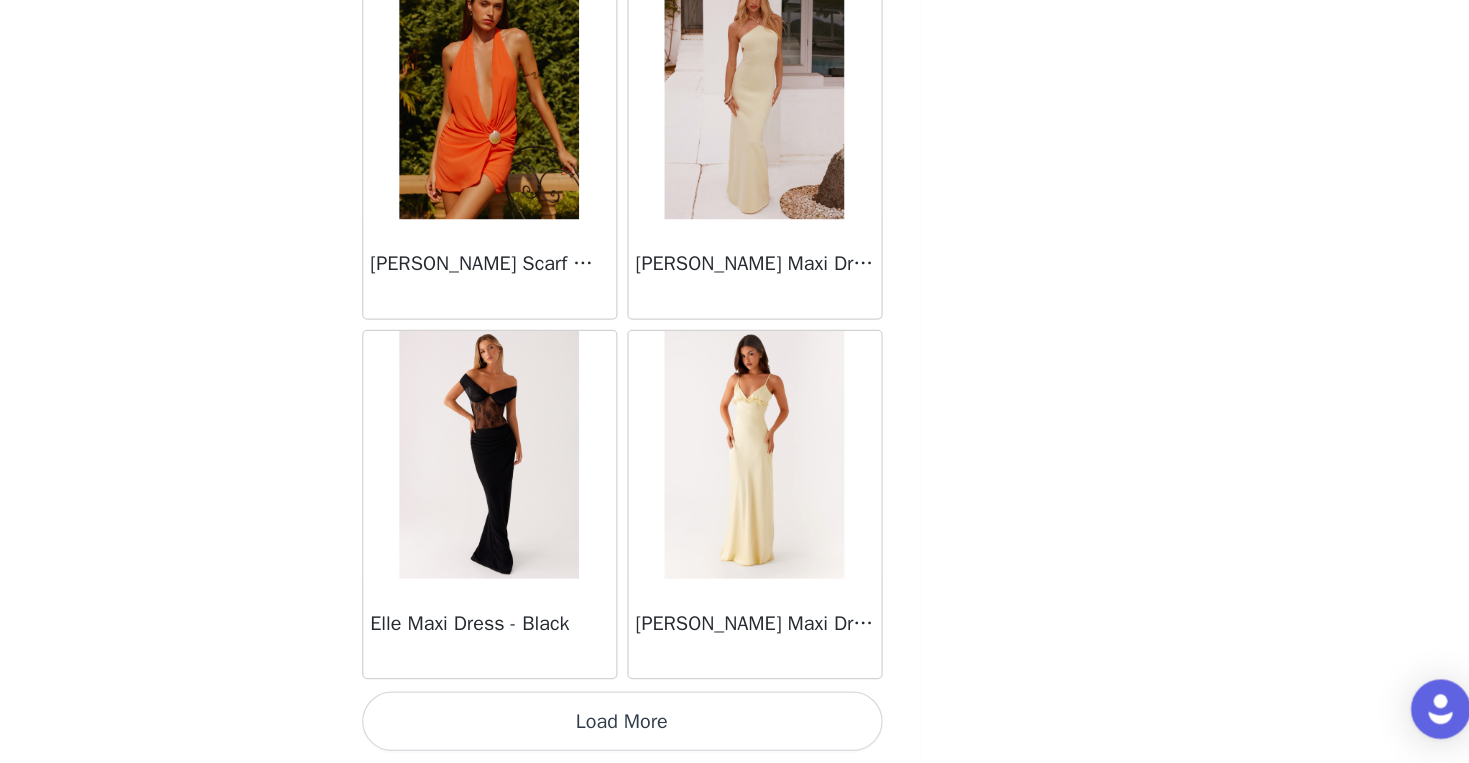 click on "Load More" at bounding box center (735, 729) 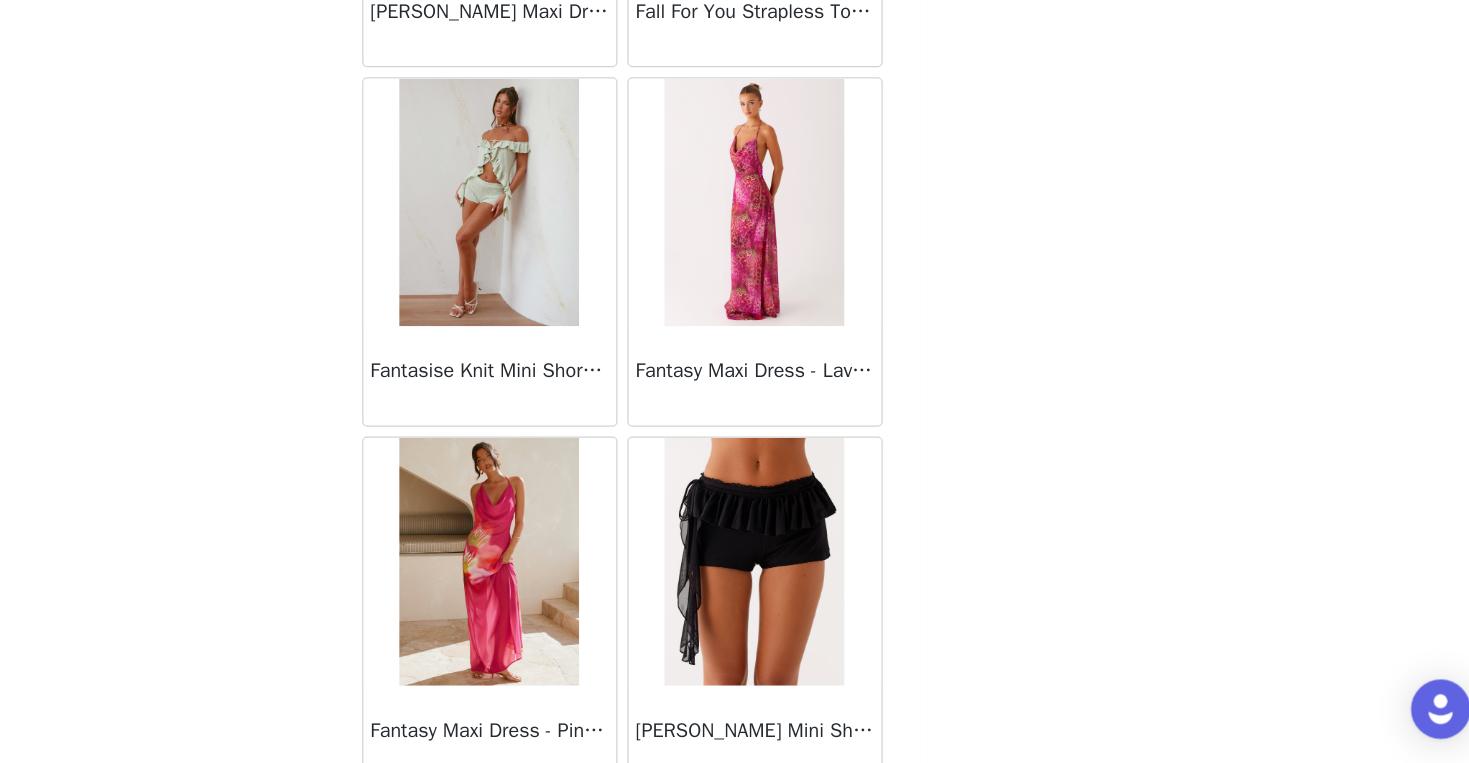 scroll, scrollTop: 22597, scrollLeft: 0, axis: vertical 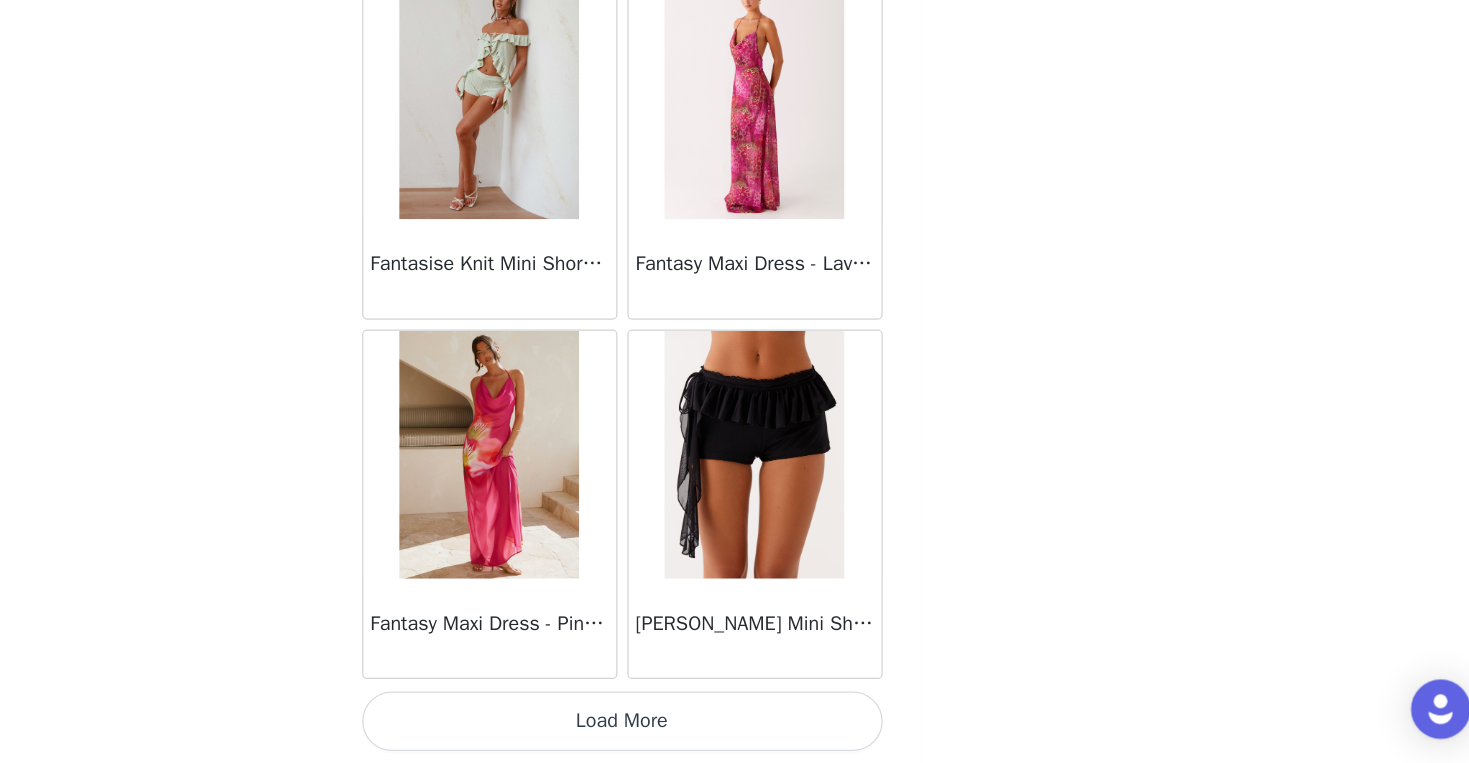 click on "Load More" at bounding box center (735, 729) 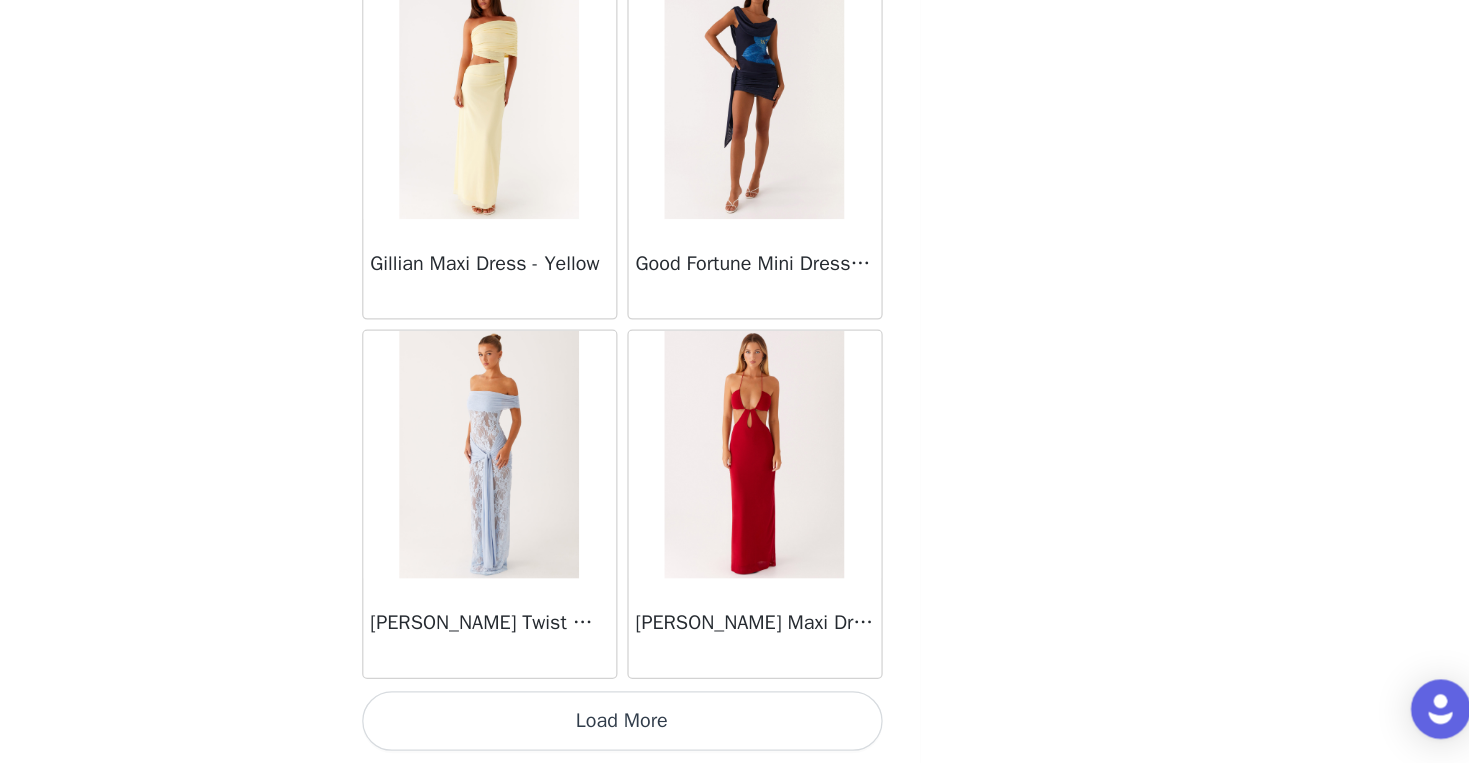 scroll, scrollTop: 25497, scrollLeft: 0, axis: vertical 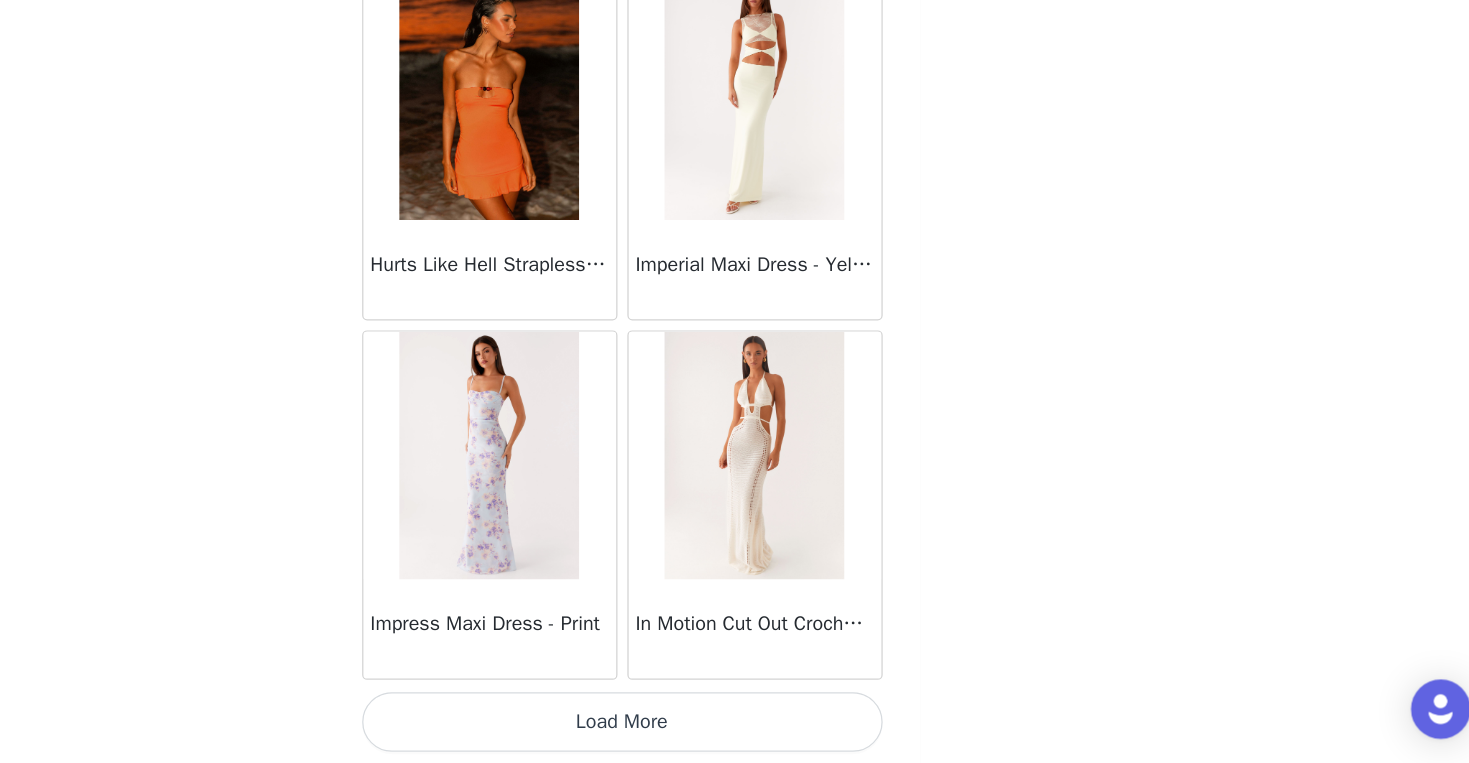 click on "Load More" at bounding box center [735, 729] 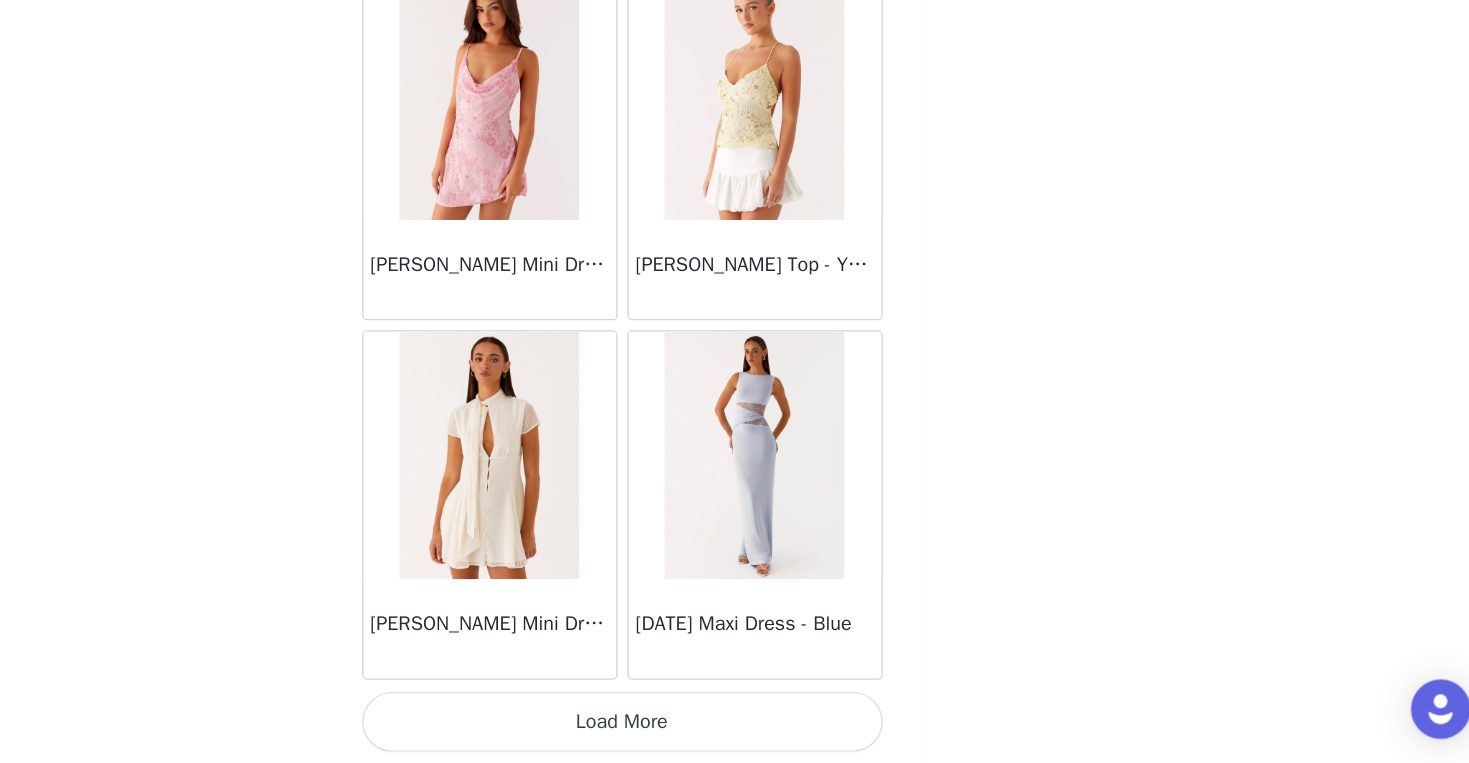 scroll, scrollTop: 31297, scrollLeft: 0, axis: vertical 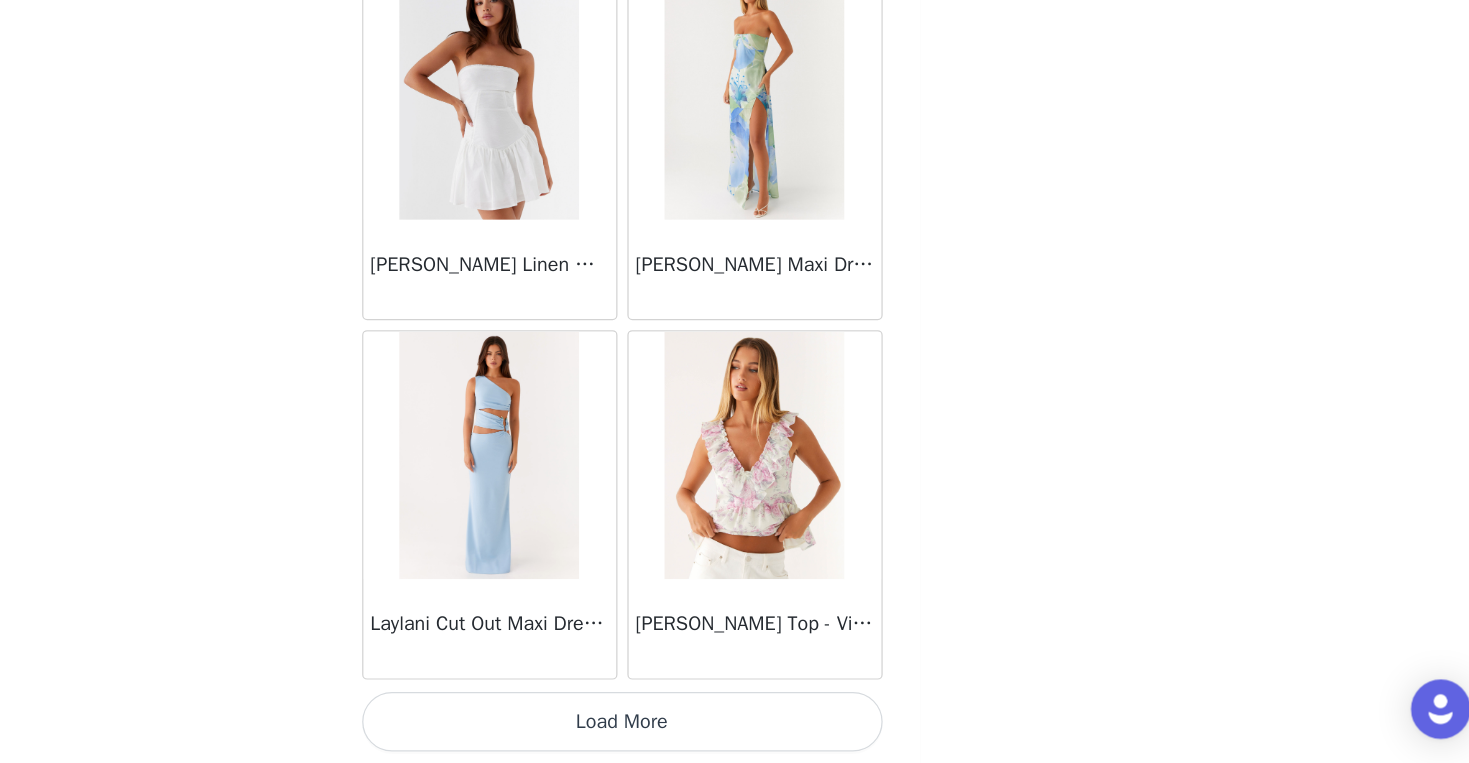 click on "Load More" at bounding box center [735, 729] 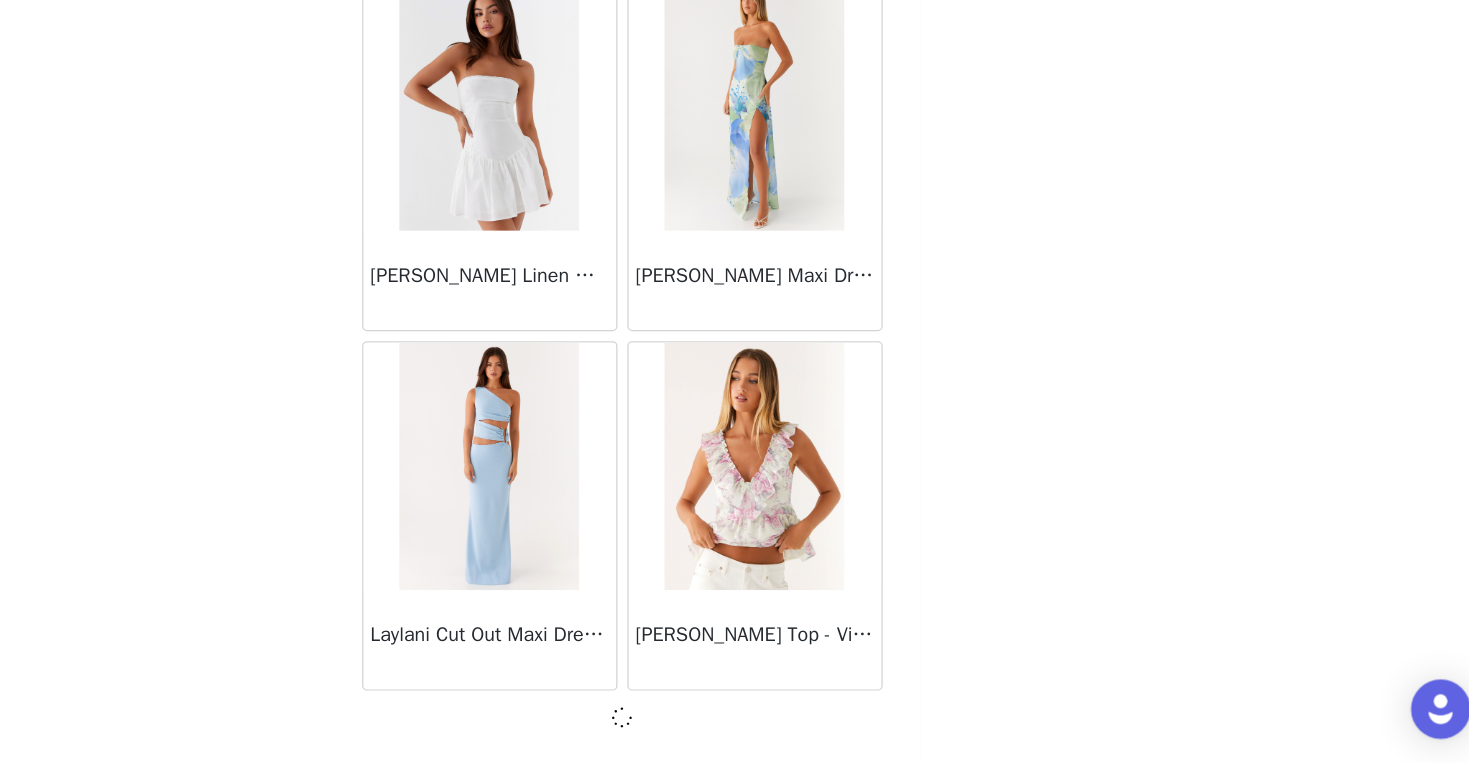 scroll, scrollTop: 34188, scrollLeft: 0, axis: vertical 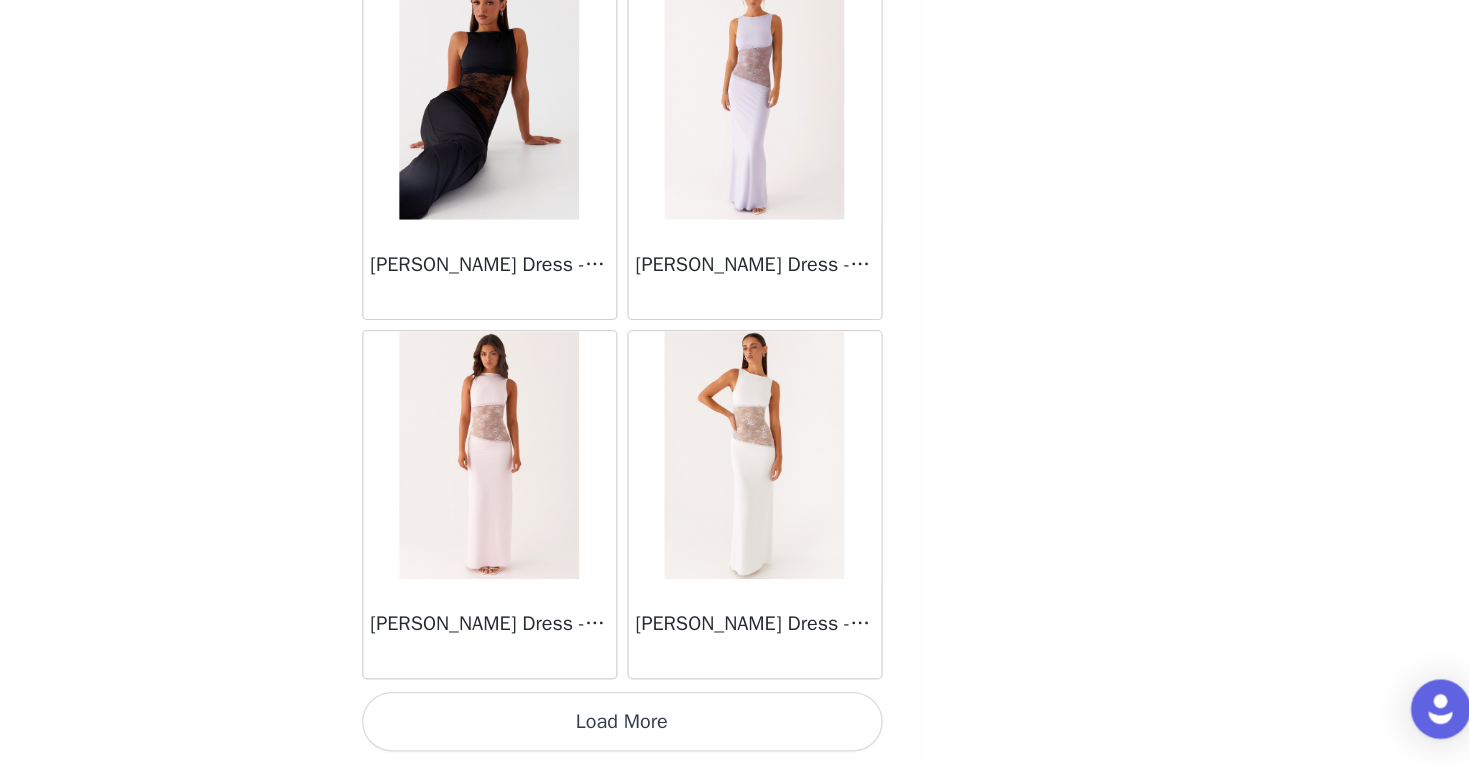 click on "Load More" at bounding box center (735, 729) 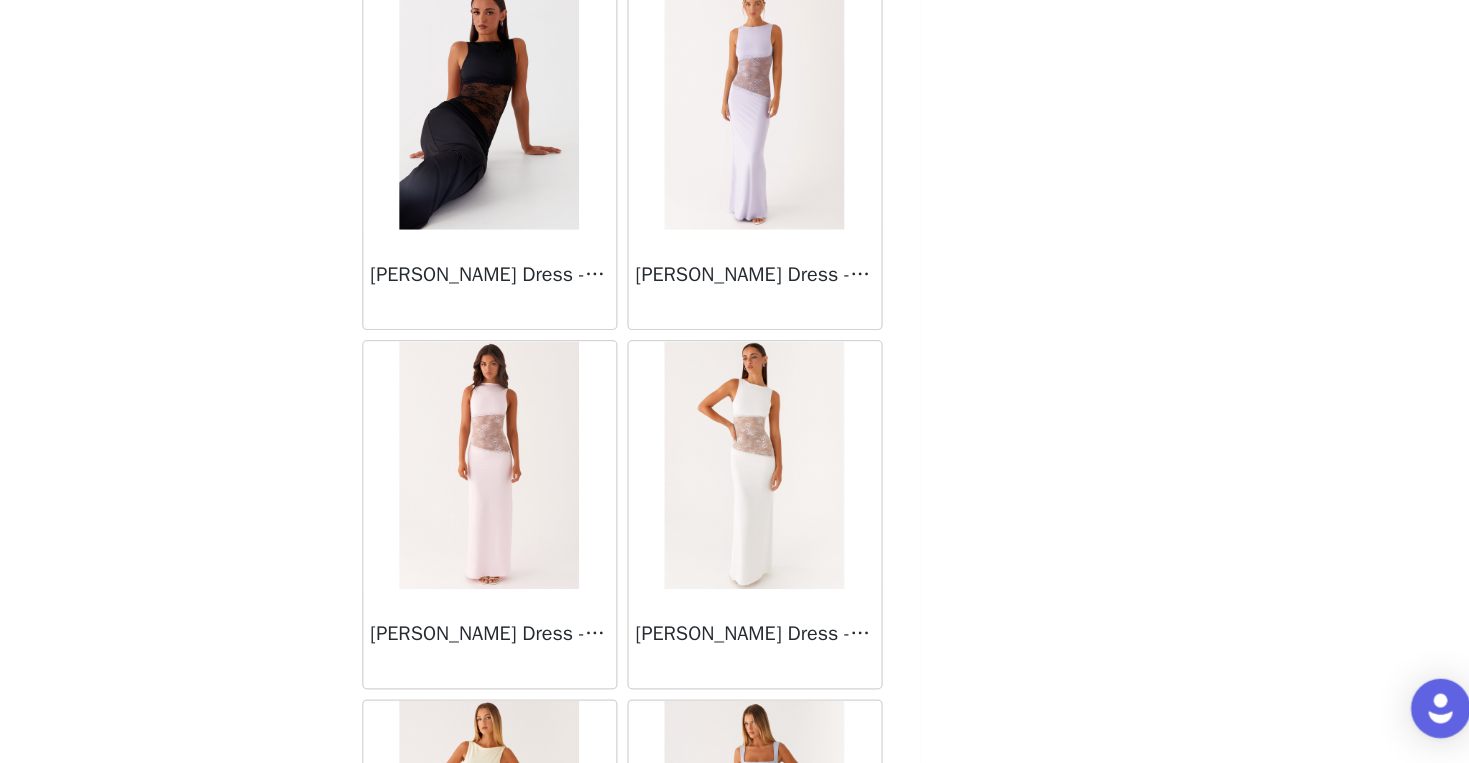 scroll, scrollTop: 110, scrollLeft: 0, axis: vertical 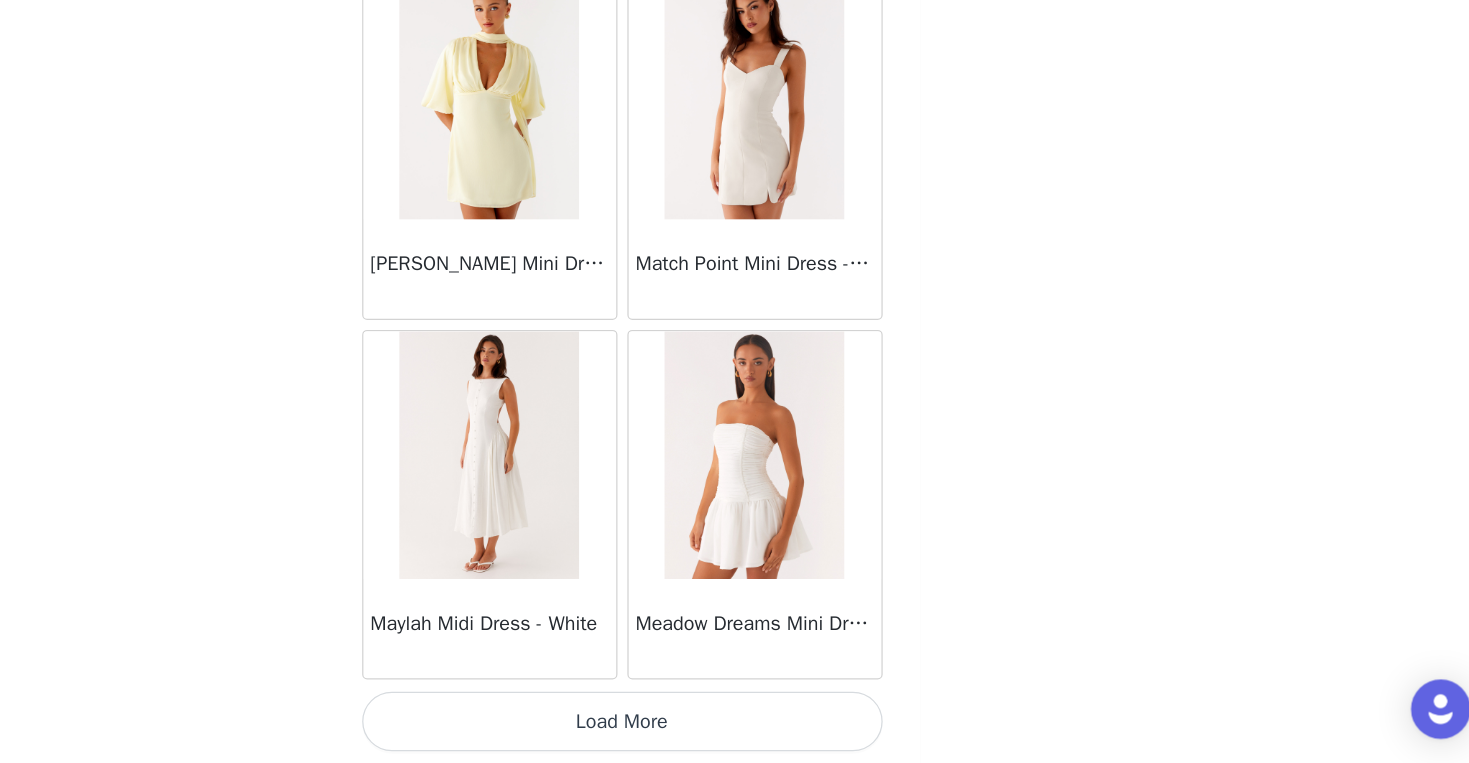 click on "Load More" at bounding box center [735, 729] 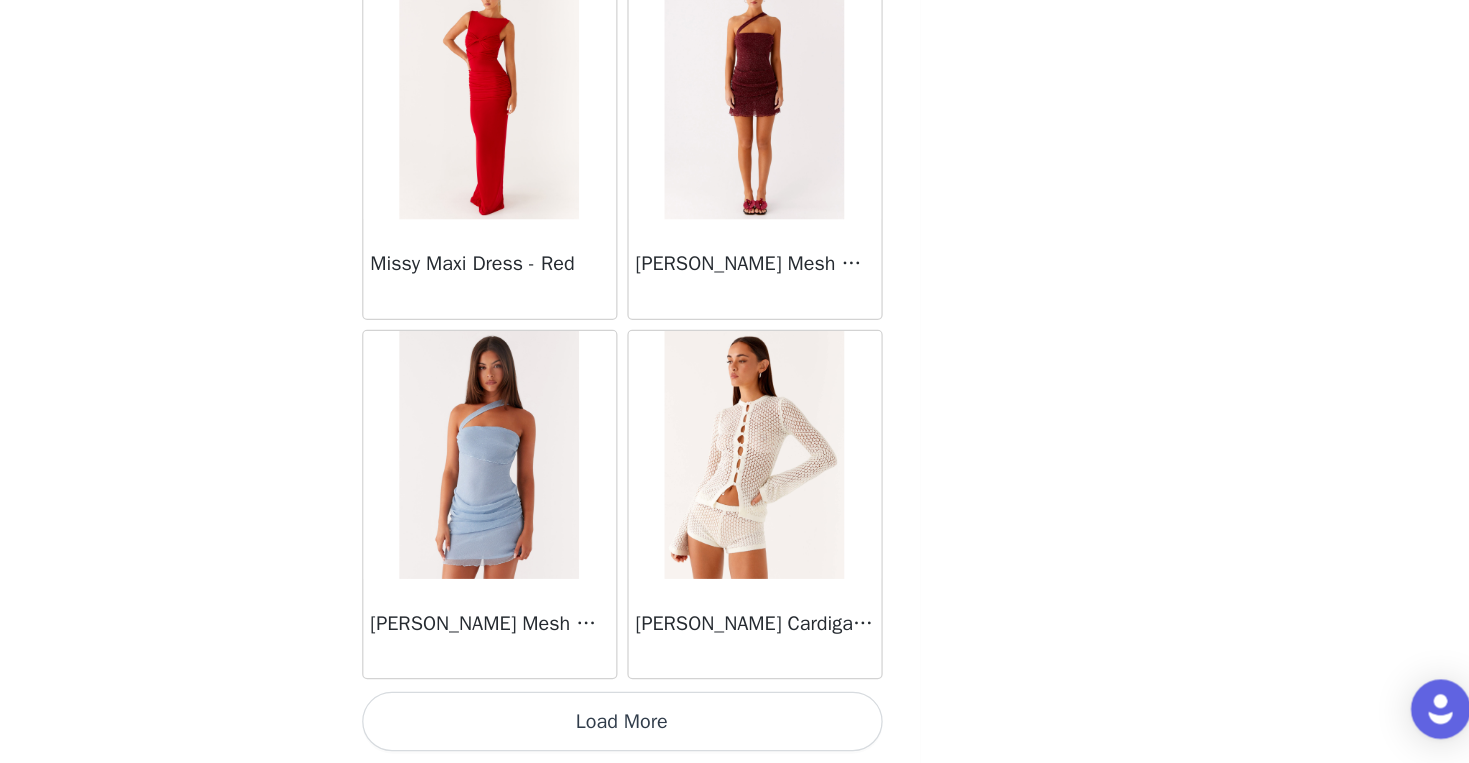 scroll, scrollTop: 42897, scrollLeft: 0, axis: vertical 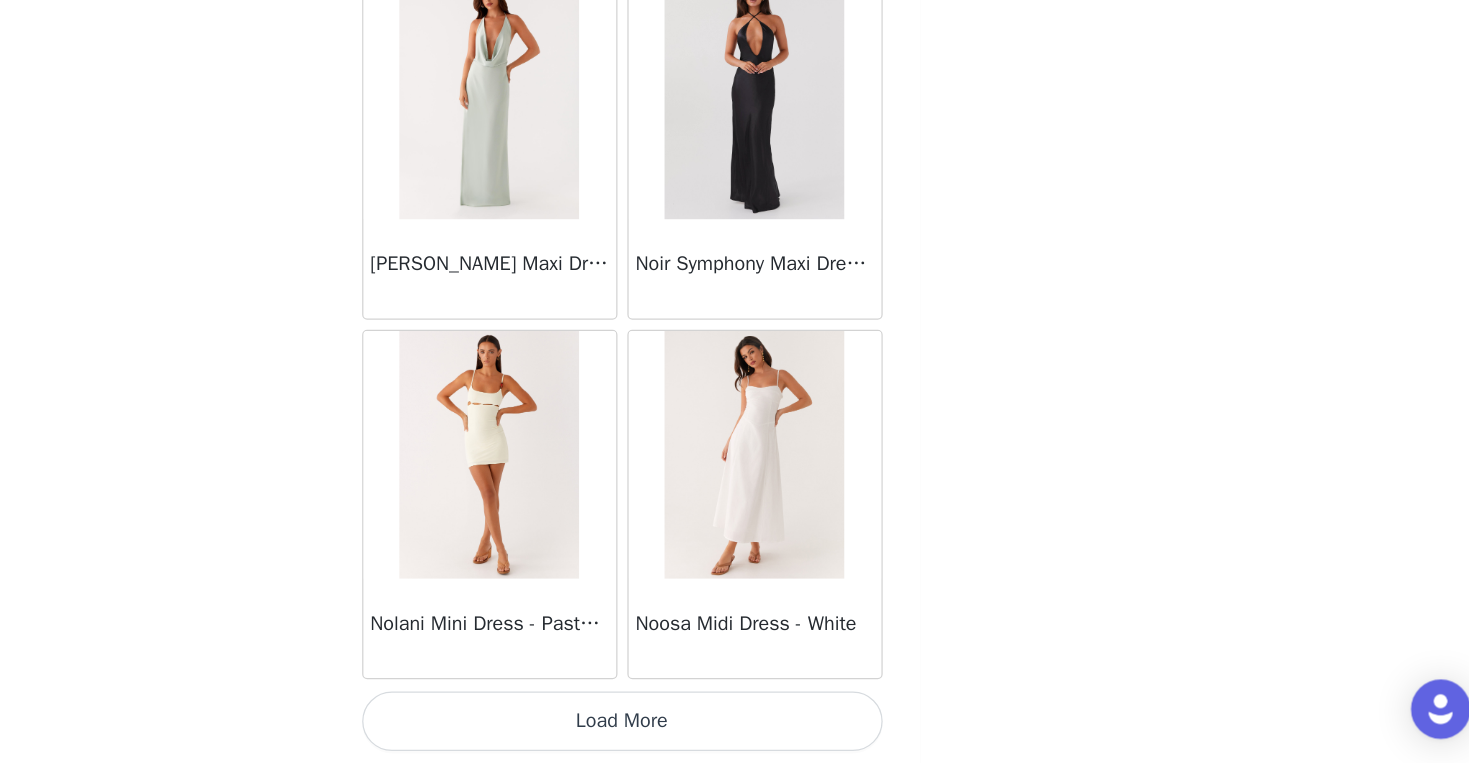 click on "Load More" at bounding box center [735, 729] 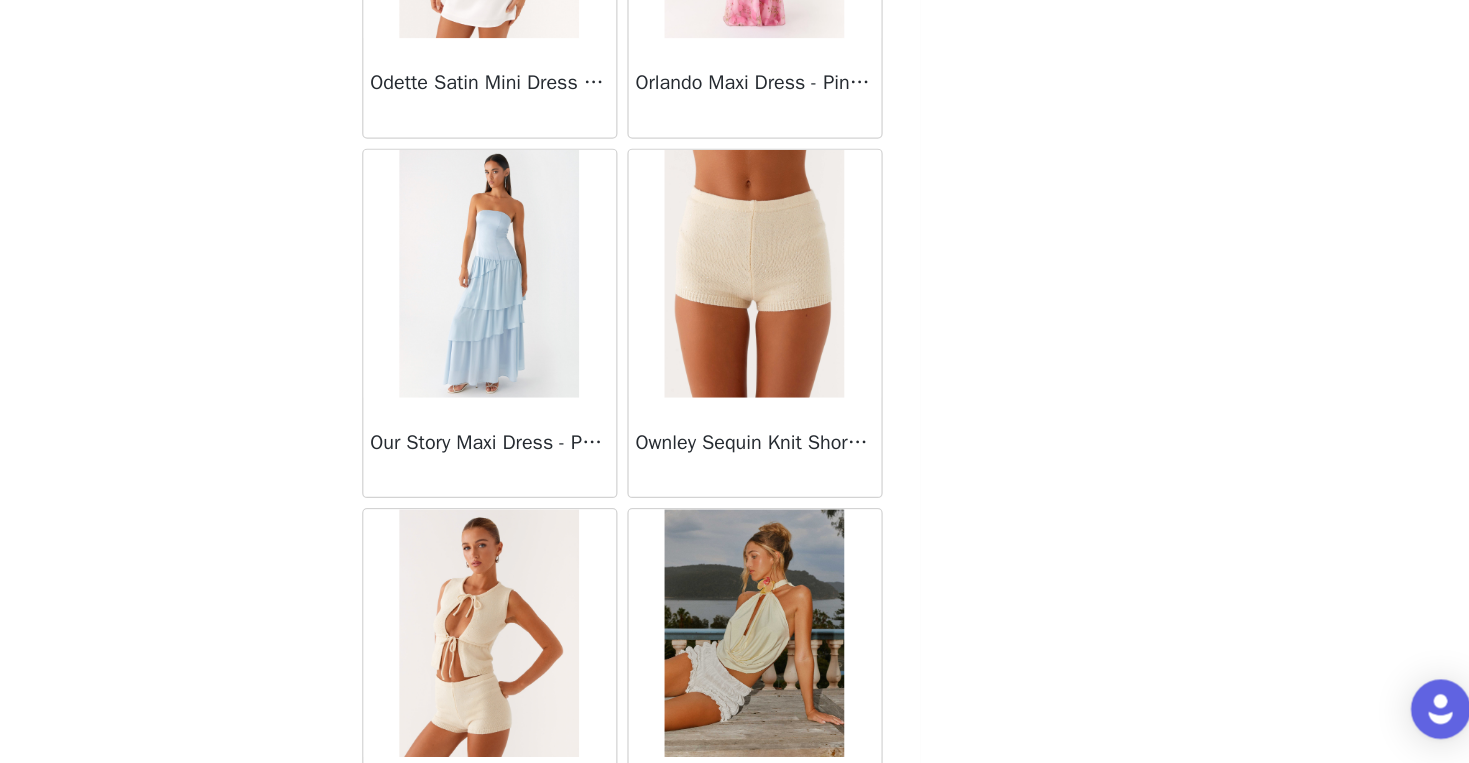 scroll, scrollTop: 47393, scrollLeft: 0, axis: vertical 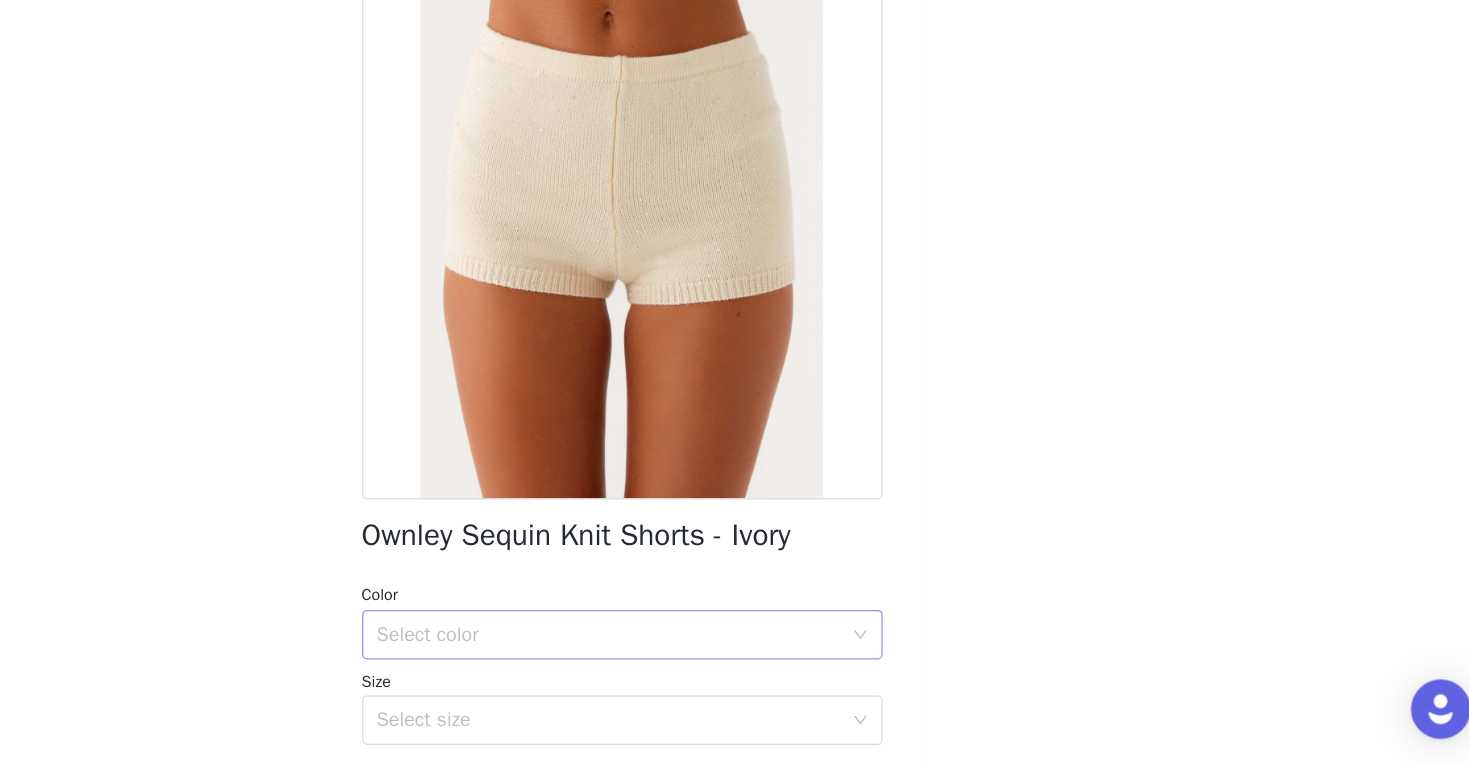 click on "Select color" at bounding box center (724, 659) 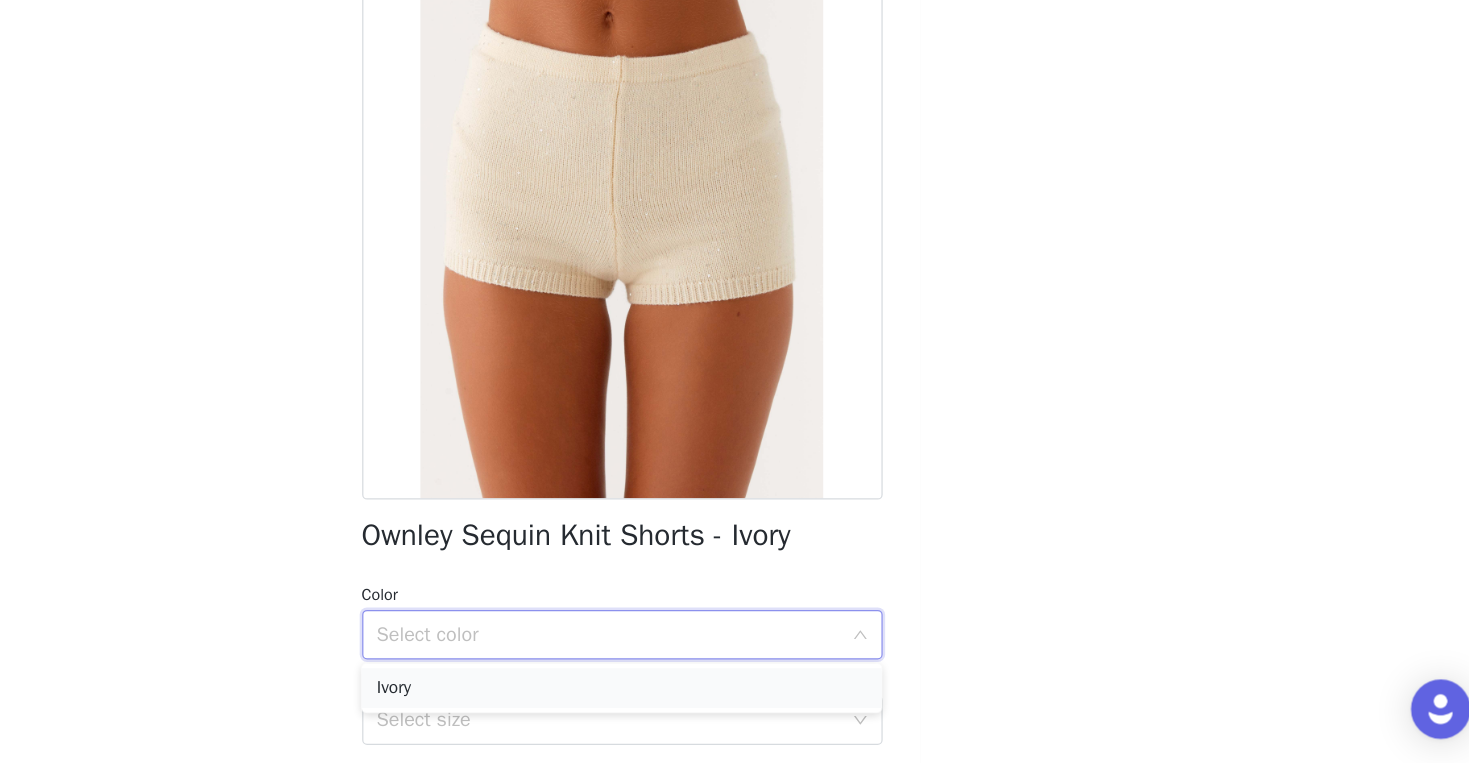 click on "Ivory" at bounding box center (734, 702) 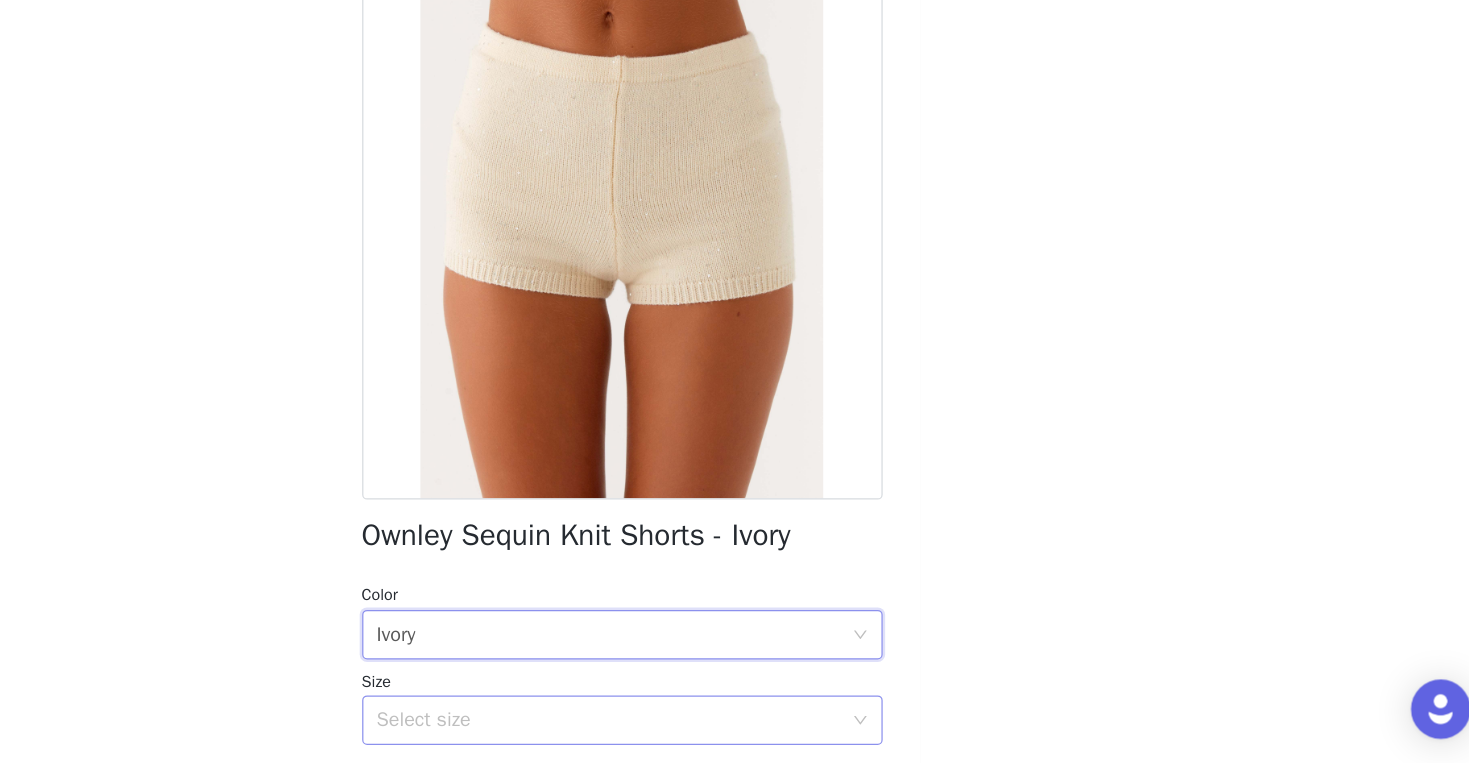 click on "Select size" at bounding box center [724, 728] 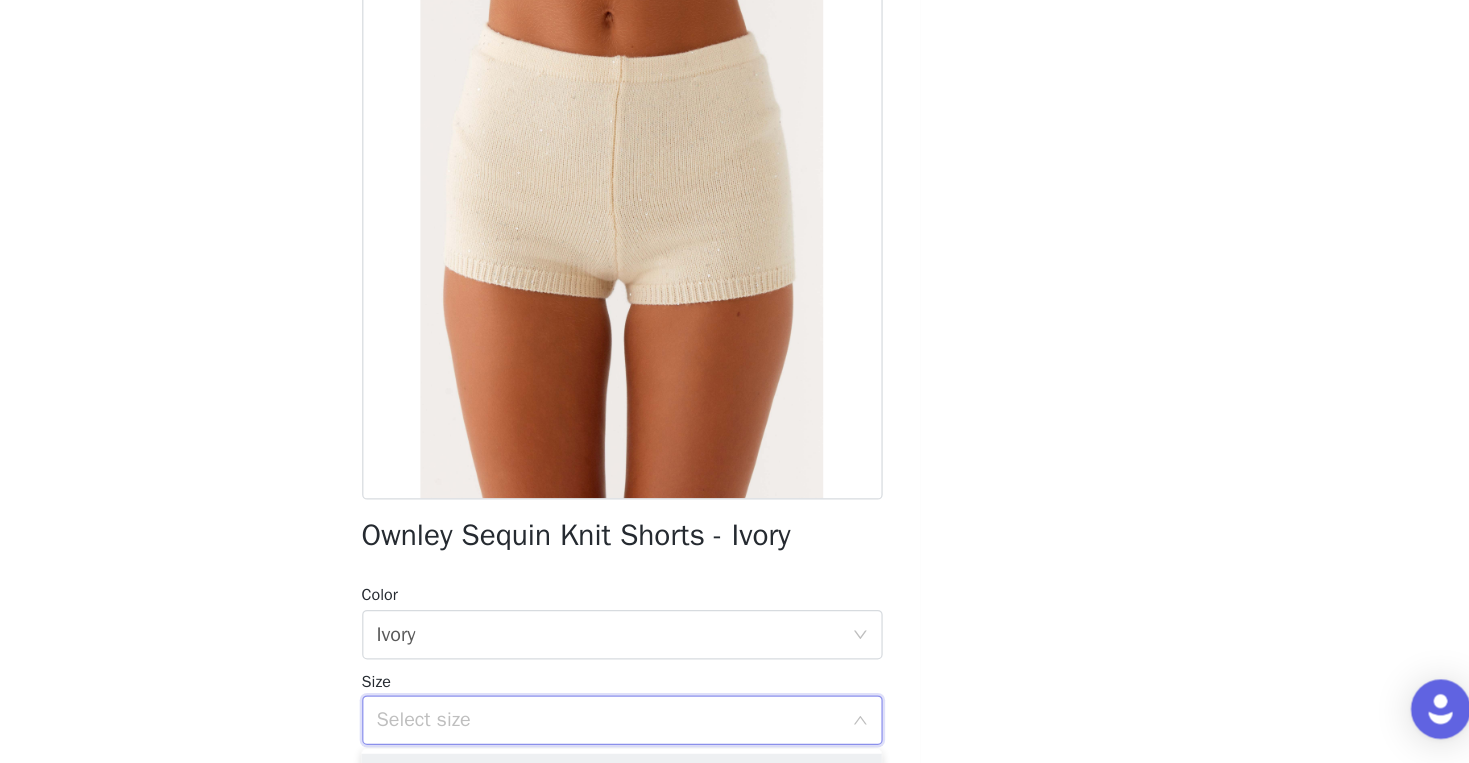 click on "Select size" at bounding box center (724, 728) 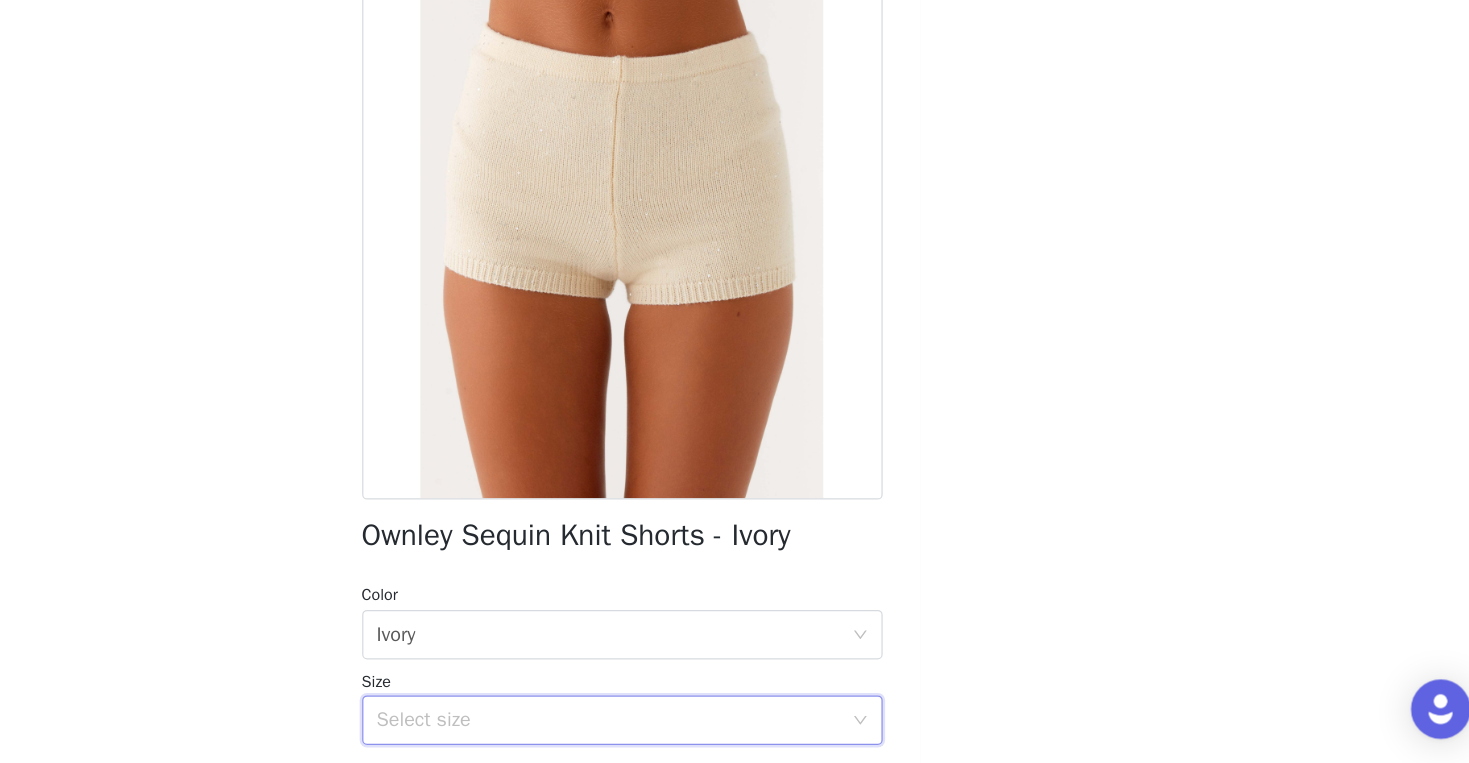 click on "Select size" at bounding box center [724, 728] 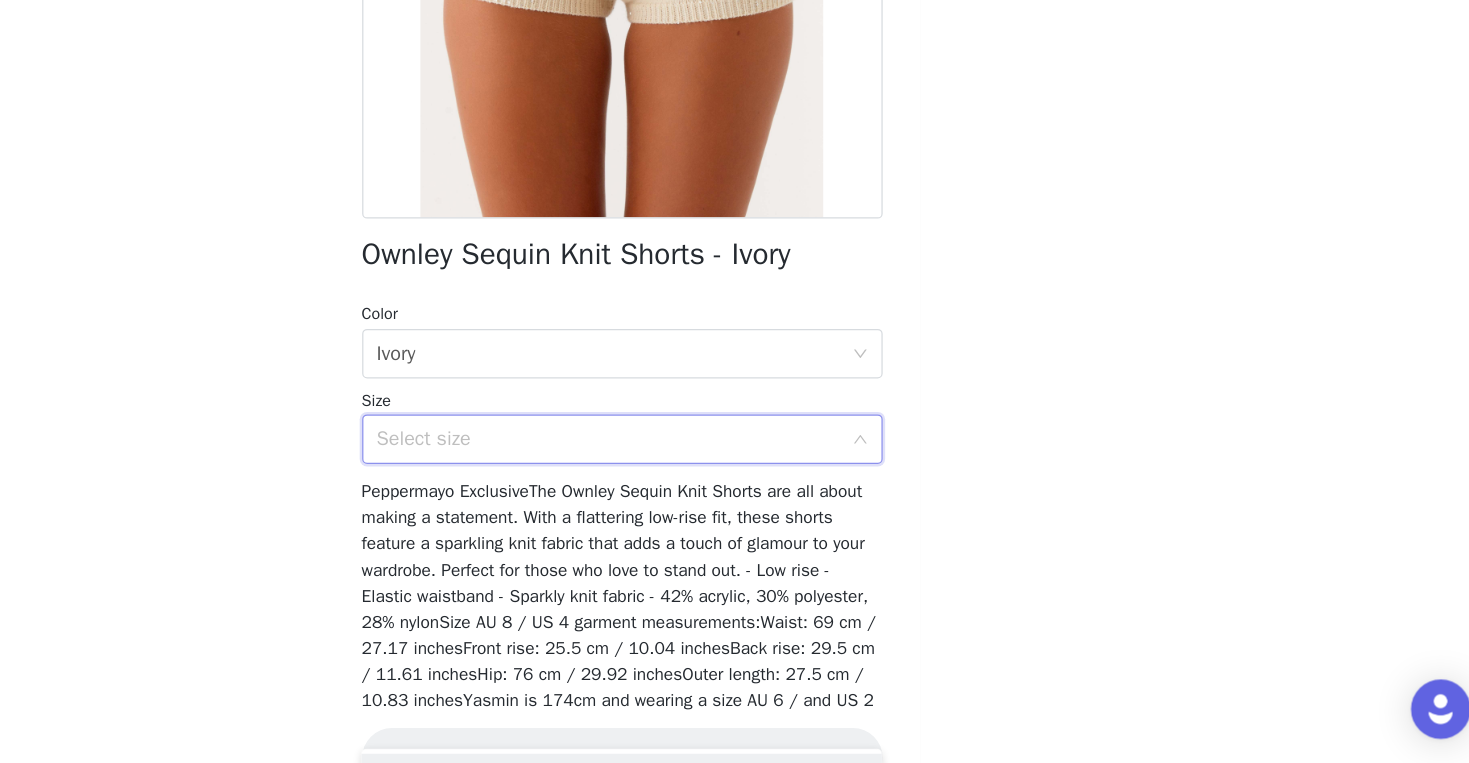 scroll, scrollTop: 253, scrollLeft: 0, axis: vertical 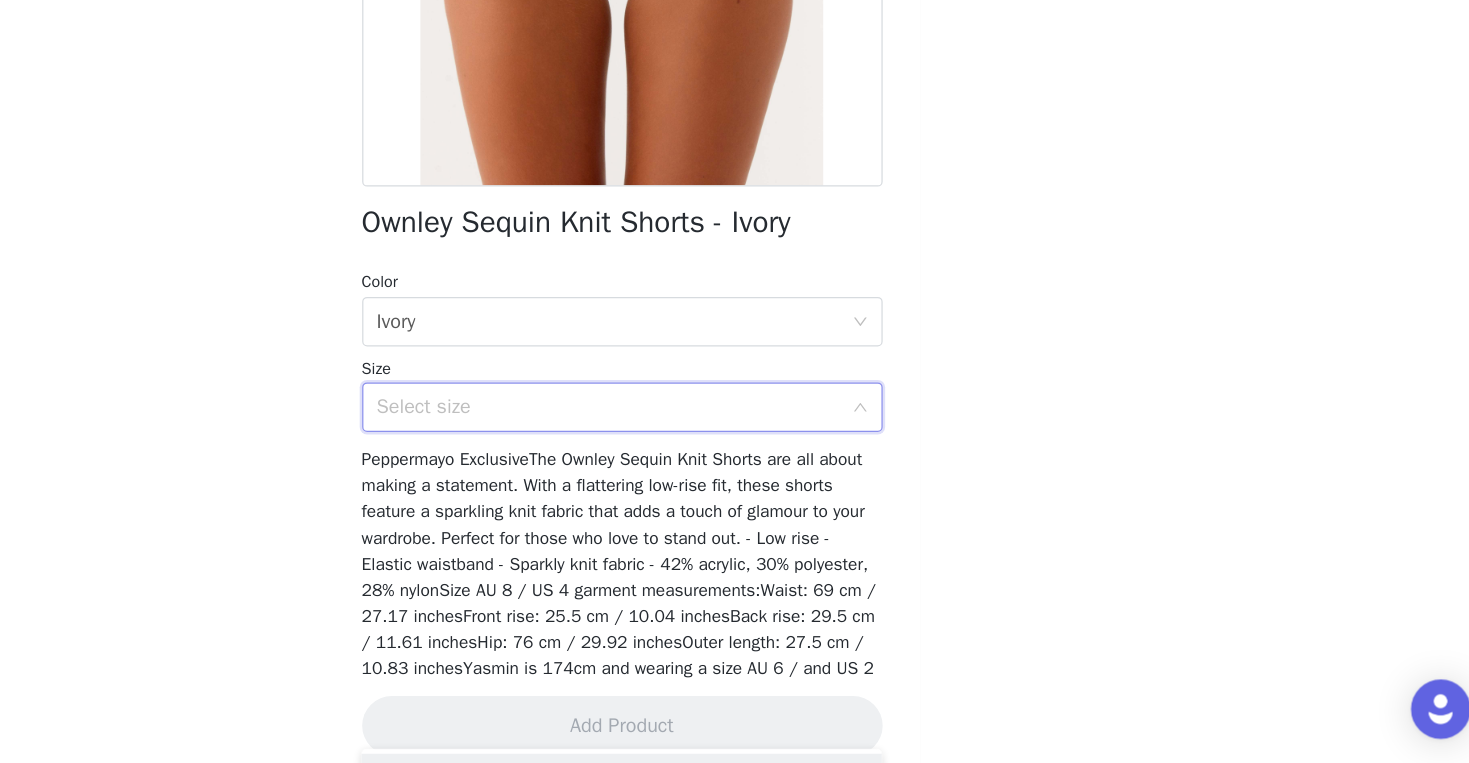 click on "Select size" at bounding box center (724, 475) 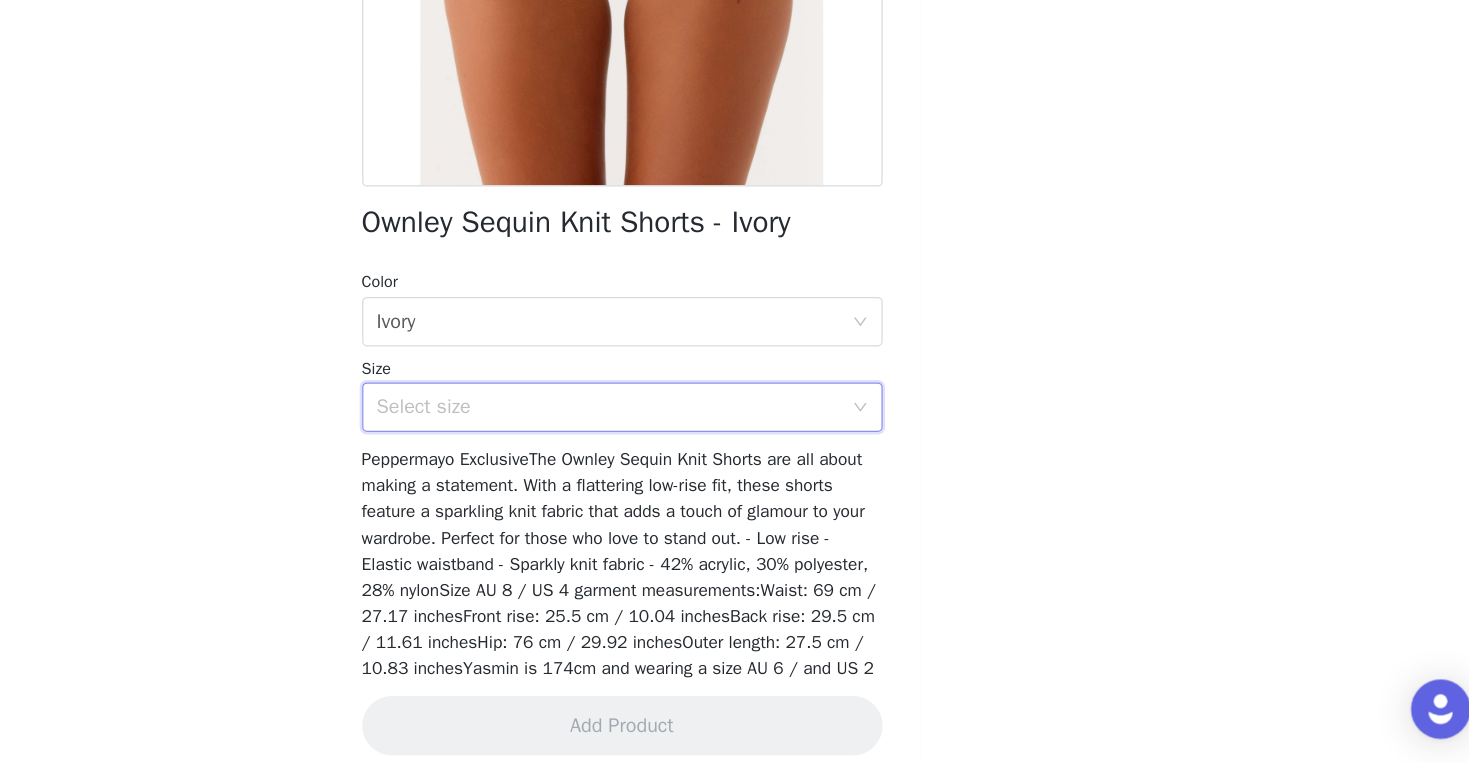 click on "Select size" at bounding box center (724, 475) 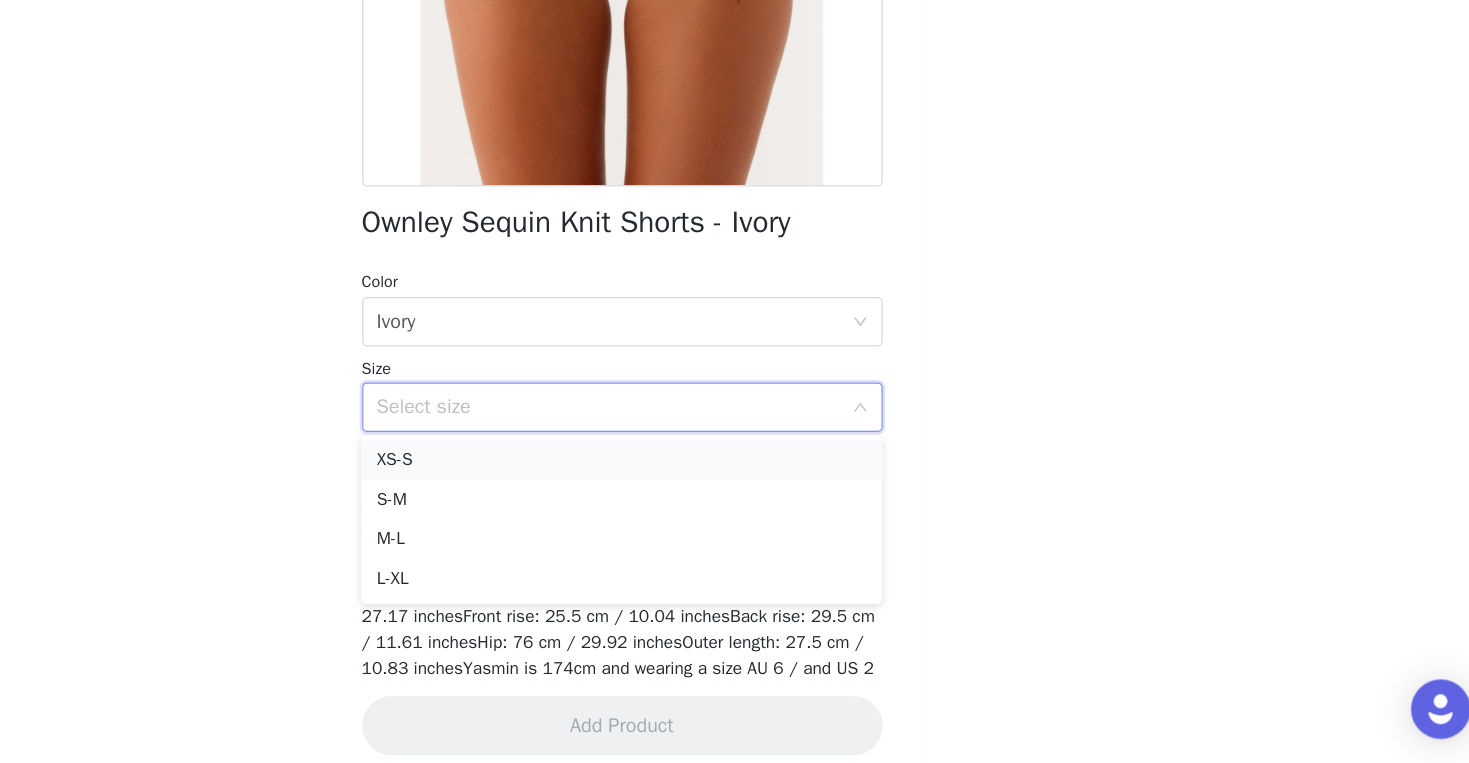 click on "XS-S" at bounding box center (734, 518) 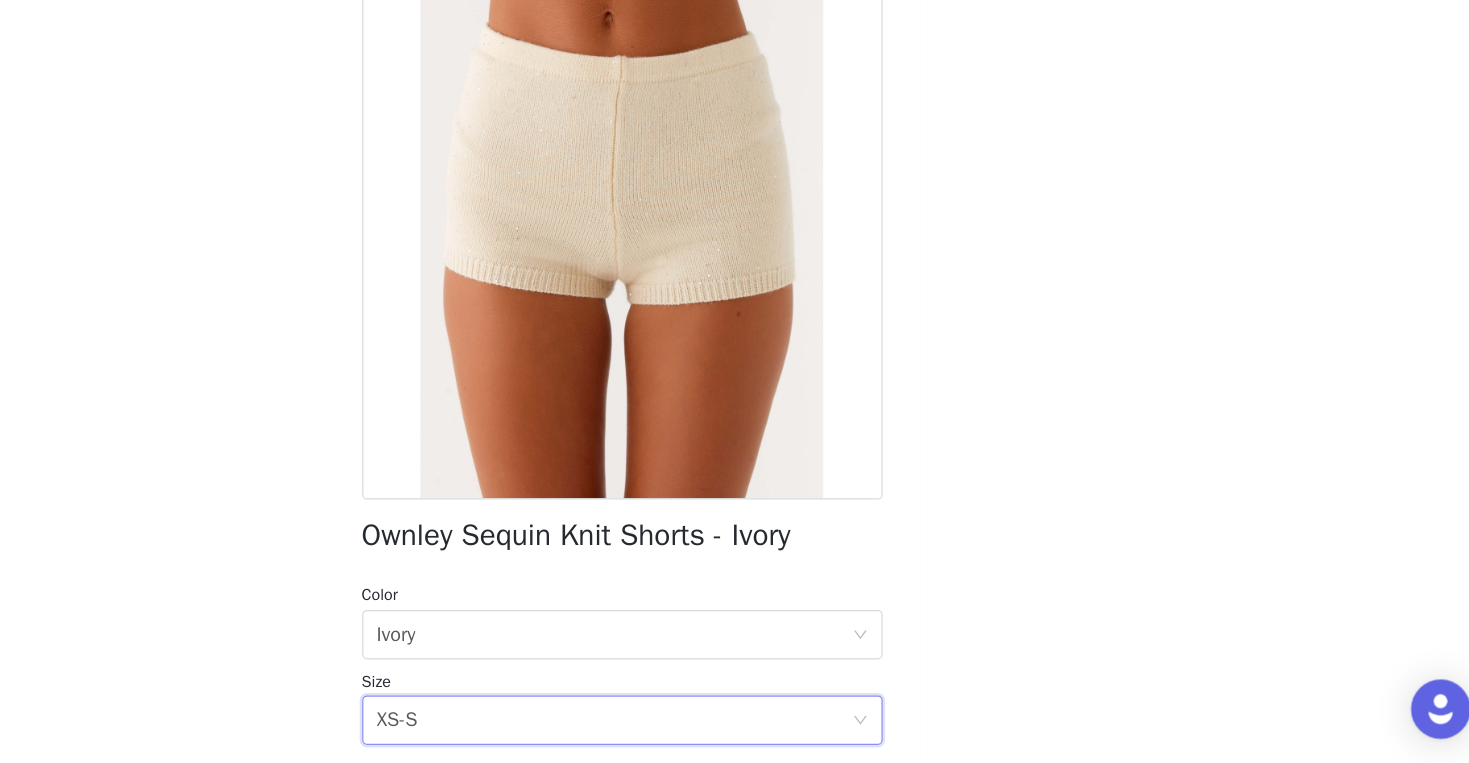 scroll, scrollTop: 0, scrollLeft: 0, axis: both 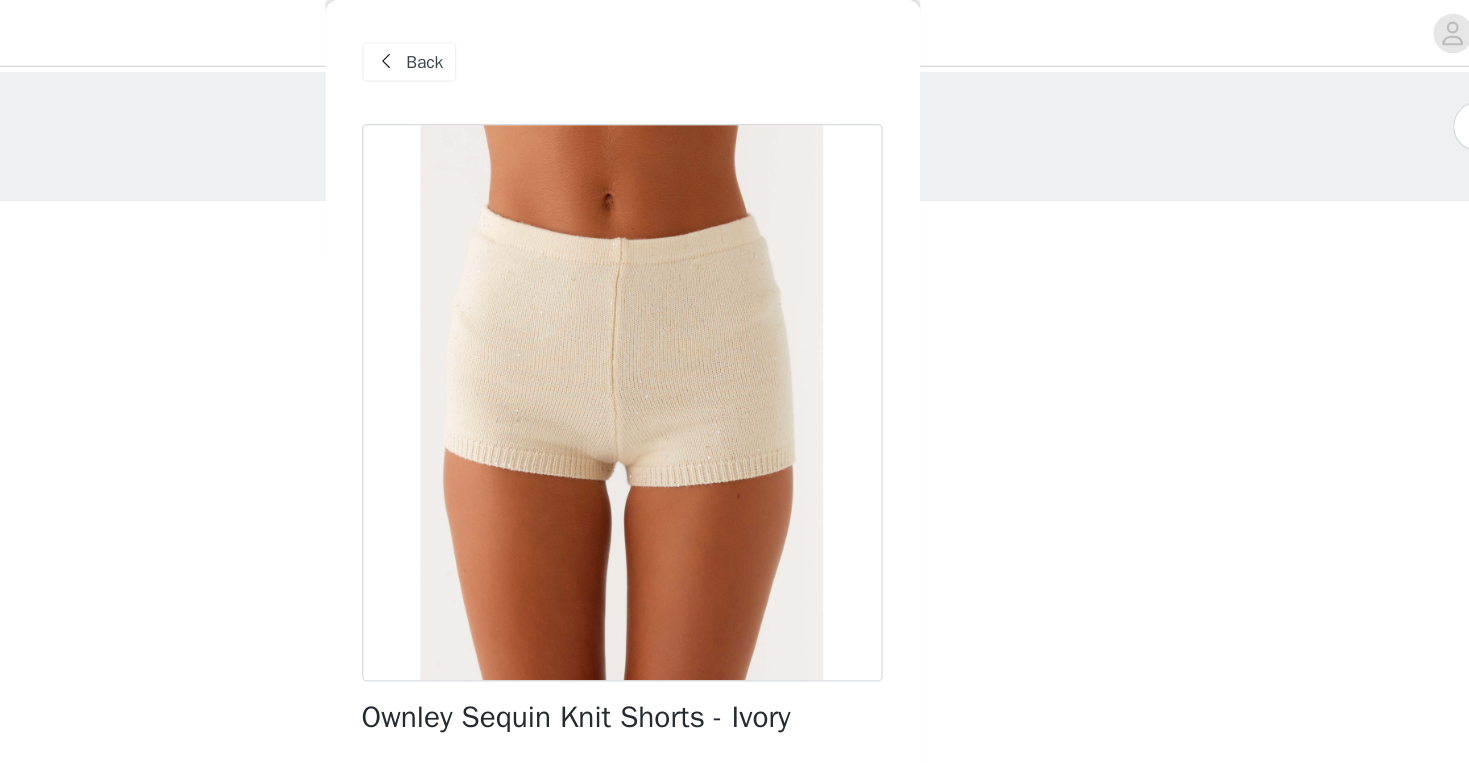 click on "Back" at bounding box center [563, 50] 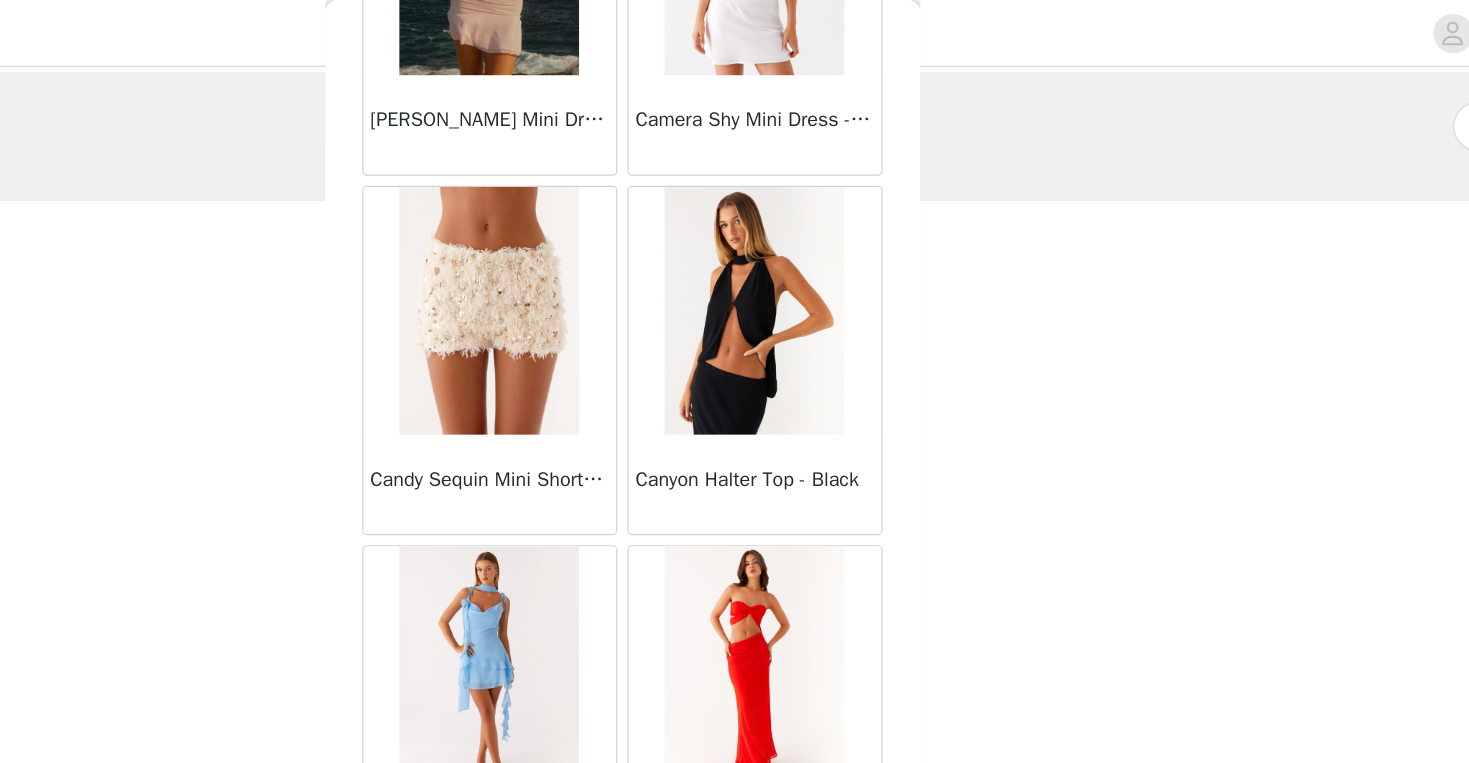 scroll, scrollTop: 9522, scrollLeft: 0, axis: vertical 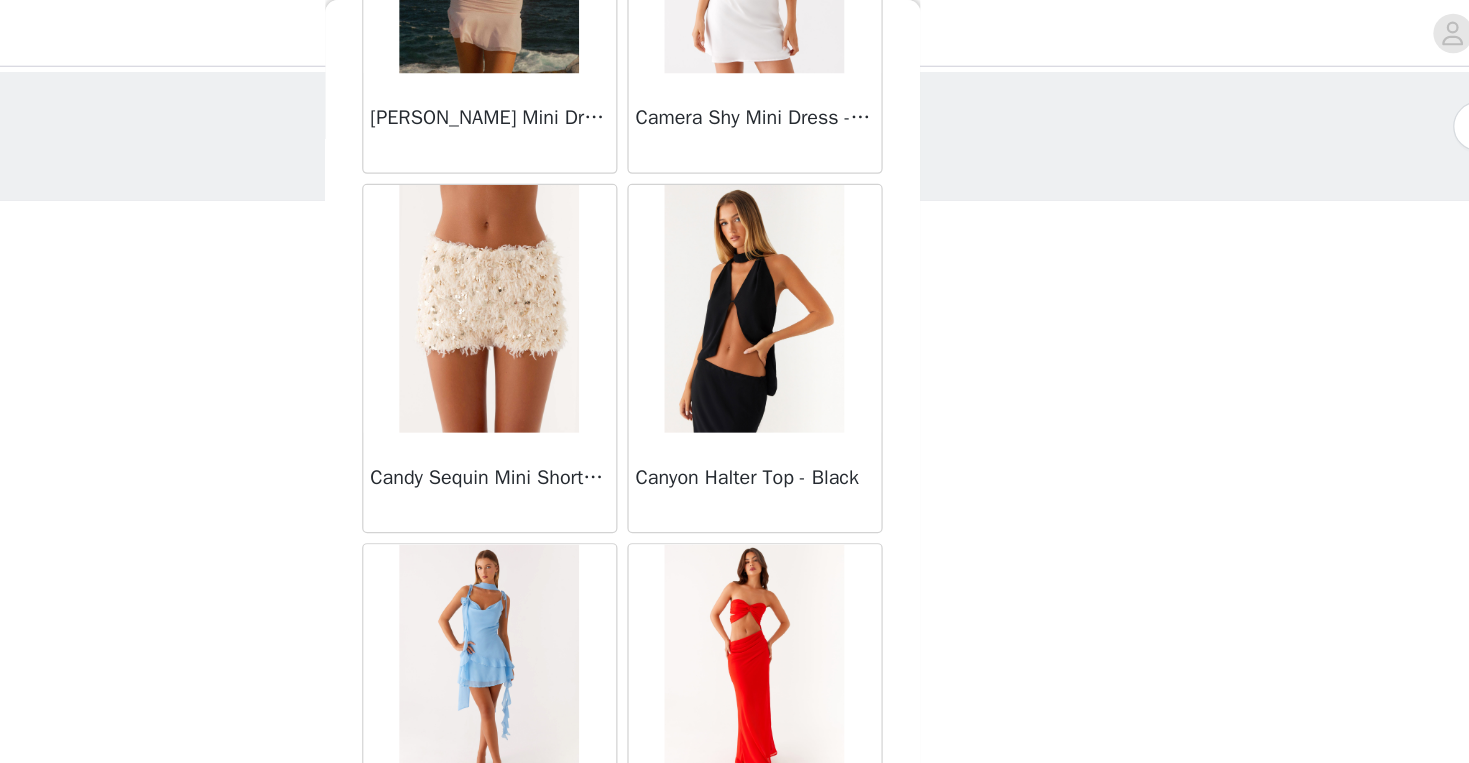 click at bounding box center (841, 249) 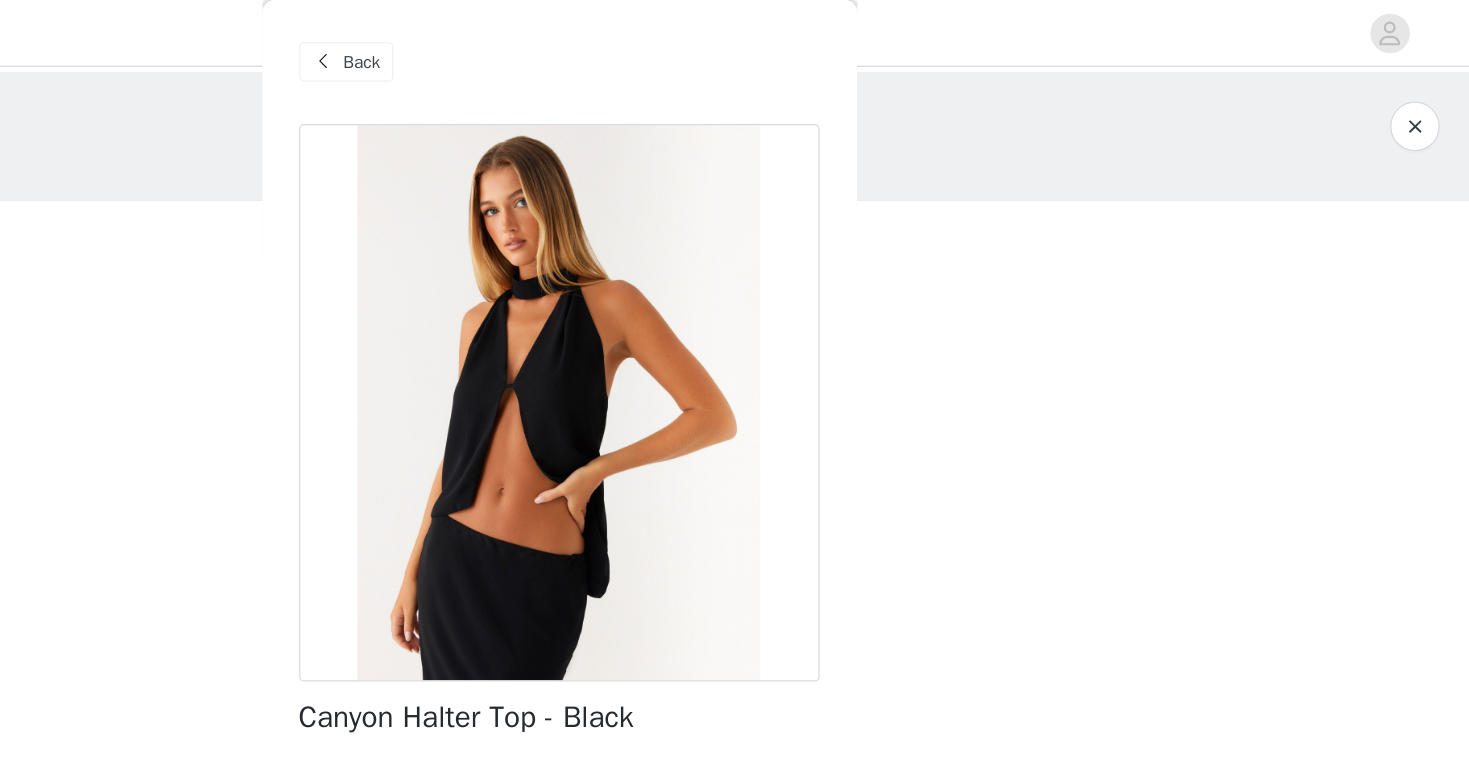 scroll, scrollTop: 0, scrollLeft: 0, axis: both 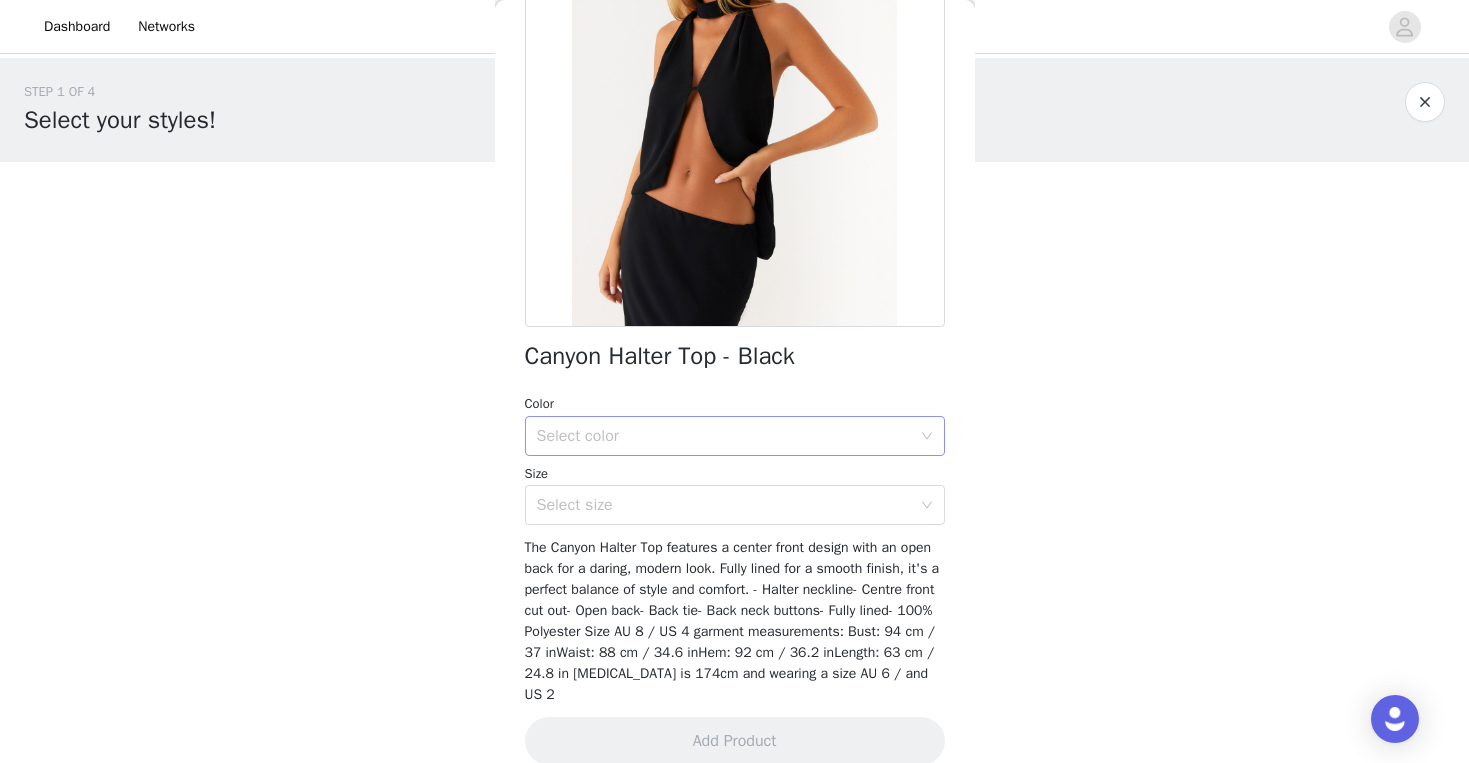 click on "Select color" at bounding box center [724, 436] 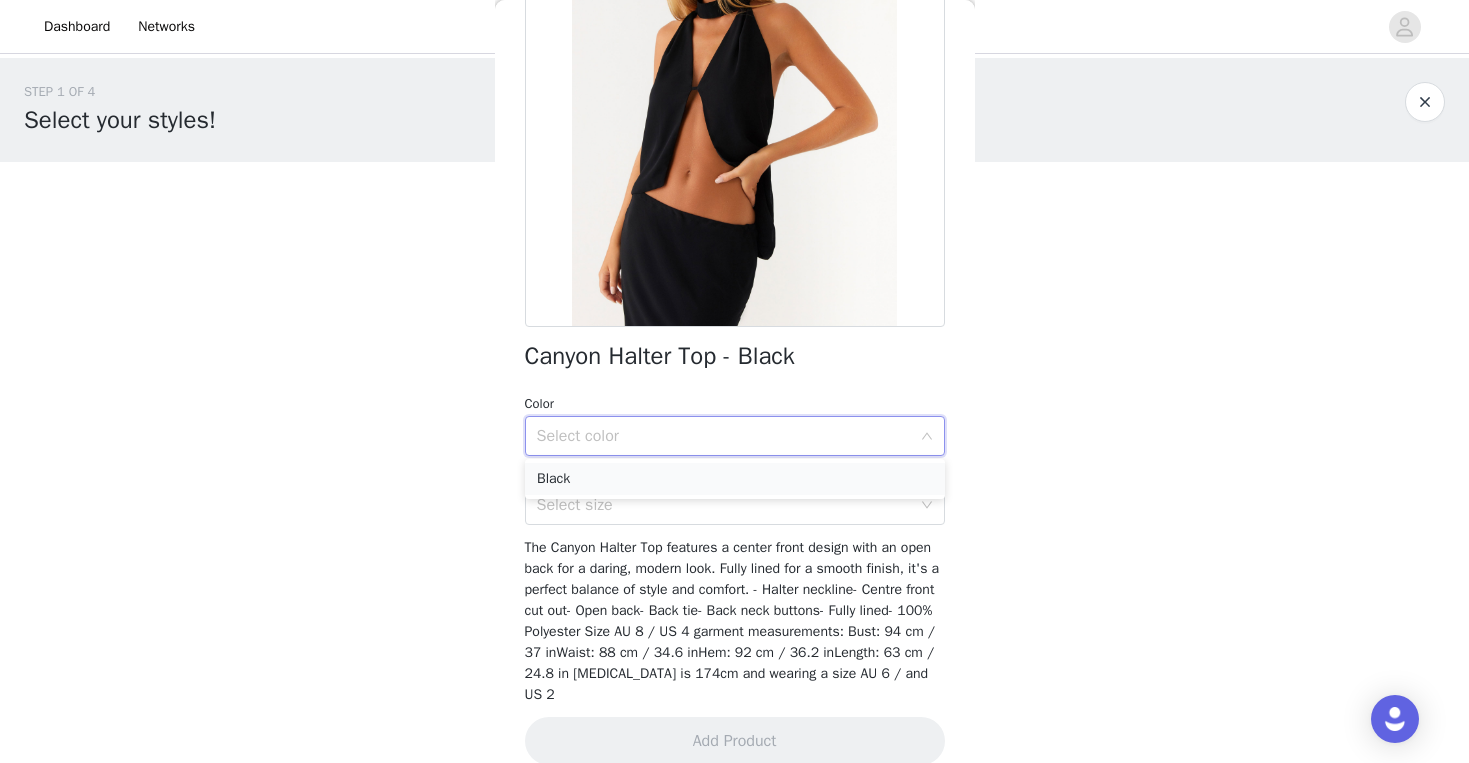 click on "Black" at bounding box center [735, 479] 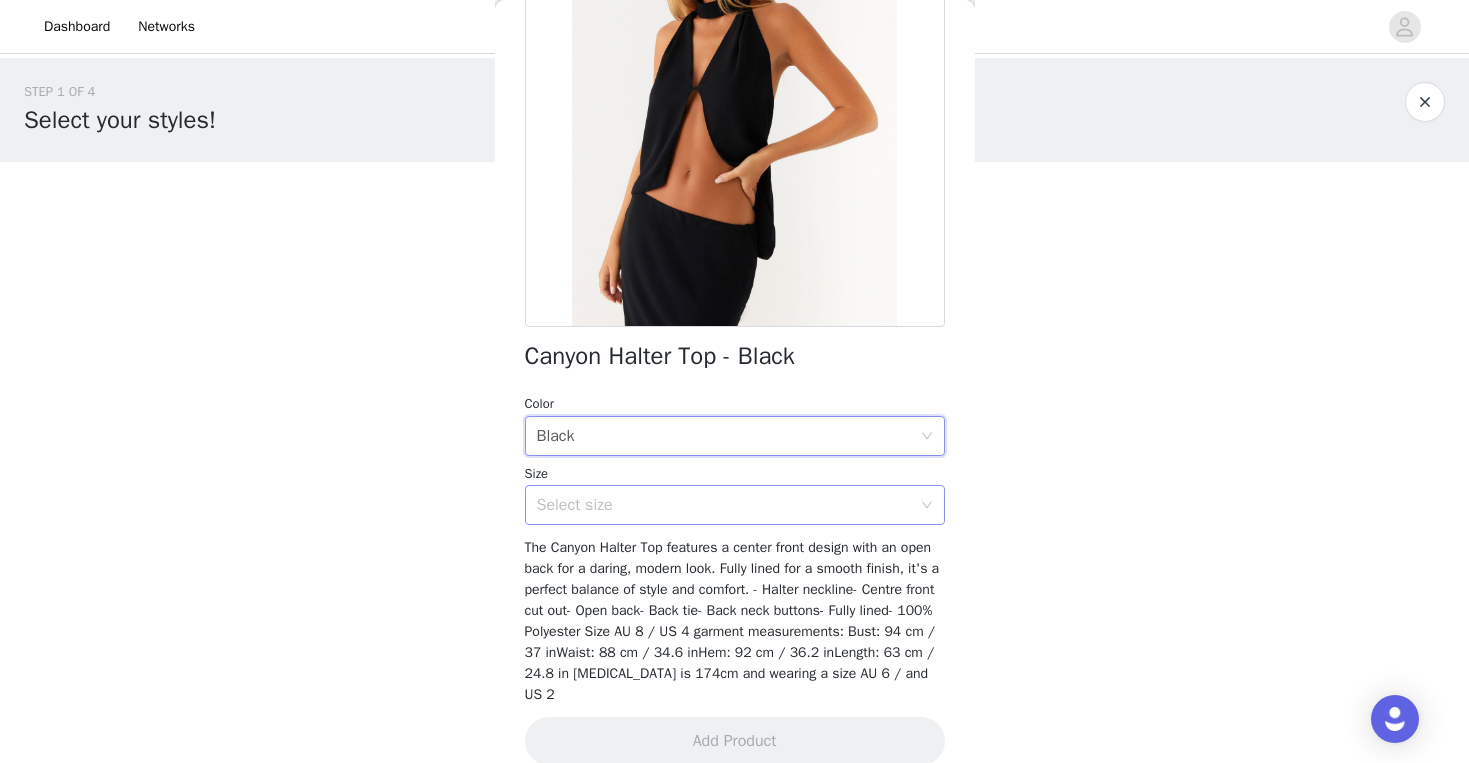 click on "Select size" at bounding box center (724, 505) 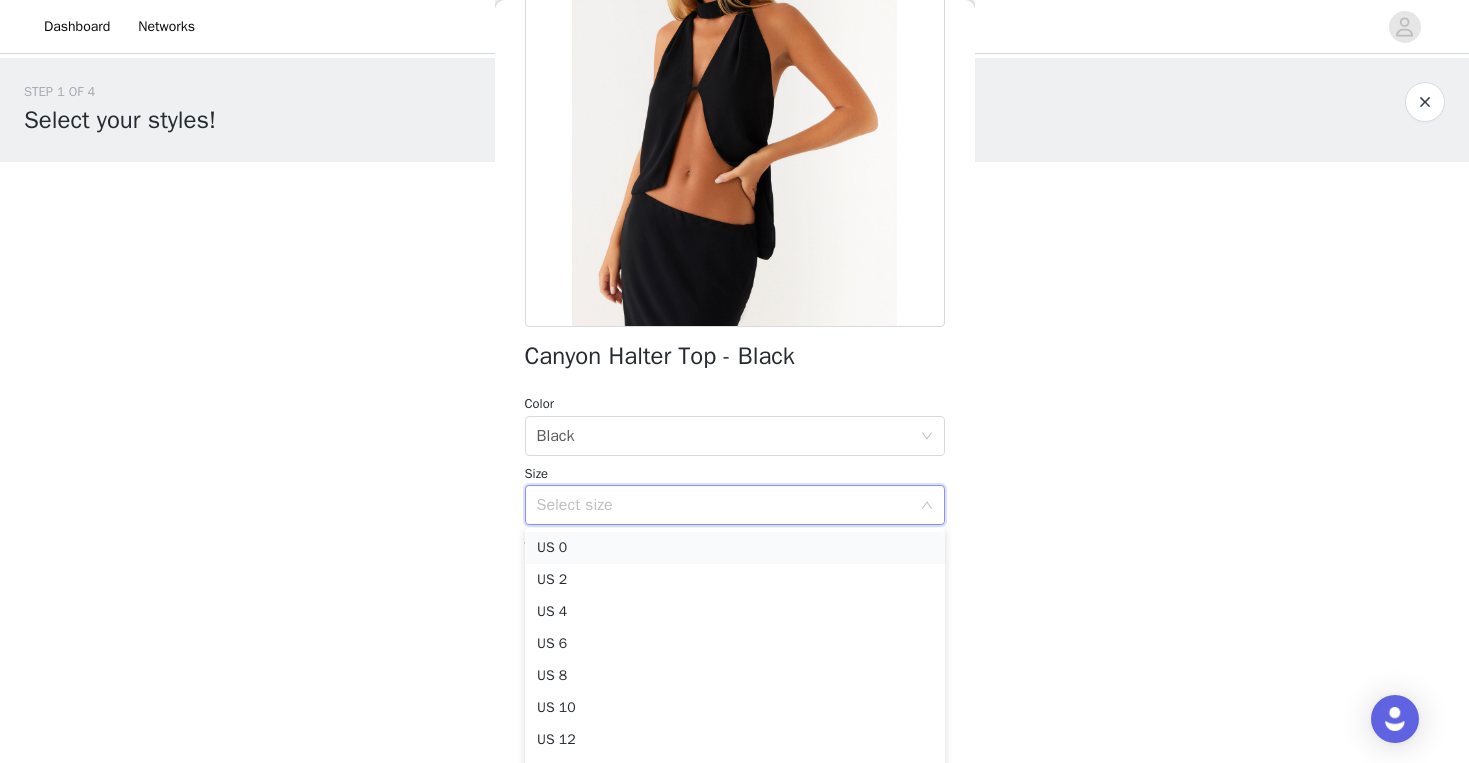 click on "US 0" at bounding box center [735, 548] 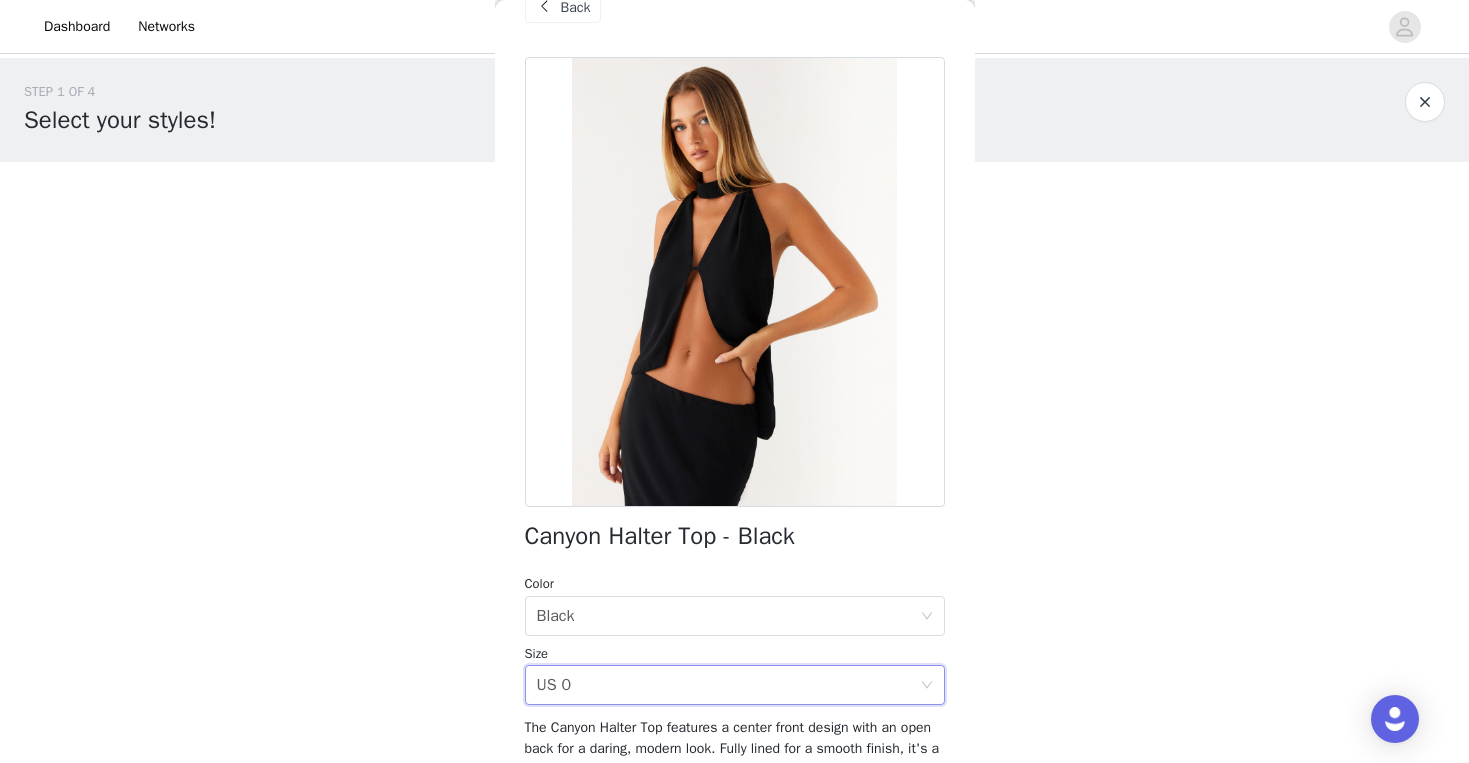scroll, scrollTop: 1, scrollLeft: 0, axis: vertical 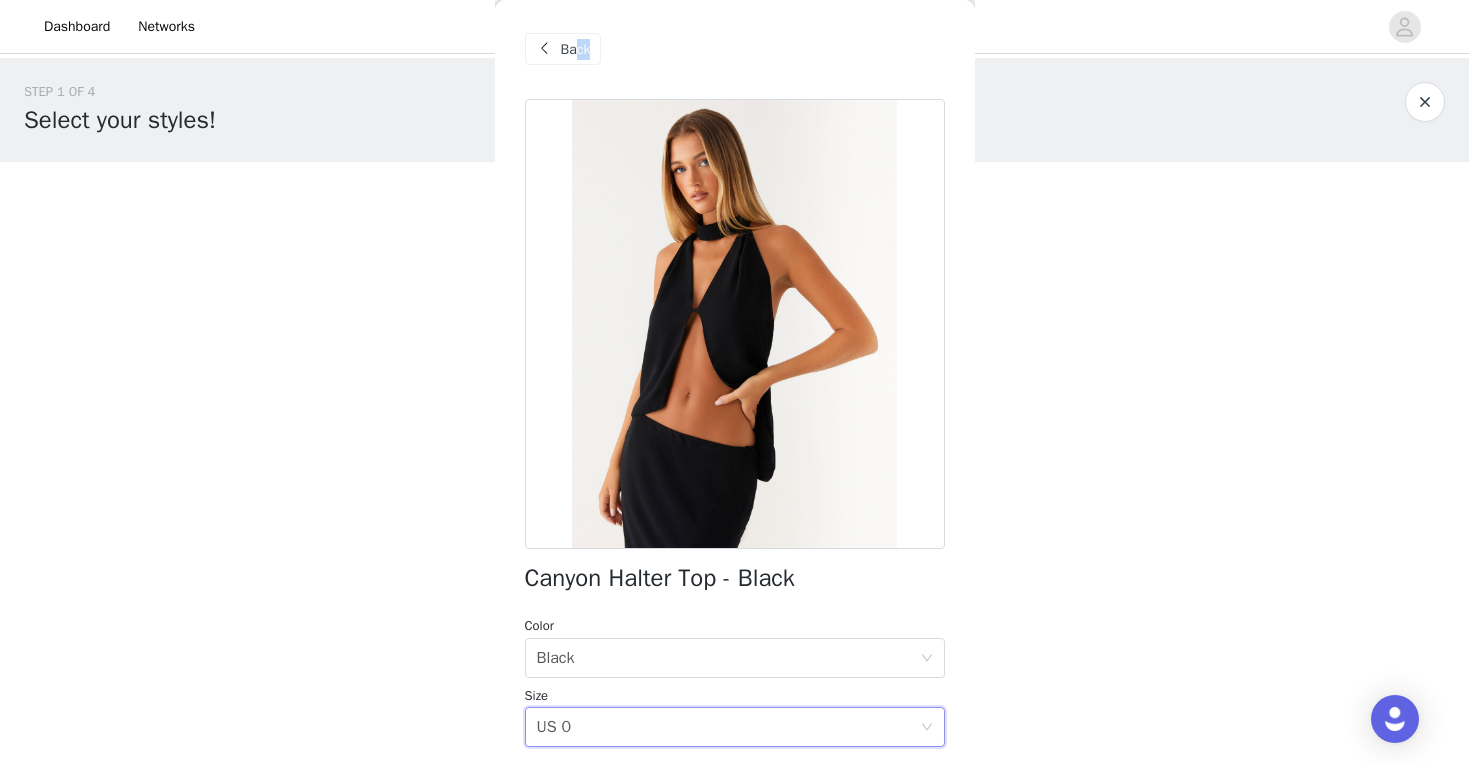 click on "Back" at bounding box center [576, 49] 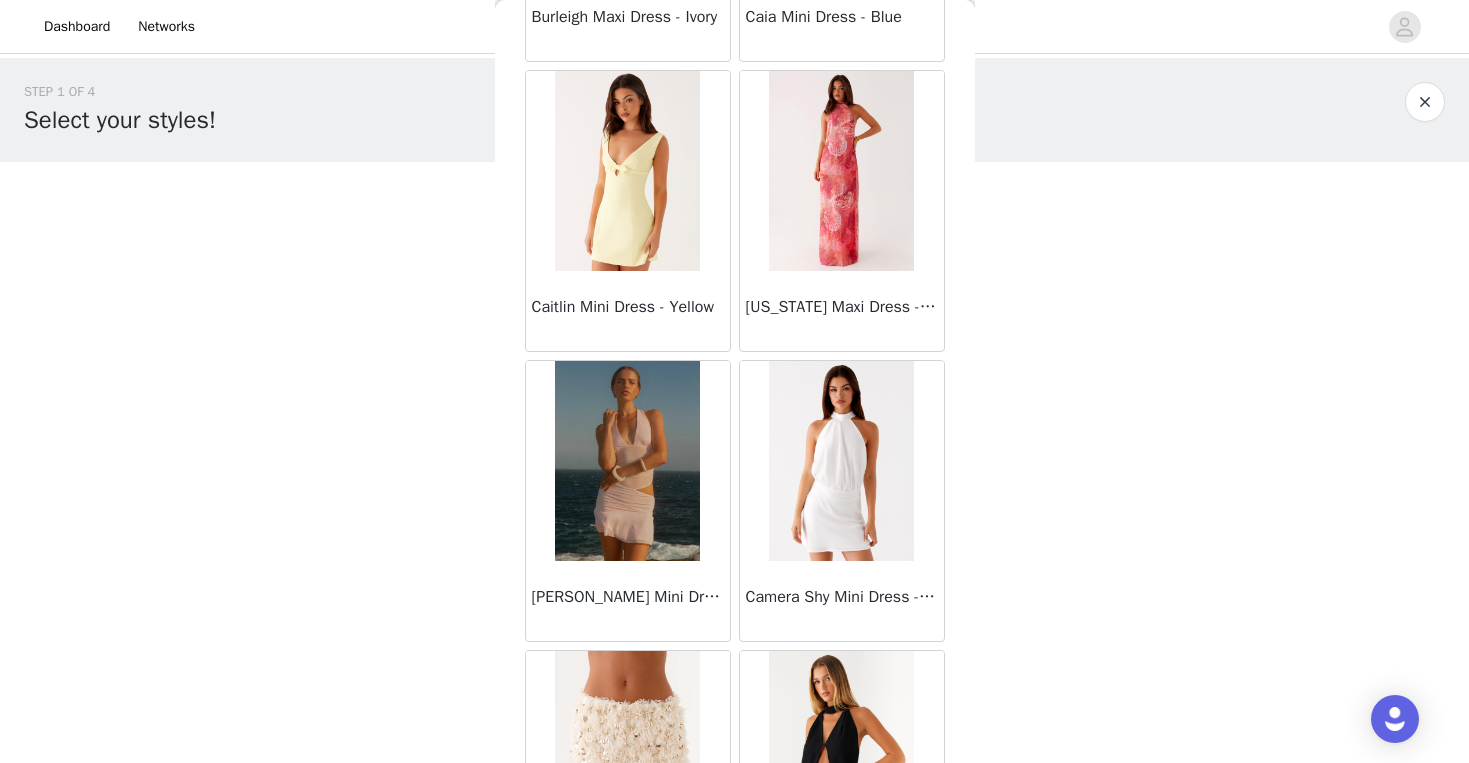 scroll, scrollTop: 8994, scrollLeft: 0, axis: vertical 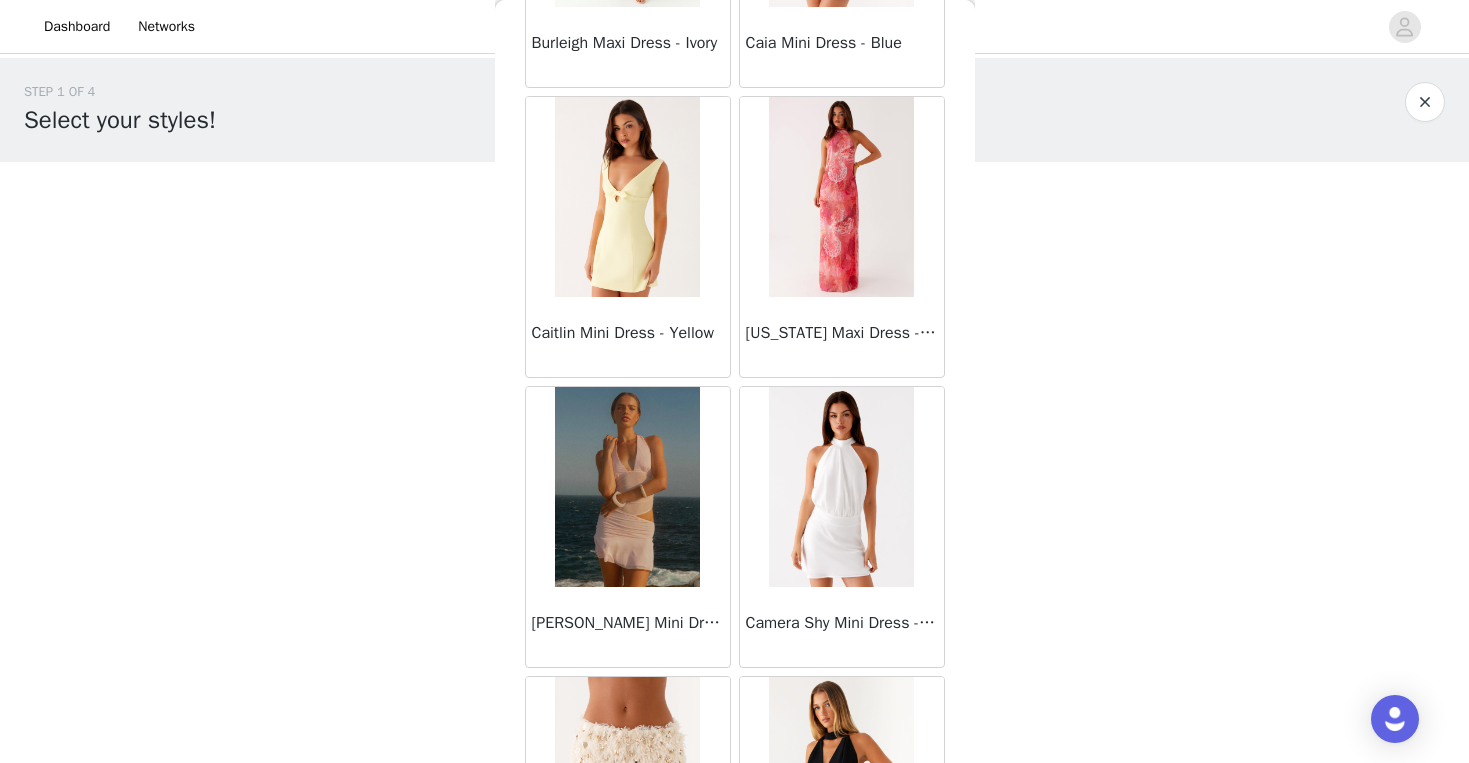 click at bounding box center [841, 197] 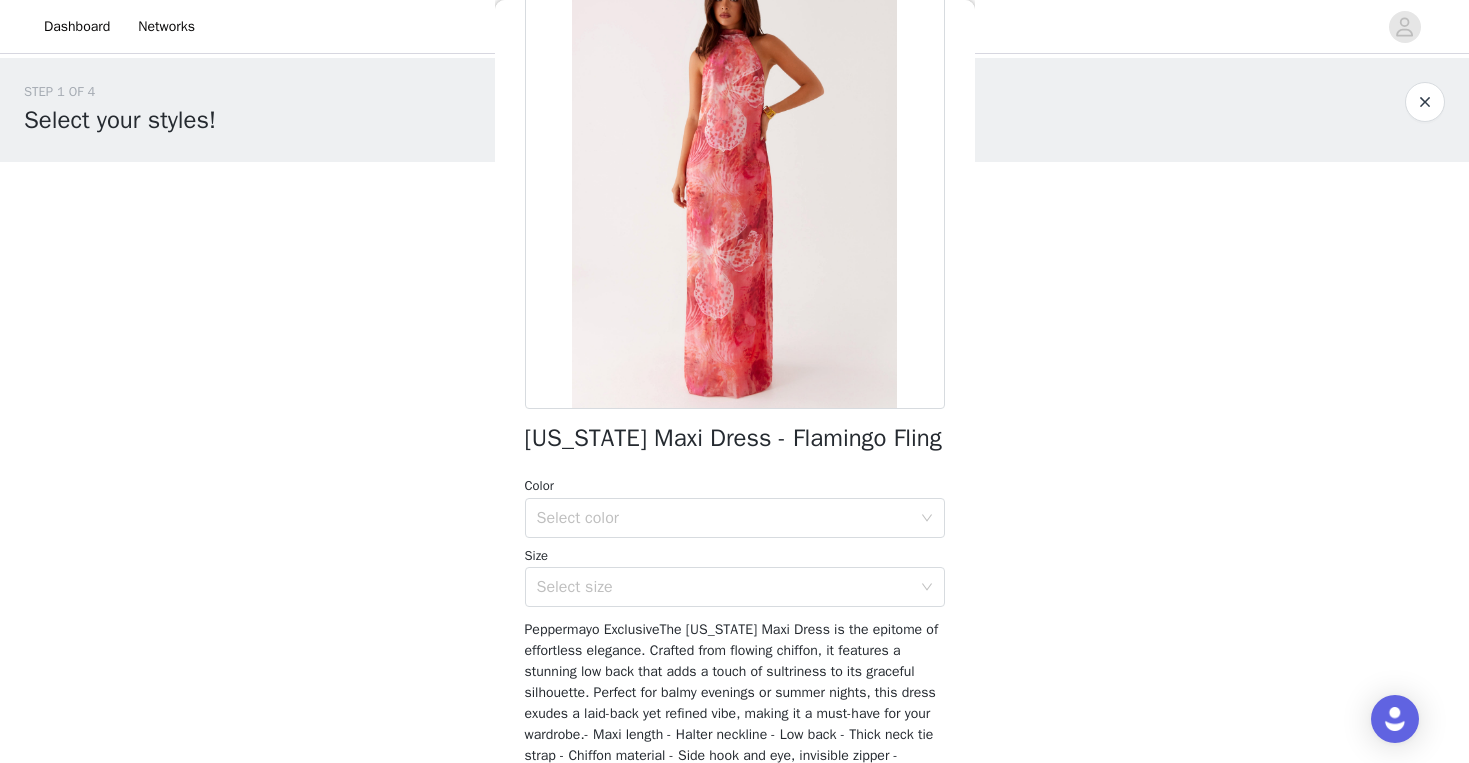 scroll, scrollTop: 103, scrollLeft: 0, axis: vertical 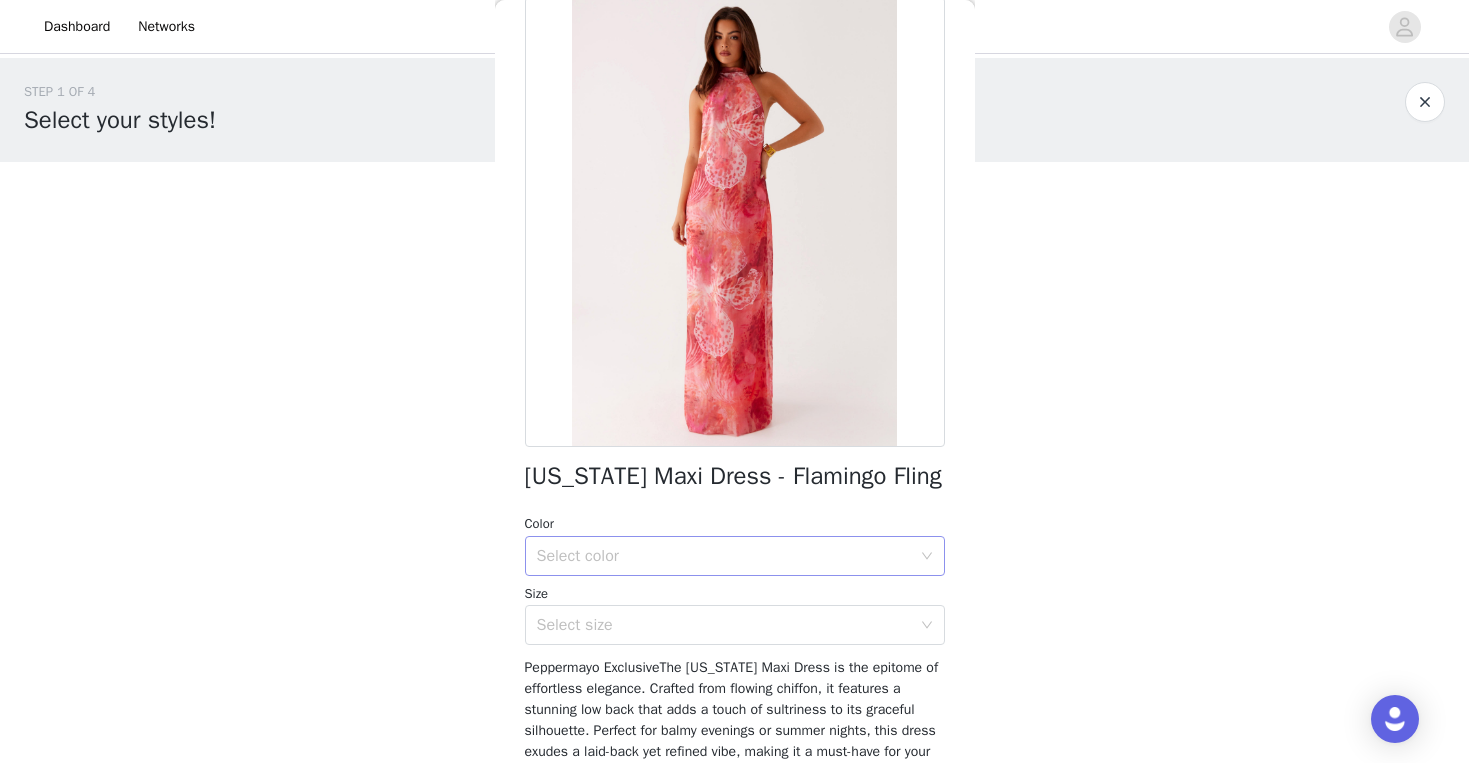 click on "Select color" at bounding box center (724, 556) 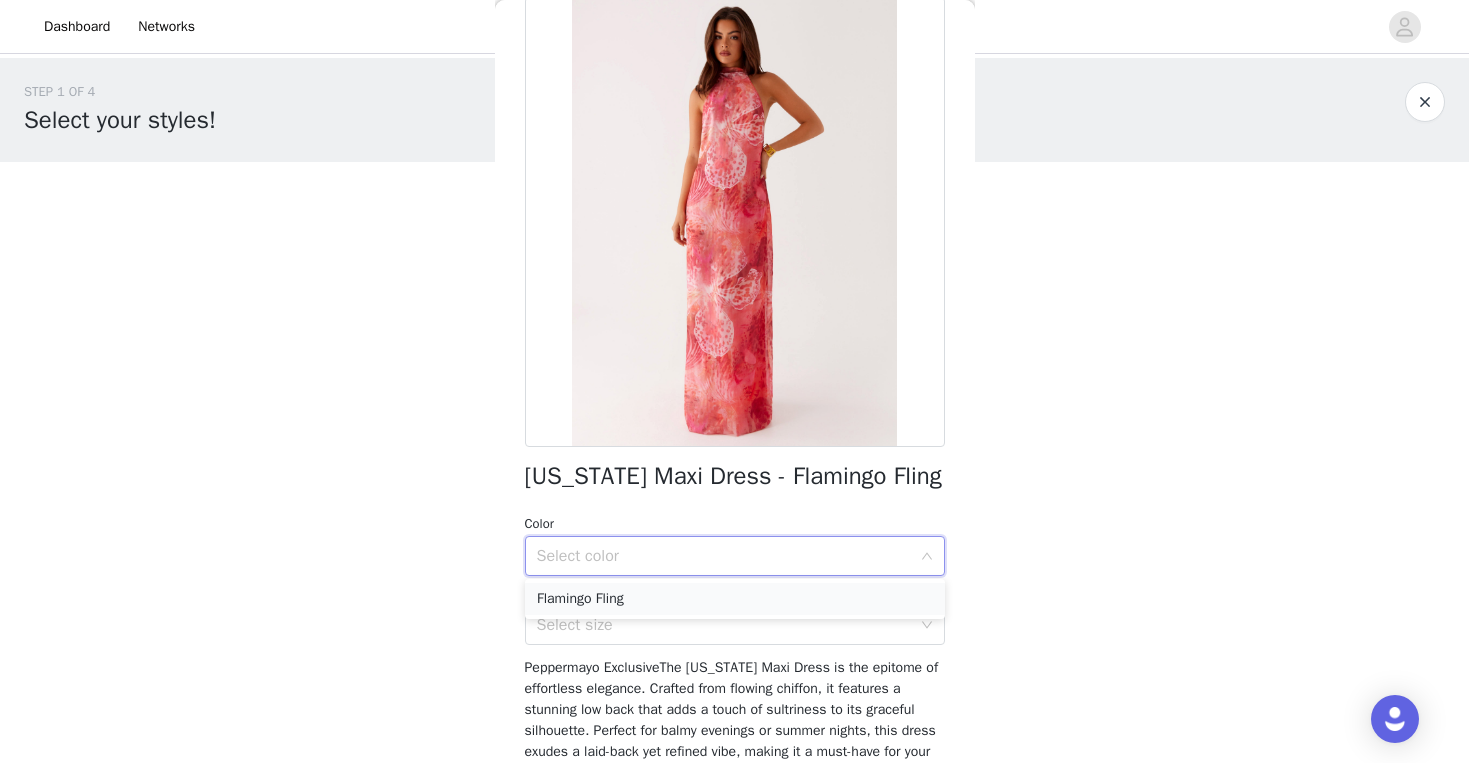 click on "Flamingo Fling" at bounding box center [735, 599] 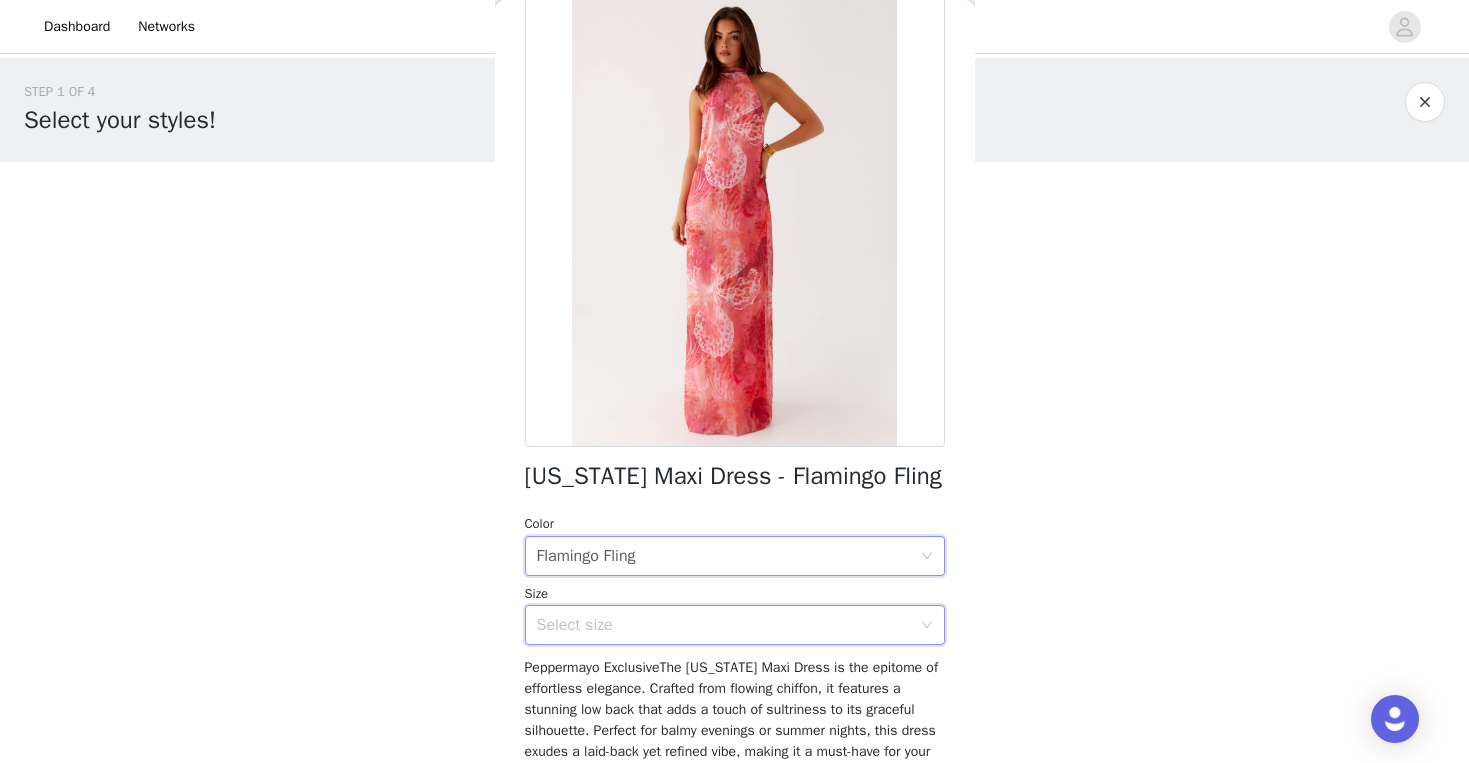 click on "Select size" at bounding box center [728, 625] 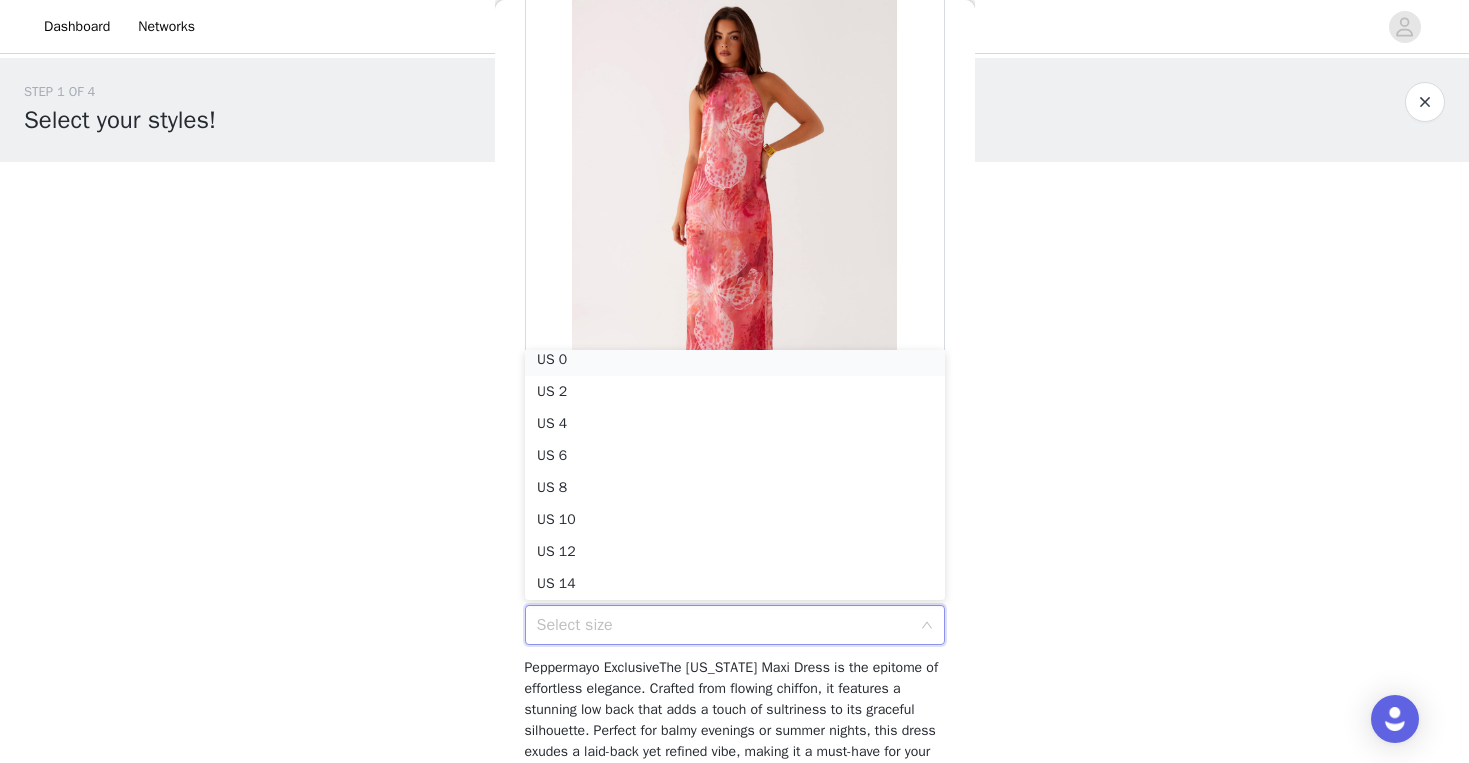 scroll, scrollTop: 4, scrollLeft: 0, axis: vertical 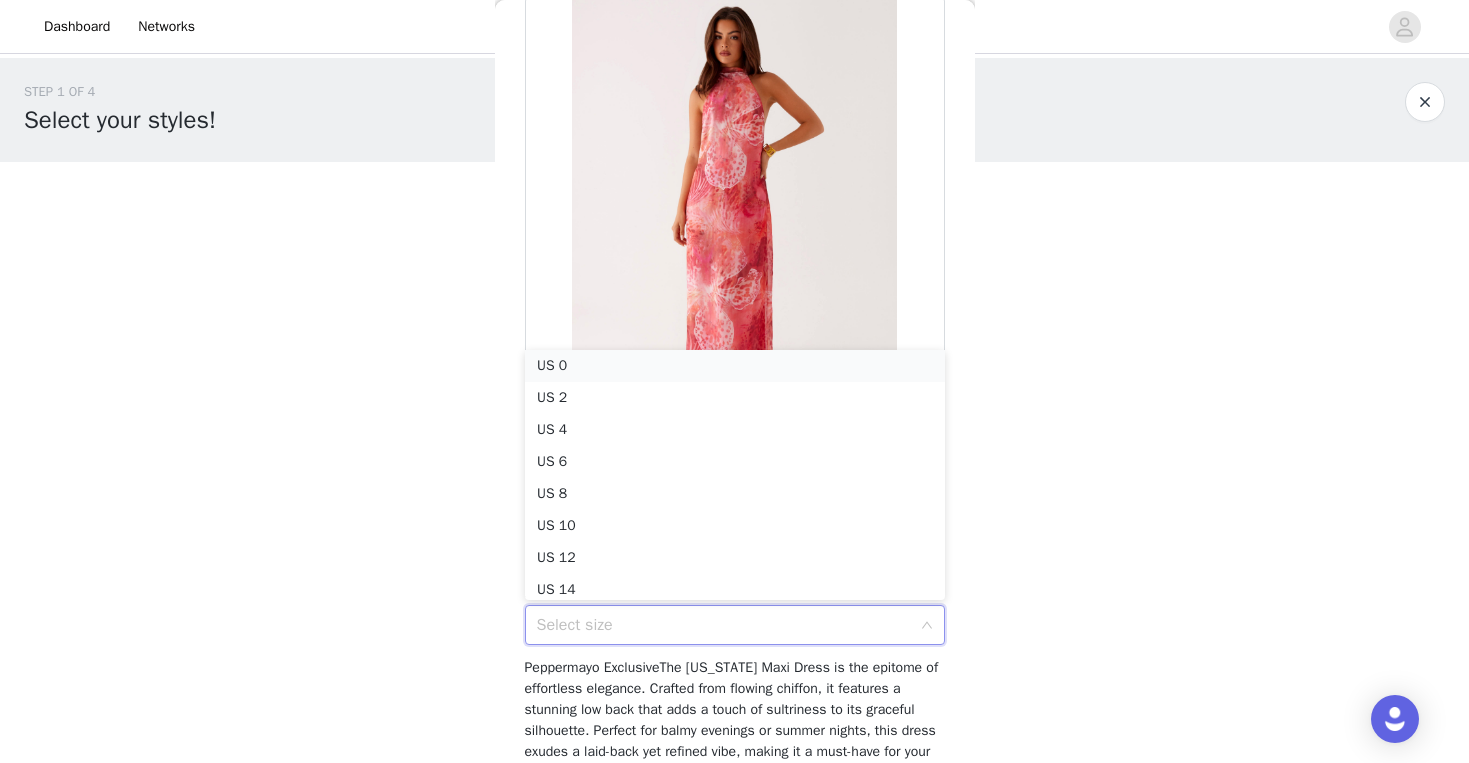 click on "US 0" at bounding box center (735, 366) 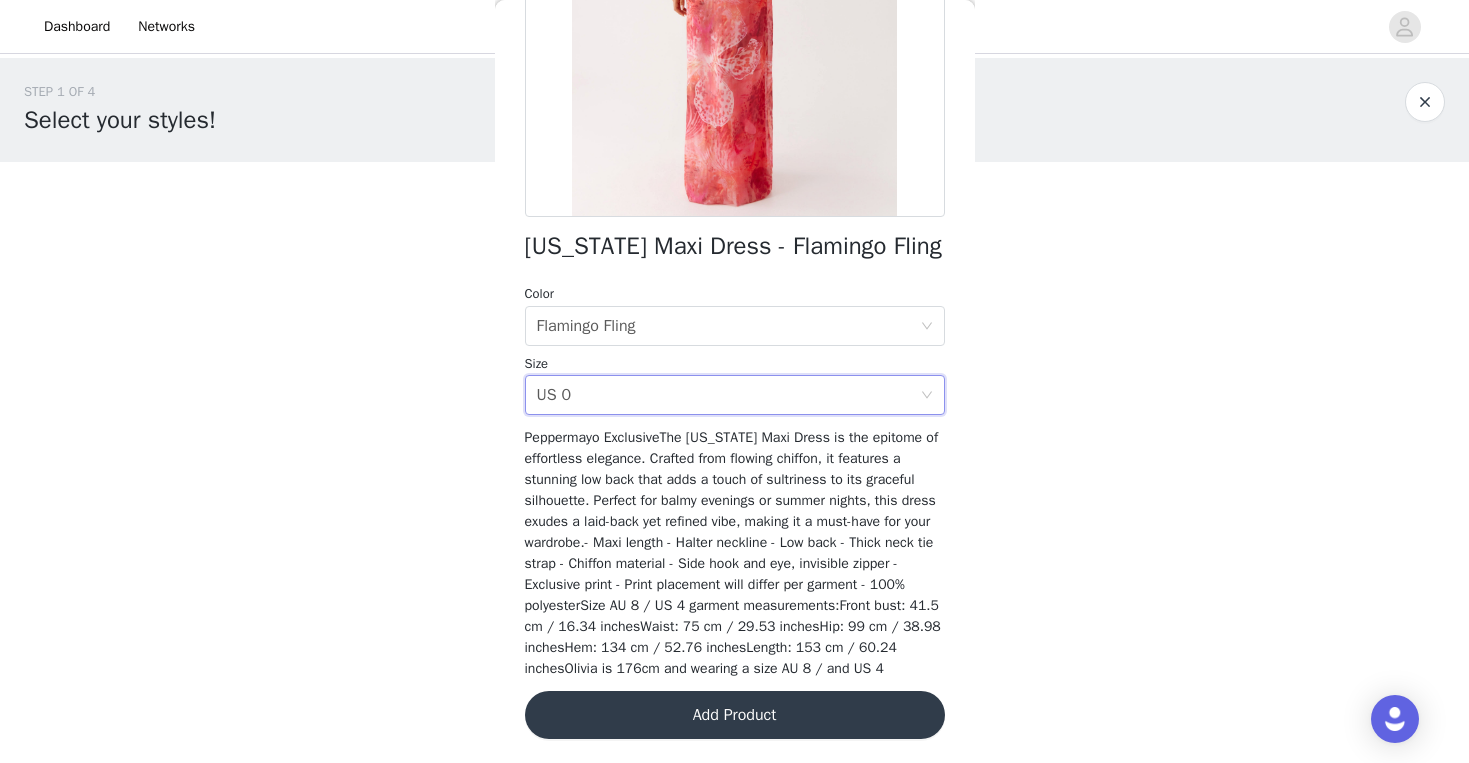 scroll, scrollTop: 353, scrollLeft: 0, axis: vertical 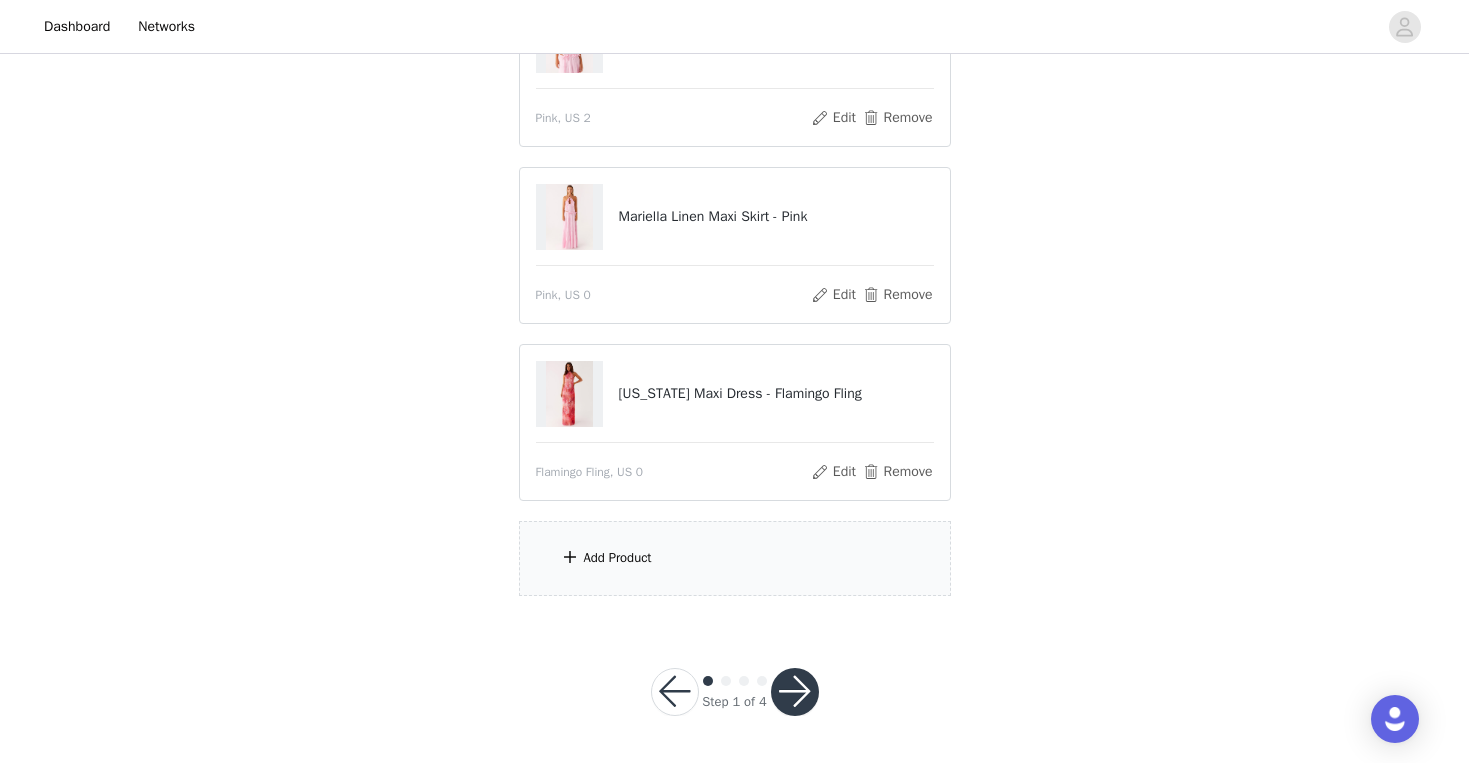 click on "Add Product" at bounding box center (735, 558) 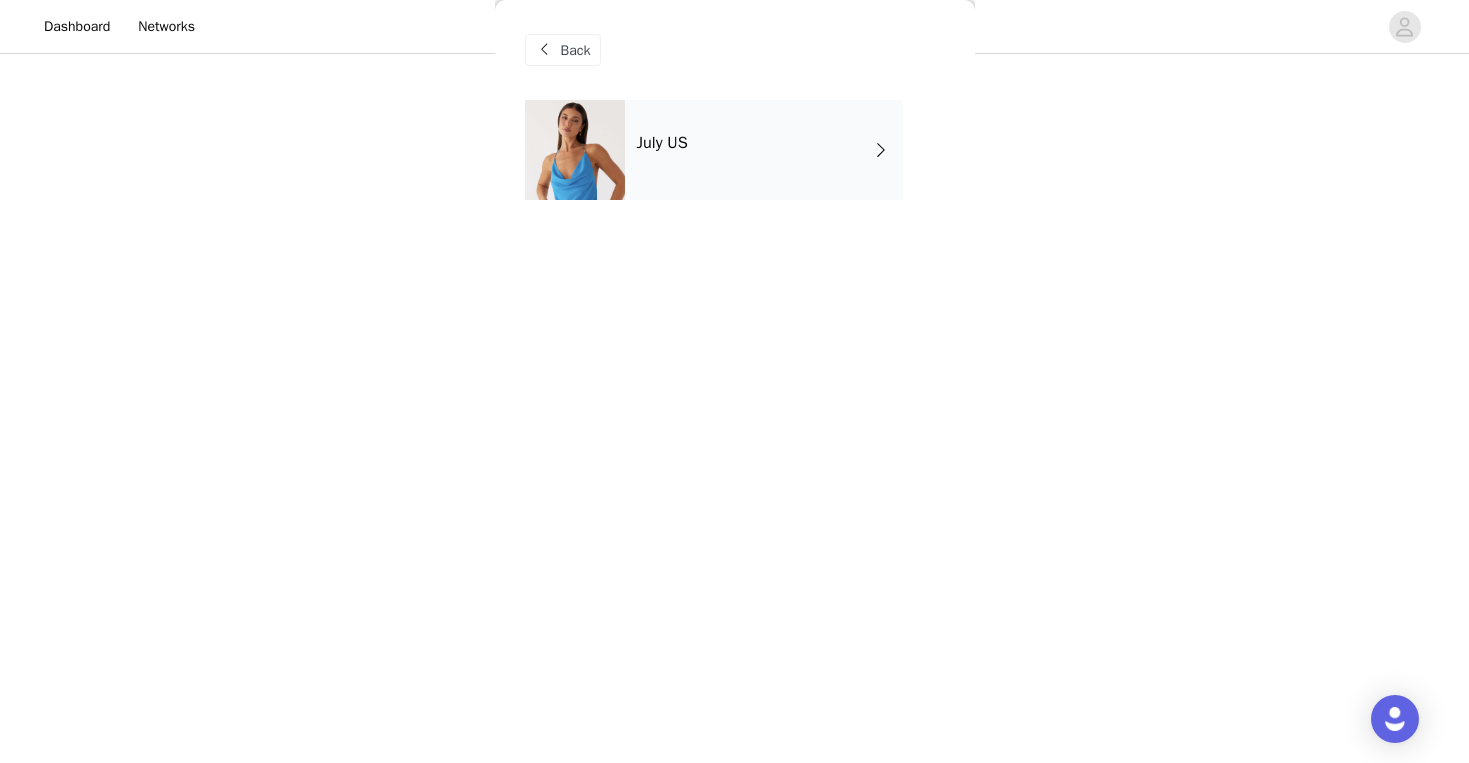 click on "July US" at bounding box center (764, 150) 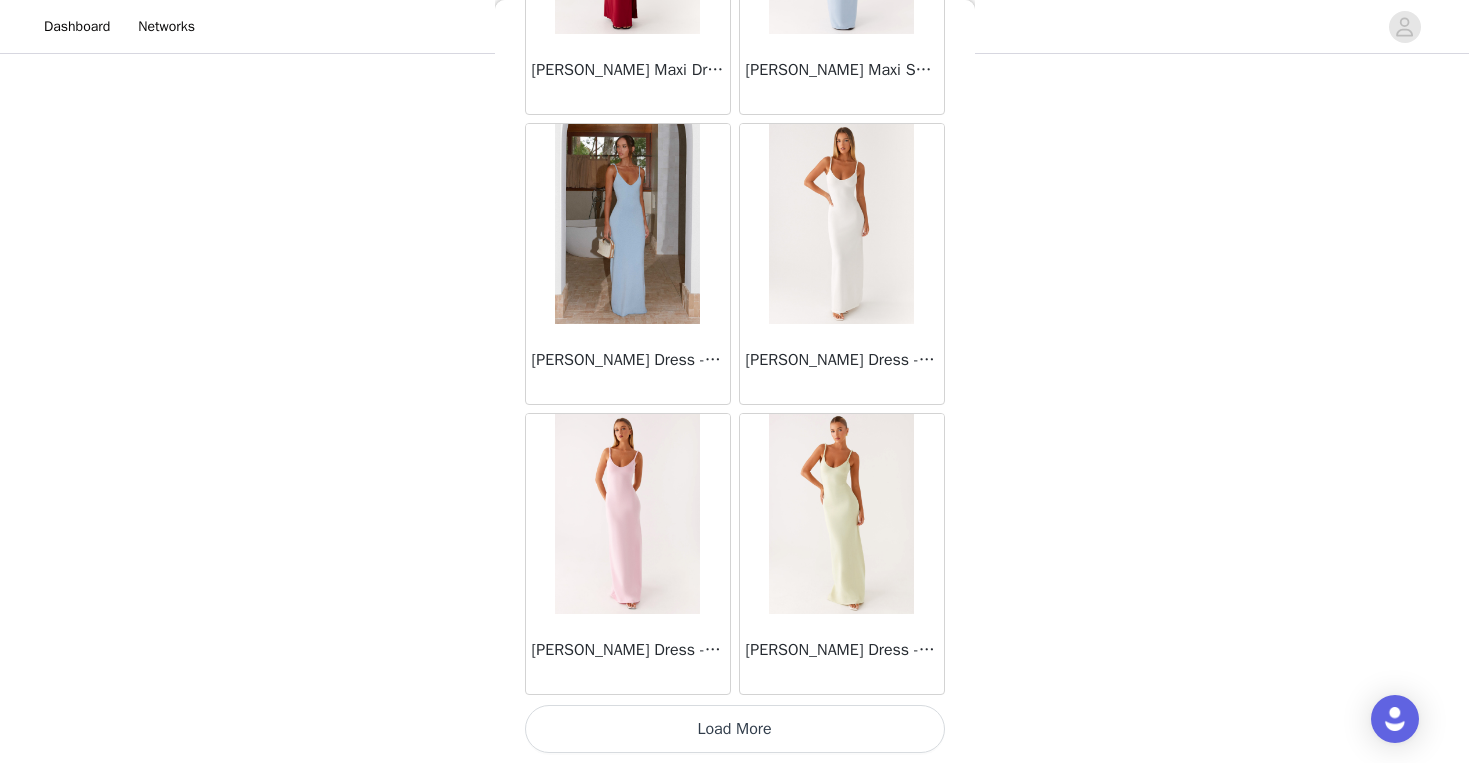 scroll, scrollTop: 2297, scrollLeft: 0, axis: vertical 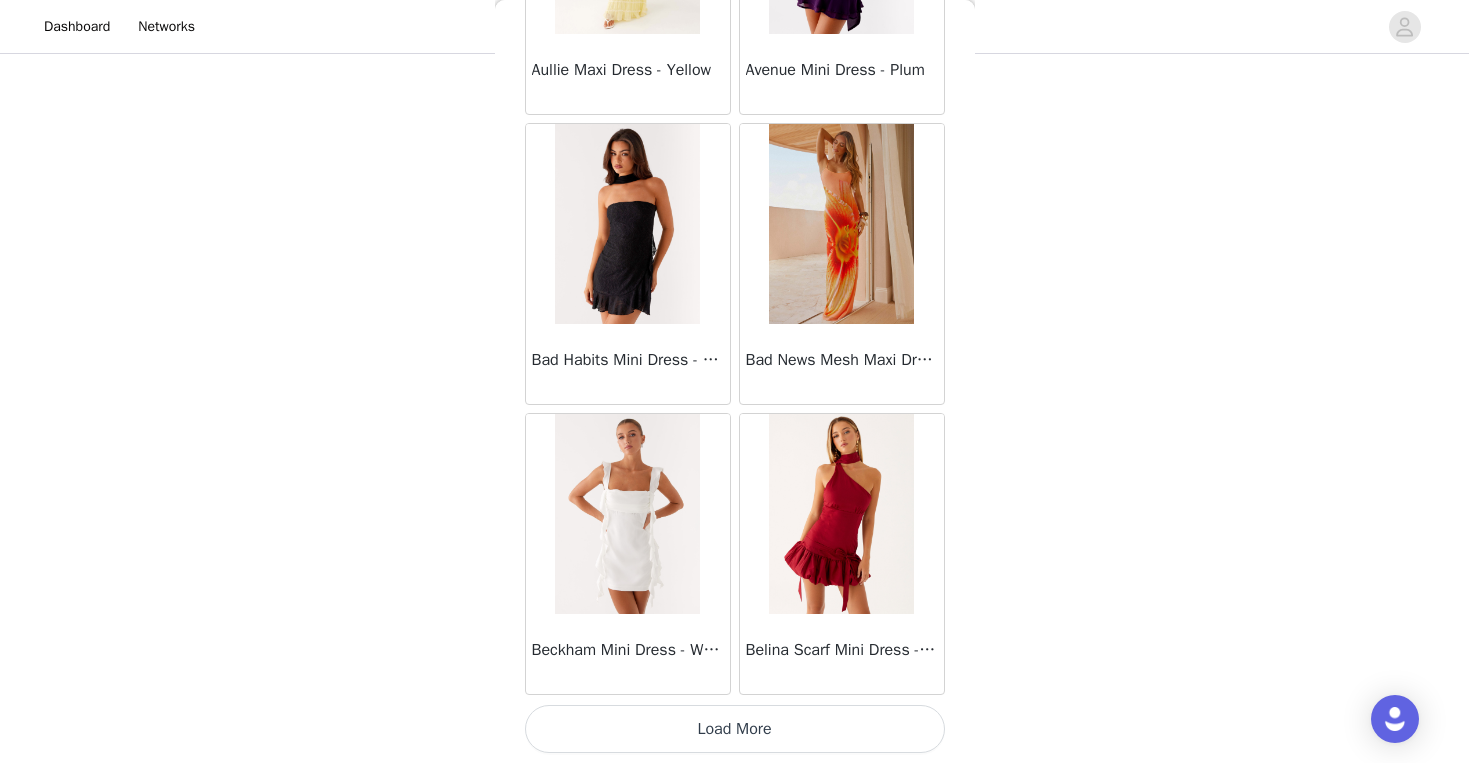 click on "Load More" at bounding box center [735, 729] 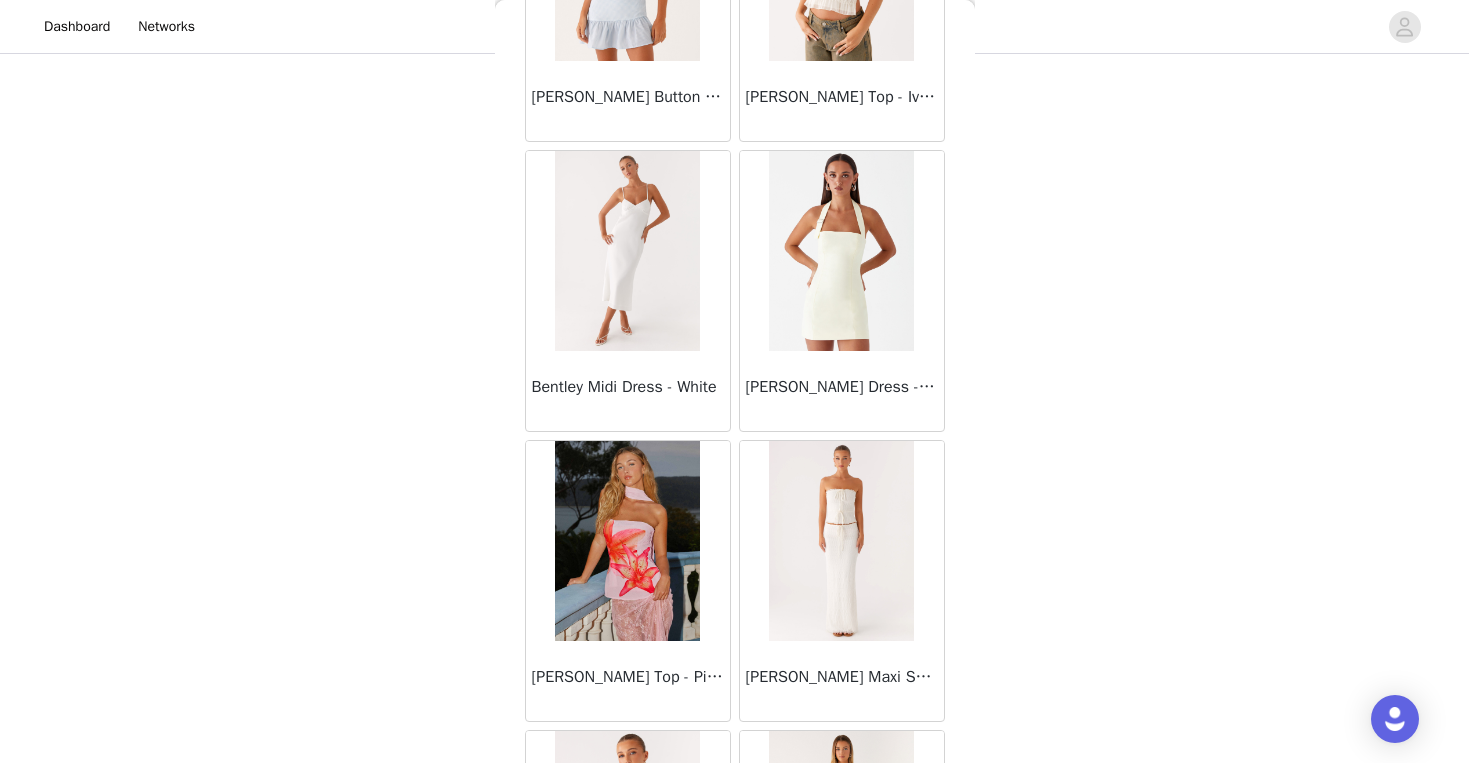 scroll, scrollTop: 6523, scrollLeft: 0, axis: vertical 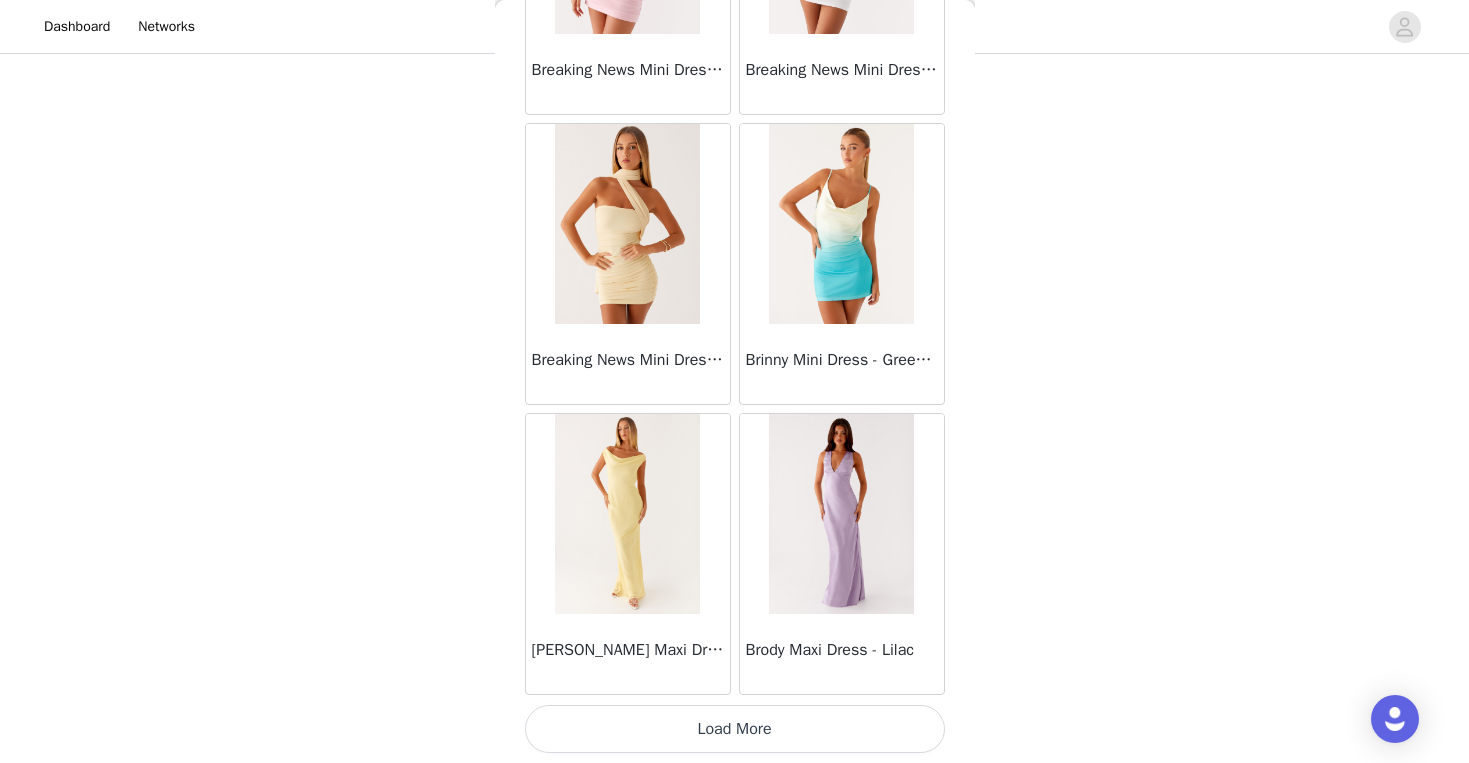 click on "Load More" at bounding box center [735, 729] 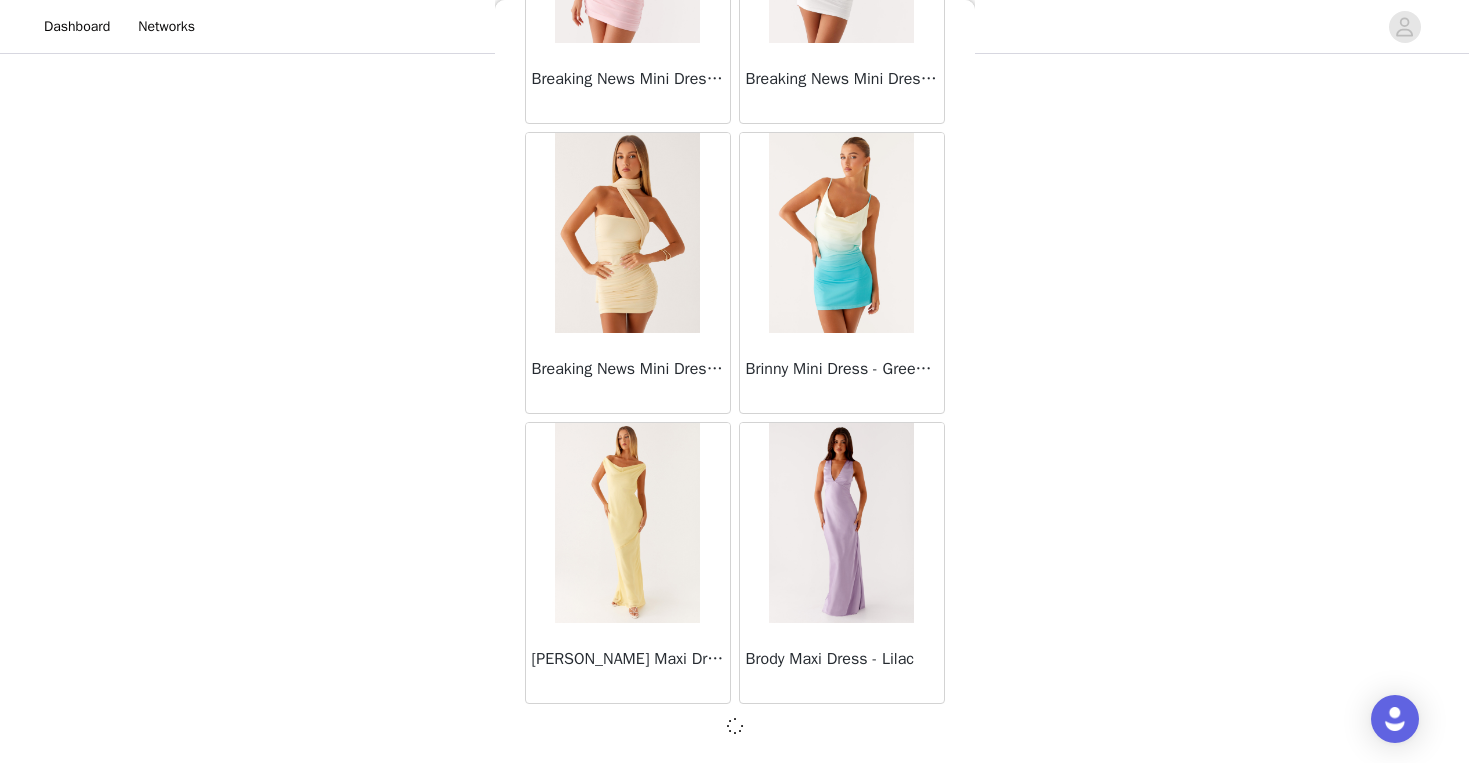 scroll, scrollTop: 8088, scrollLeft: 0, axis: vertical 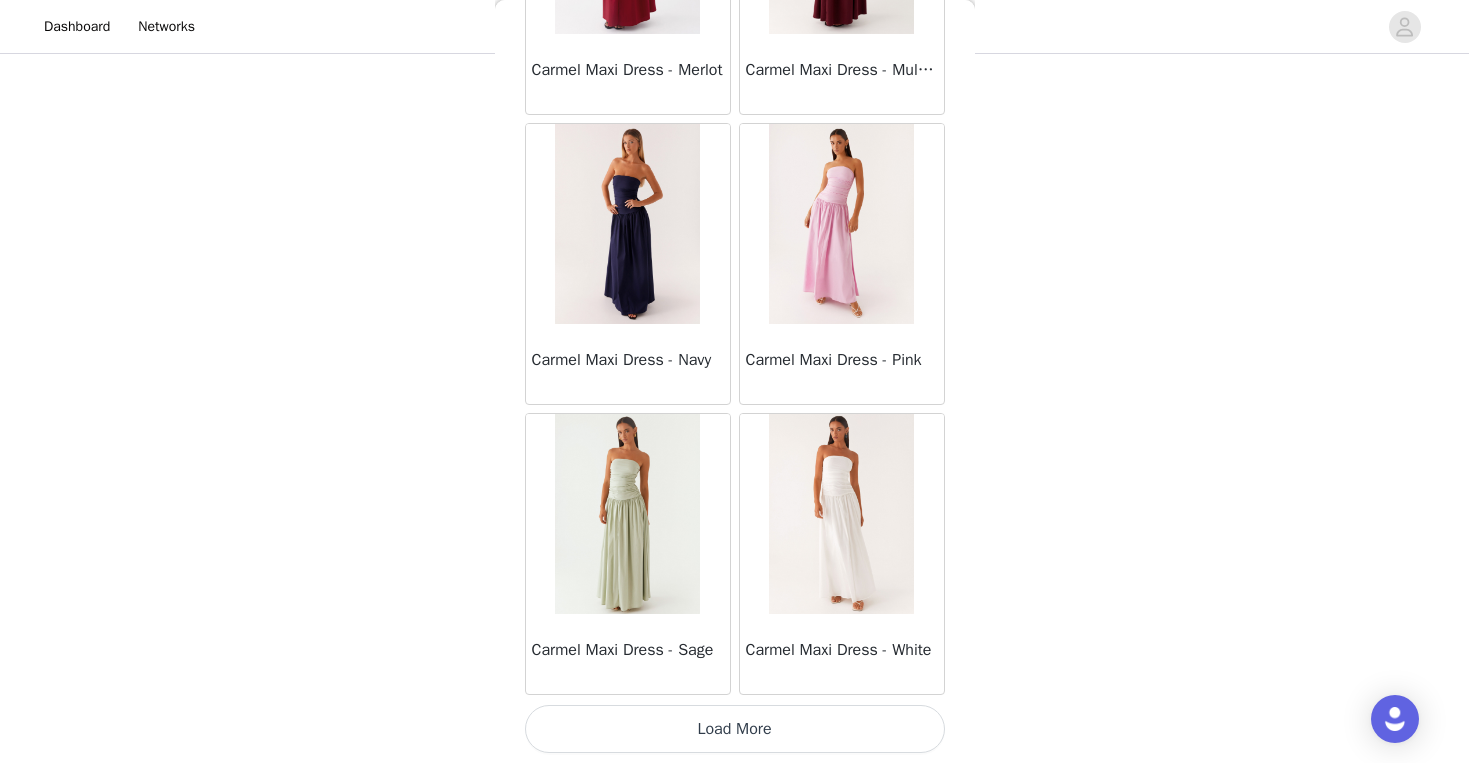 click on "Load More" at bounding box center (735, 729) 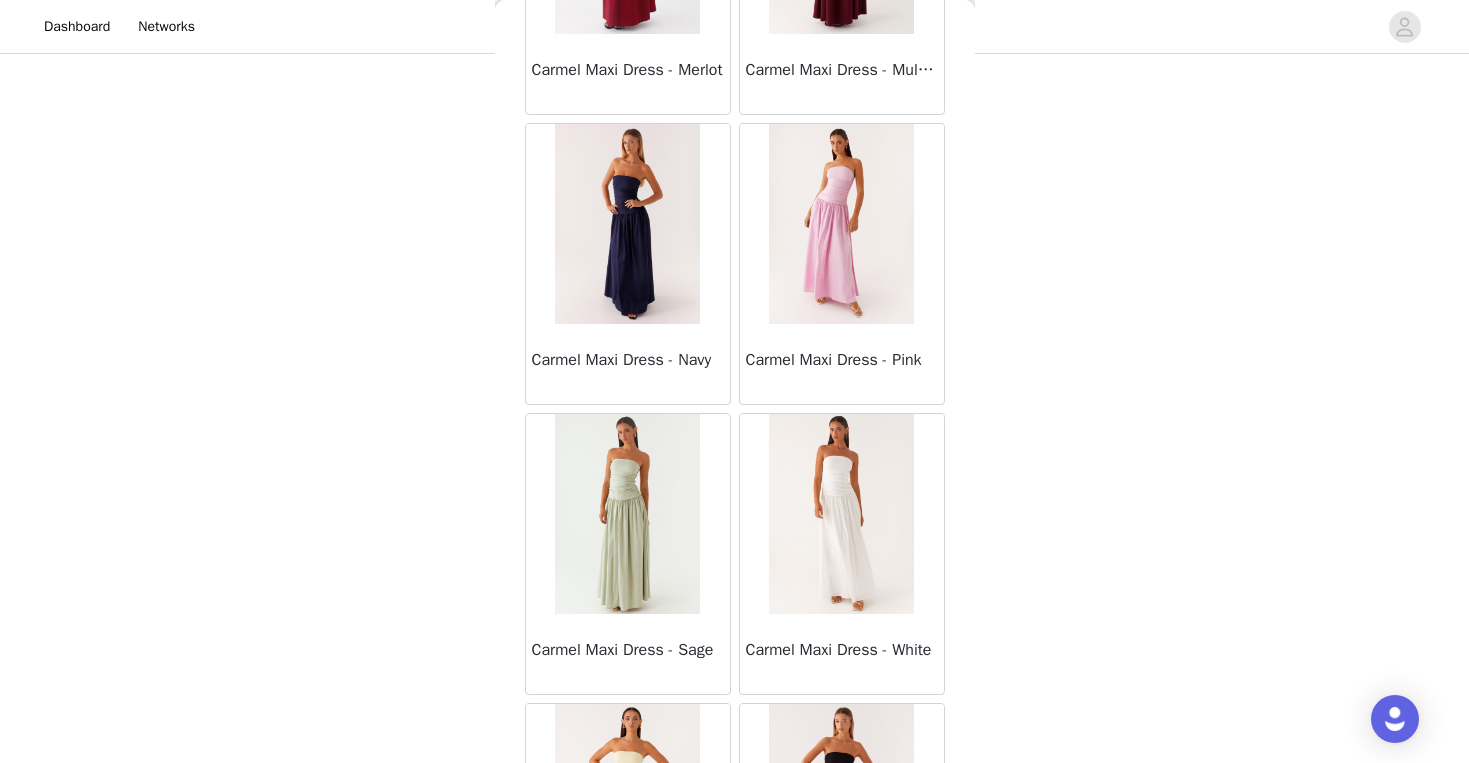 scroll, scrollTop: 10988, scrollLeft: 0, axis: vertical 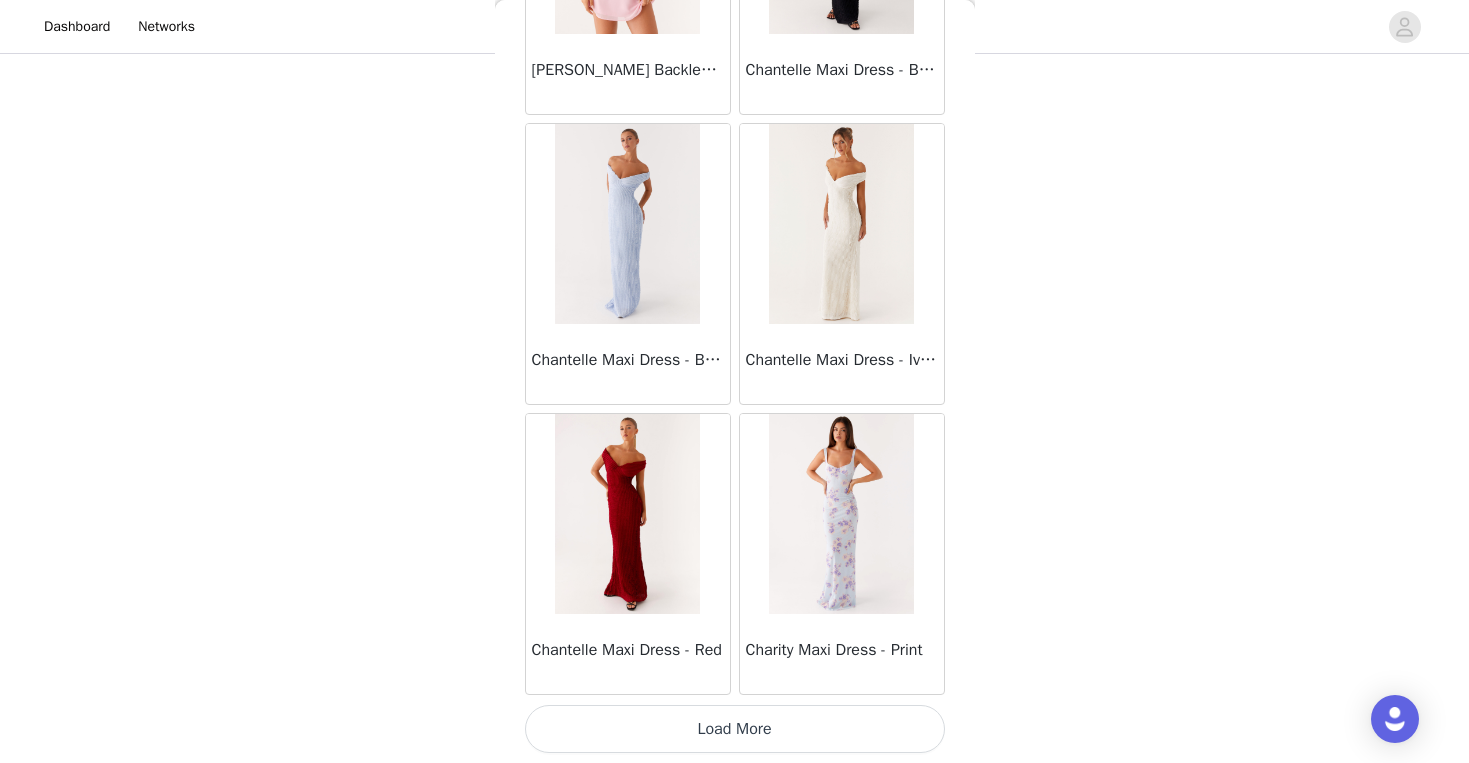 click on "Load More" at bounding box center [735, 729] 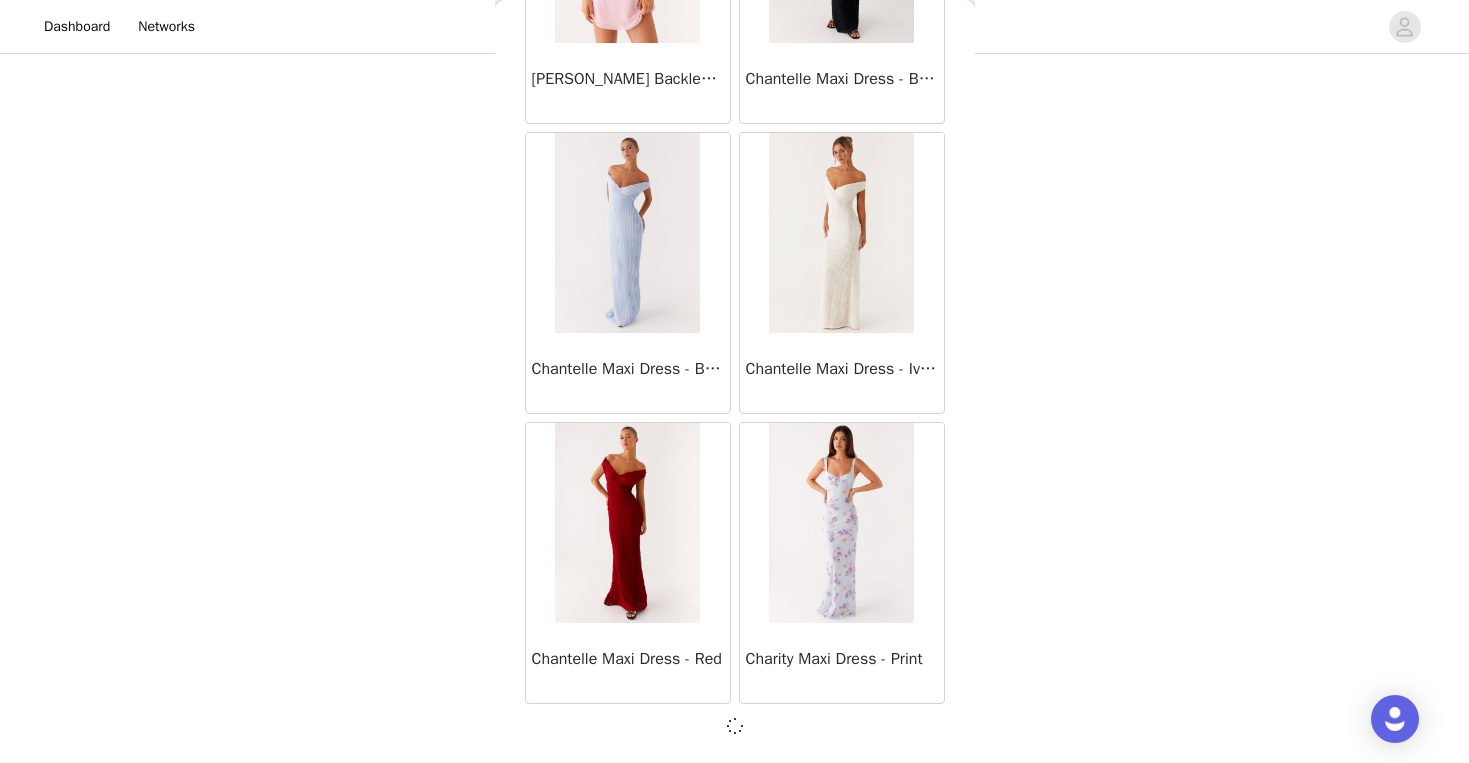 scroll, scrollTop: 13888, scrollLeft: 0, axis: vertical 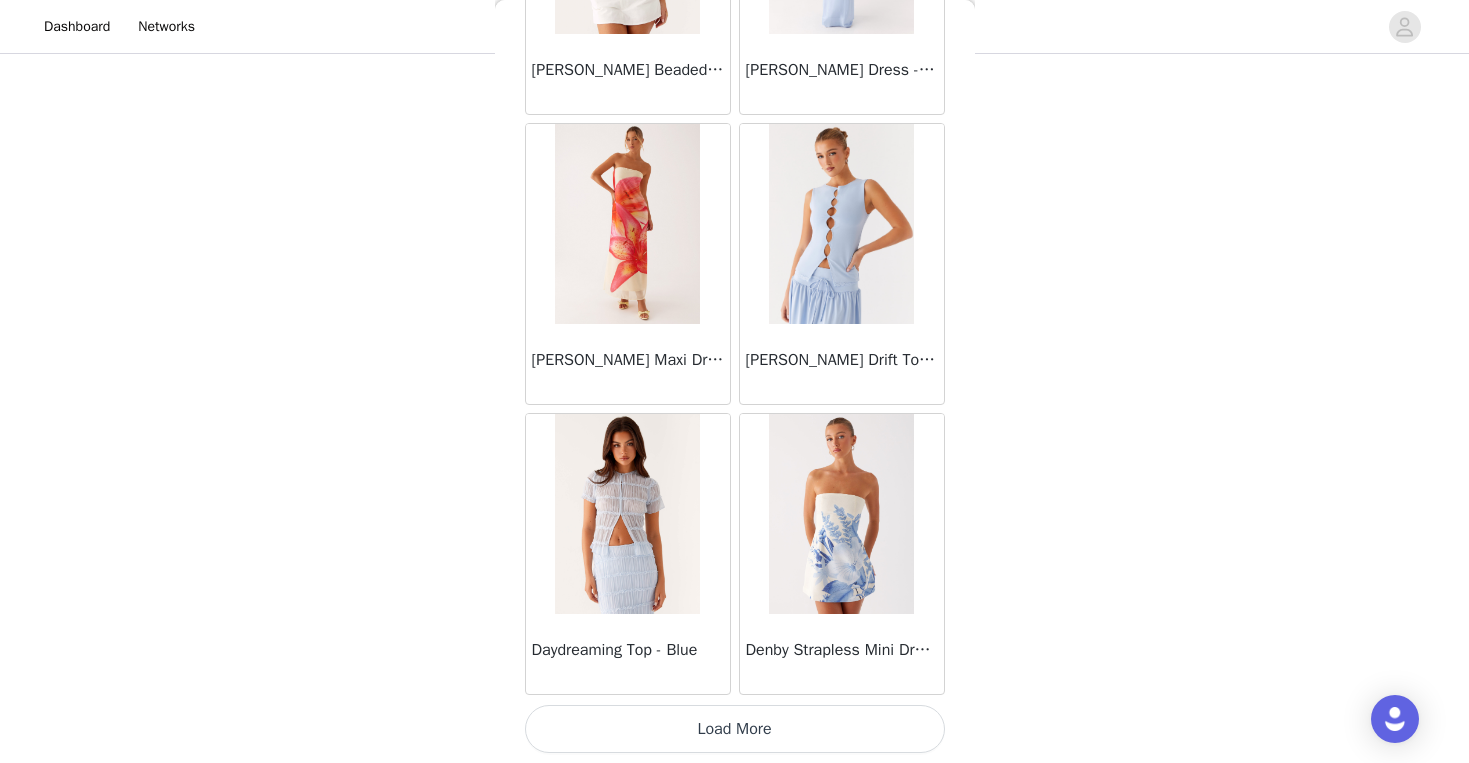 click on "Load More" at bounding box center [735, 729] 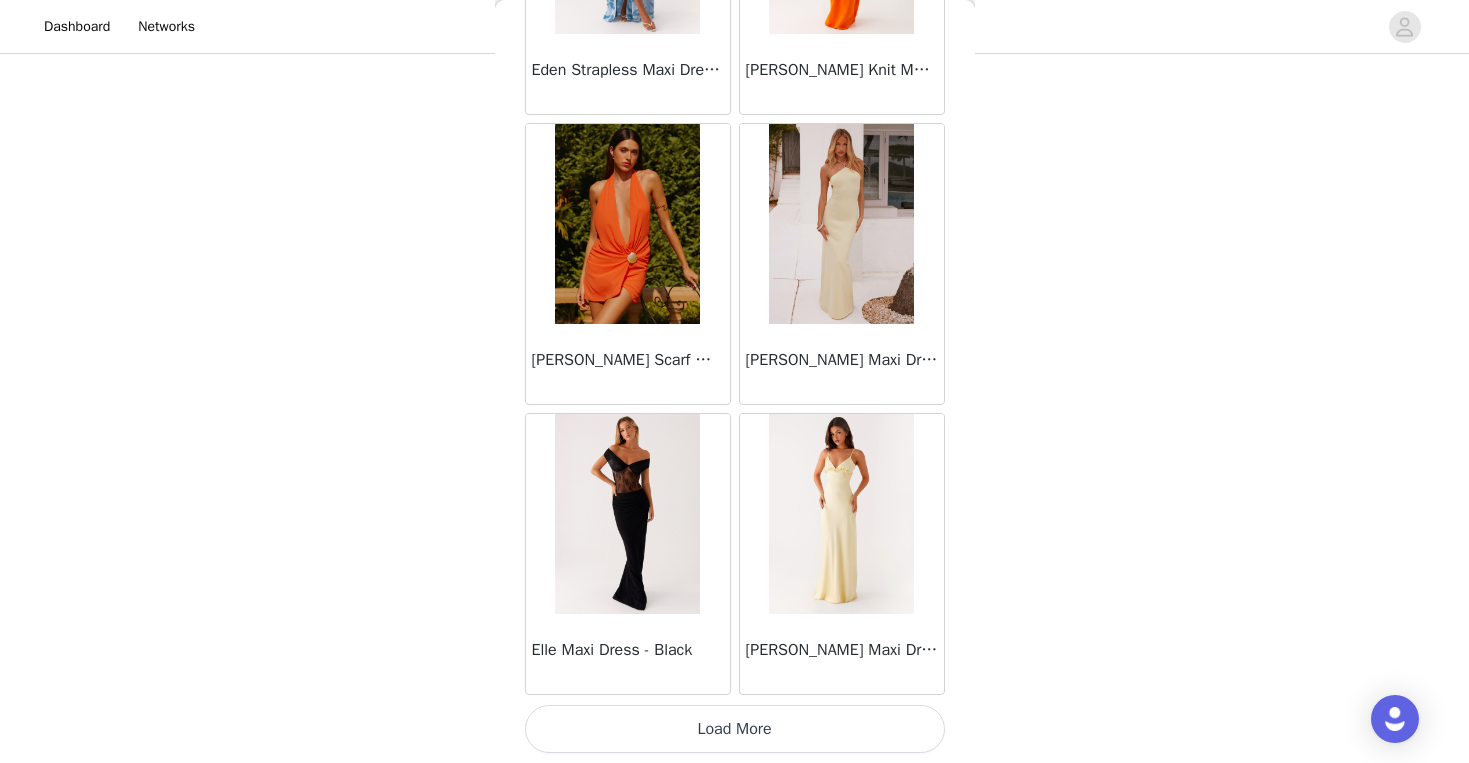 click on "Load More" at bounding box center [735, 729] 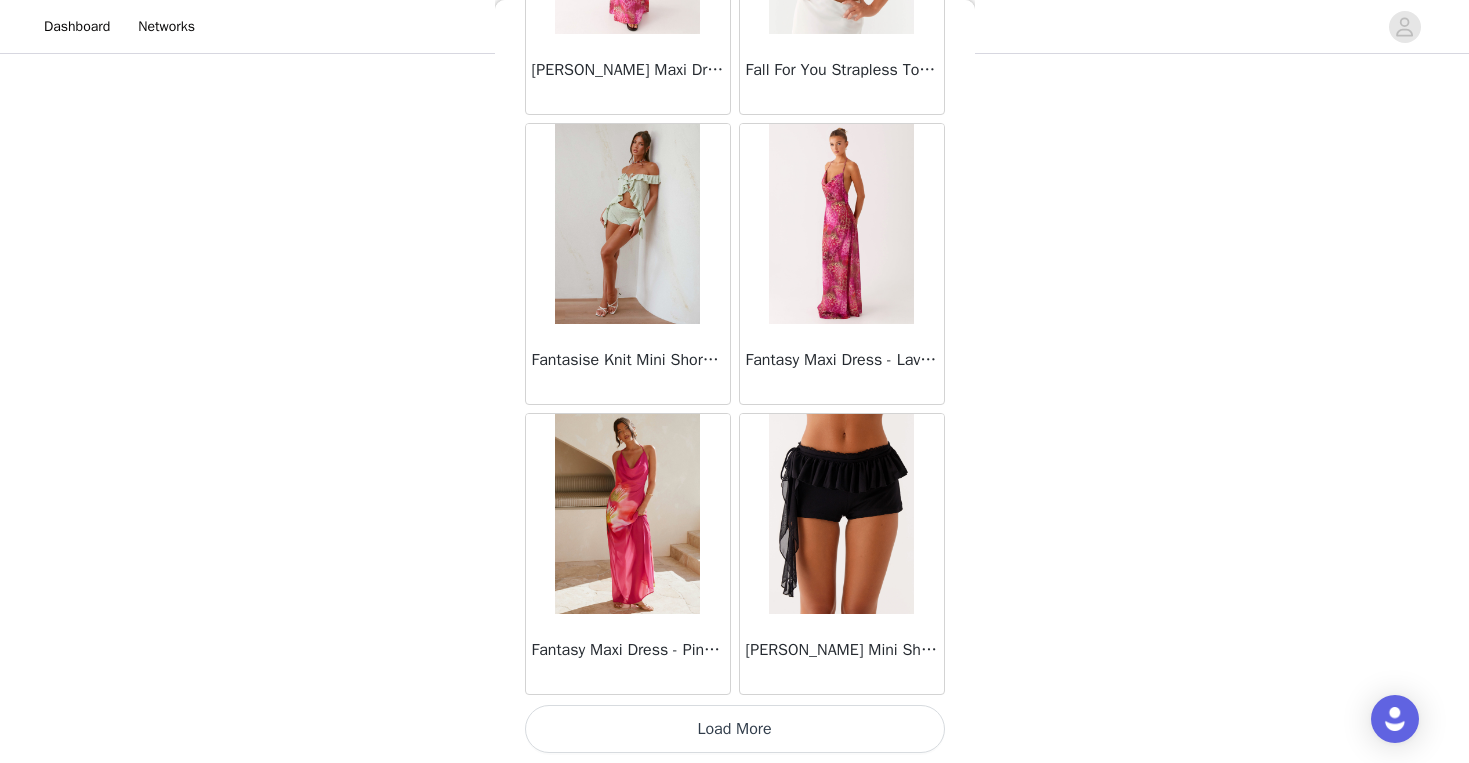 scroll, scrollTop: 22598, scrollLeft: 0, axis: vertical 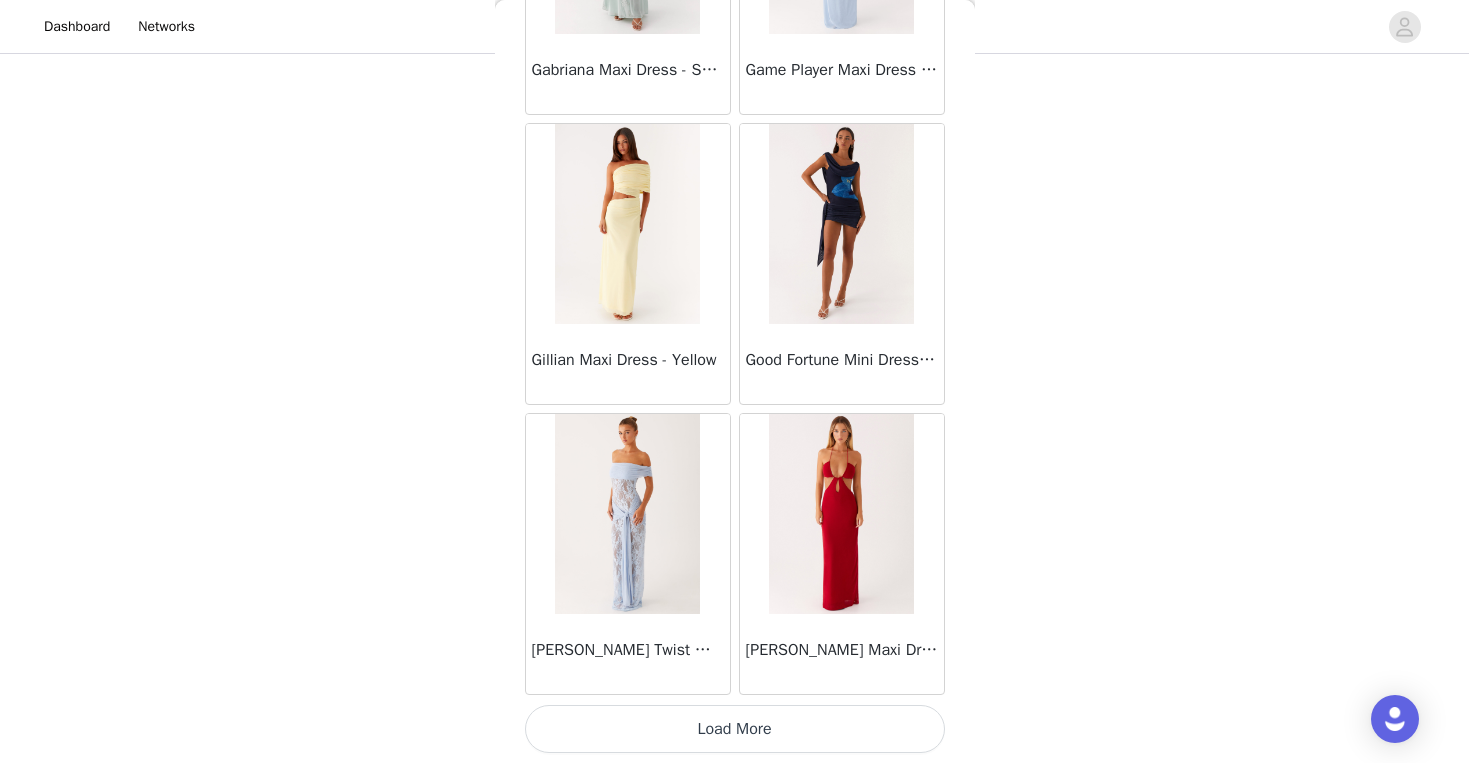 click on "Load More" at bounding box center [735, 729] 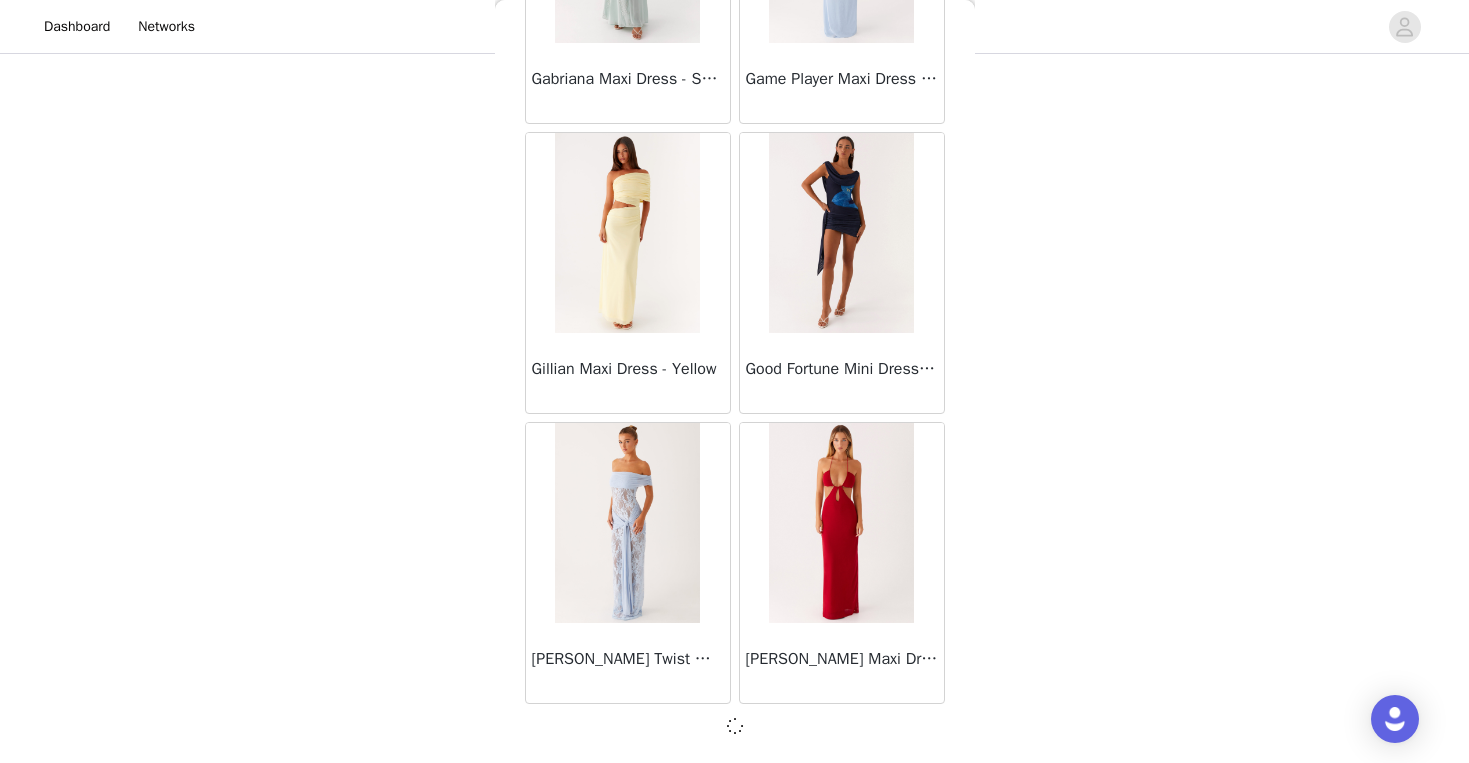 scroll, scrollTop: 25488, scrollLeft: 0, axis: vertical 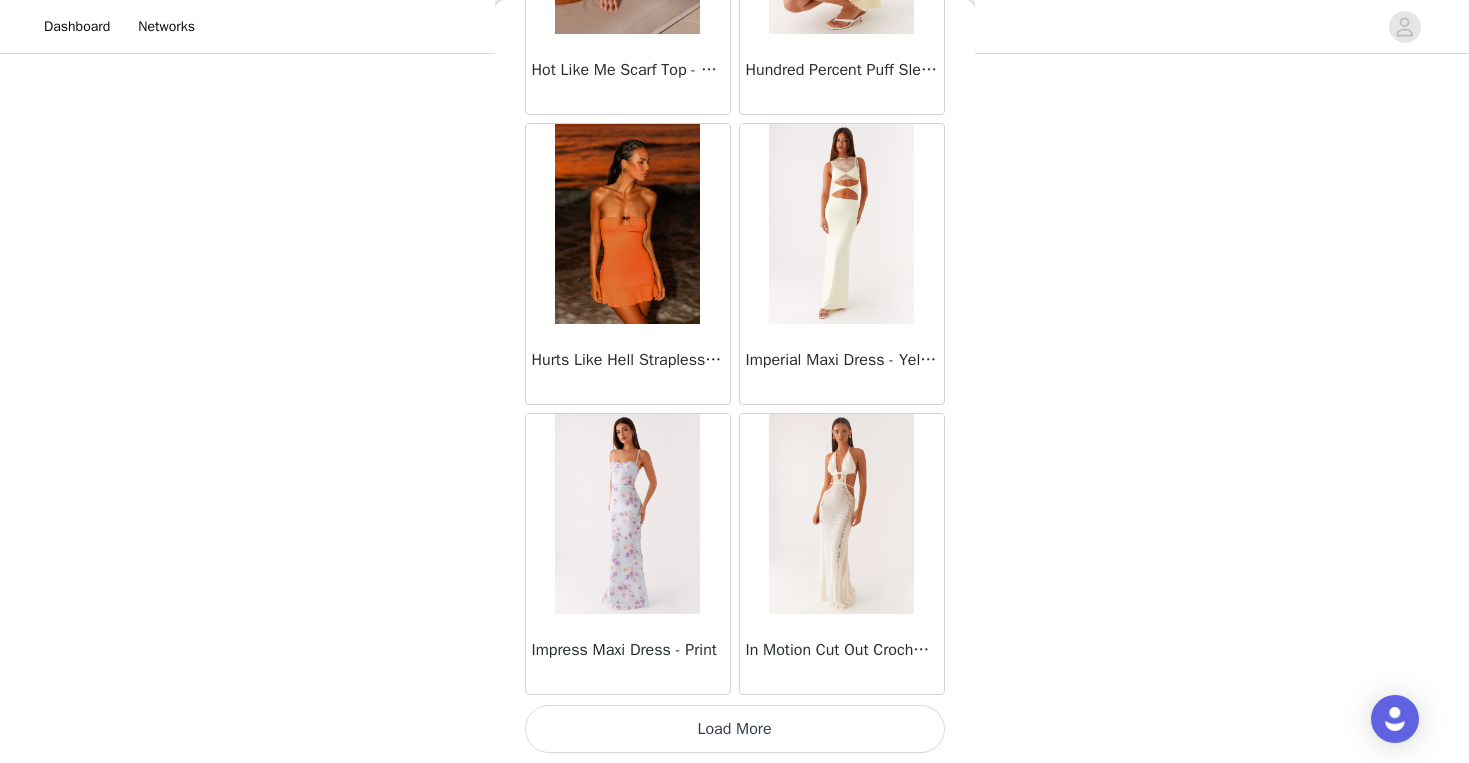 click on "Load More" at bounding box center (735, 729) 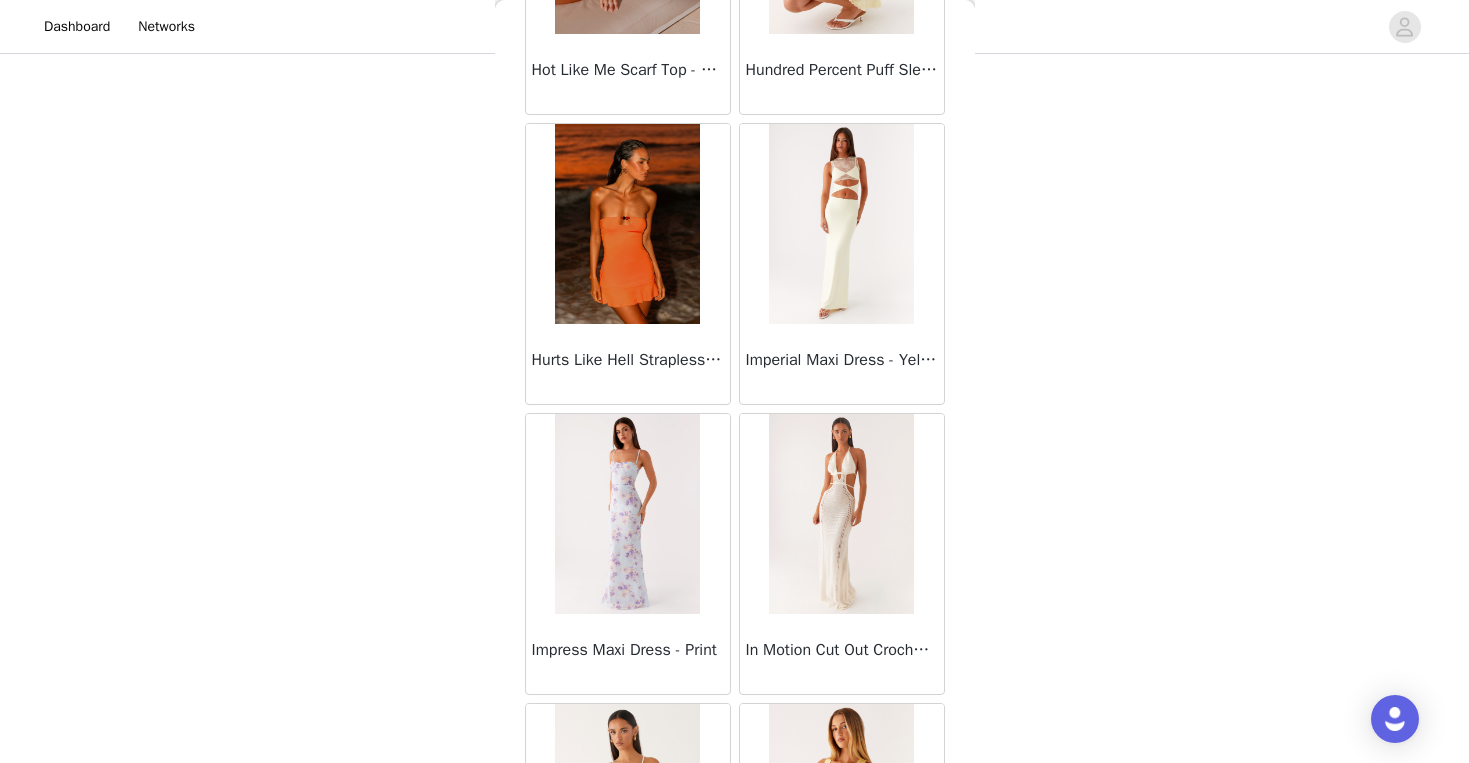 scroll, scrollTop: 301, scrollLeft: 0, axis: vertical 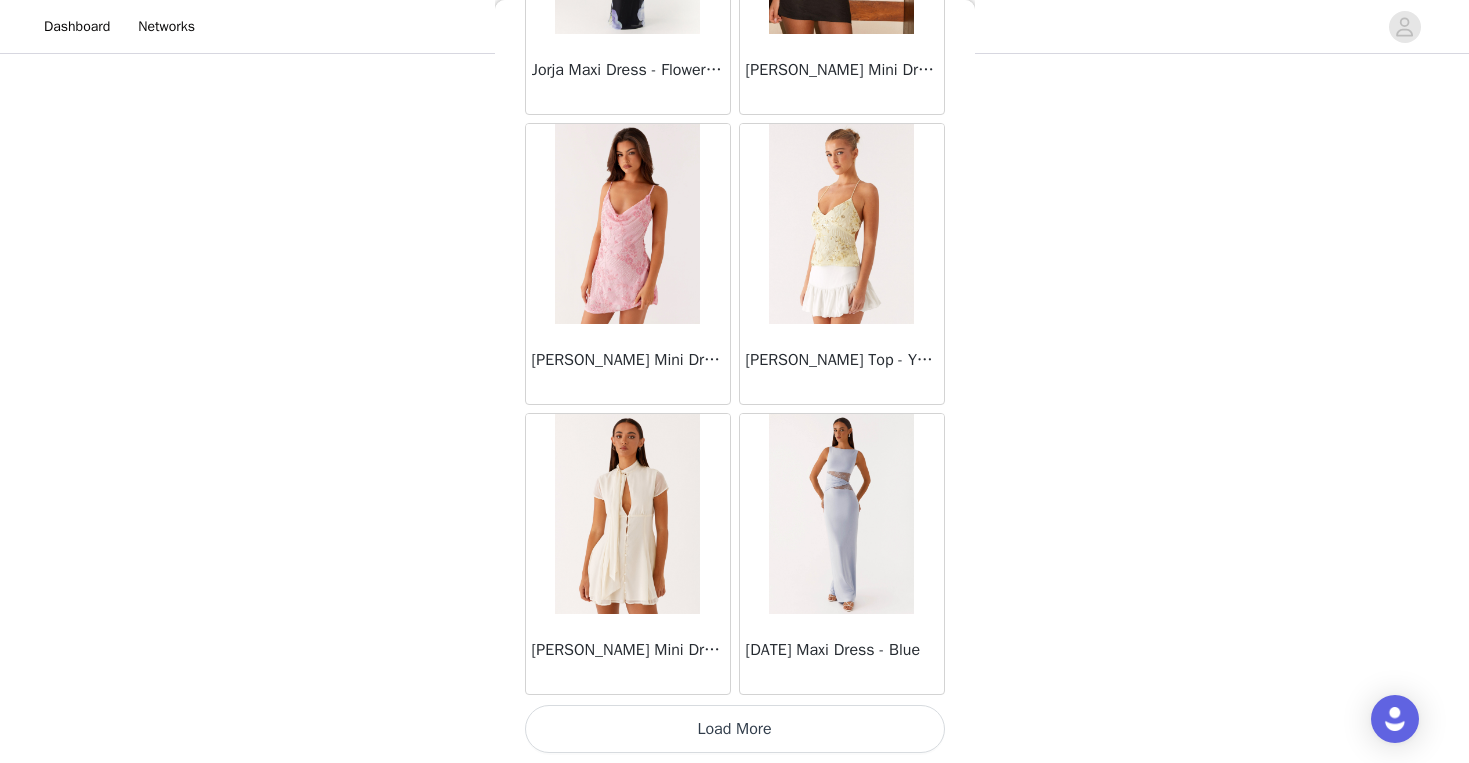 click on "Load More" at bounding box center (735, 729) 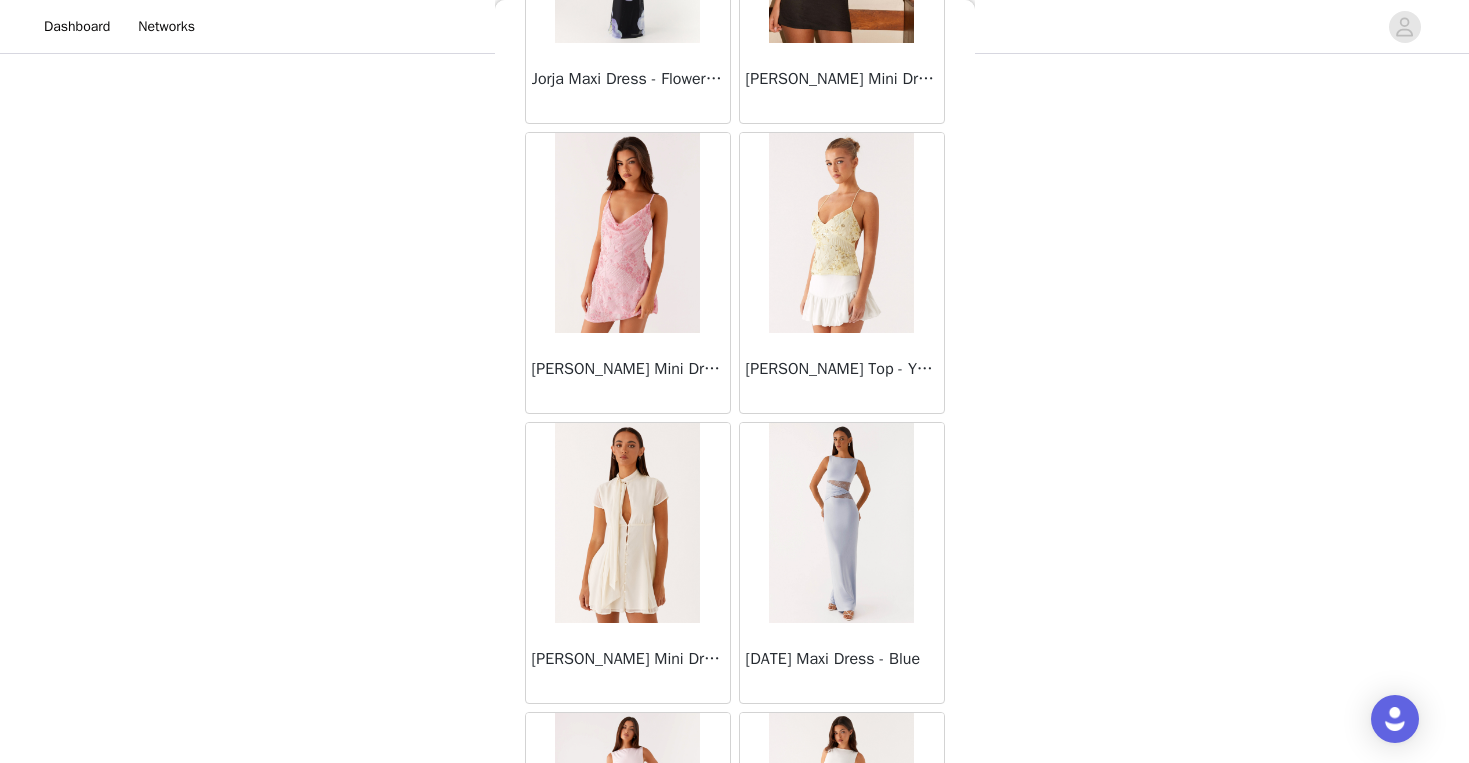 scroll, scrollTop: 287, scrollLeft: 0, axis: vertical 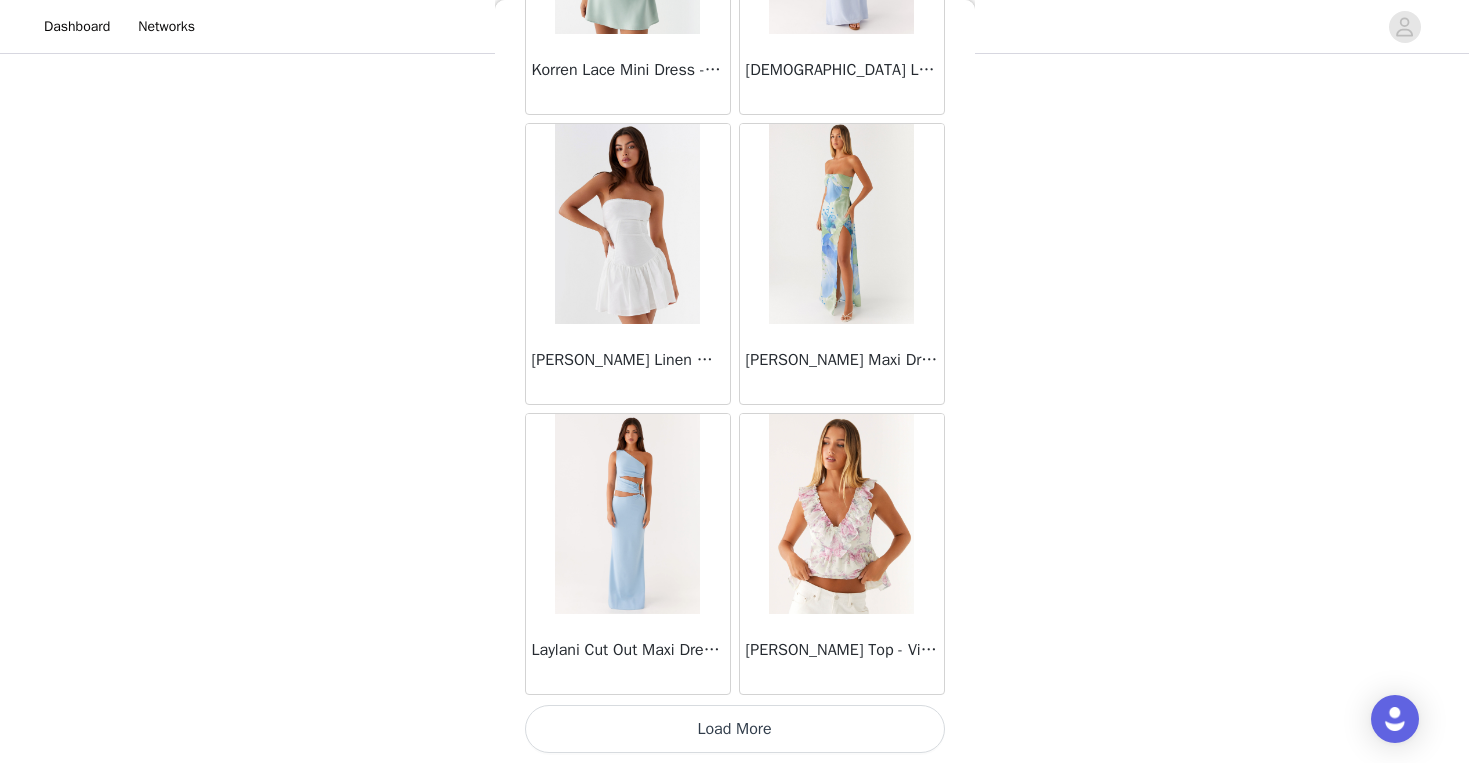click on "Load More" at bounding box center [735, 729] 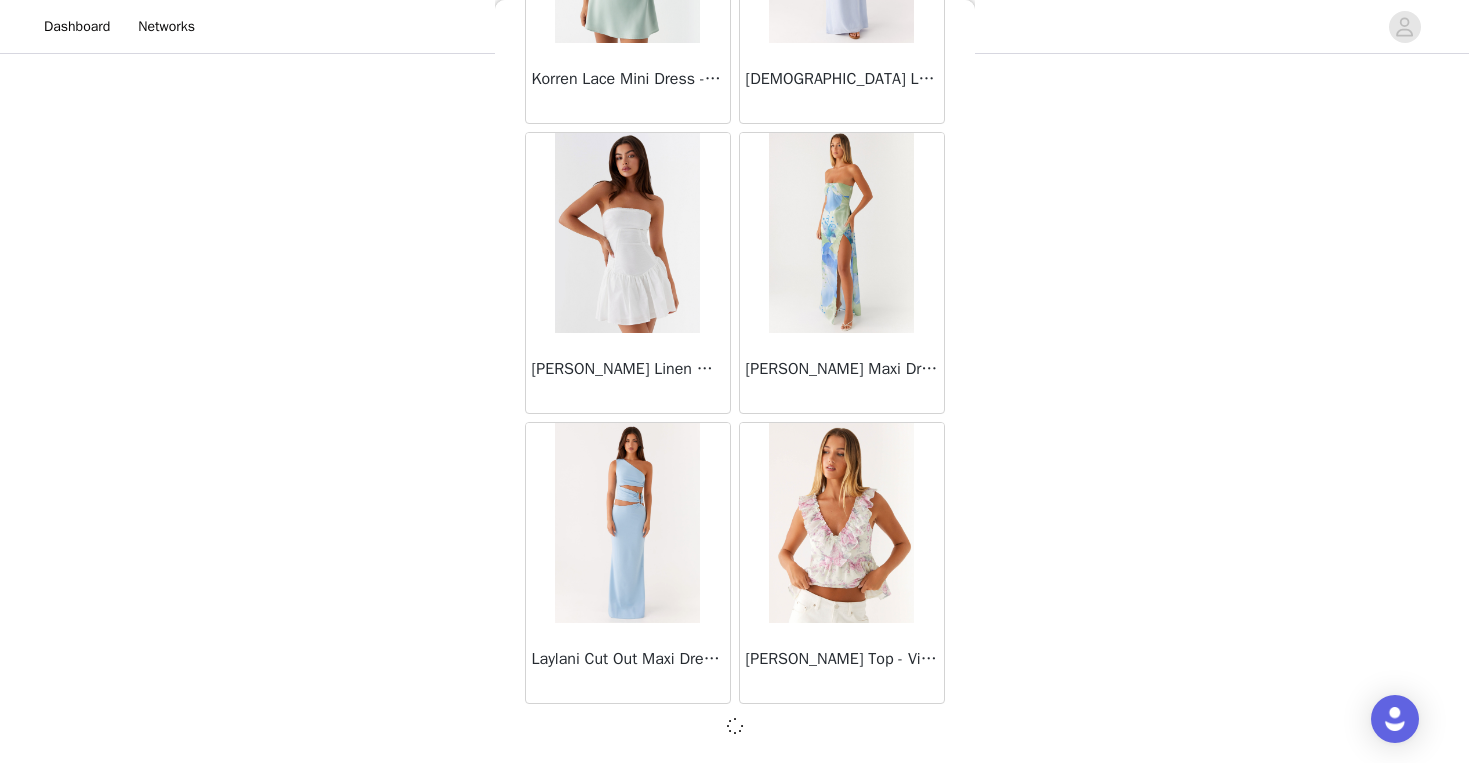 scroll, scrollTop: 34188, scrollLeft: 0, axis: vertical 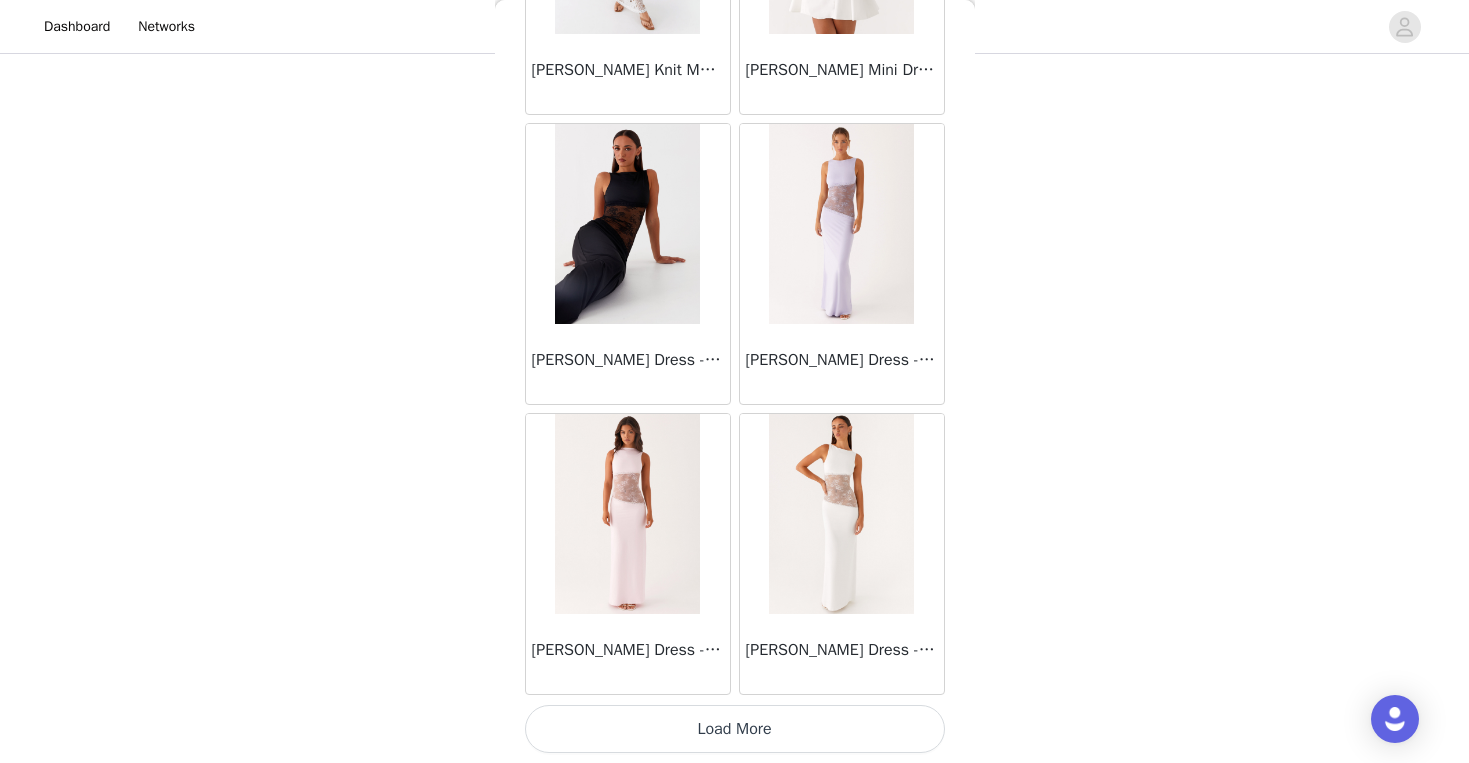 click on "Load More" at bounding box center [735, 729] 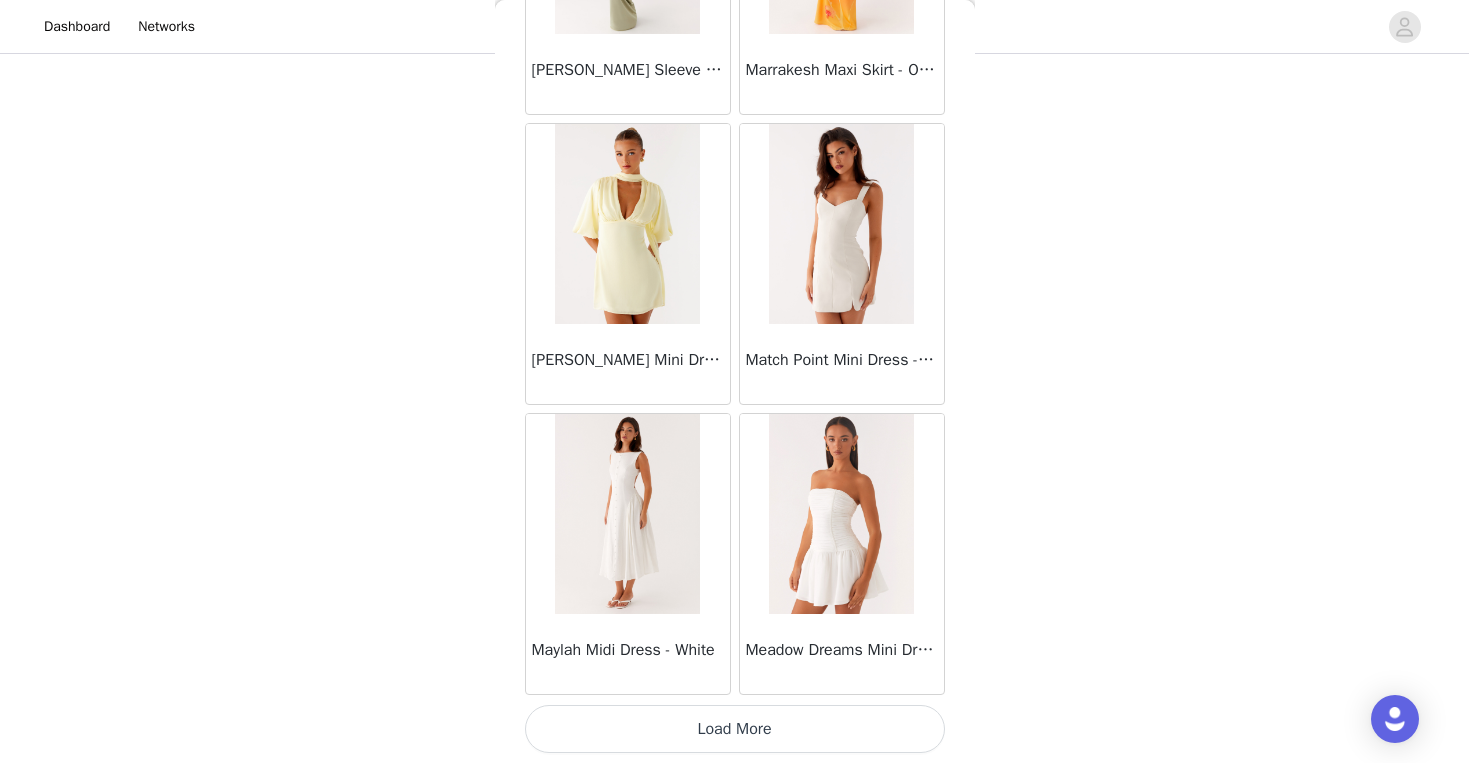 click on "Load More" at bounding box center [735, 729] 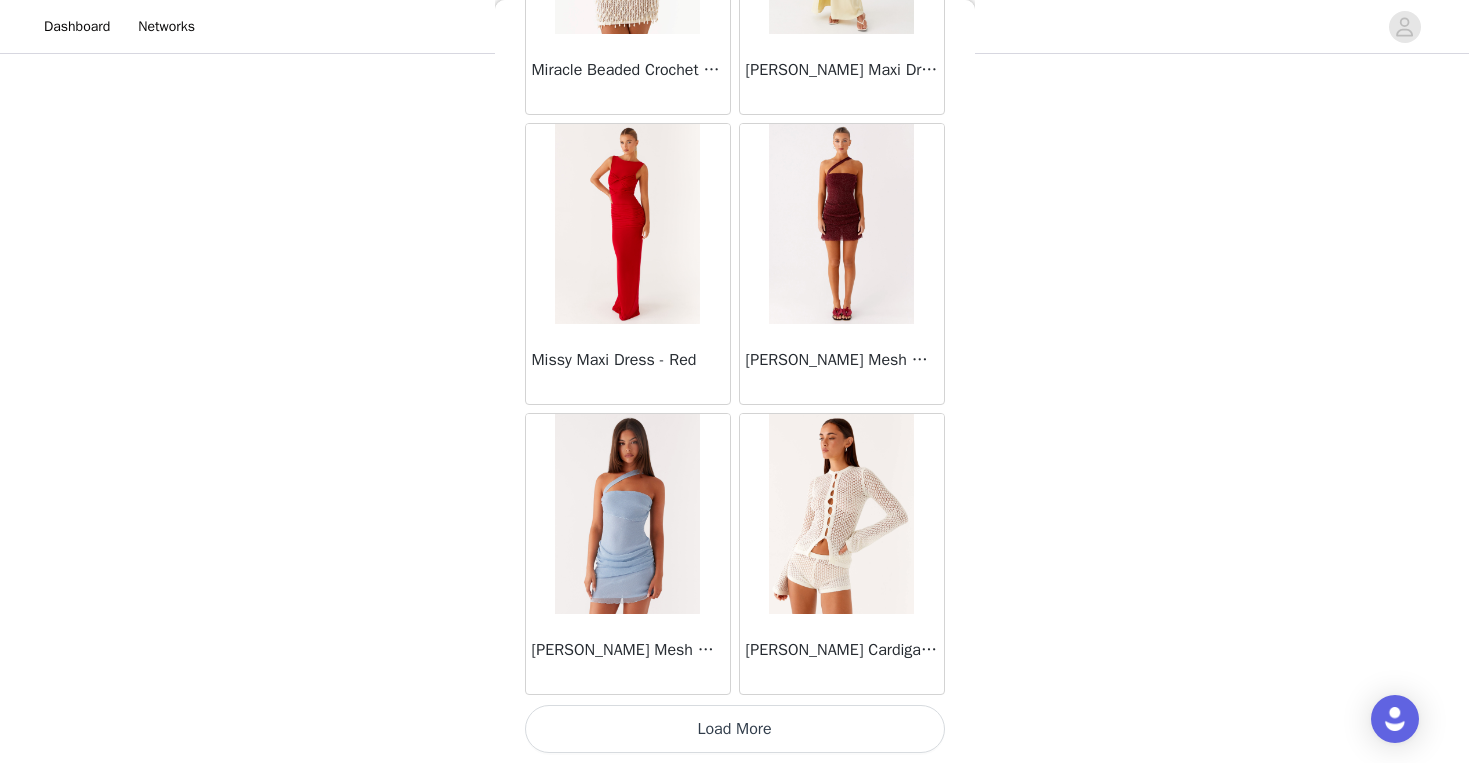 scroll, scrollTop: 42897, scrollLeft: 0, axis: vertical 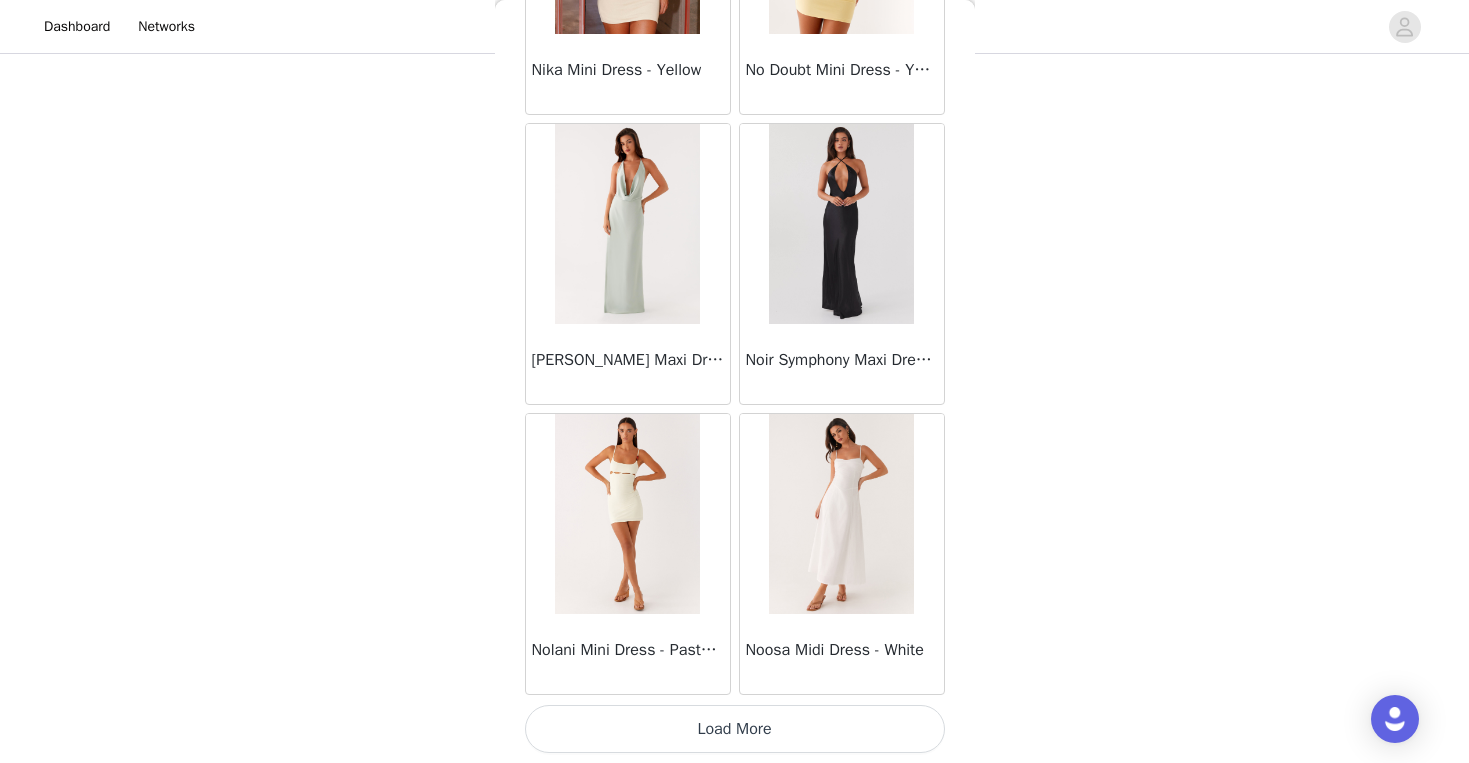 click on "Load More" at bounding box center [735, 729] 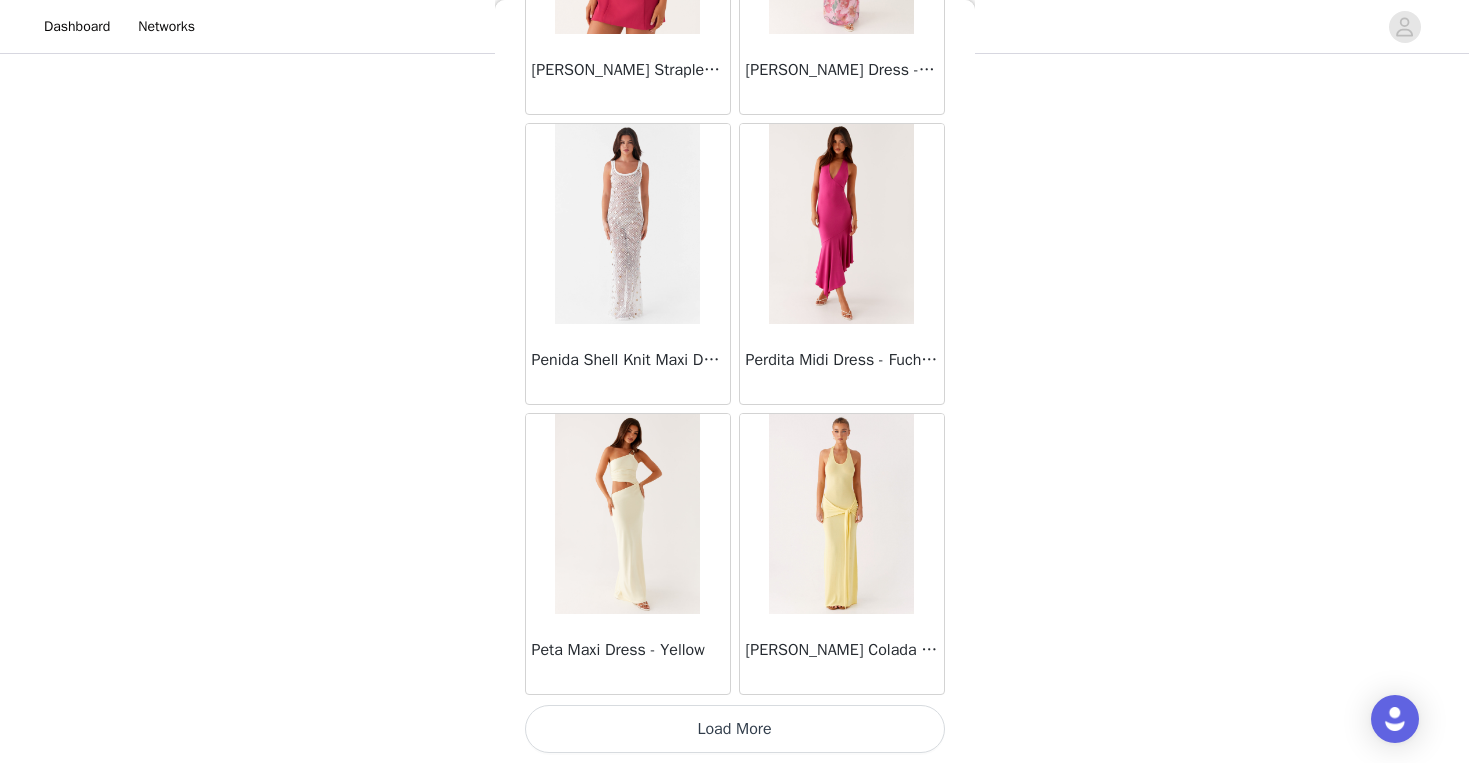scroll, scrollTop: 48697, scrollLeft: 0, axis: vertical 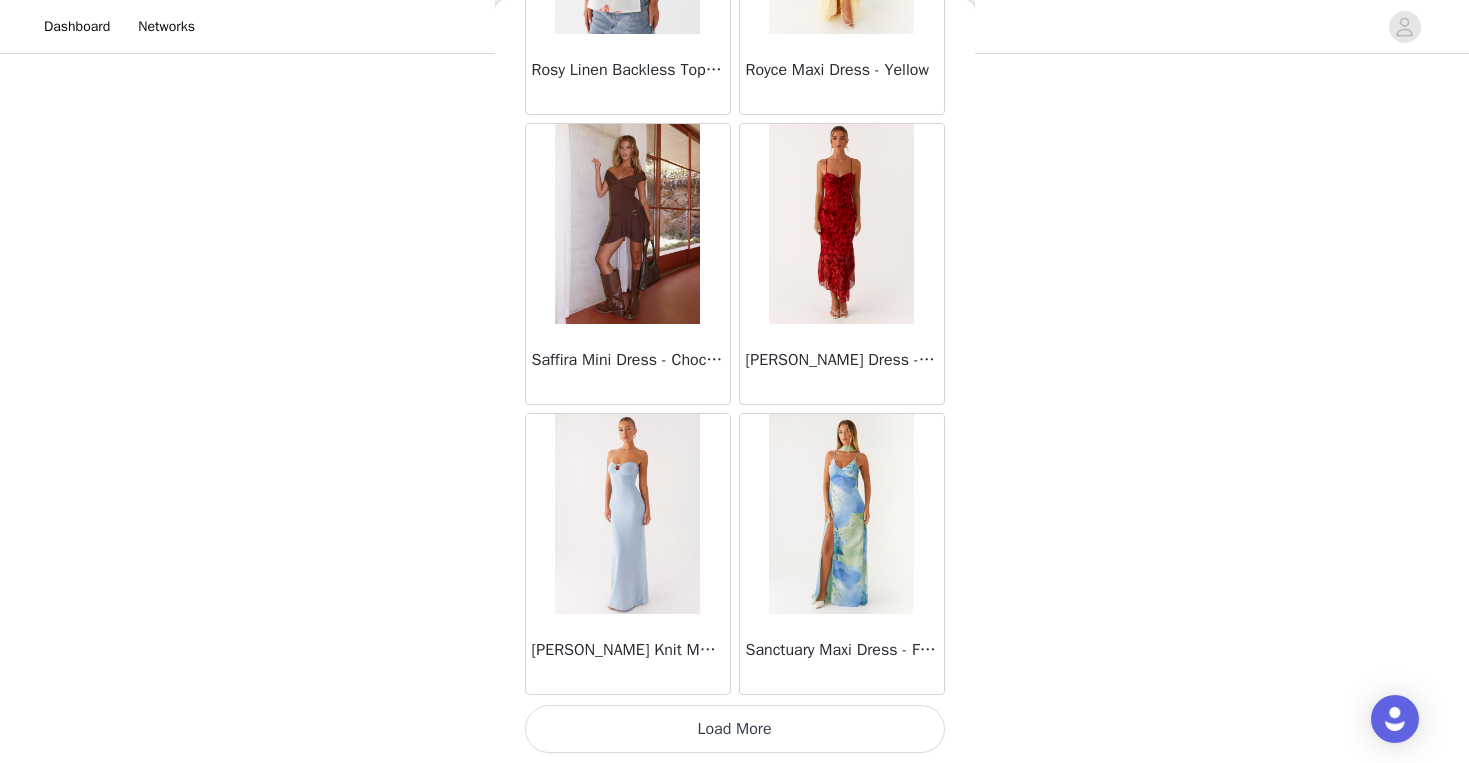 click on "Load More" at bounding box center [735, 729] 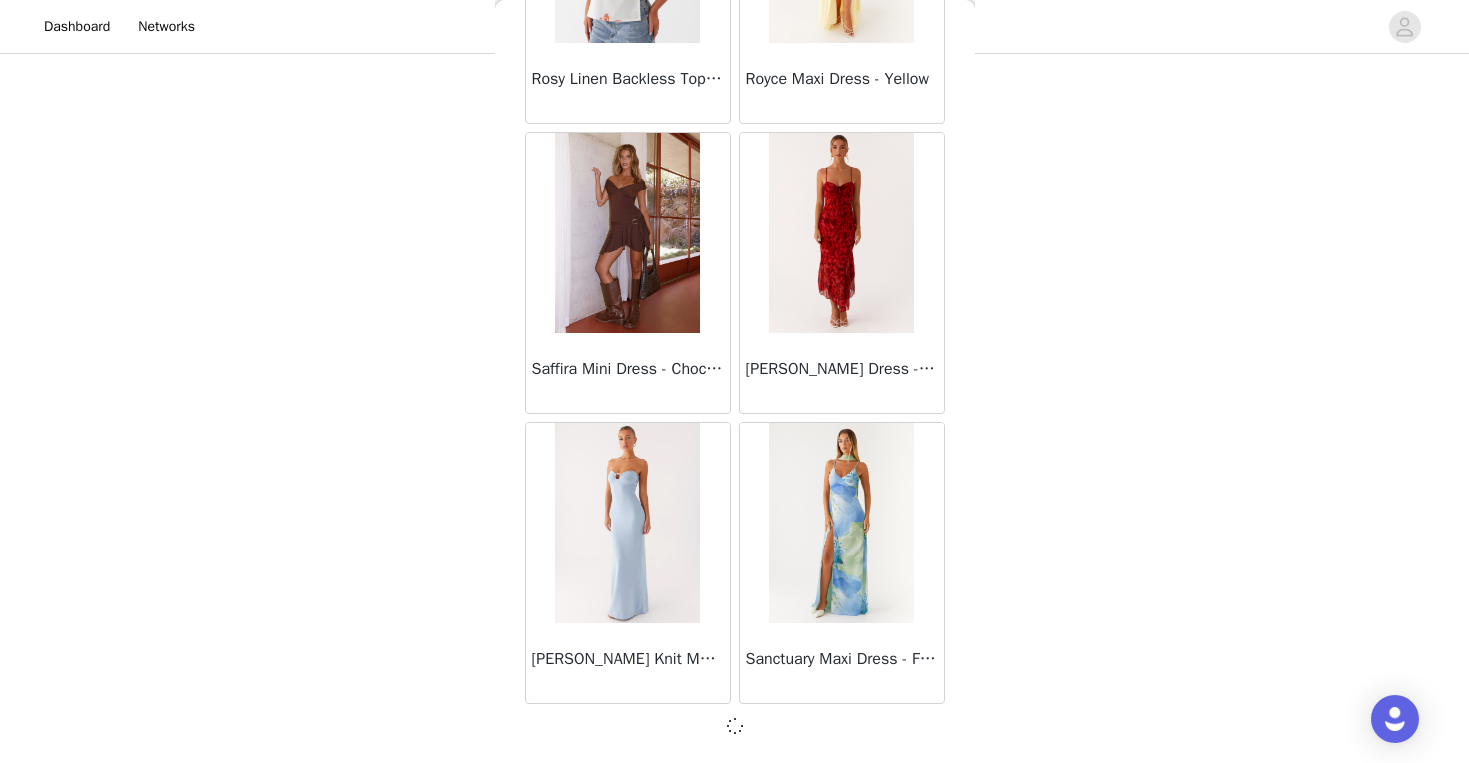 scroll, scrollTop: 51588, scrollLeft: 0, axis: vertical 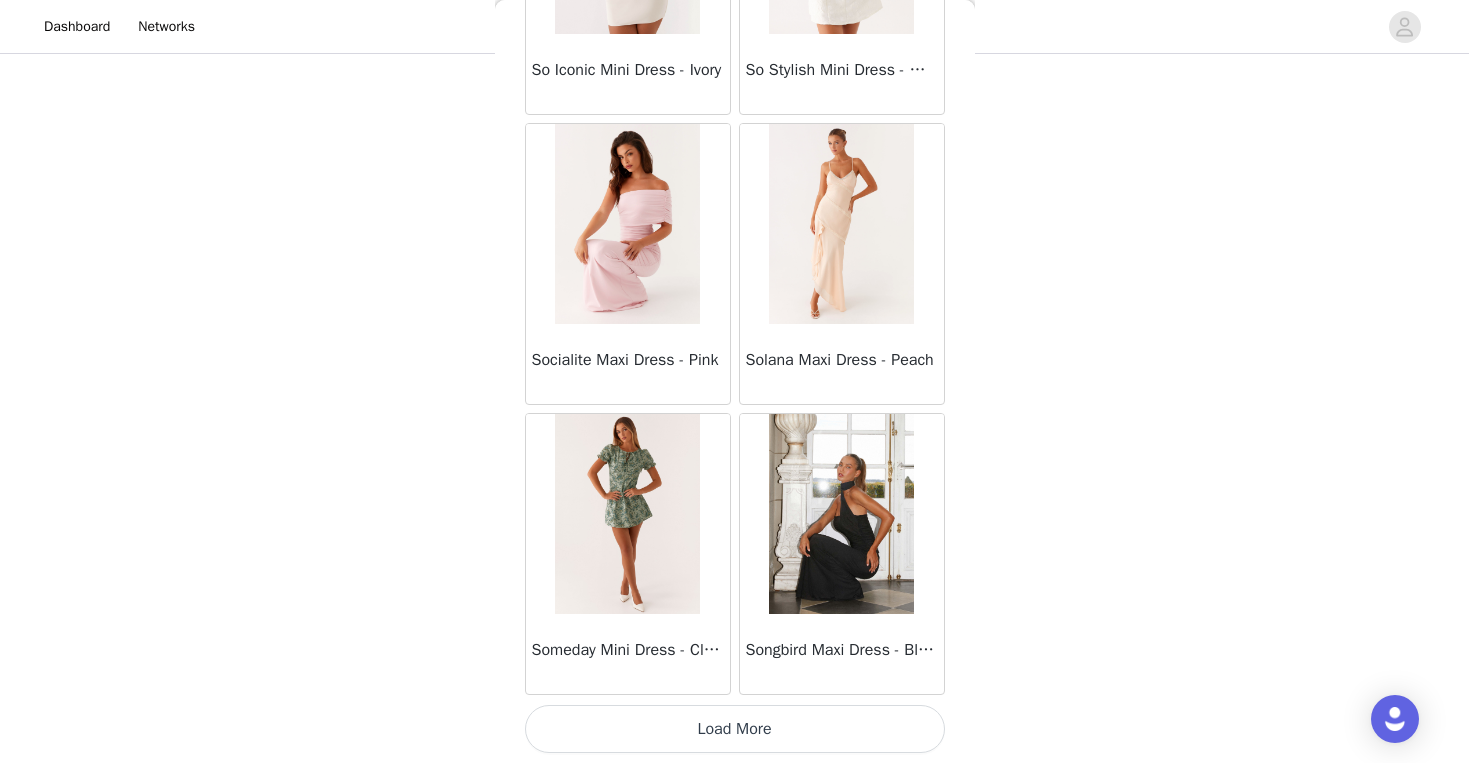 click on "Load More" at bounding box center [735, 729] 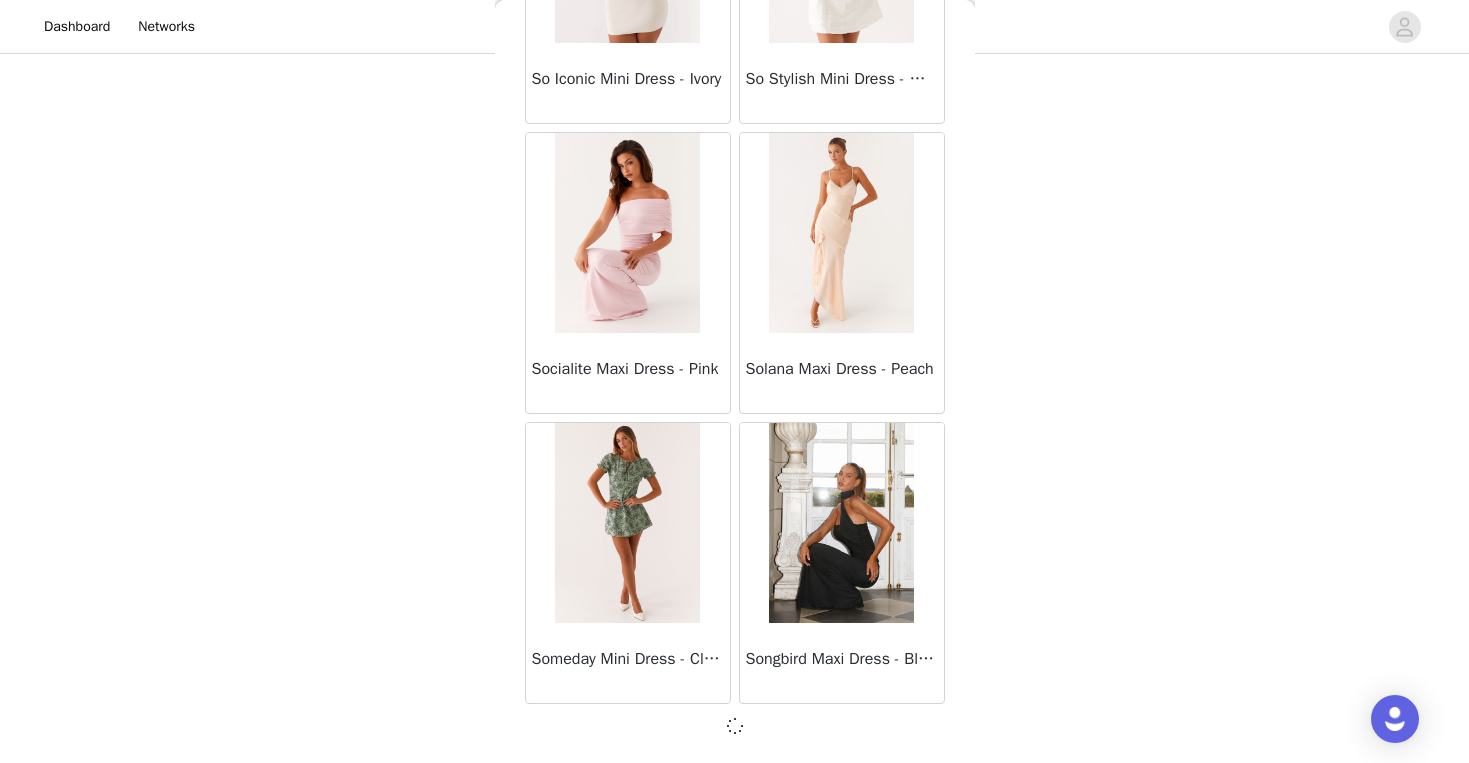 scroll, scrollTop: 54488, scrollLeft: 0, axis: vertical 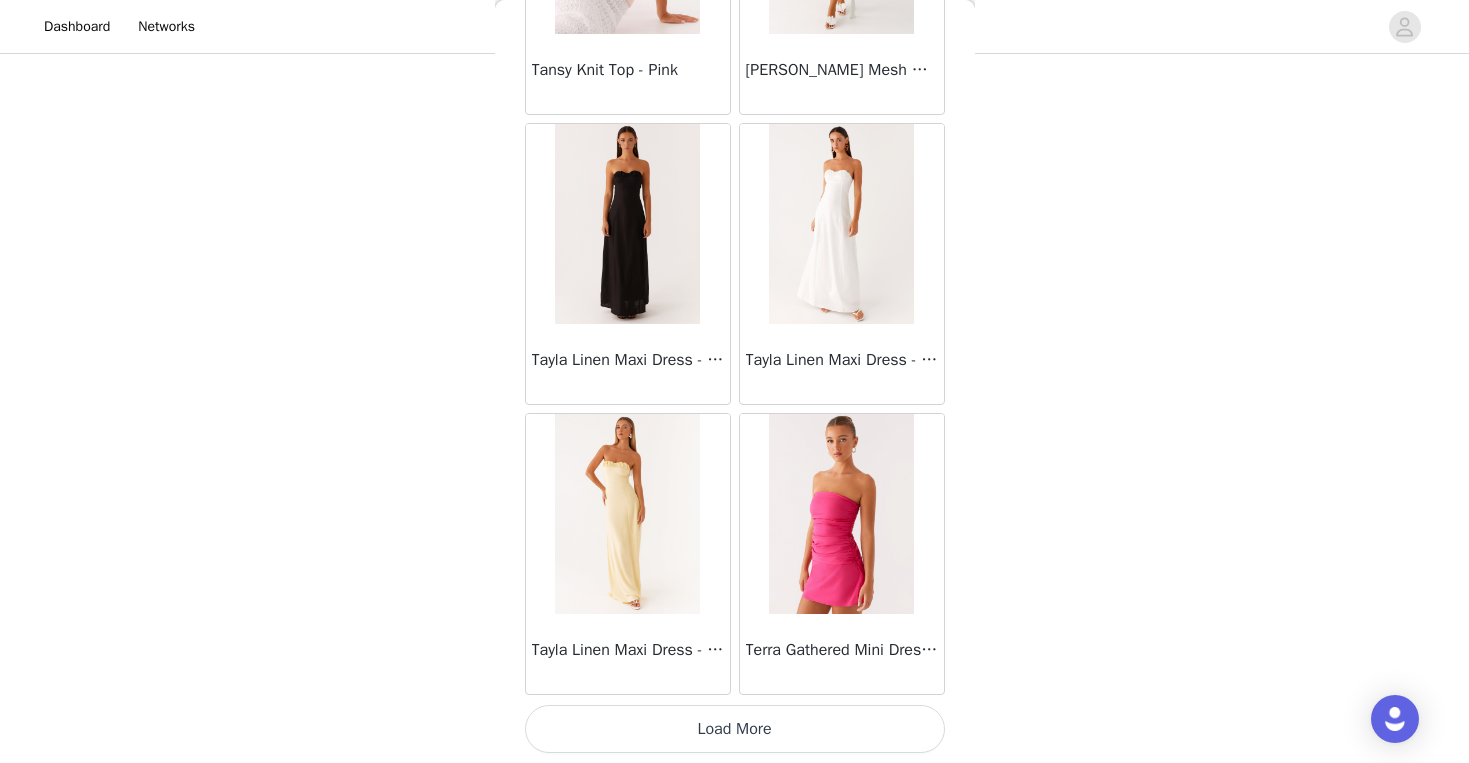 click on "Load More" at bounding box center [735, 729] 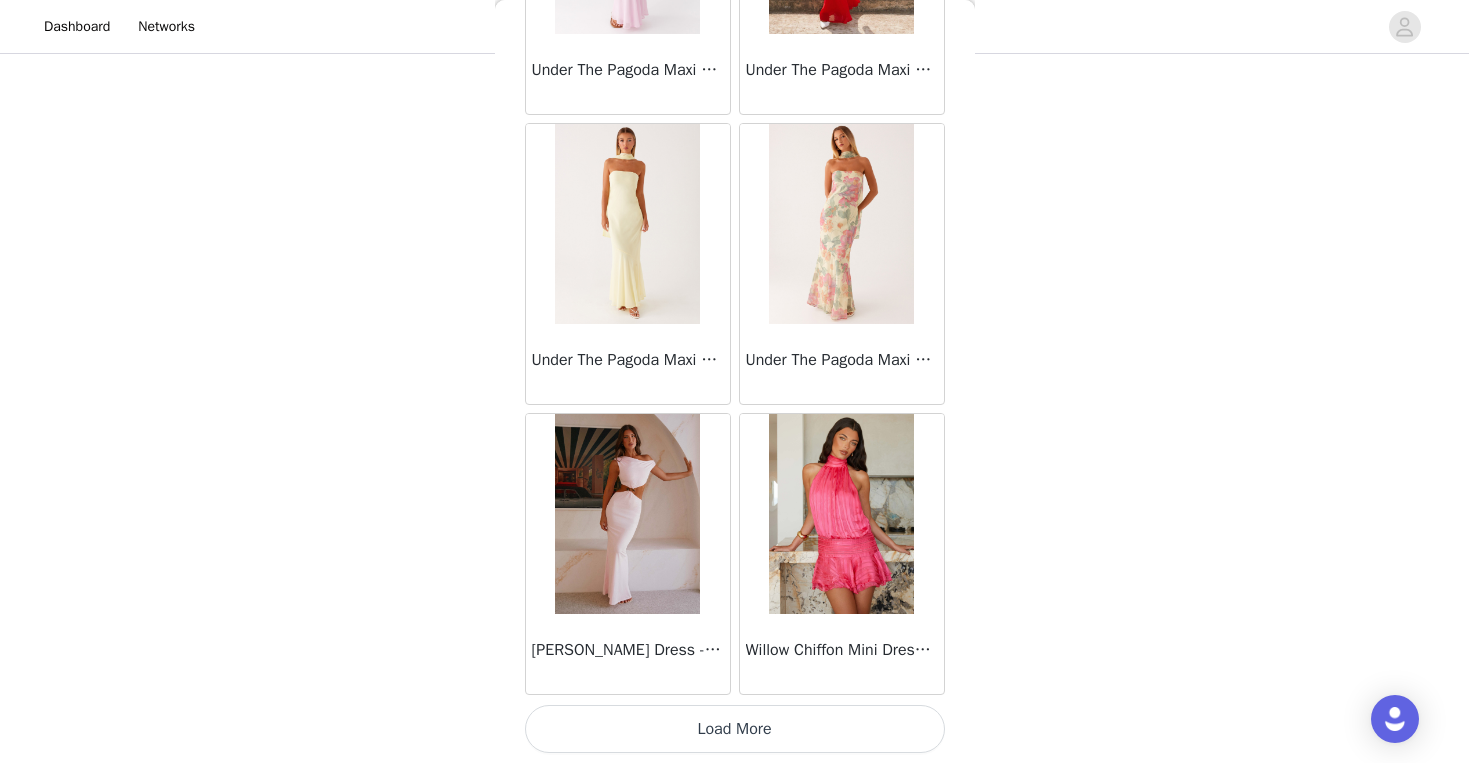 click on "Load More" at bounding box center (735, 729) 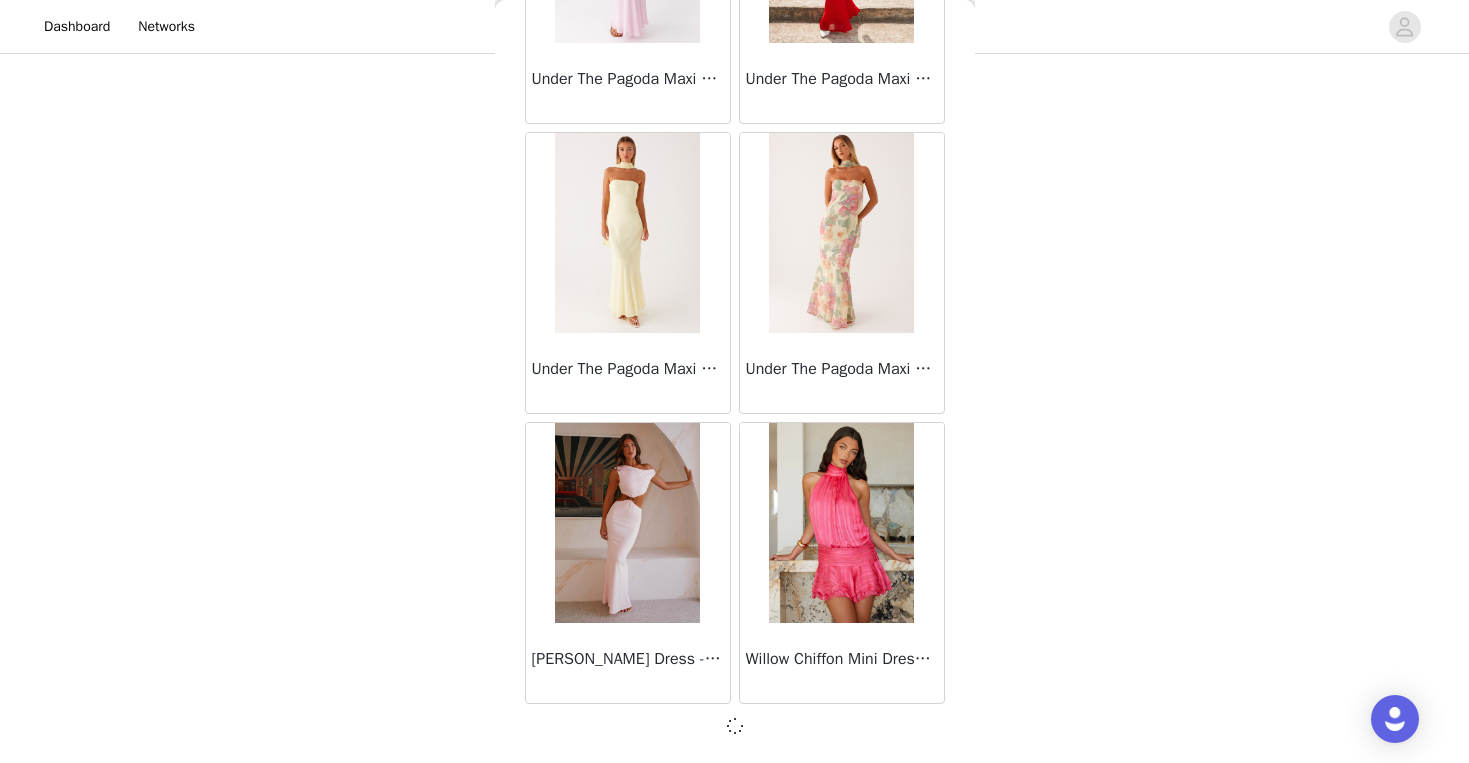 scroll, scrollTop: 60288, scrollLeft: 0, axis: vertical 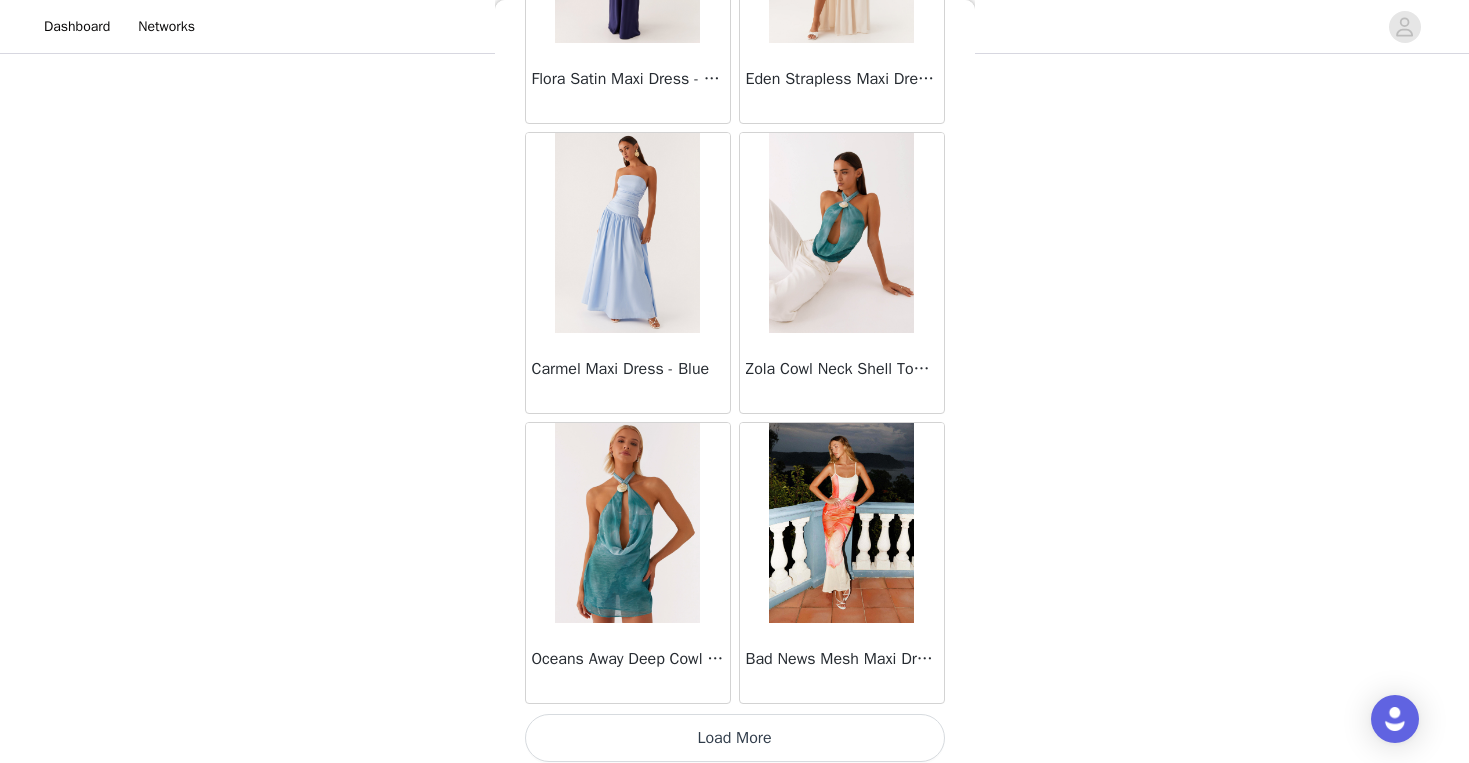 click on "Load More" at bounding box center (735, 738) 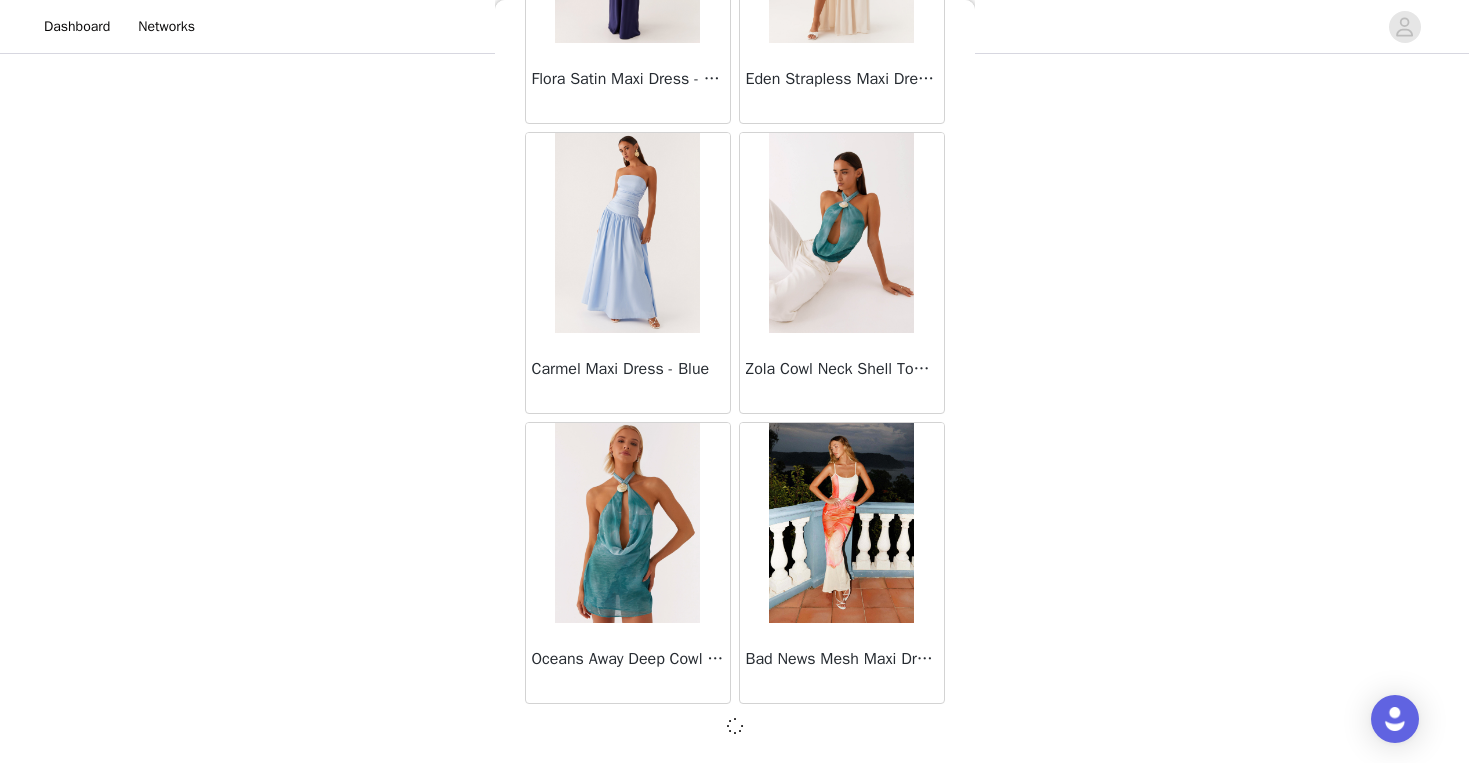 scroll, scrollTop: 286, scrollLeft: 0, axis: vertical 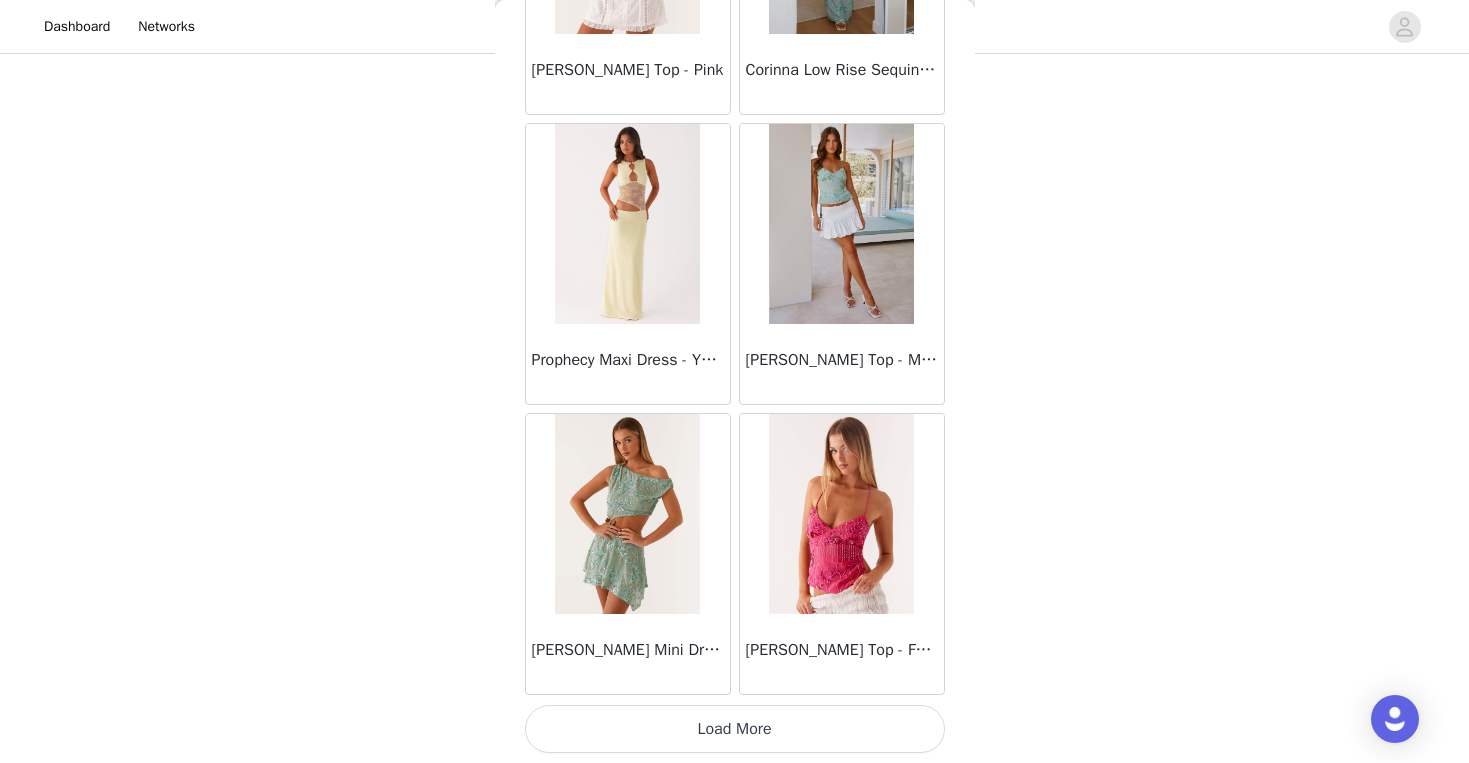click on "Load More" at bounding box center (735, 729) 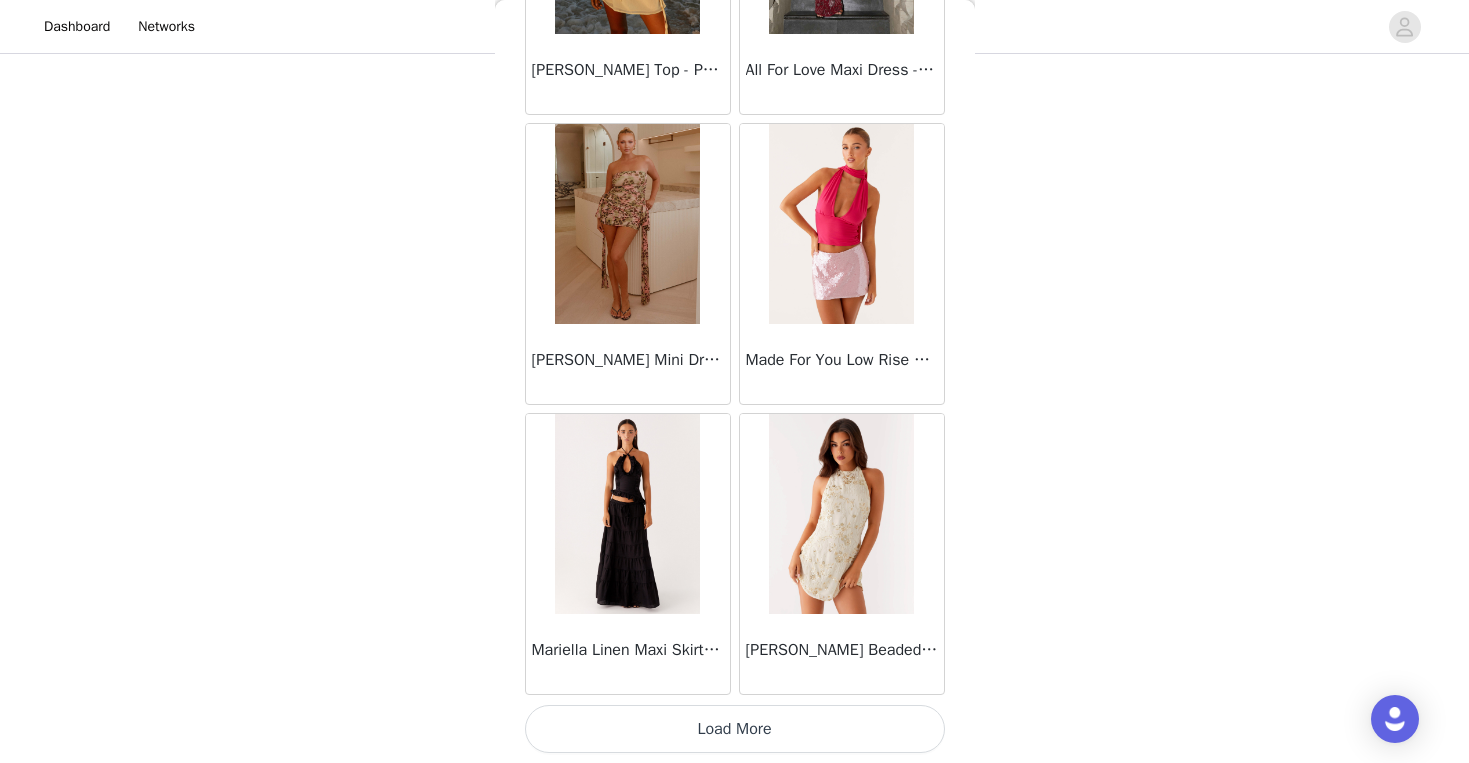 scroll, scrollTop: 68997, scrollLeft: 0, axis: vertical 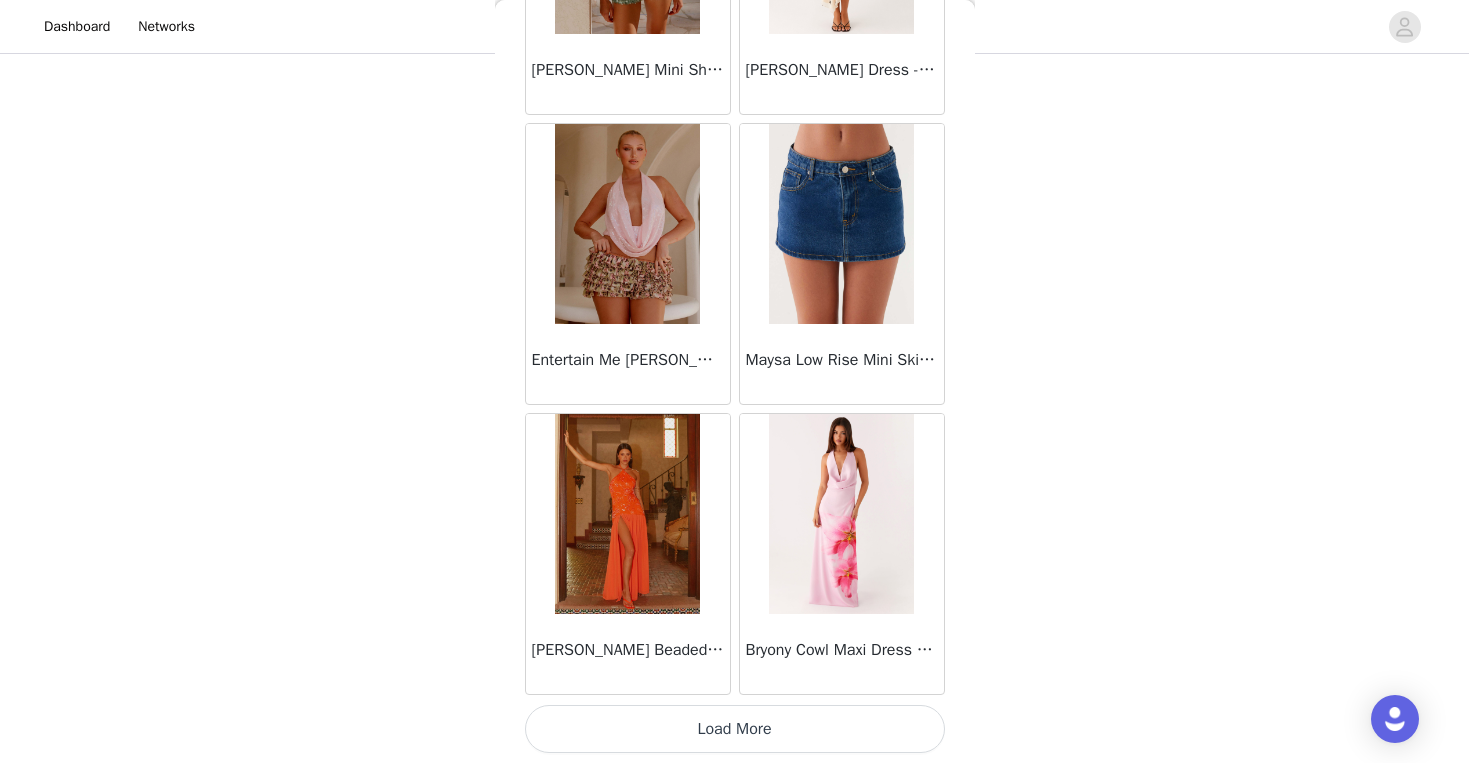 click on "Load More" at bounding box center [735, 729] 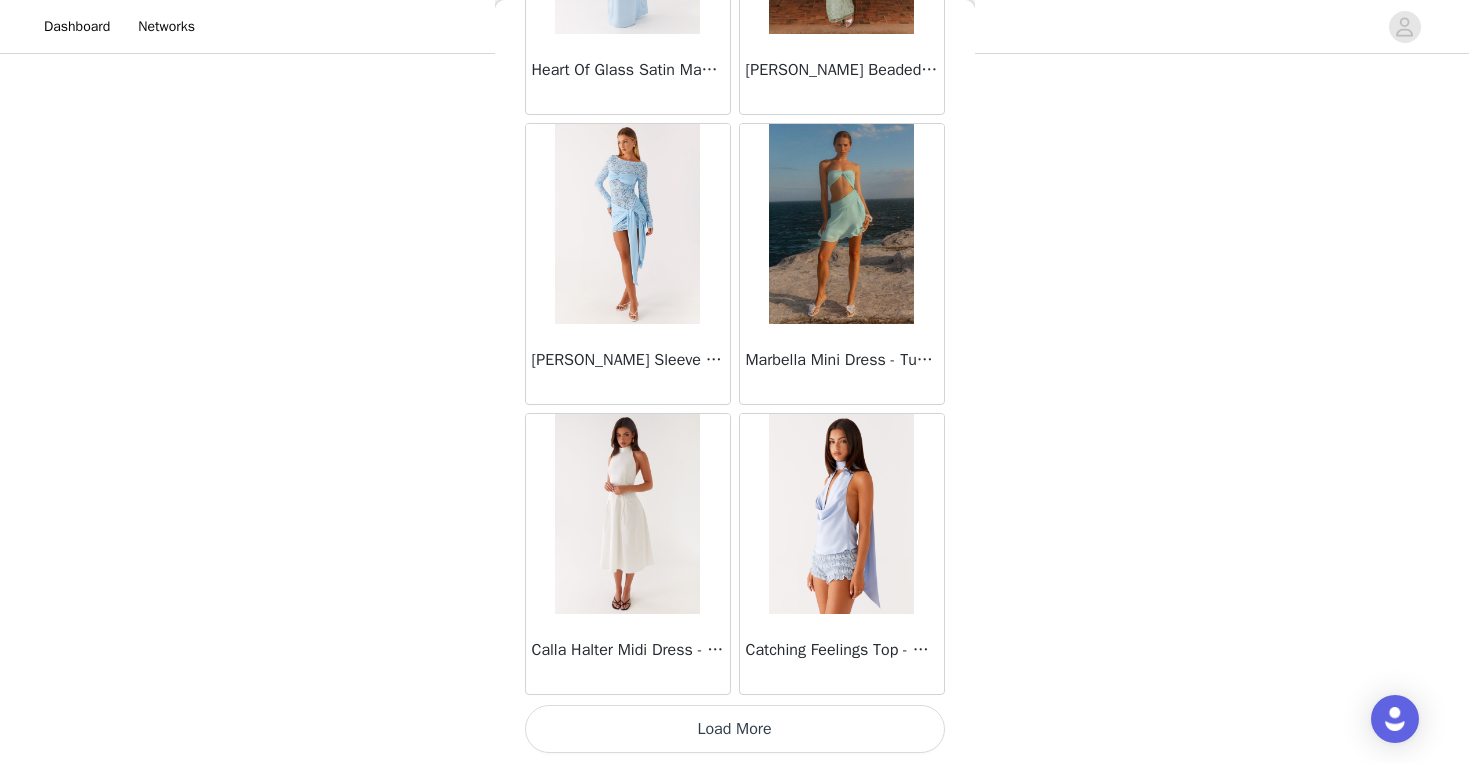 scroll, scrollTop: 74797, scrollLeft: 0, axis: vertical 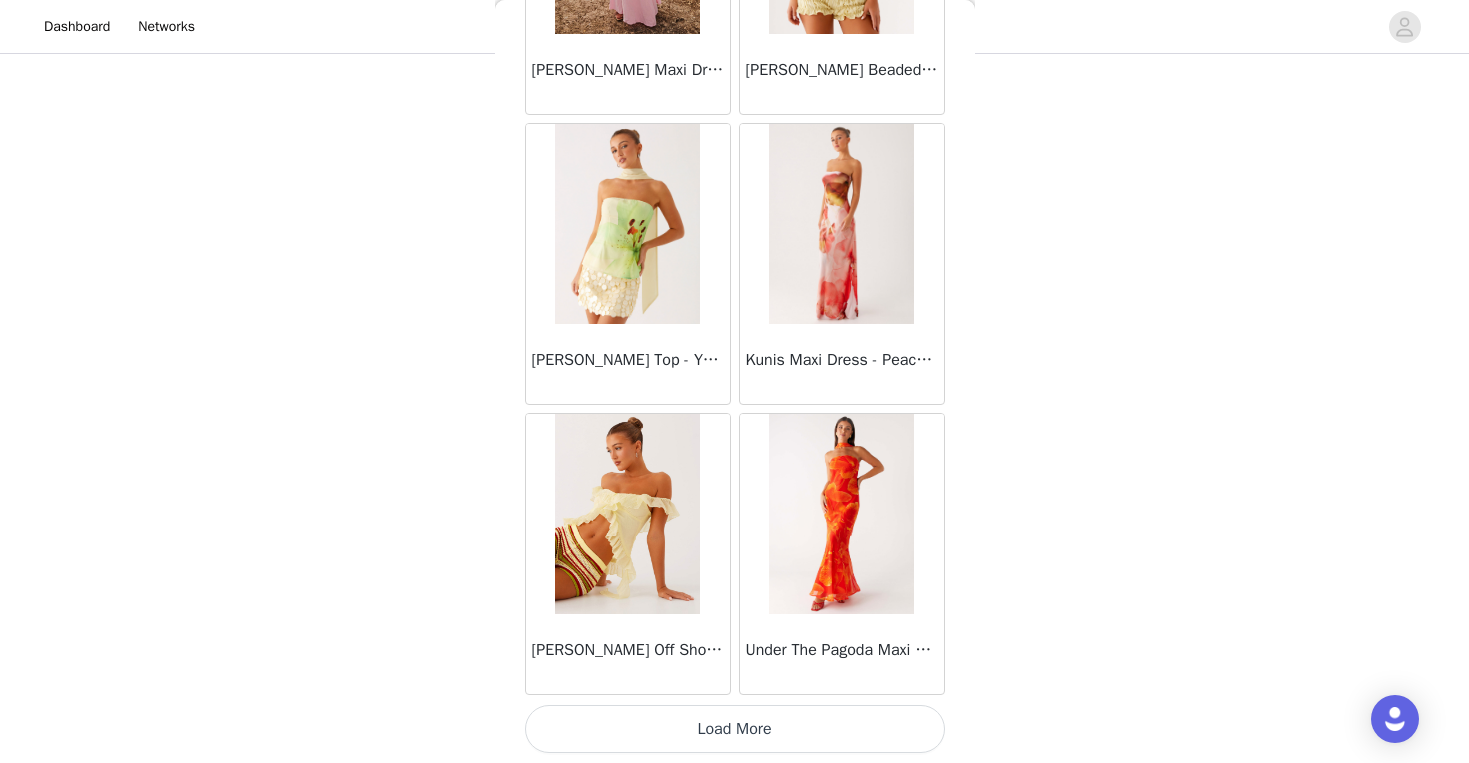 click on "Load More" at bounding box center [735, 729] 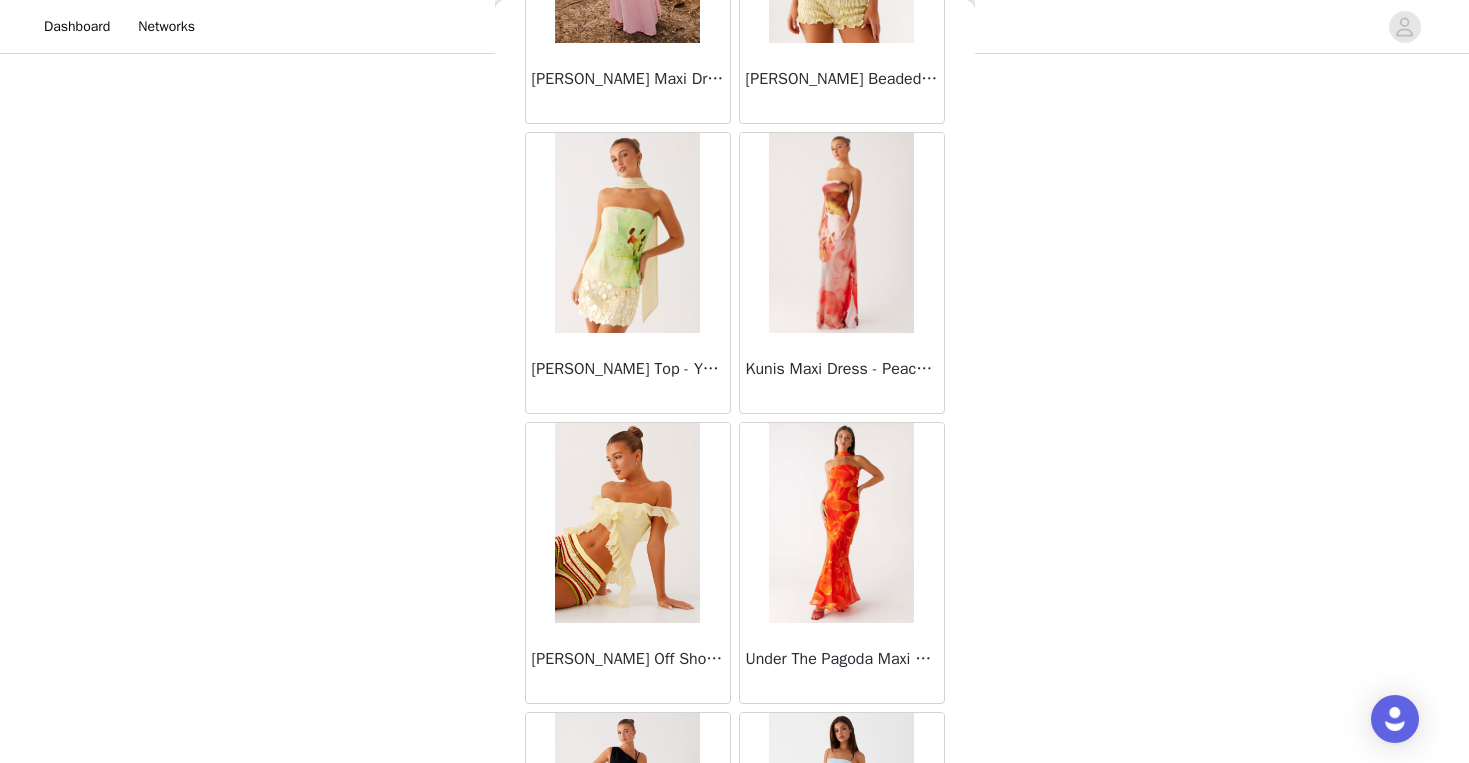 scroll, scrollTop: 286, scrollLeft: 0, axis: vertical 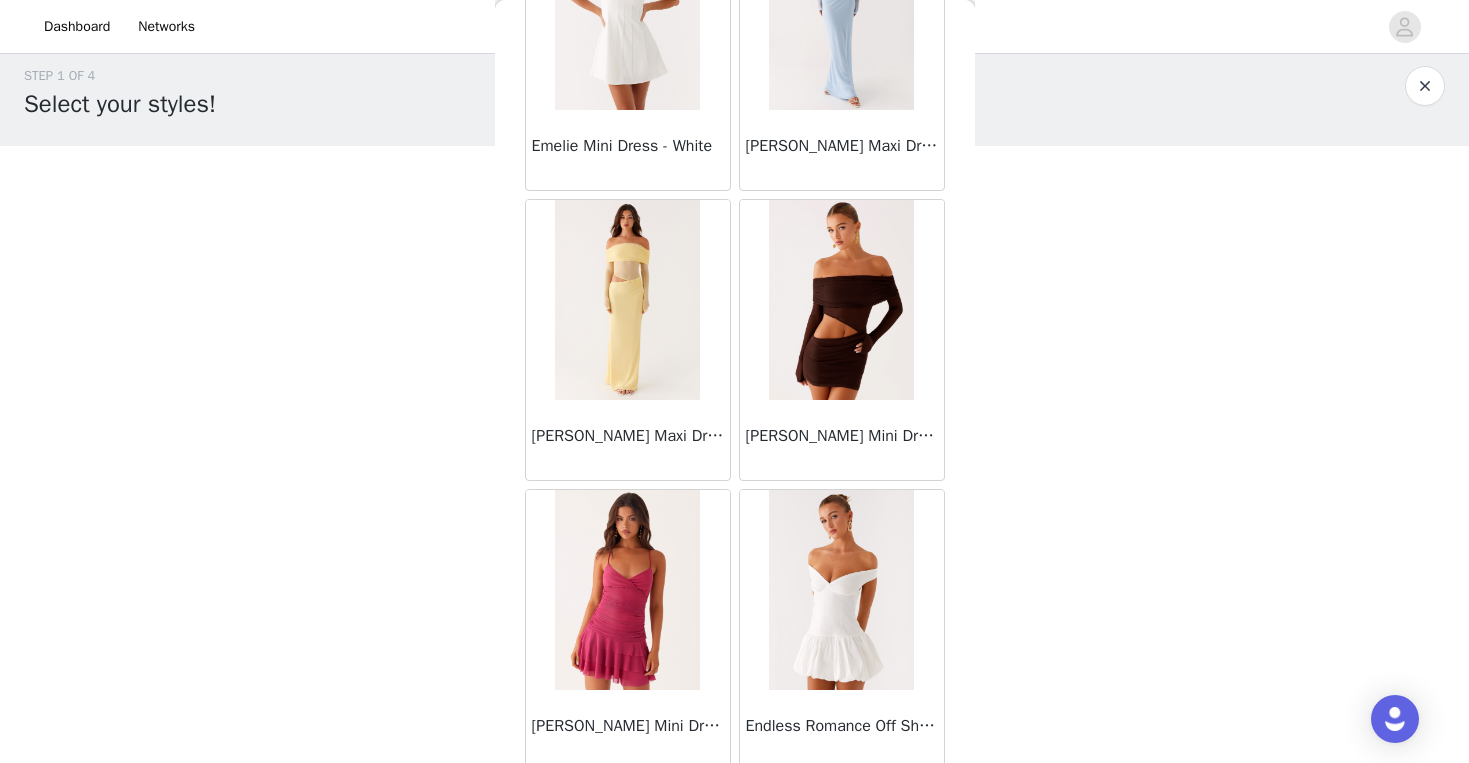 click at bounding box center [841, 300] 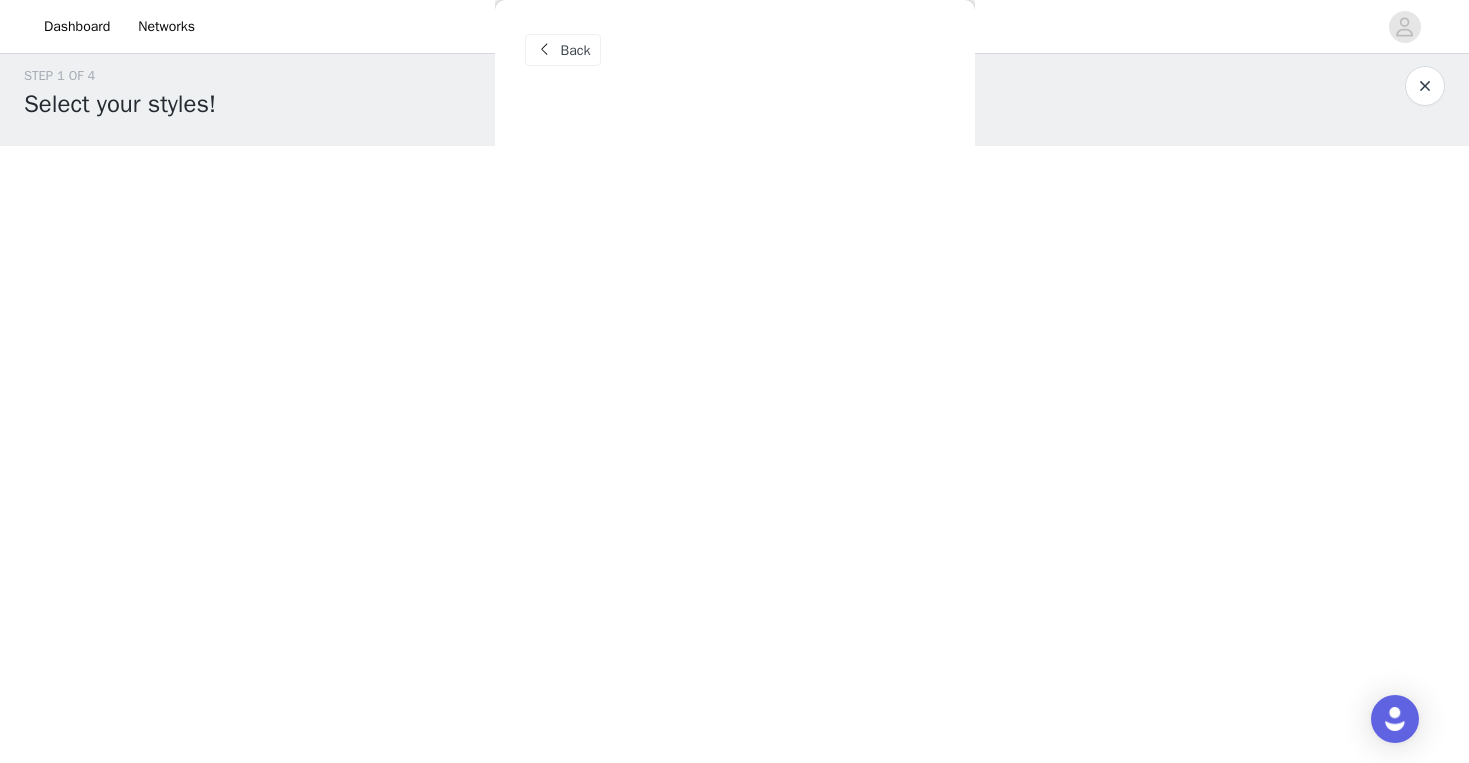 scroll, scrollTop: 0, scrollLeft: 0, axis: both 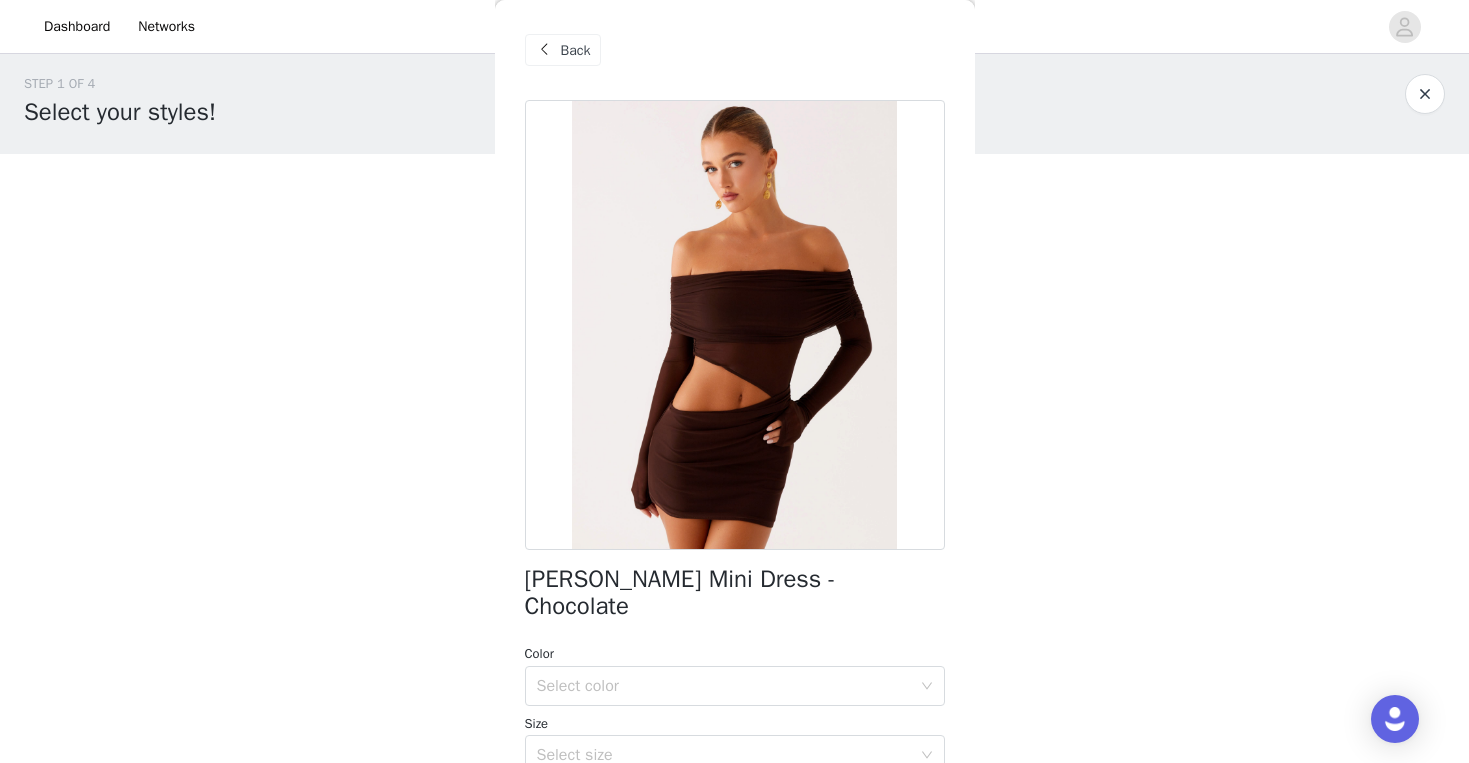 click at bounding box center [545, 50] 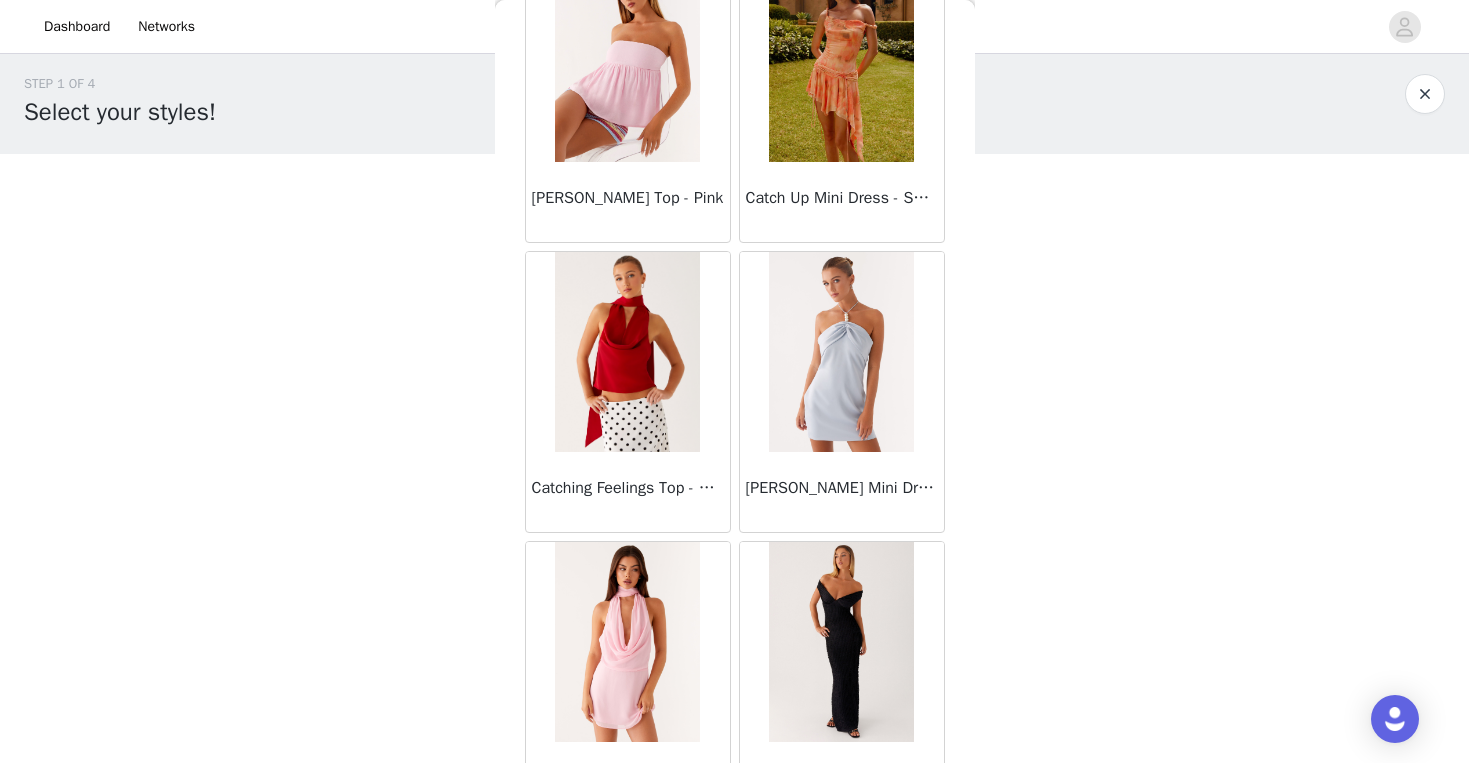 scroll, scrollTop: 13322, scrollLeft: 0, axis: vertical 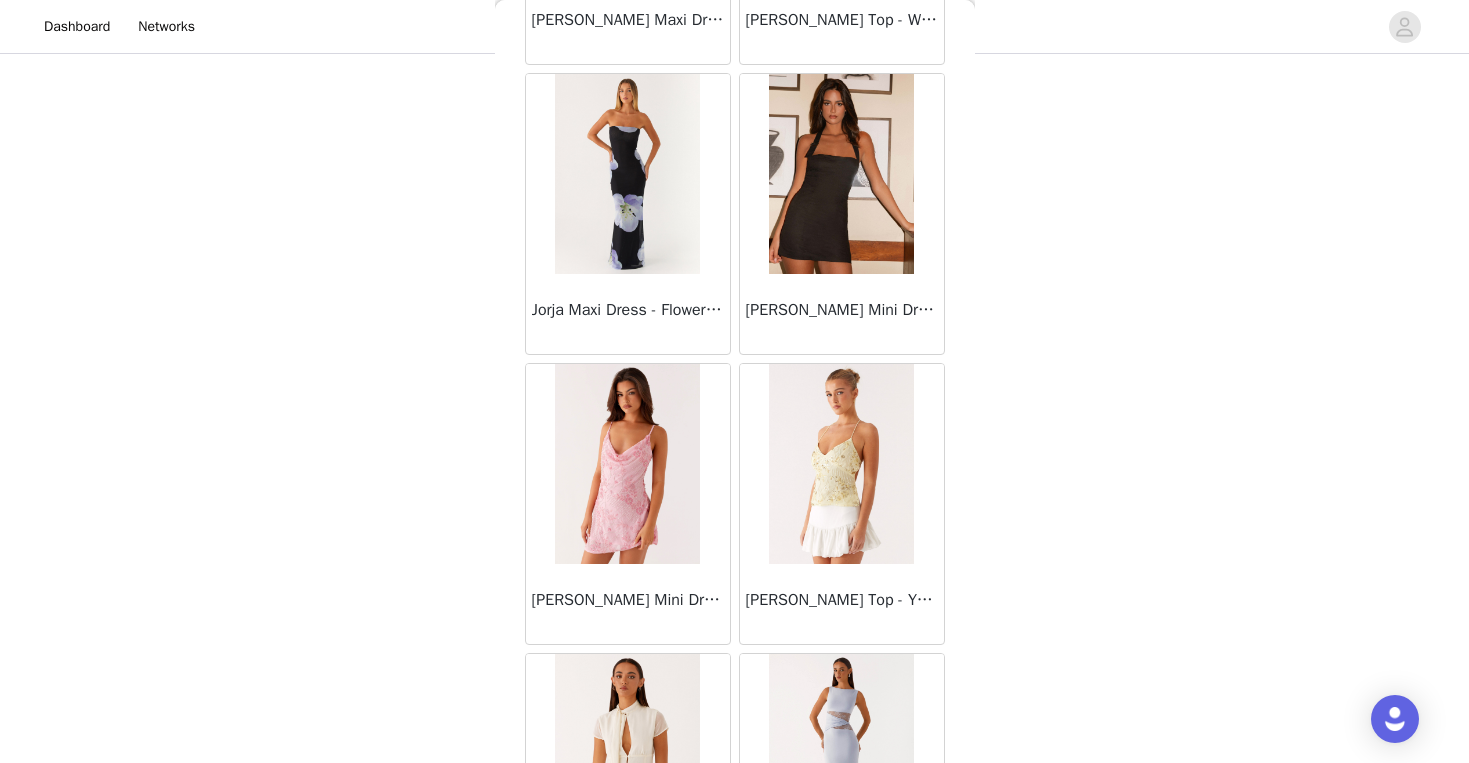 click at bounding box center [841, 174] 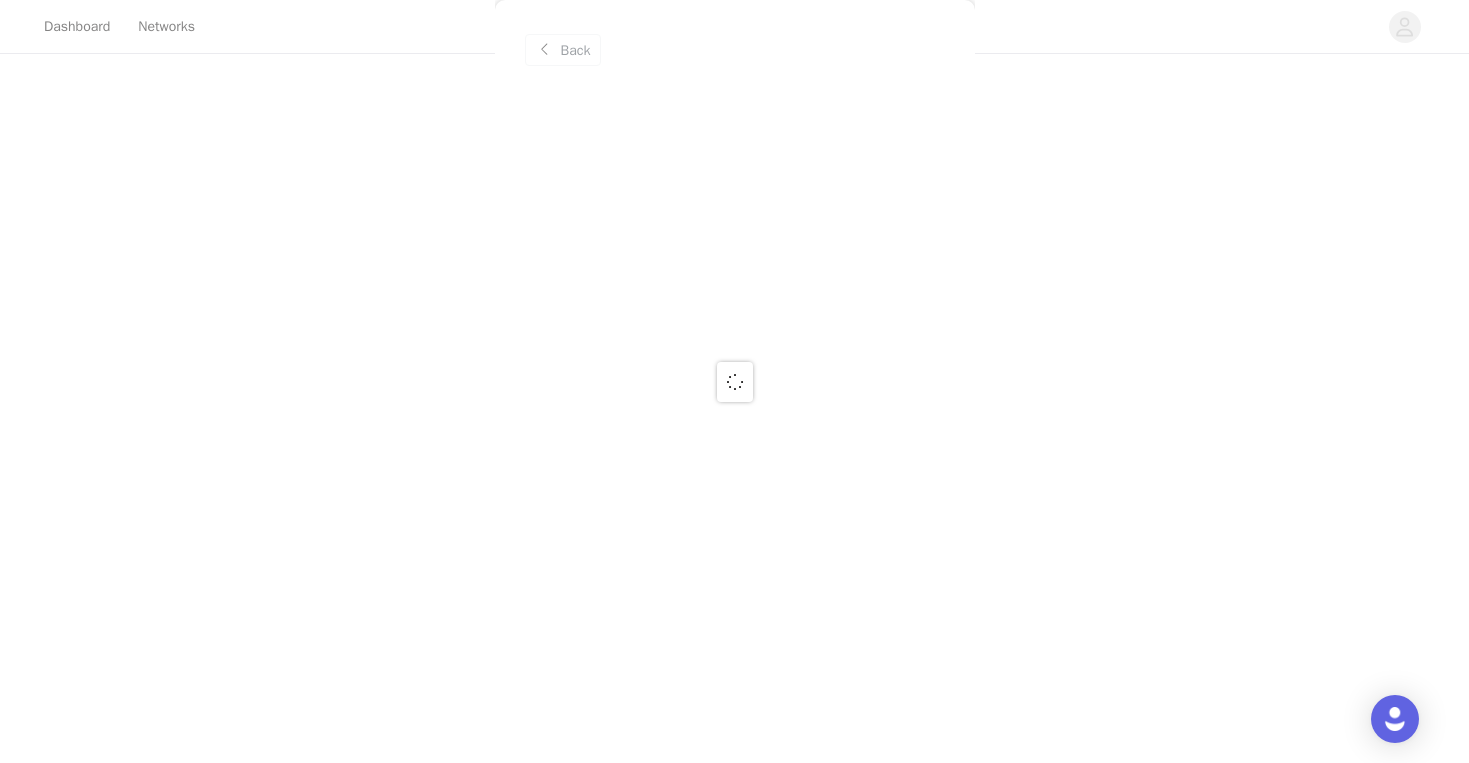 scroll, scrollTop: 0, scrollLeft: 0, axis: both 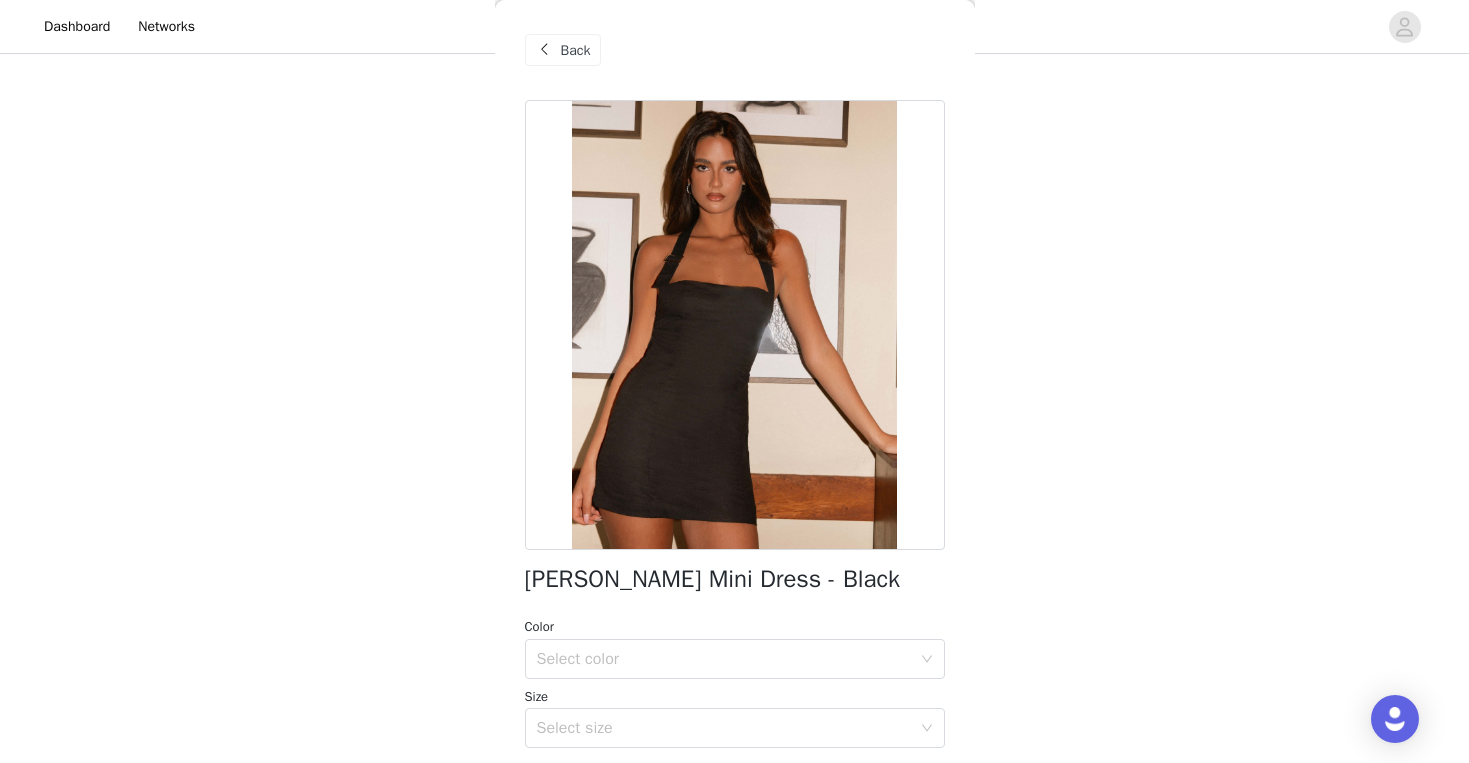 click on "Back" at bounding box center [576, 50] 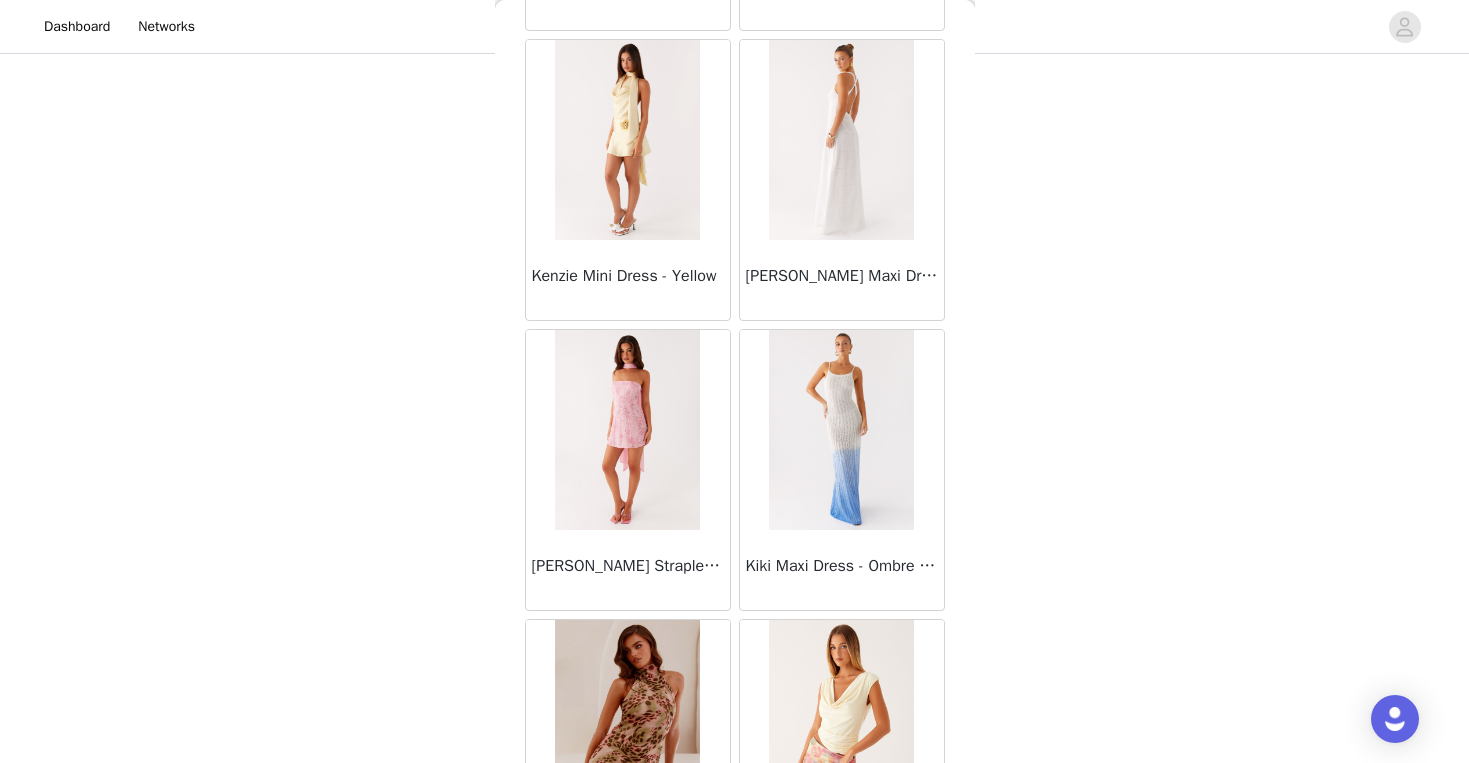 scroll, scrollTop: 33128, scrollLeft: 0, axis: vertical 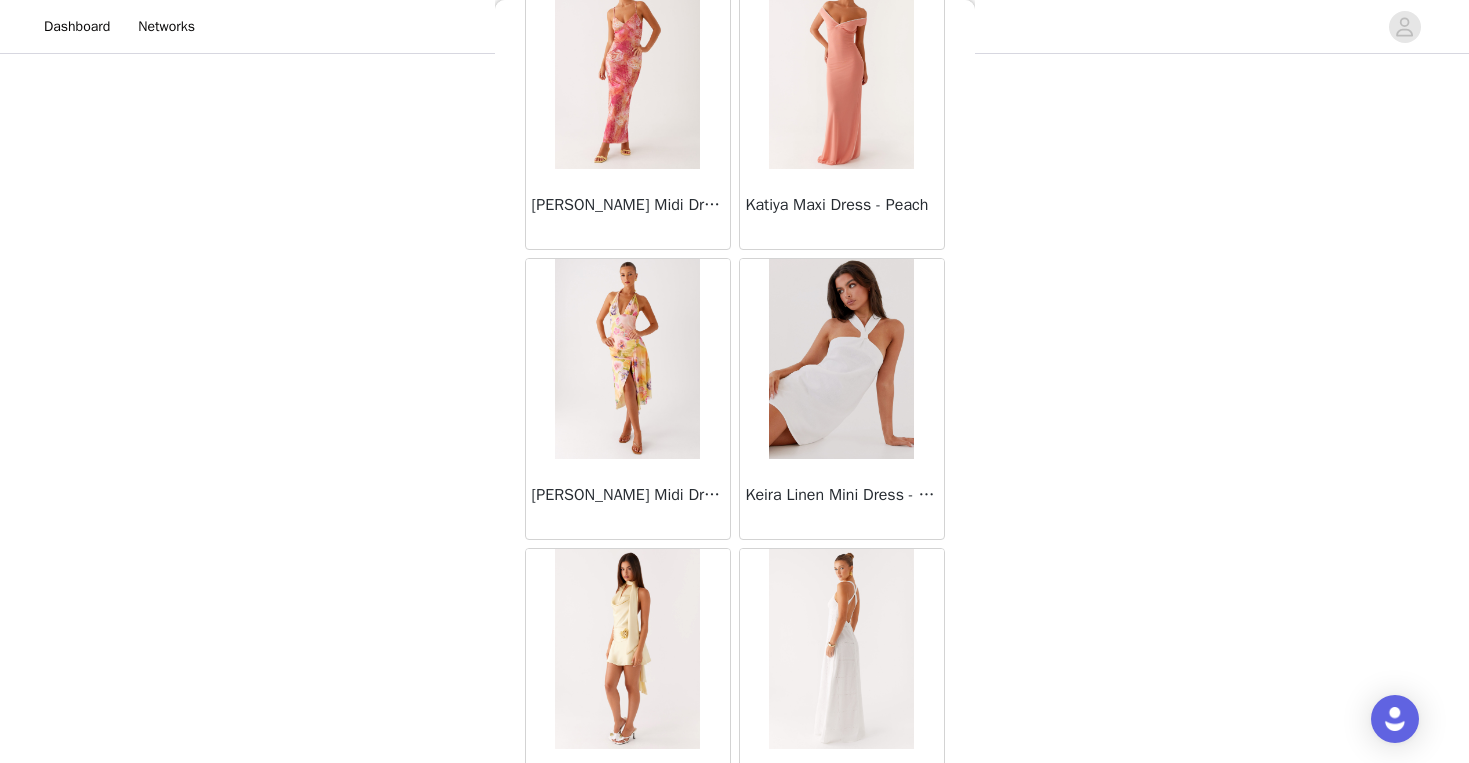 click at bounding box center [841, 359] 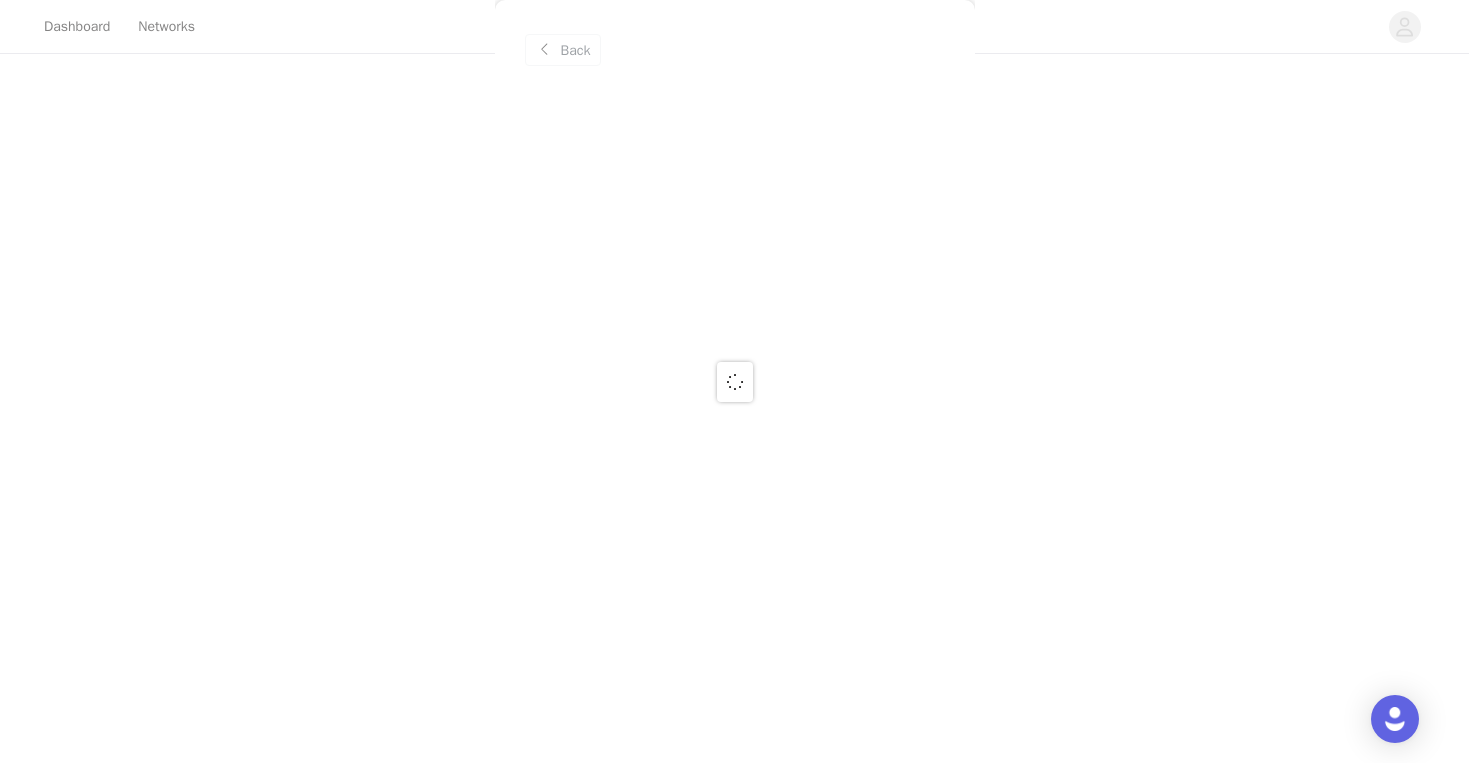 scroll, scrollTop: 0, scrollLeft: 0, axis: both 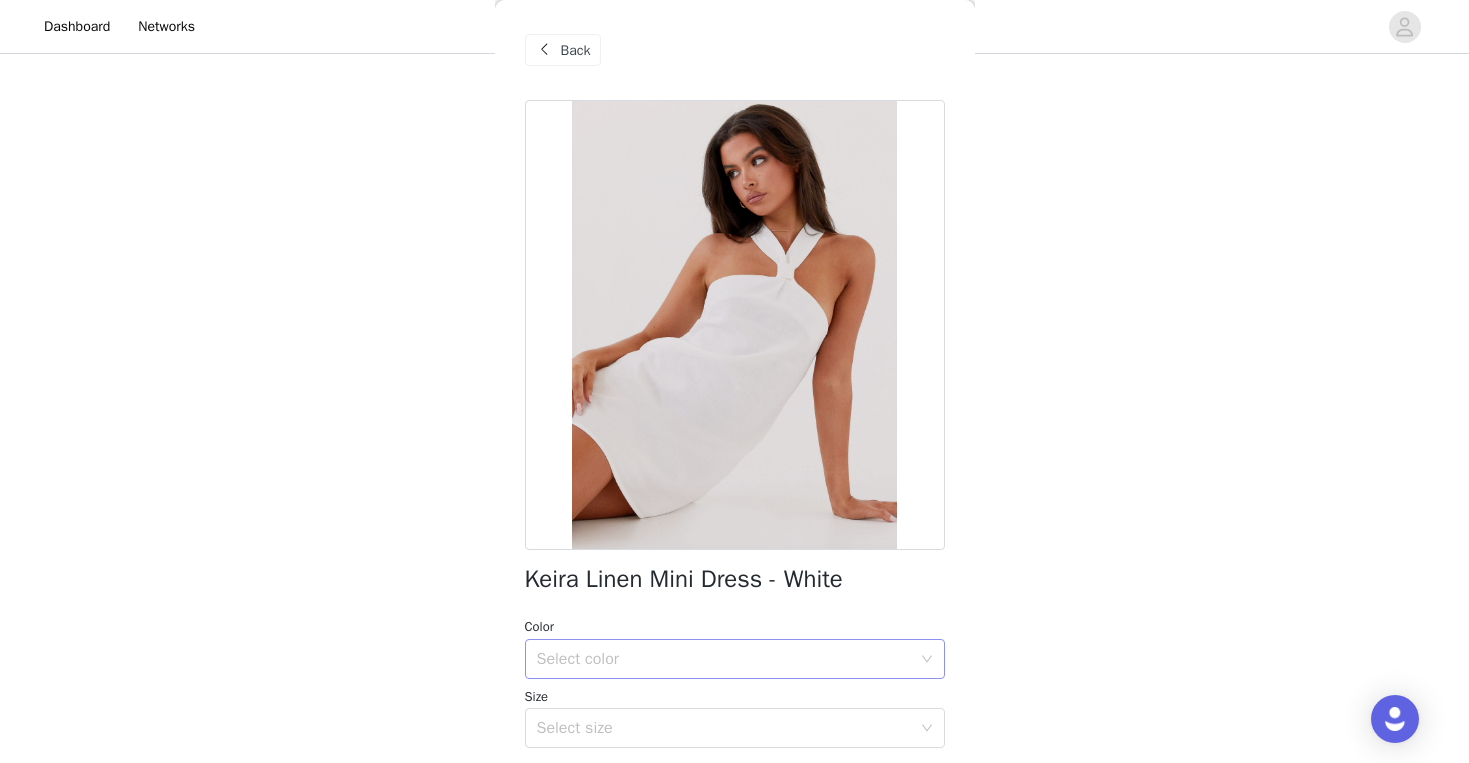 click on "Select color" at bounding box center [728, 659] 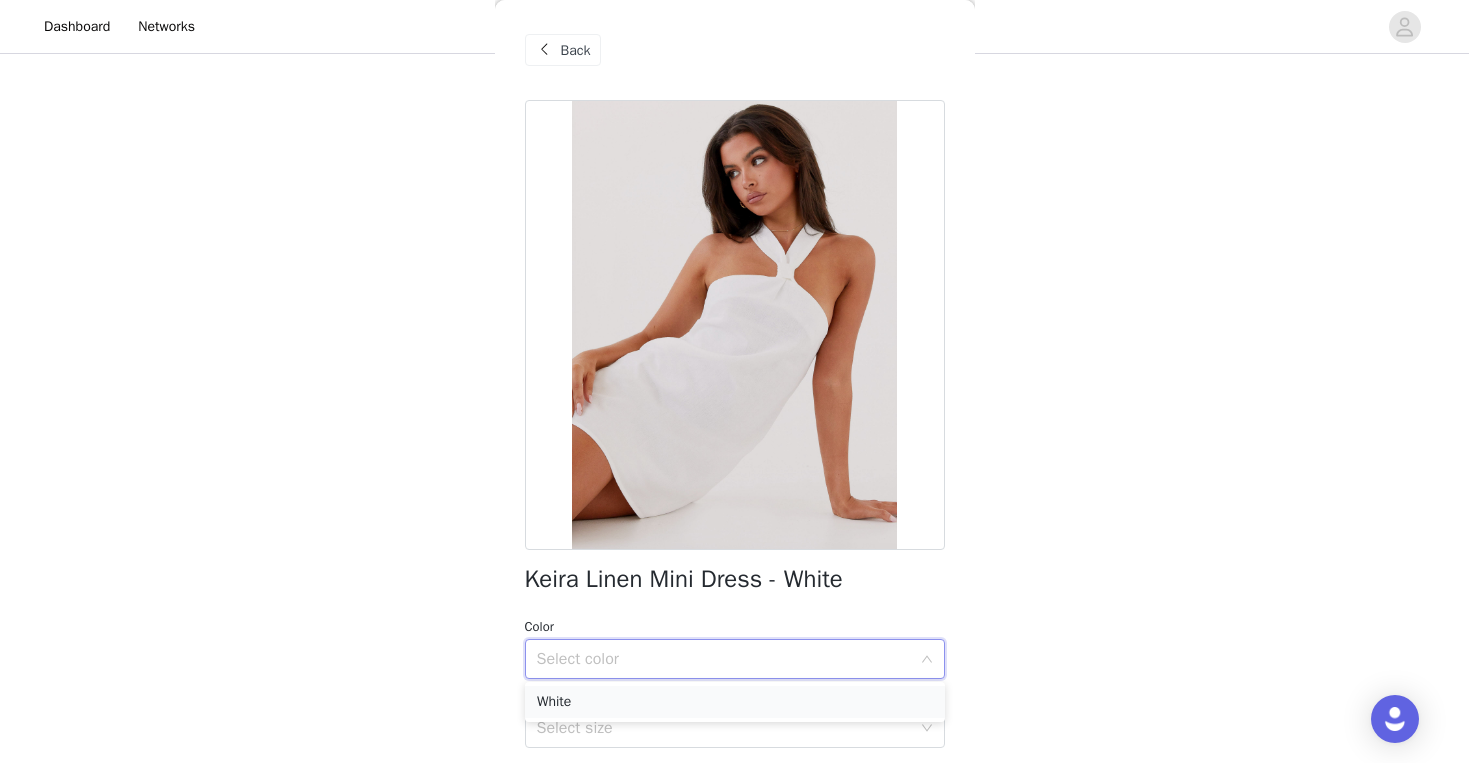 click on "White" at bounding box center [735, 702] 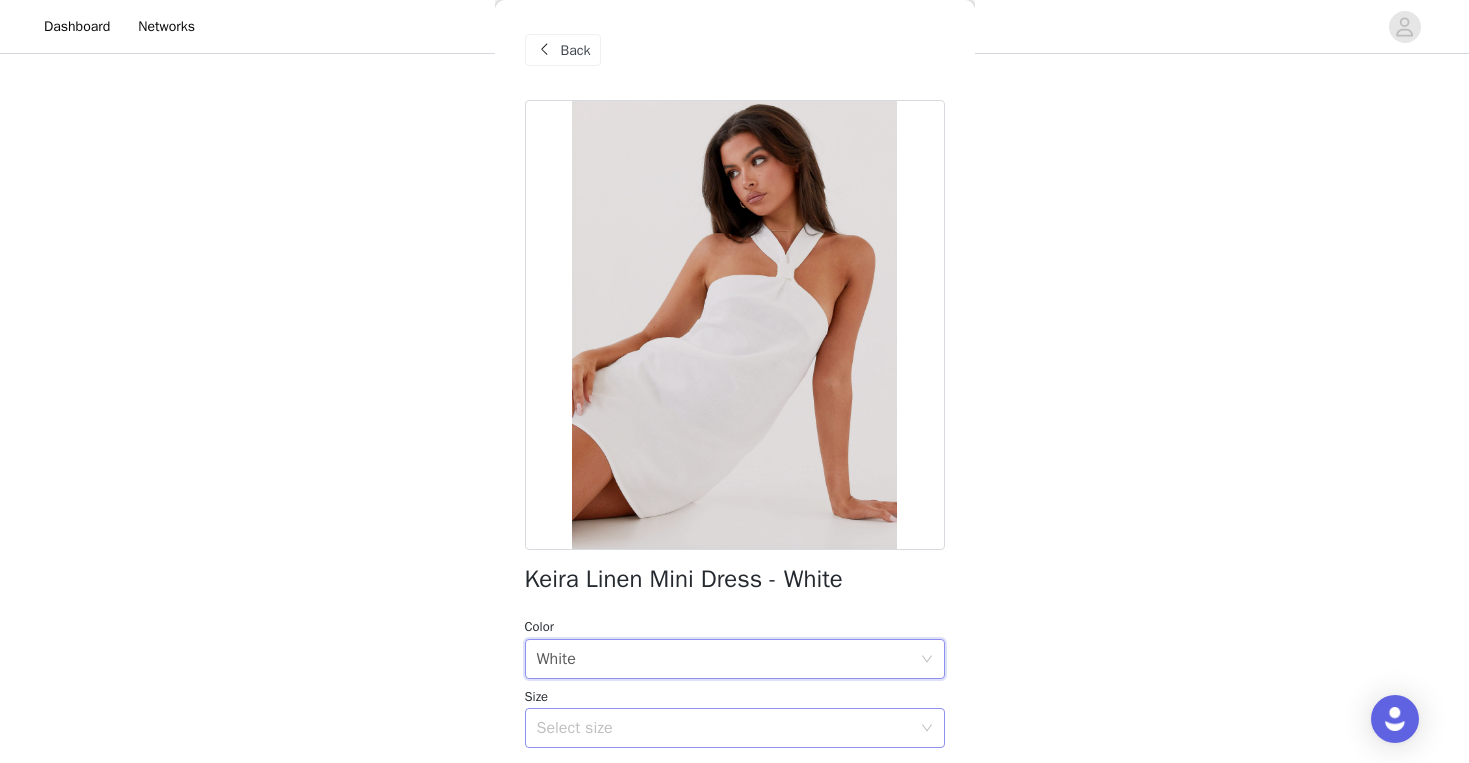 click on "Select size" at bounding box center (728, 728) 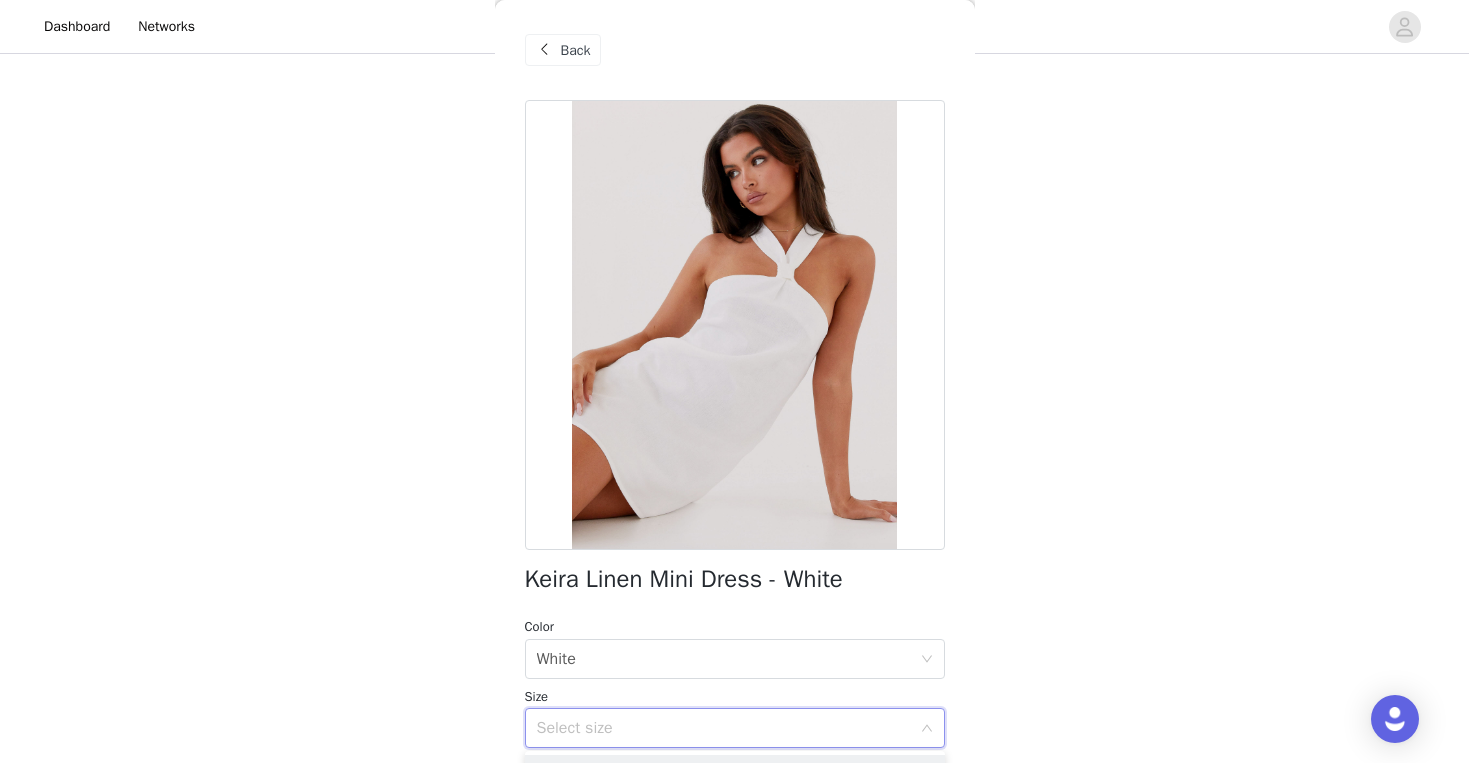 click on "Select size" at bounding box center (728, 728) 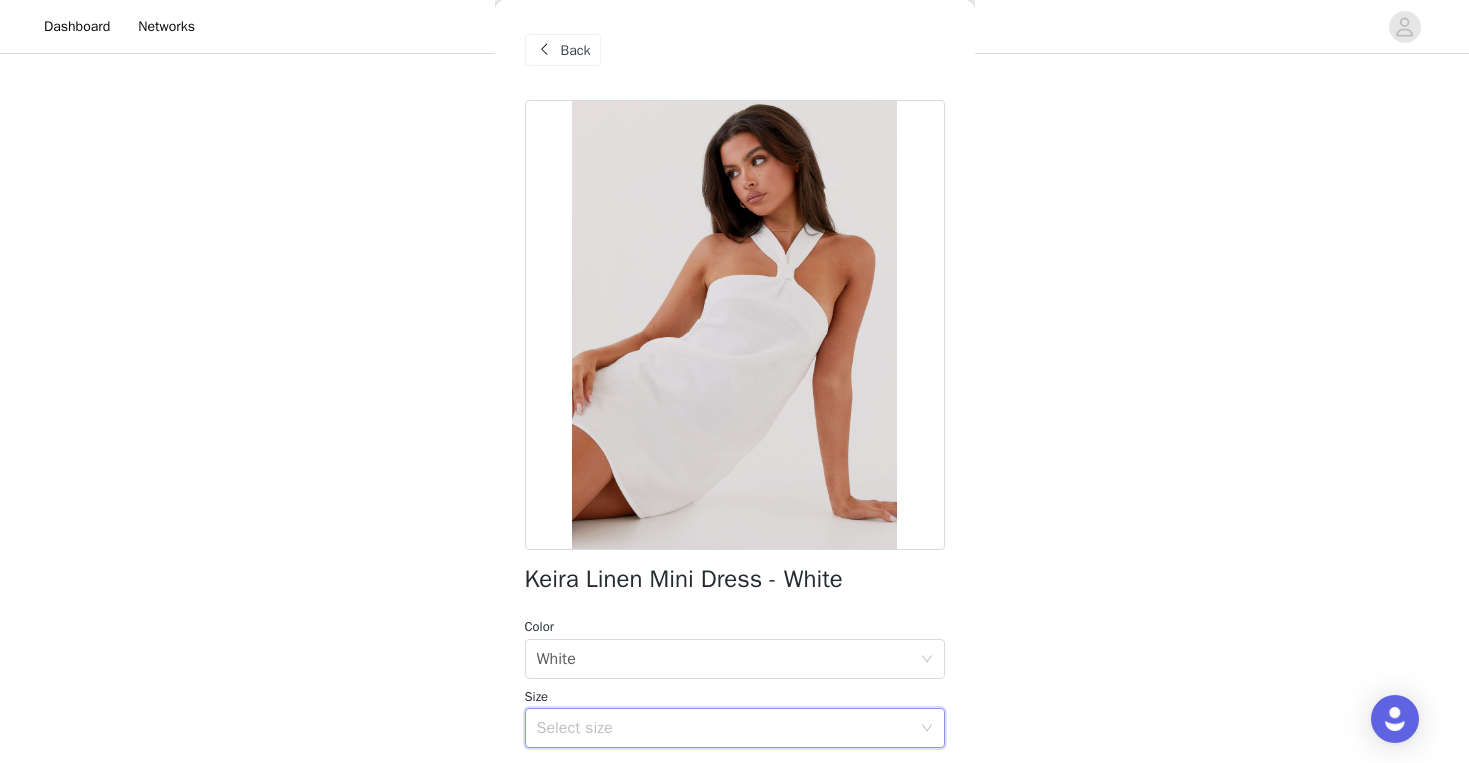 click on "Select size" at bounding box center [724, 728] 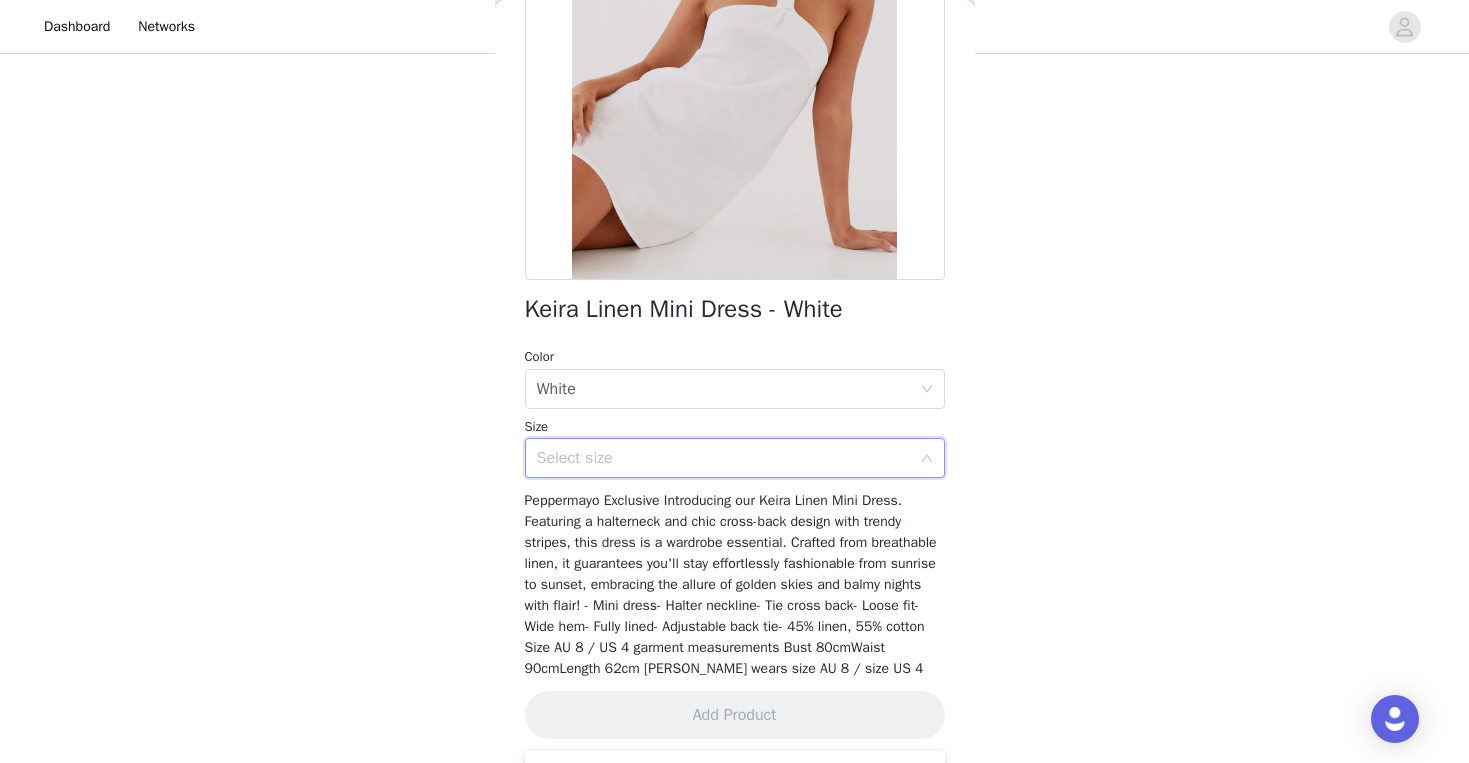 scroll, scrollTop: 269, scrollLeft: 0, axis: vertical 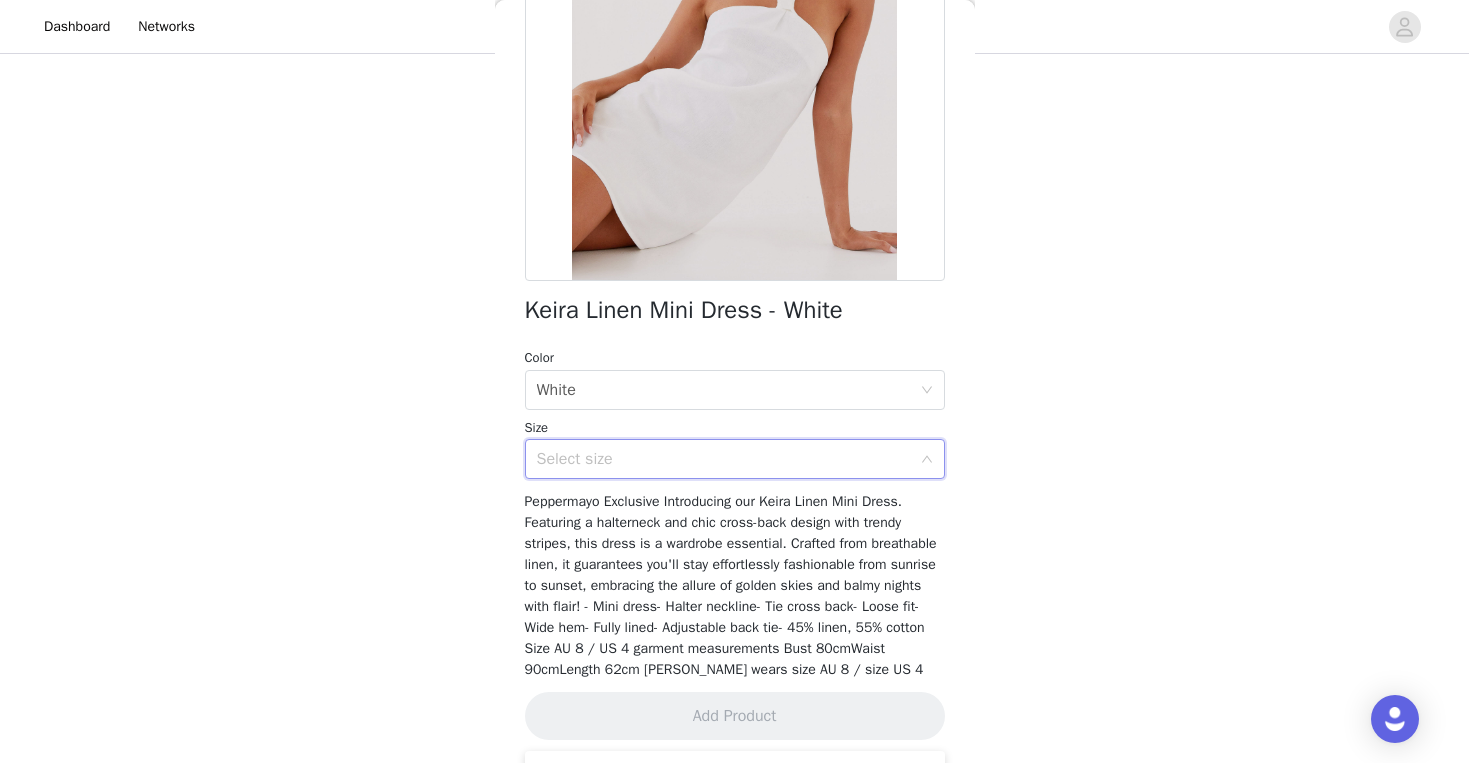 click on "Select size" at bounding box center (728, 459) 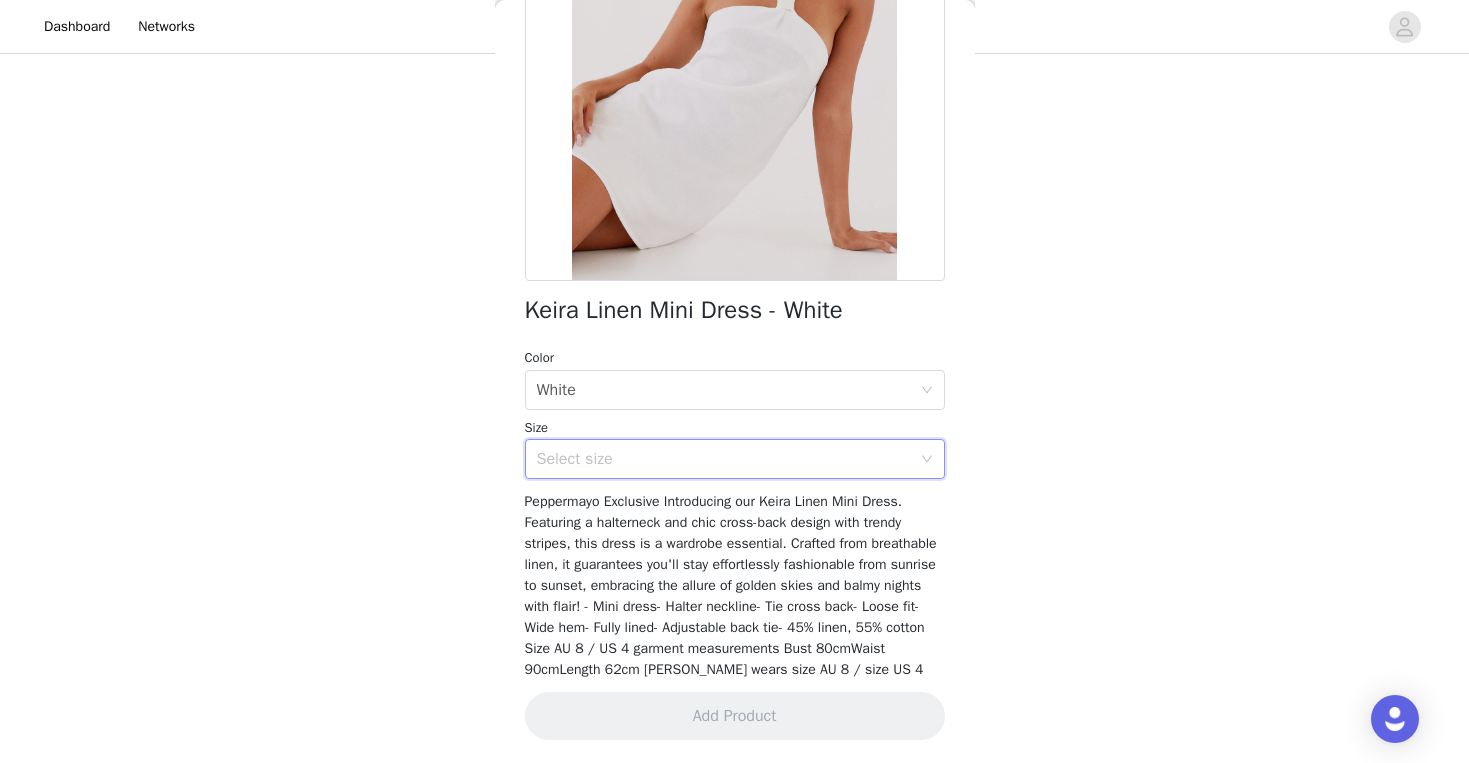 click on "Select size" at bounding box center [724, 459] 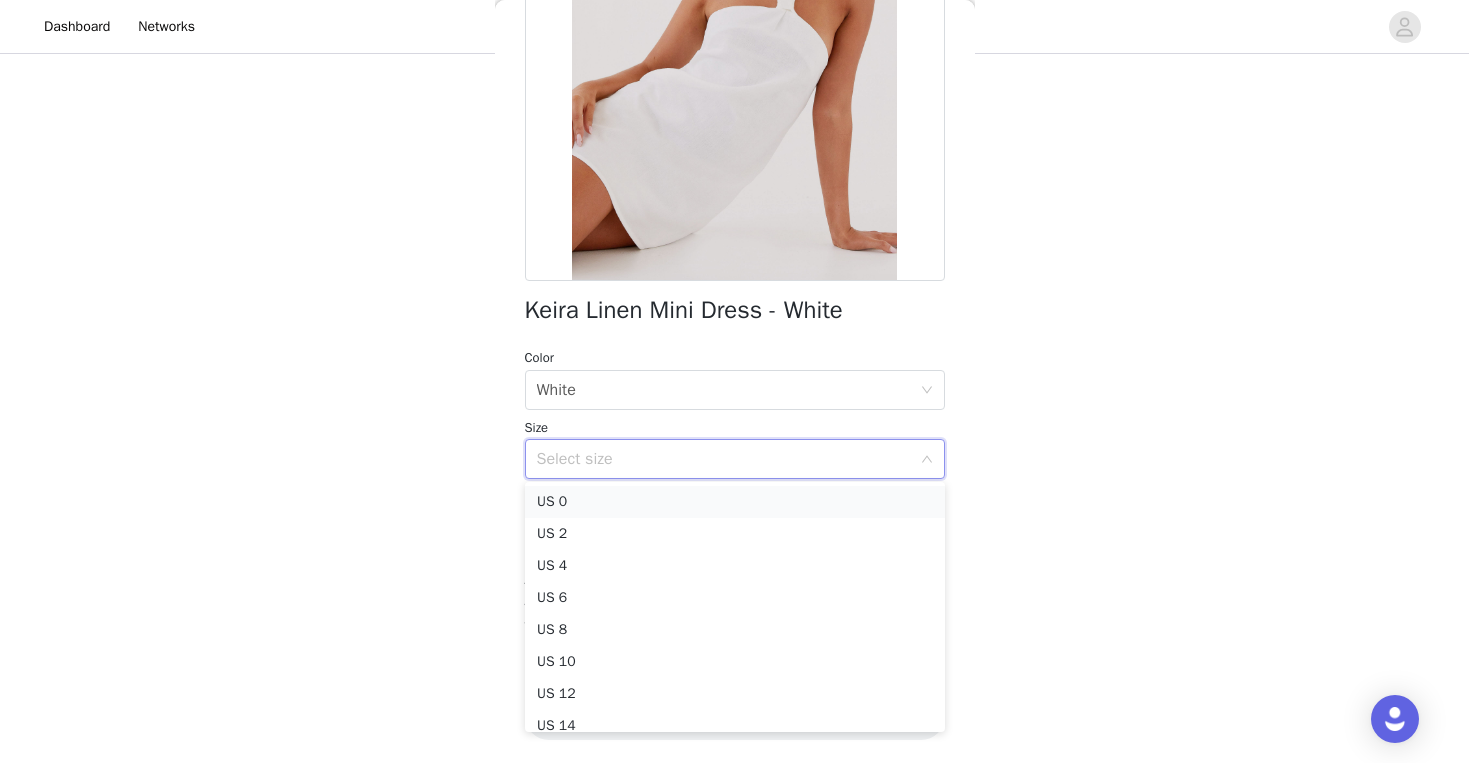click on "US 0" at bounding box center [735, 502] 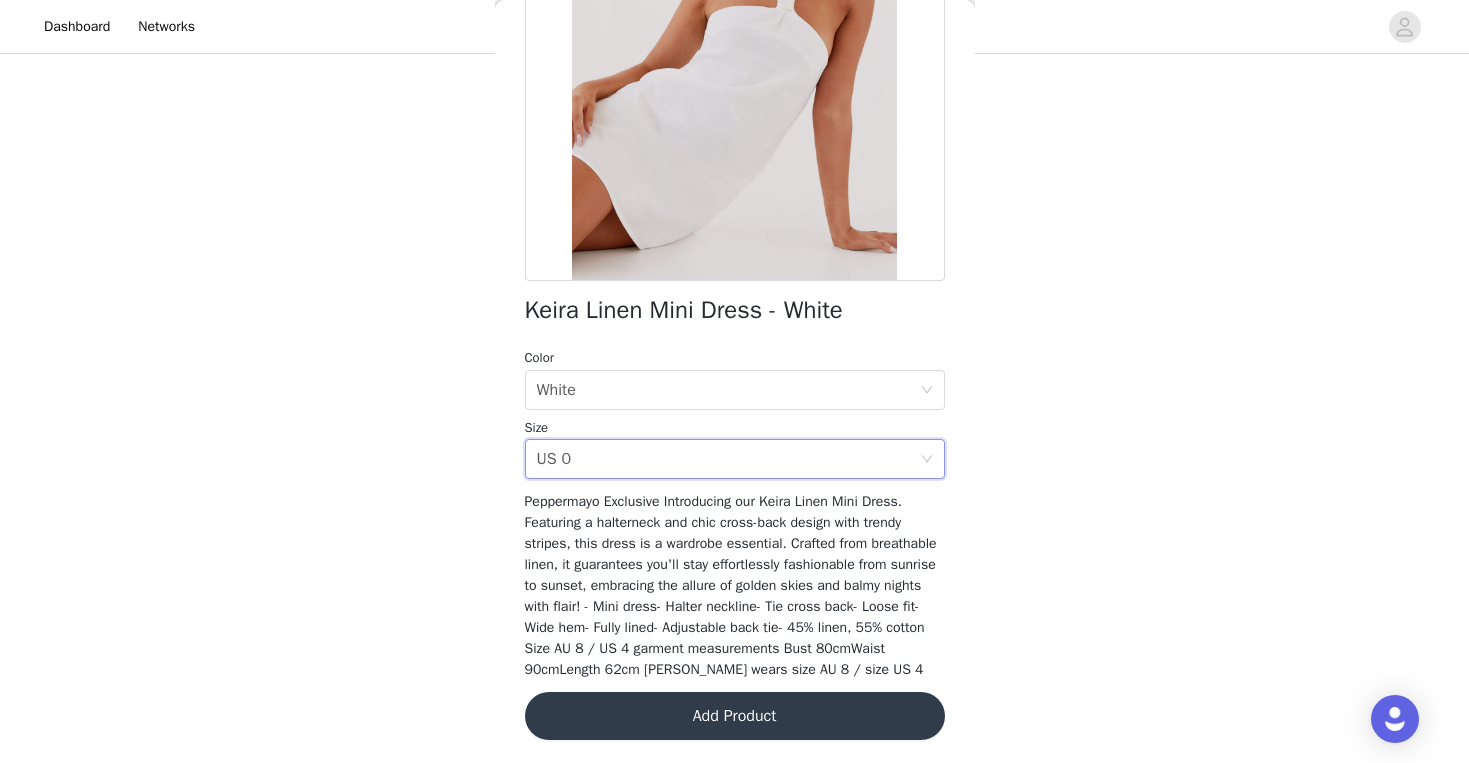 click on "Add Product" at bounding box center (735, 716) 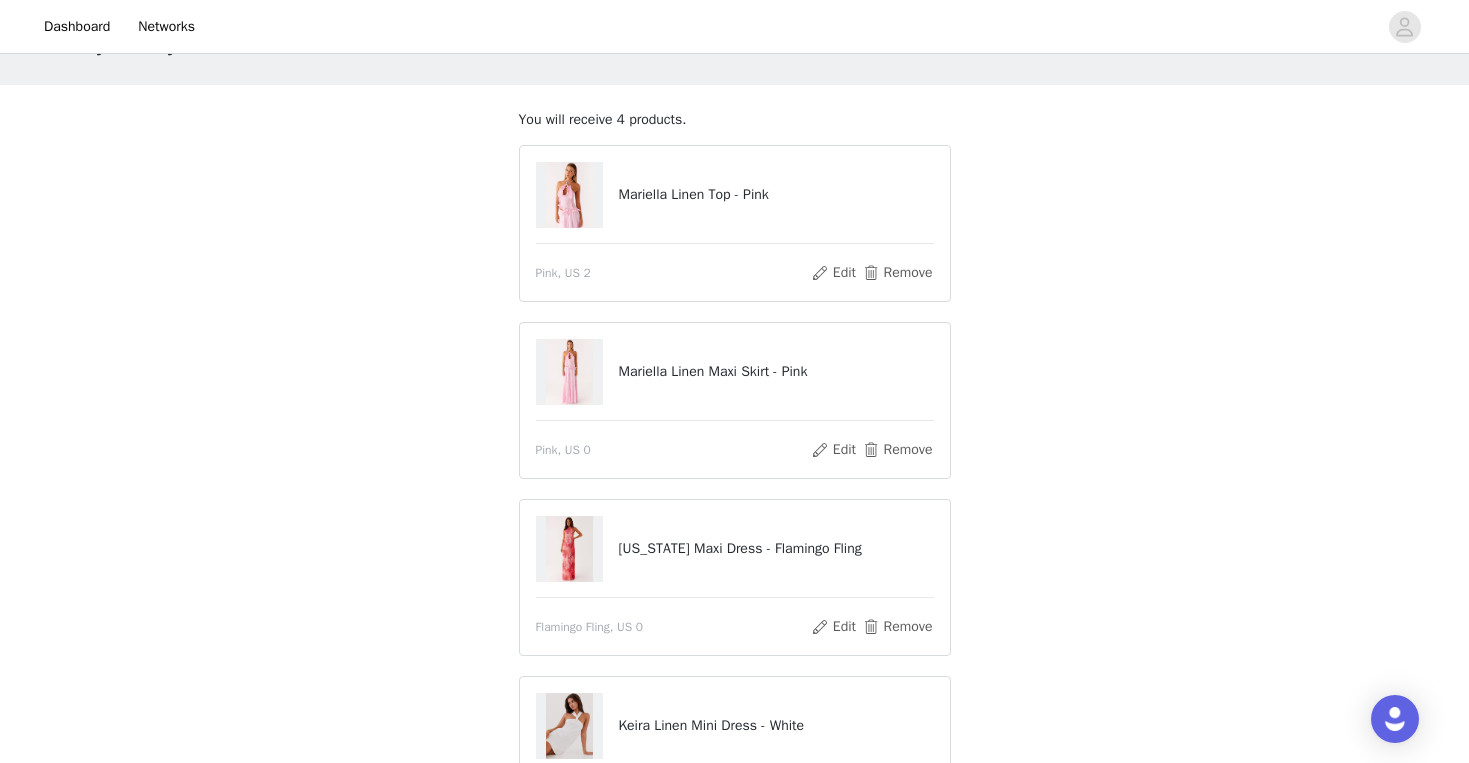 scroll, scrollTop: 78, scrollLeft: 0, axis: vertical 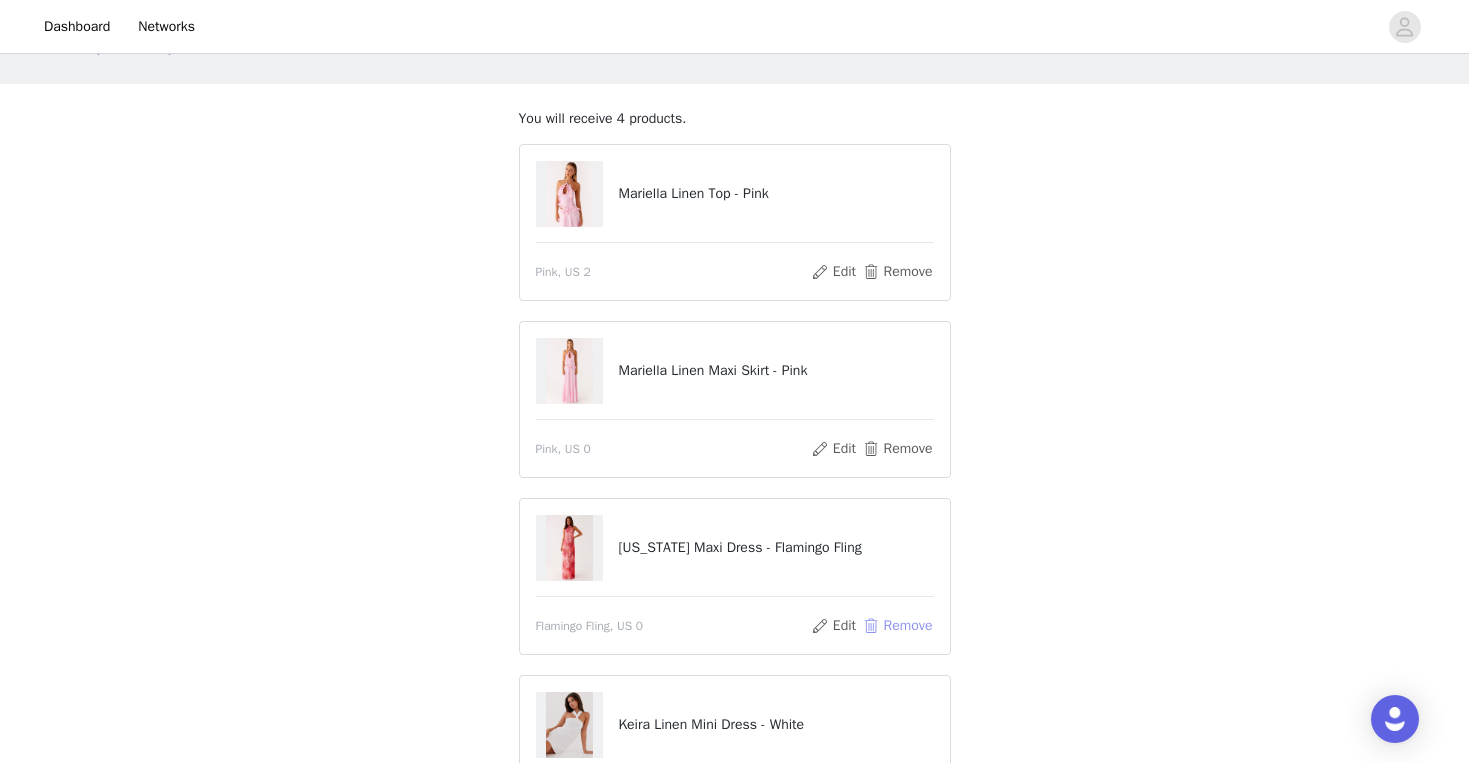 click on "Remove" at bounding box center [897, 626] 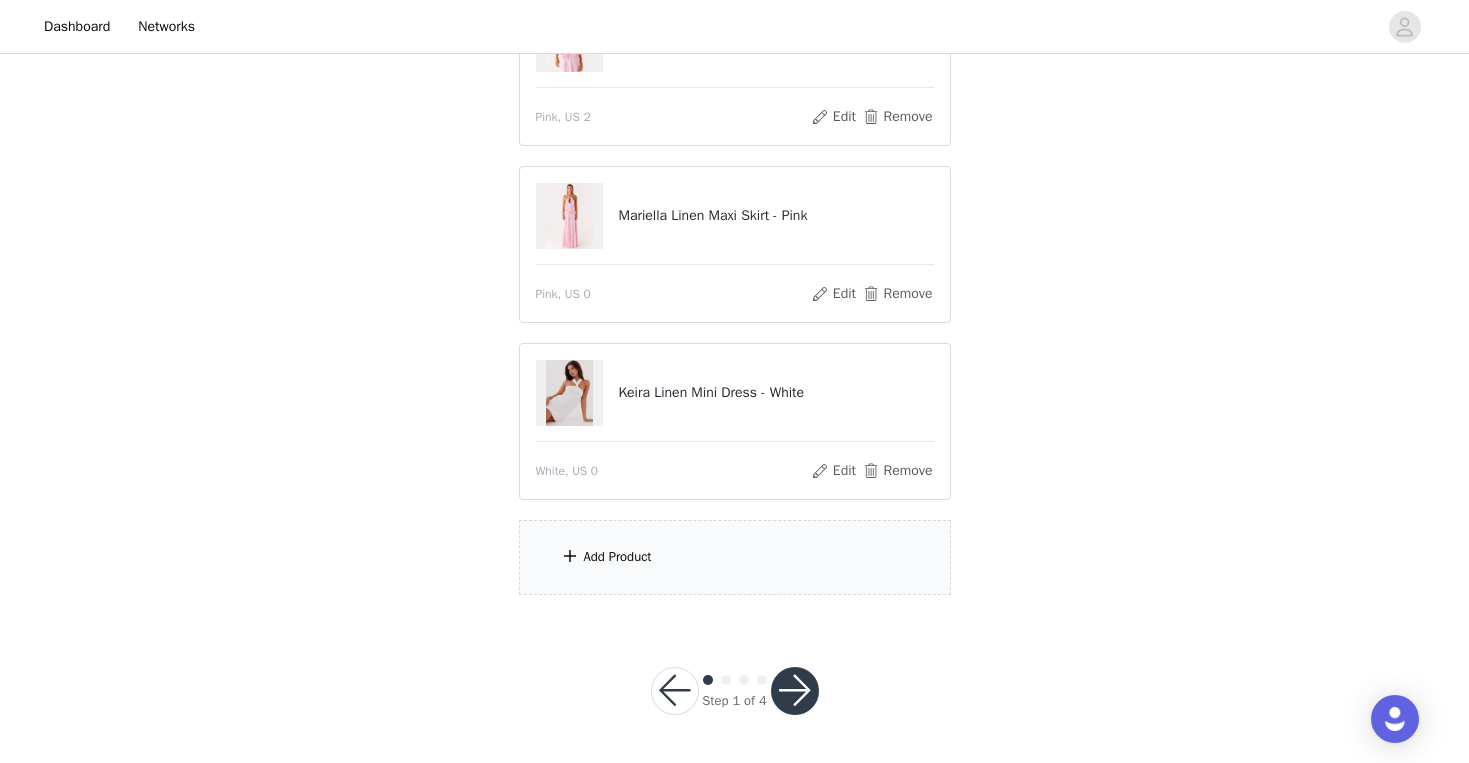 scroll, scrollTop: 286, scrollLeft: 0, axis: vertical 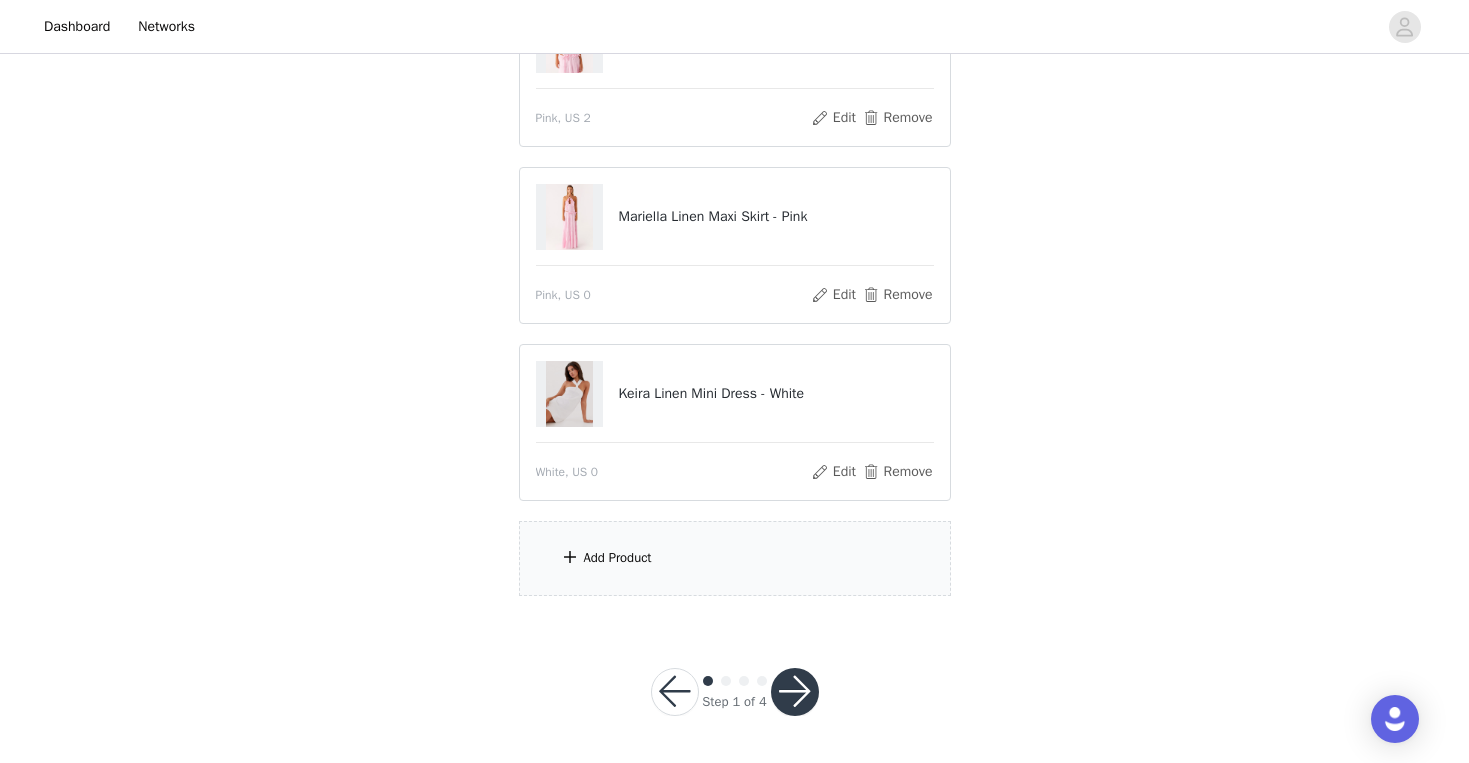 click on "Add Product" at bounding box center (735, 558) 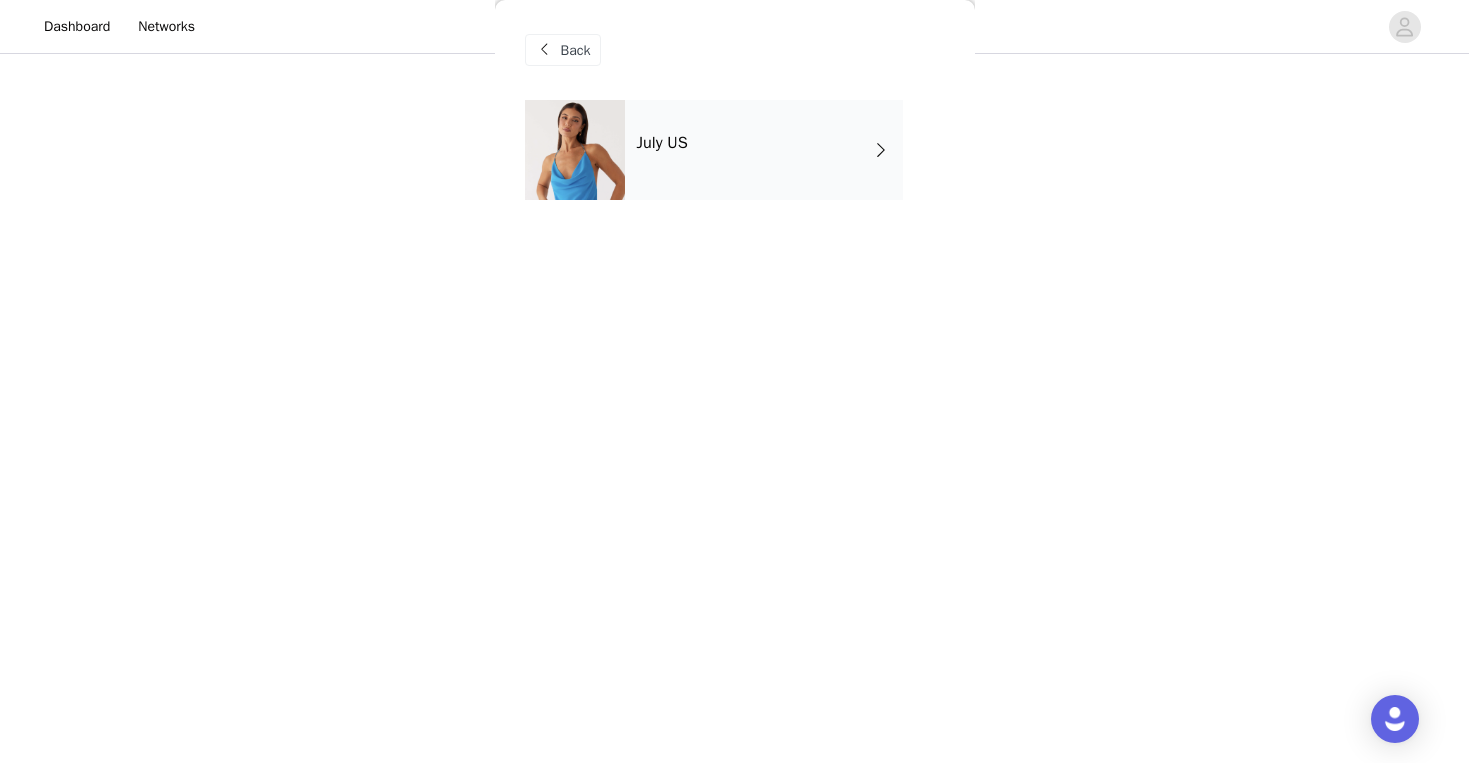 click on "July US" at bounding box center [764, 150] 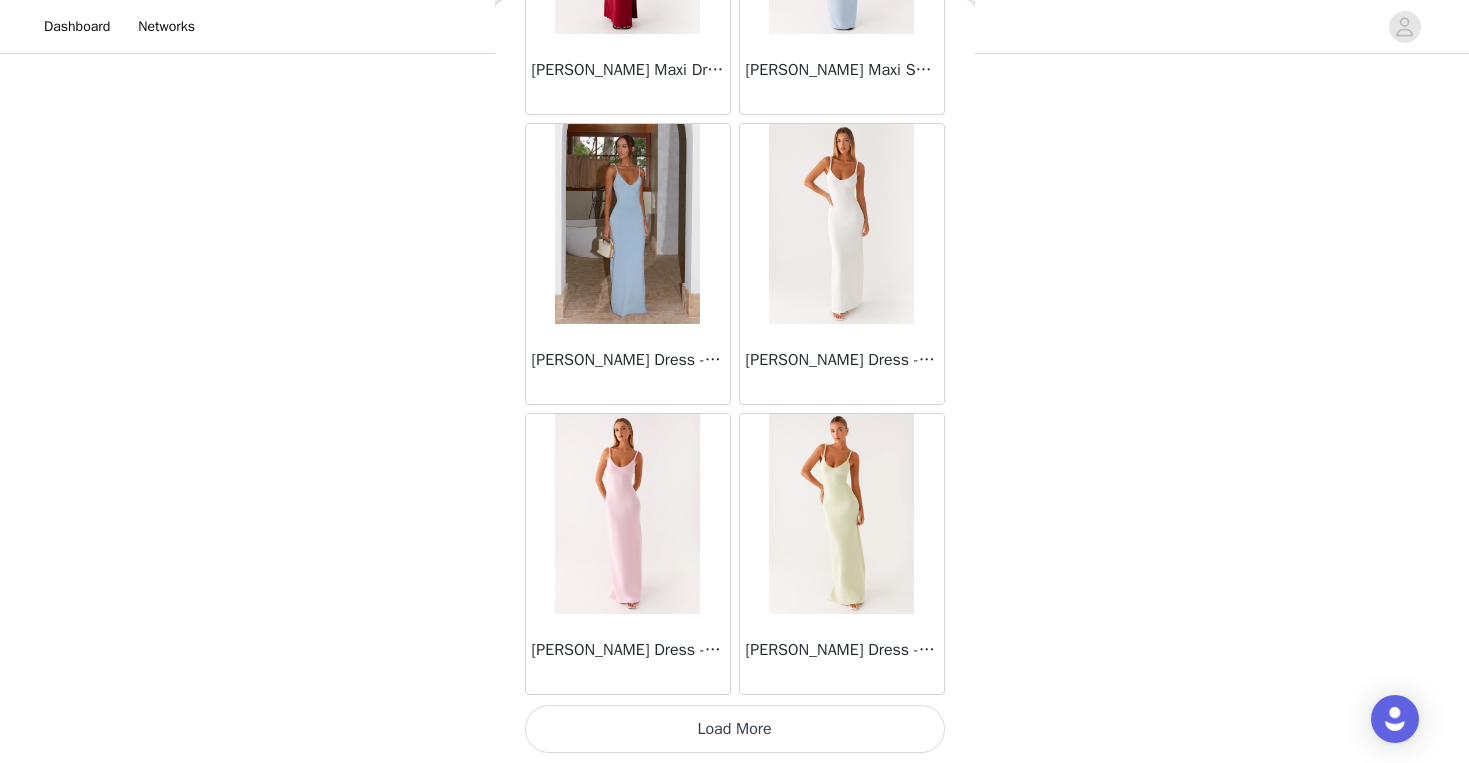 scroll, scrollTop: 2297, scrollLeft: 0, axis: vertical 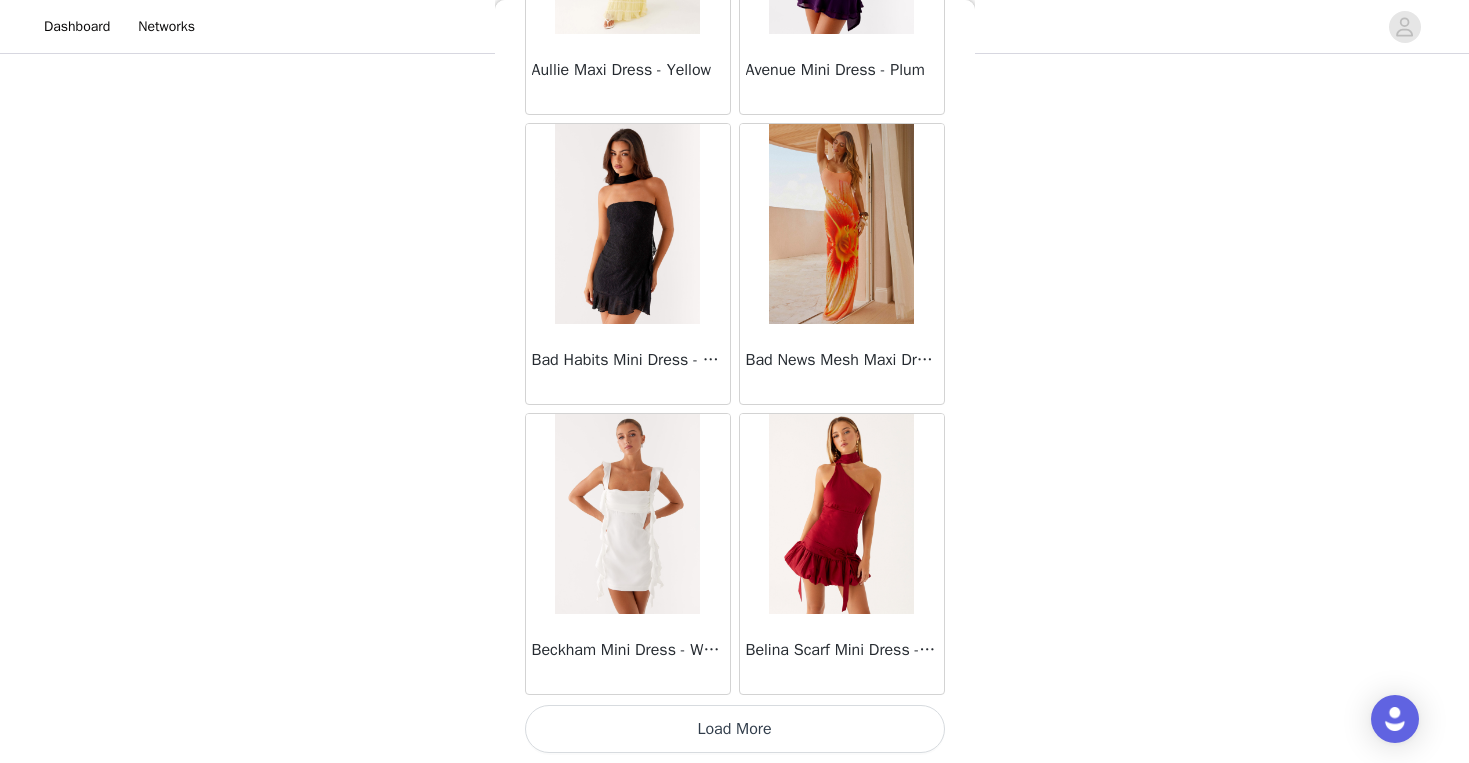 click on "Load More" at bounding box center (735, 729) 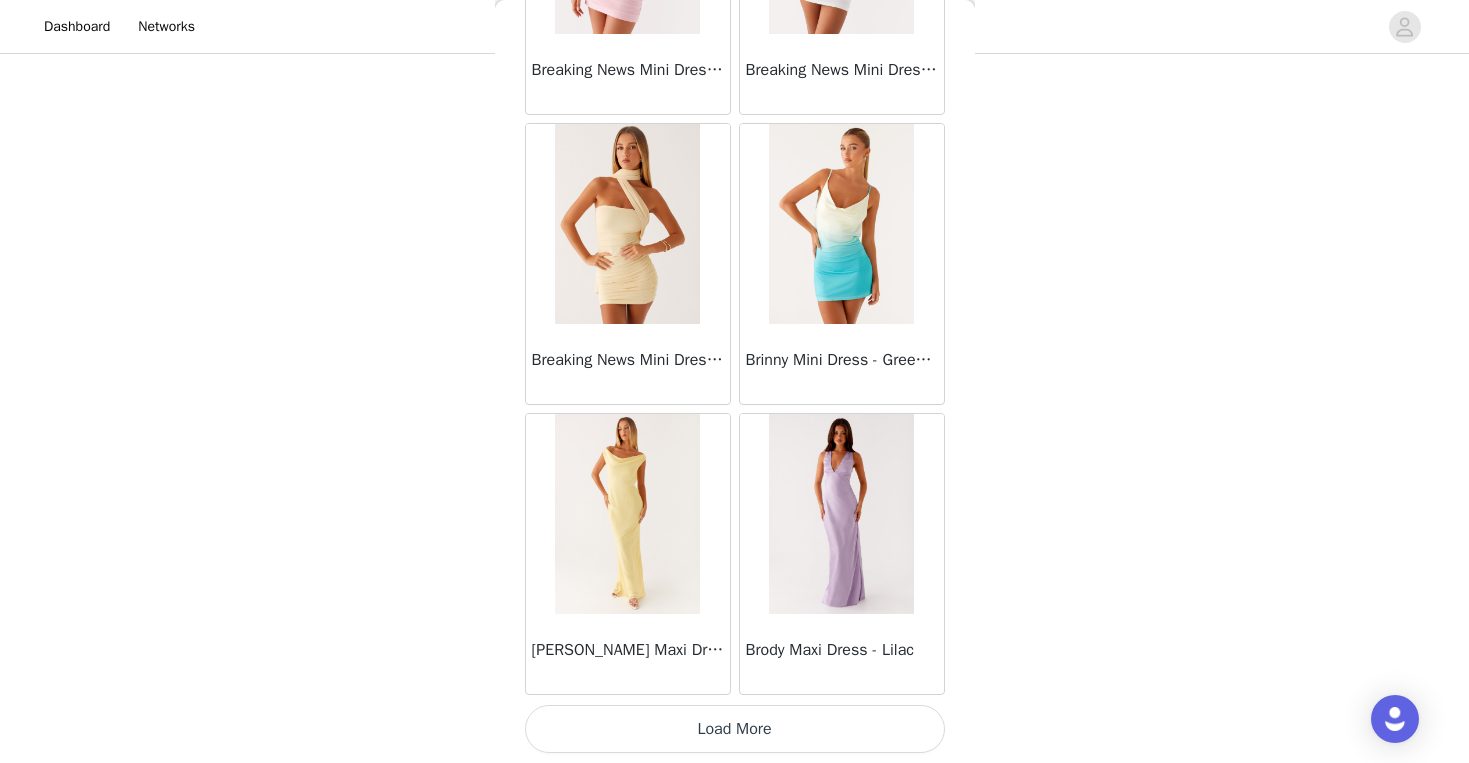 scroll, scrollTop: 8097, scrollLeft: 0, axis: vertical 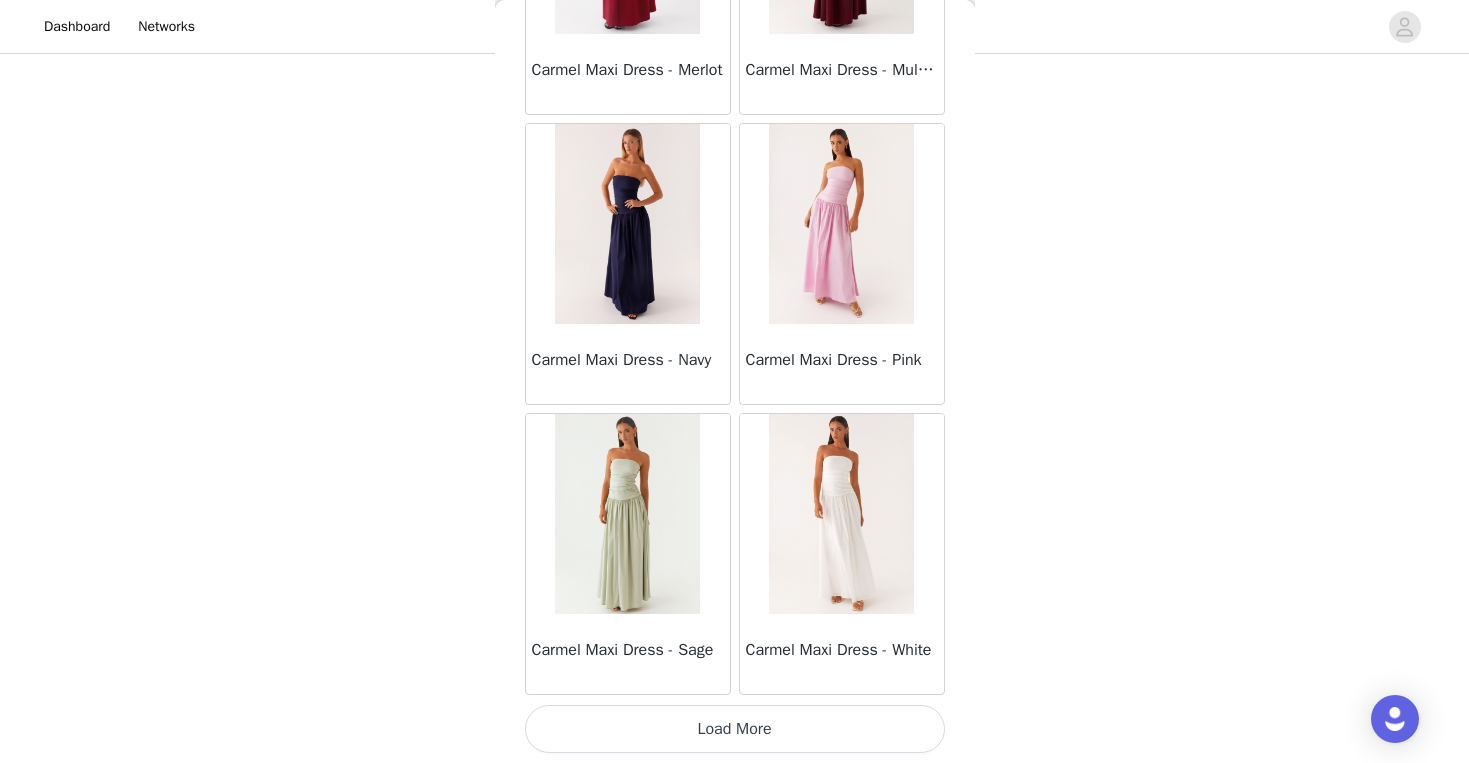 click on "Load More" at bounding box center (735, 729) 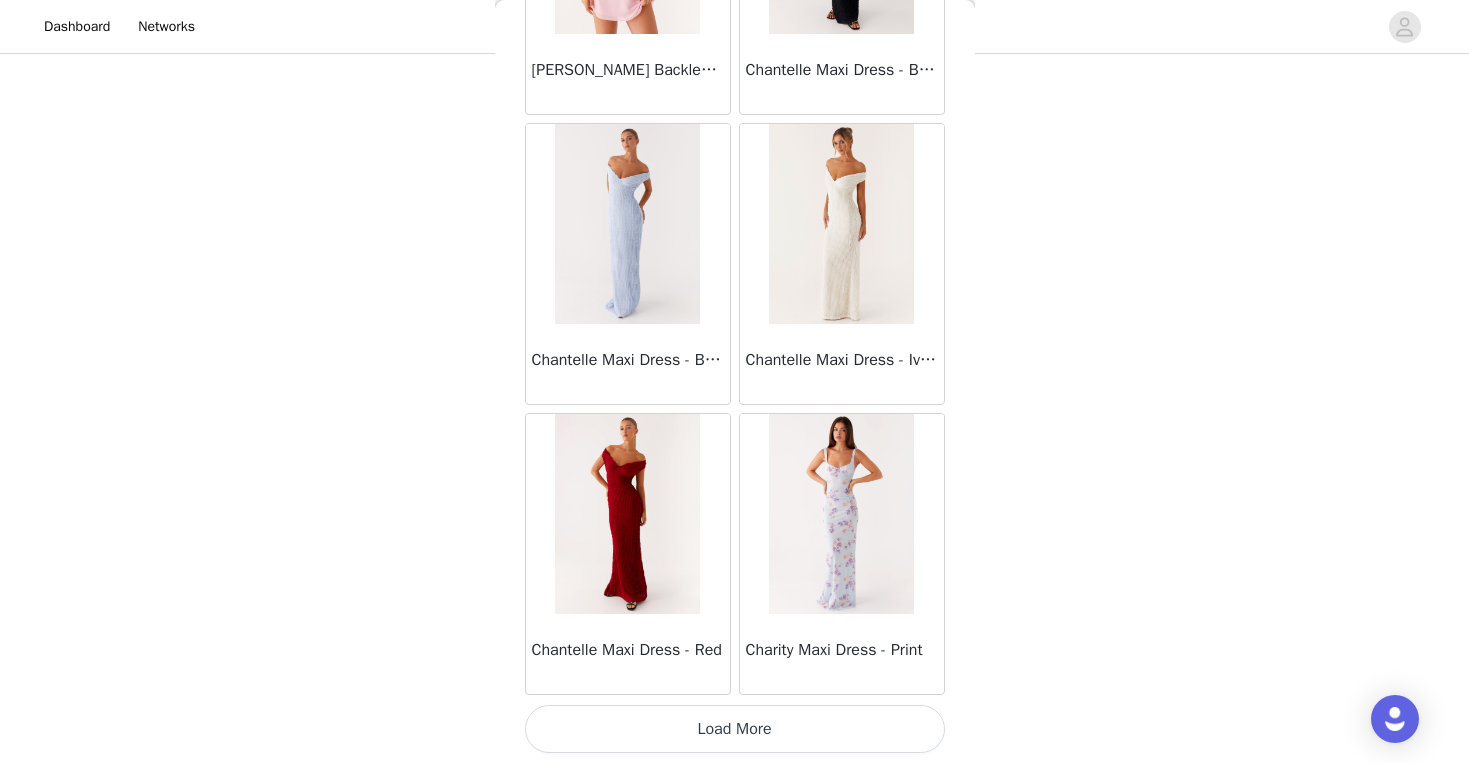 click on "Load More" at bounding box center [735, 729] 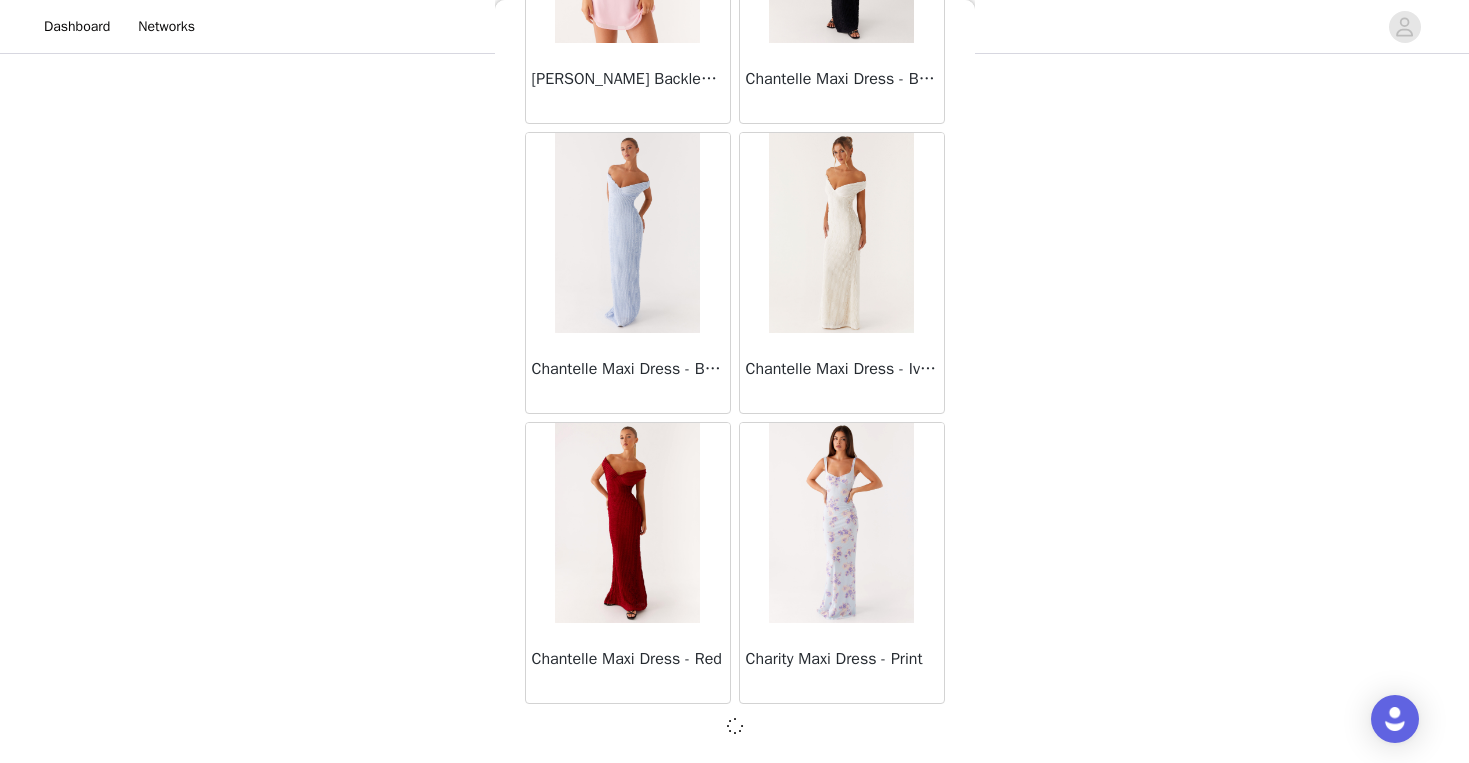 scroll, scrollTop: 13888, scrollLeft: 0, axis: vertical 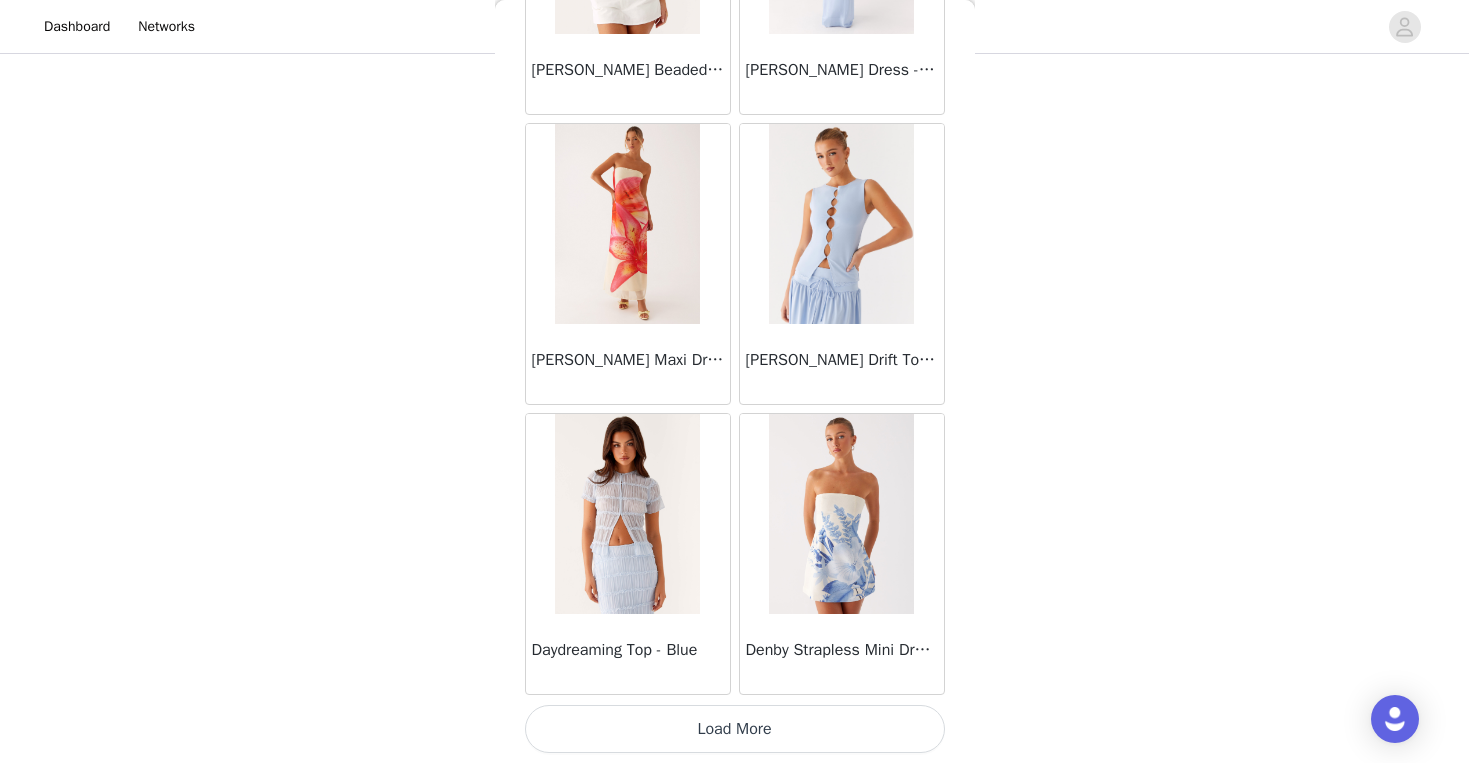click on "Load More" at bounding box center [735, 729] 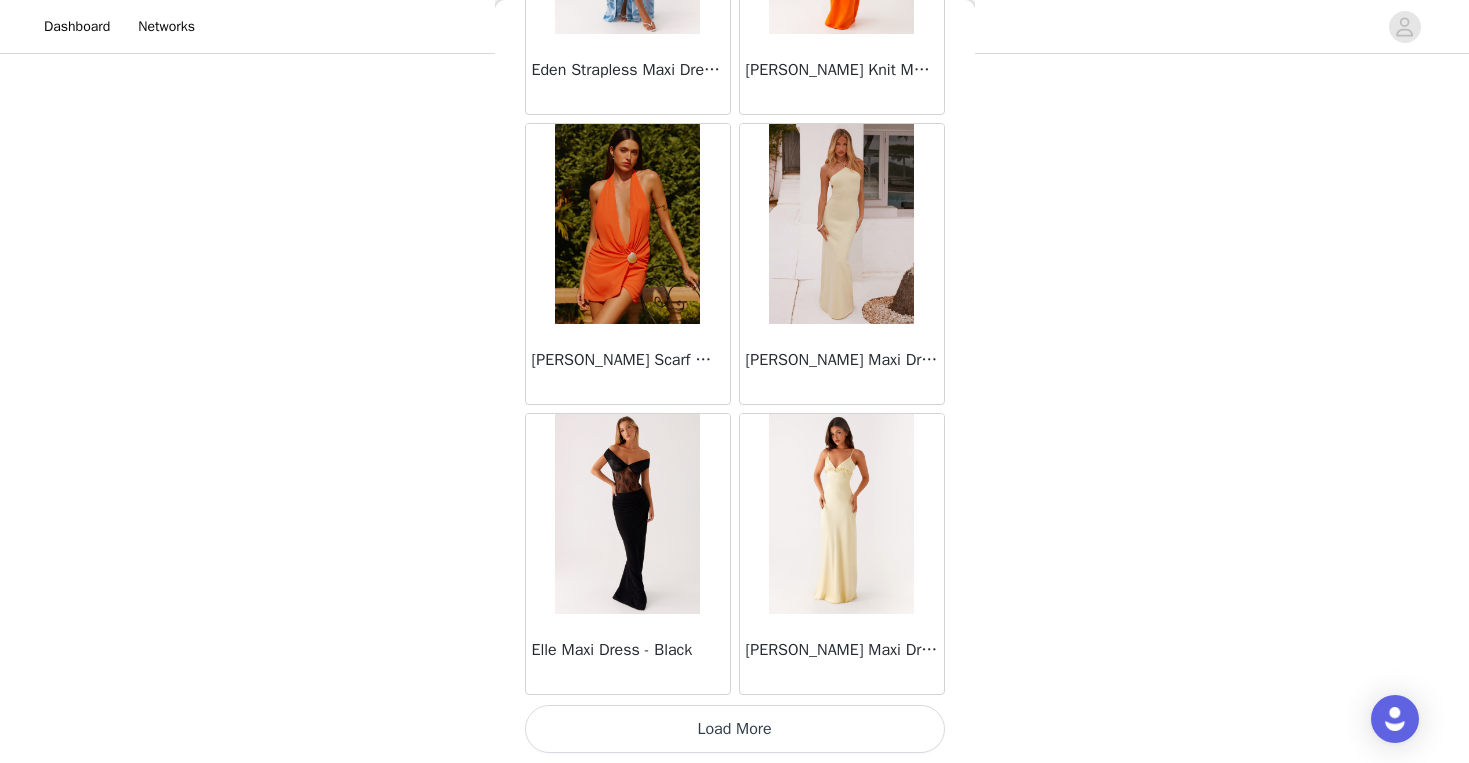click on "Load More" at bounding box center [735, 729] 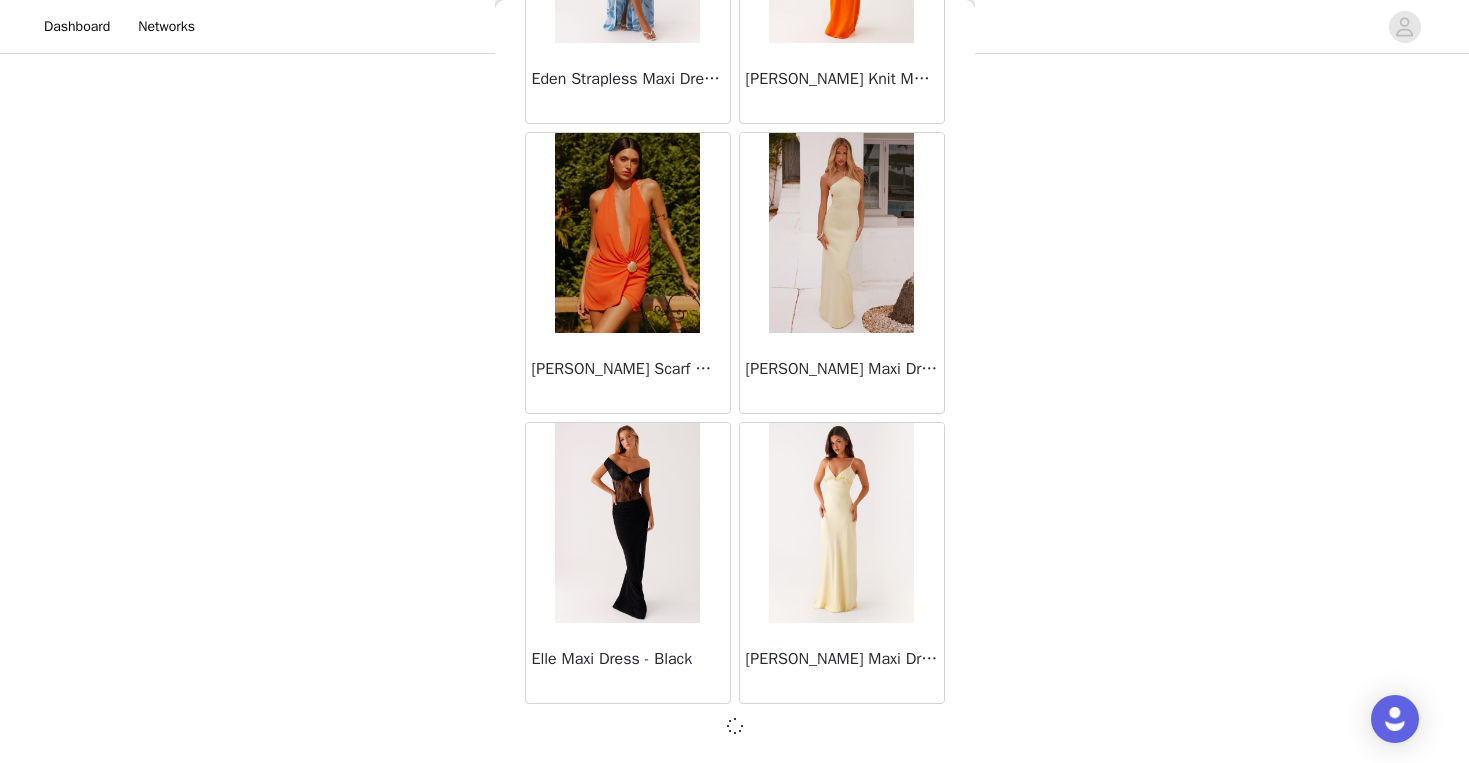 scroll, scrollTop: 19688, scrollLeft: 0, axis: vertical 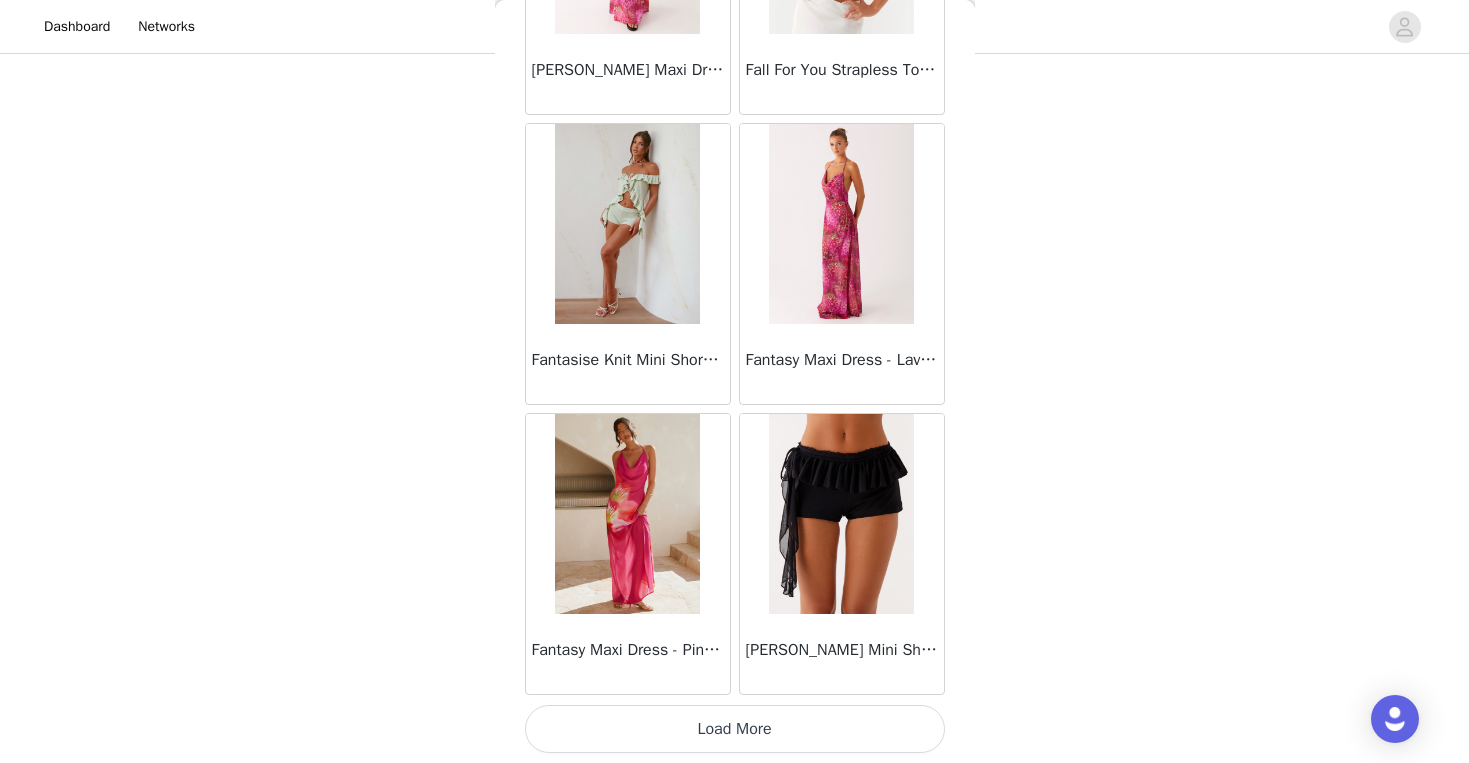 click on "Load More" at bounding box center [735, 729] 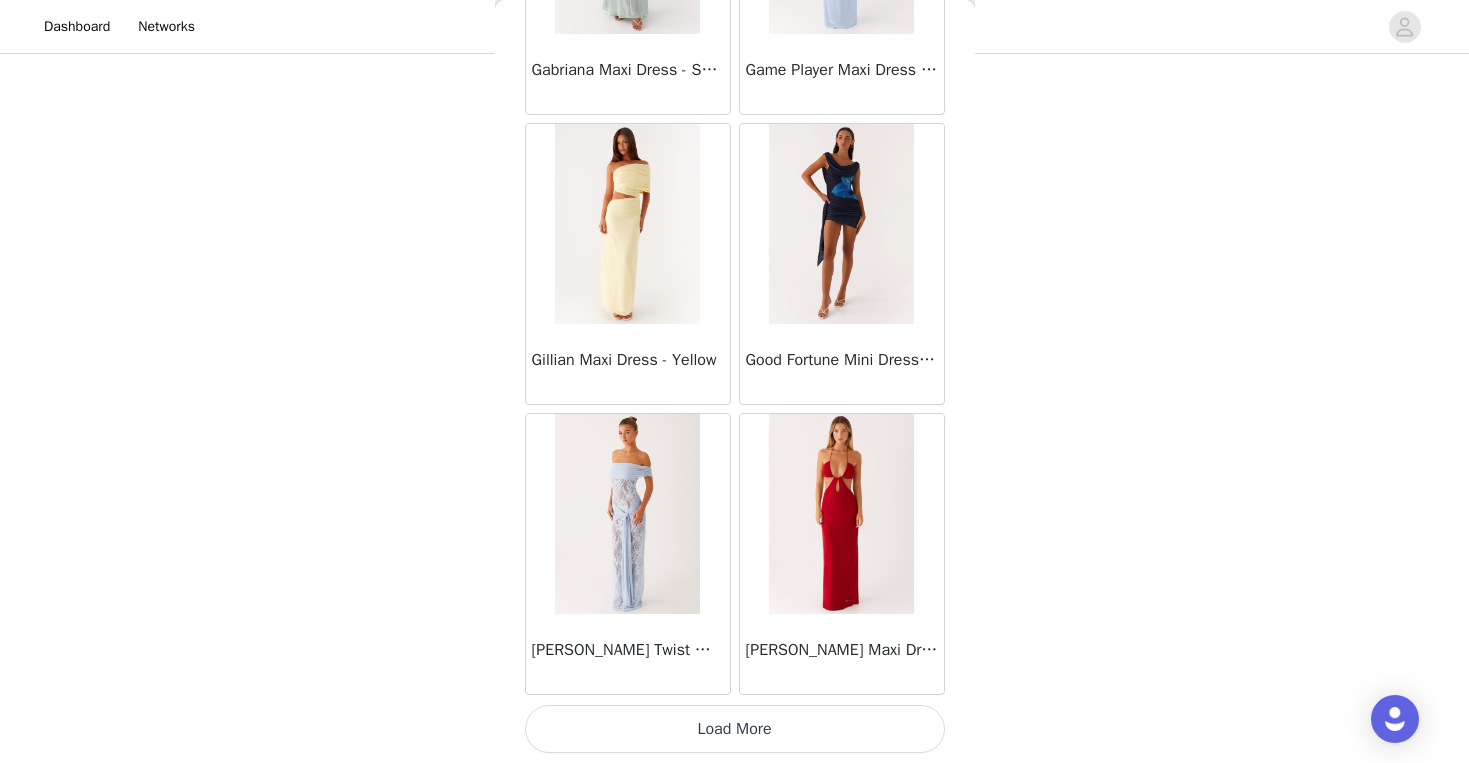 scroll, scrollTop: 25497, scrollLeft: 0, axis: vertical 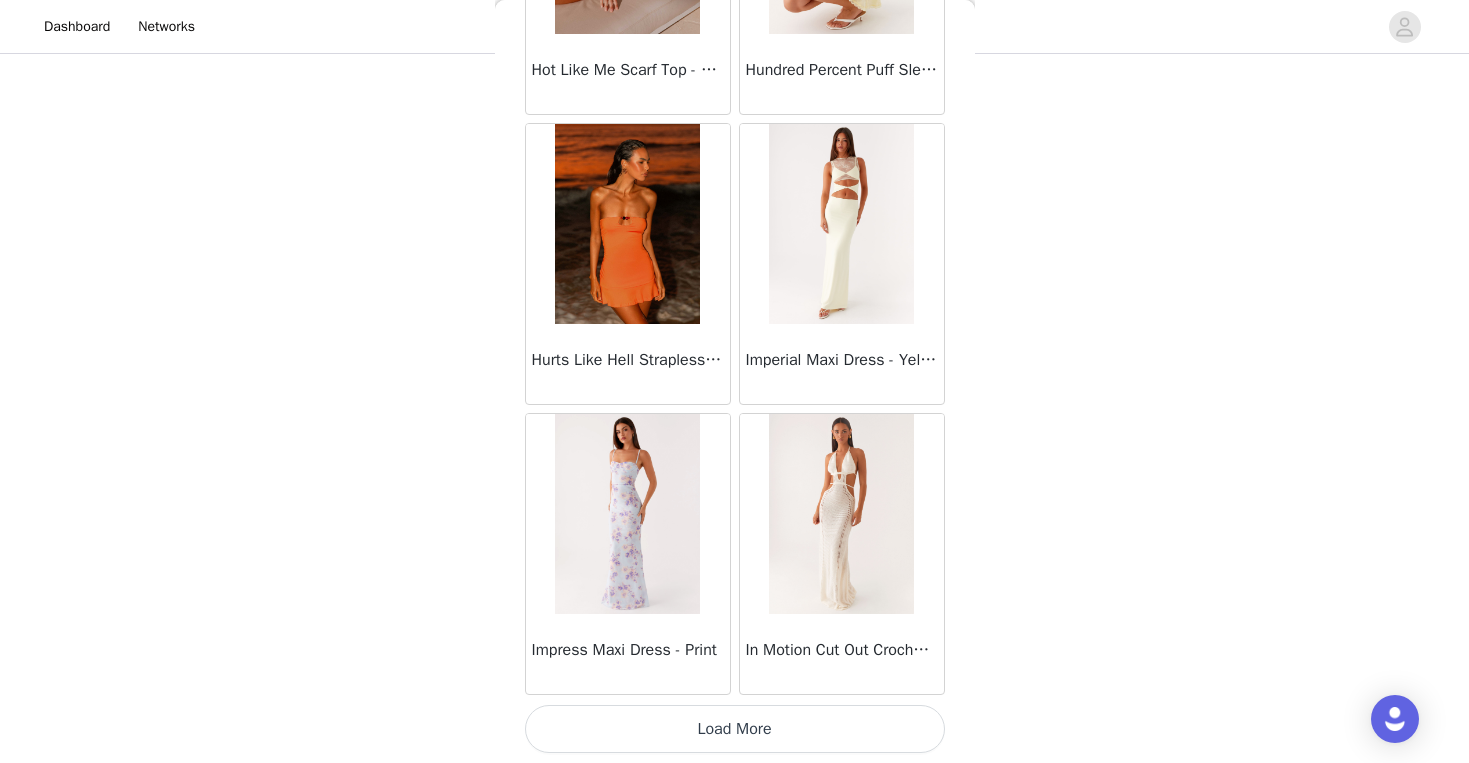 click on "Load More" at bounding box center [735, 729] 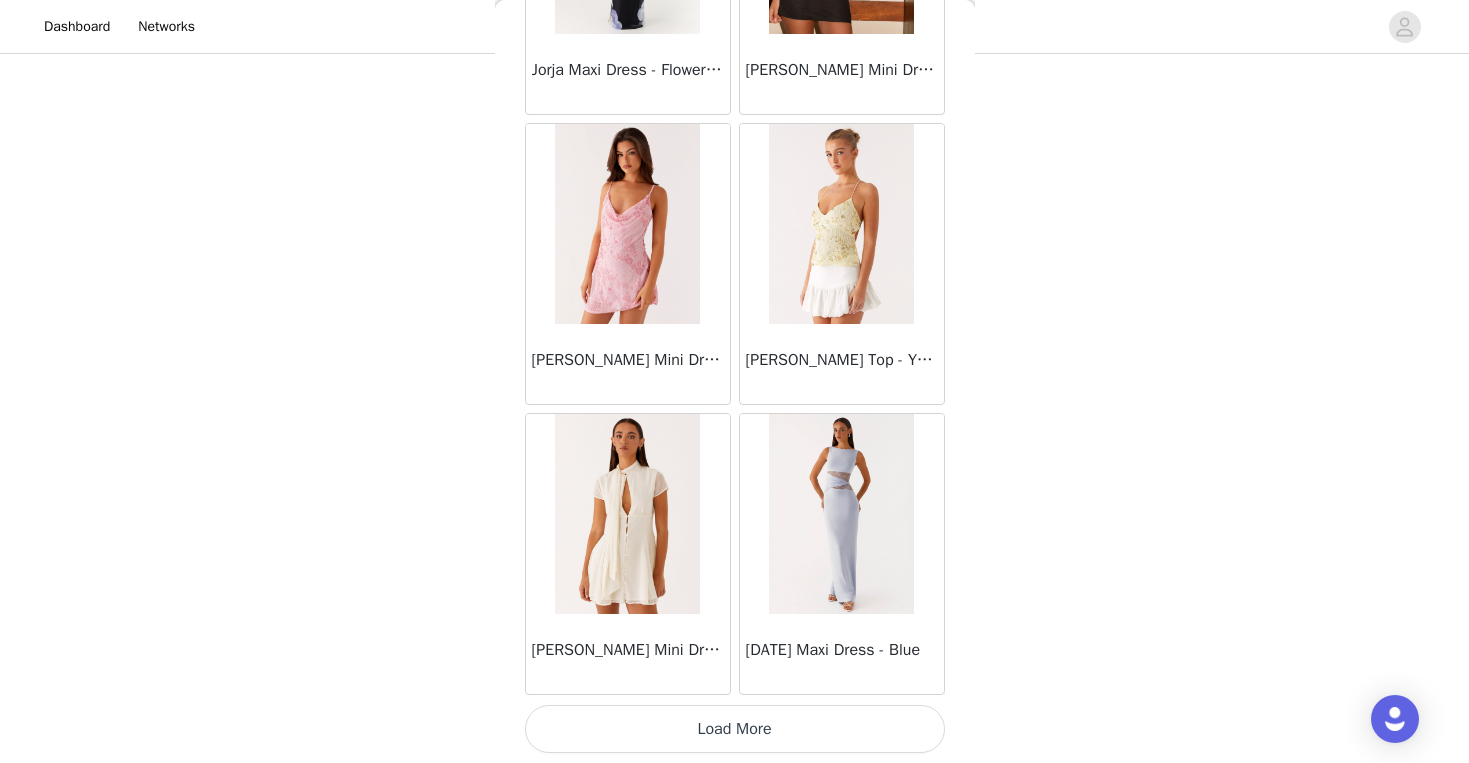 click on "Load More" at bounding box center (735, 729) 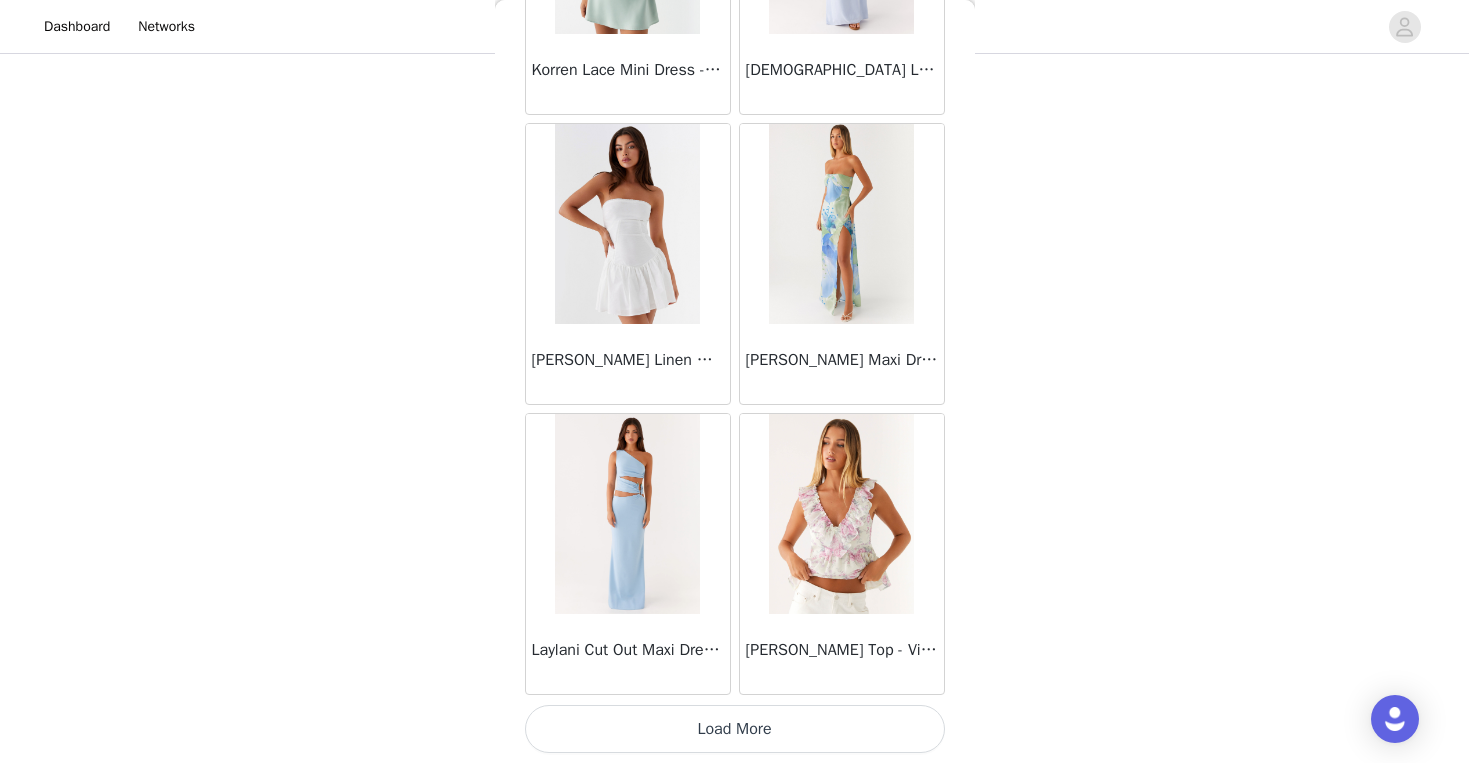 click on "Load More" at bounding box center (735, 729) 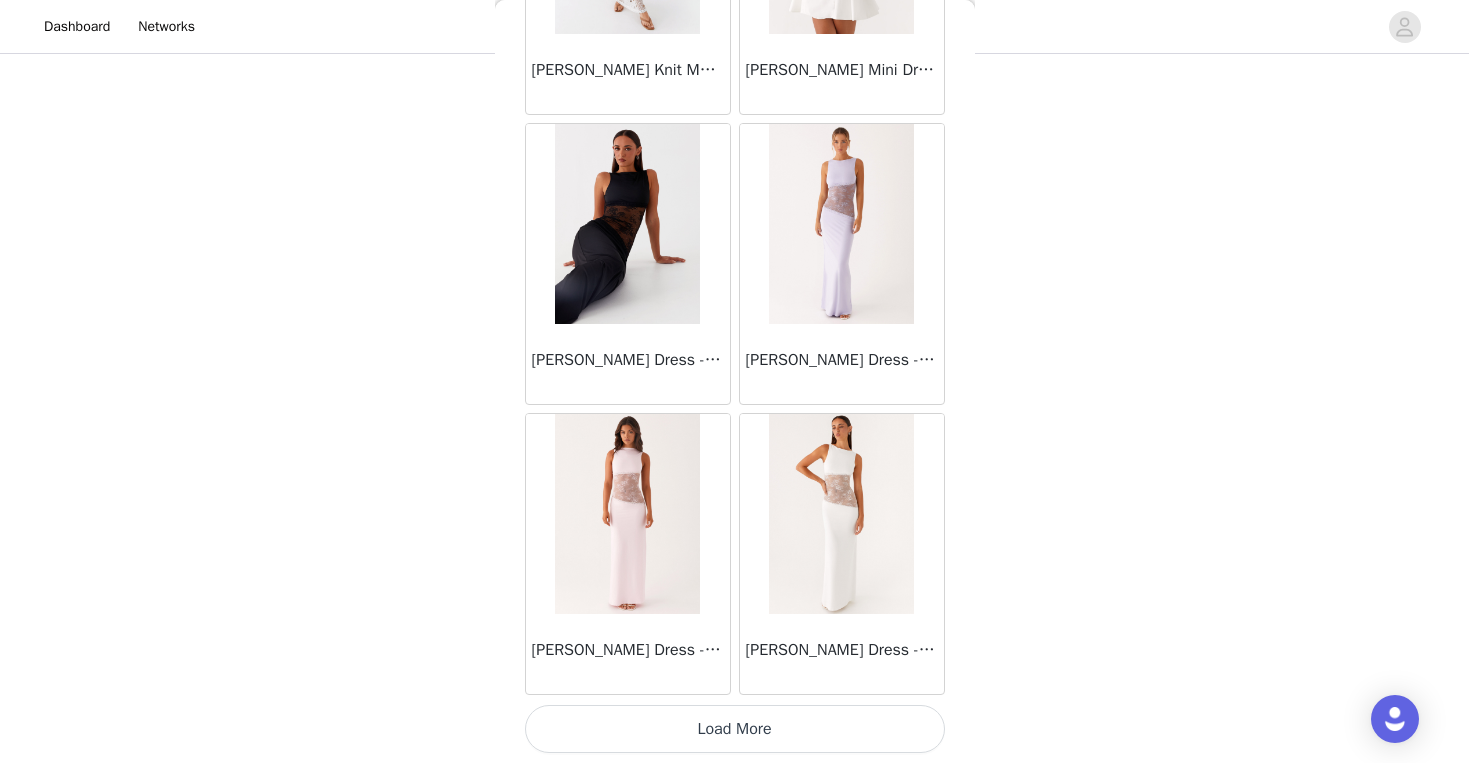 click on "Load More" at bounding box center [735, 729] 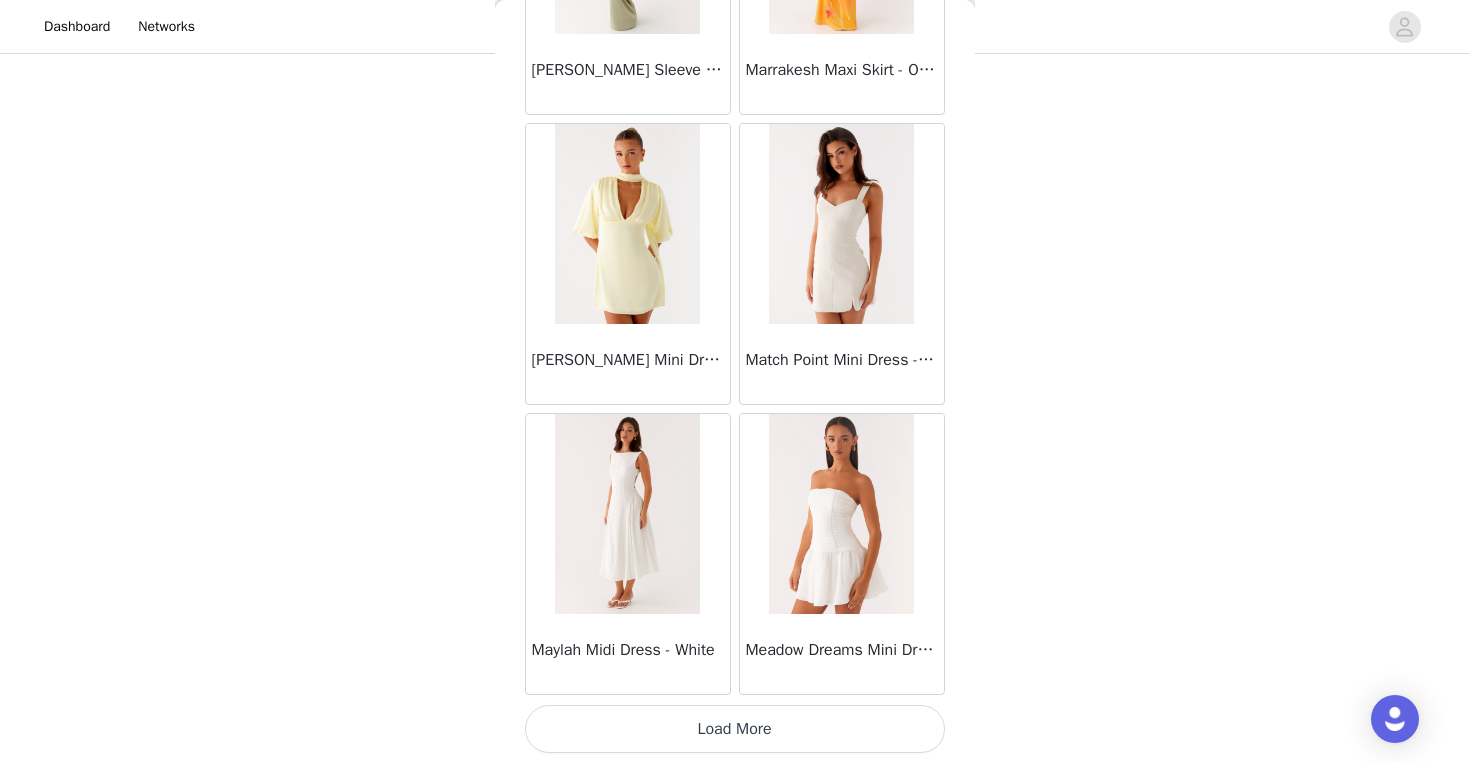 scroll, scrollTop: 39997, scrollLeft: 0, axis: vertical 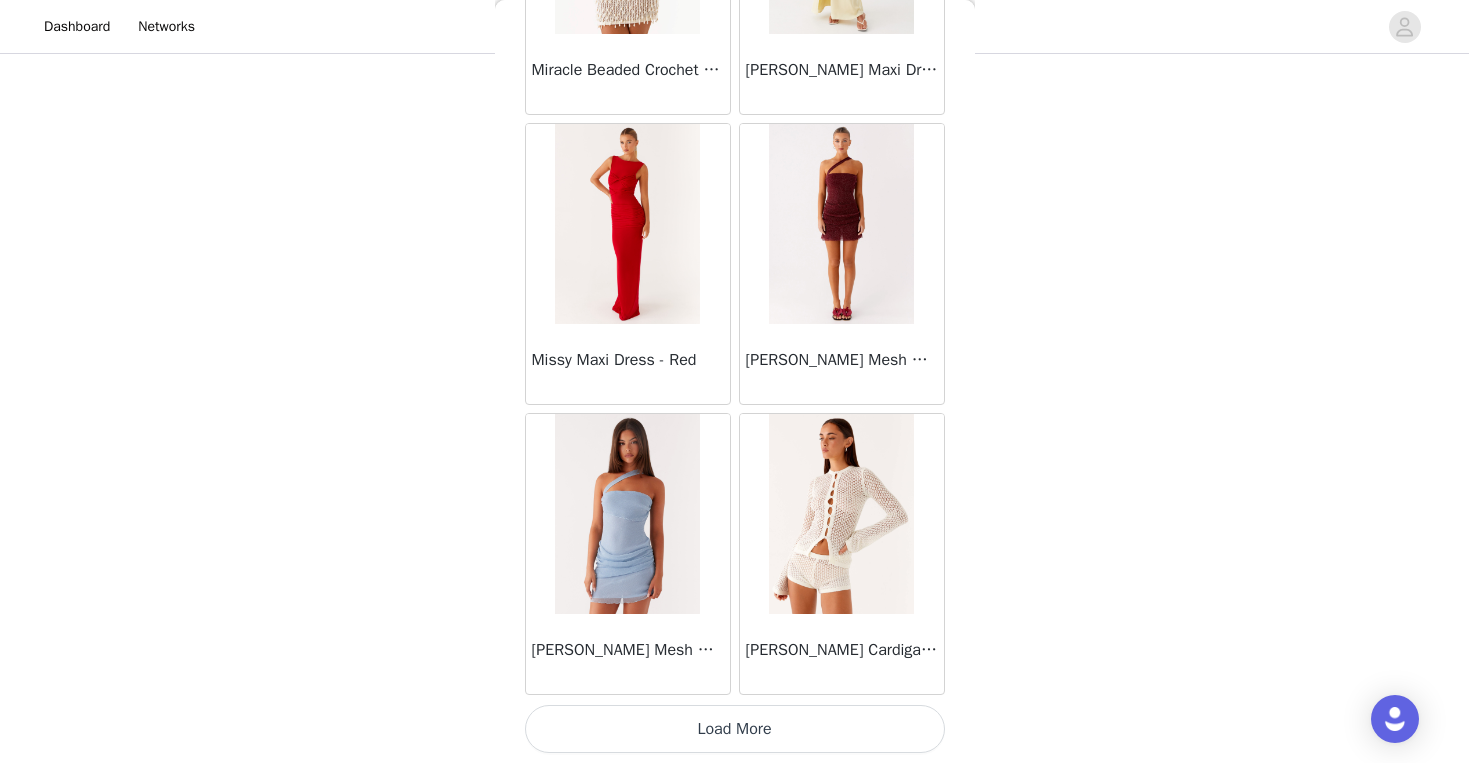 click on "Load More" at bounding box center [735, 729] 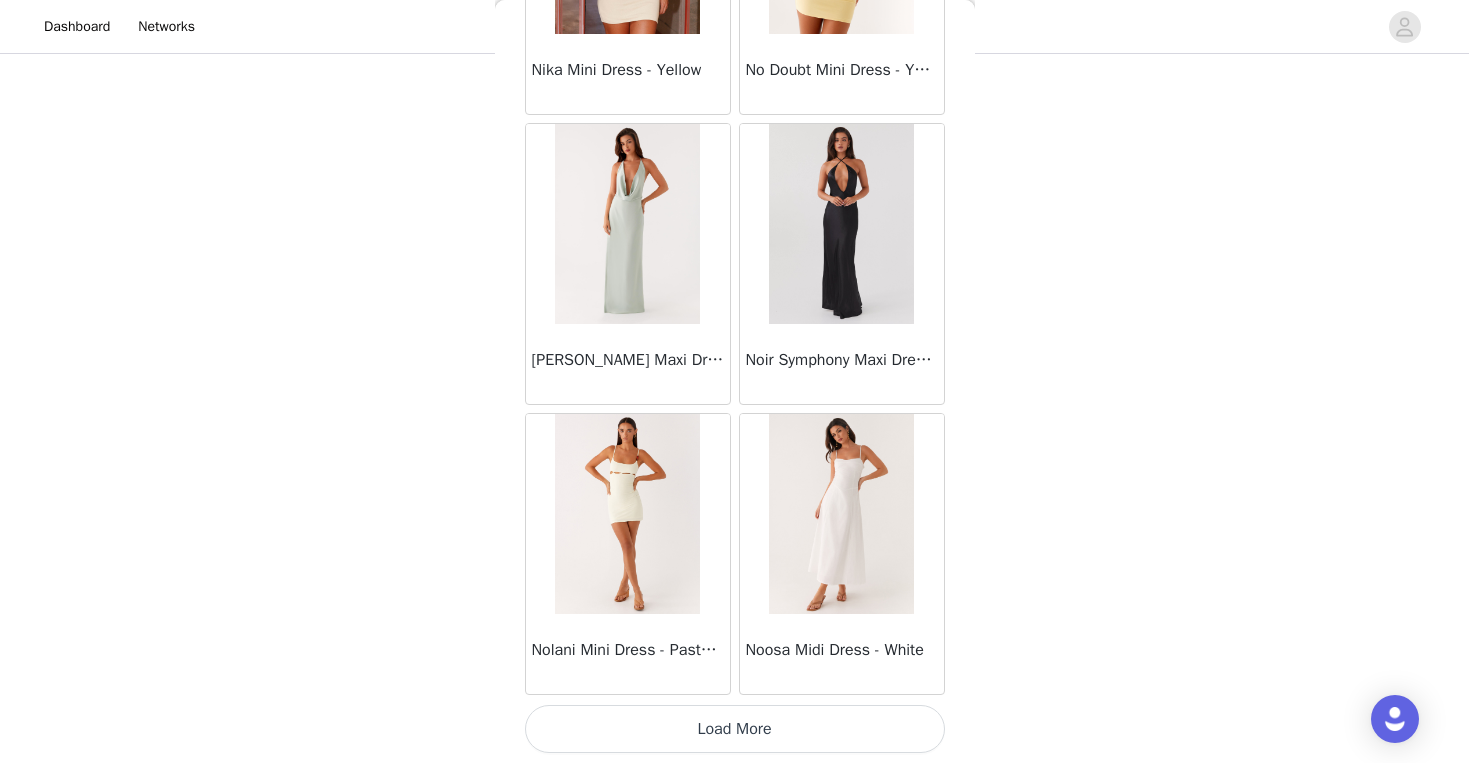 scroll, scrollTop: 45797, scrollLeft: 0, axis: vertical 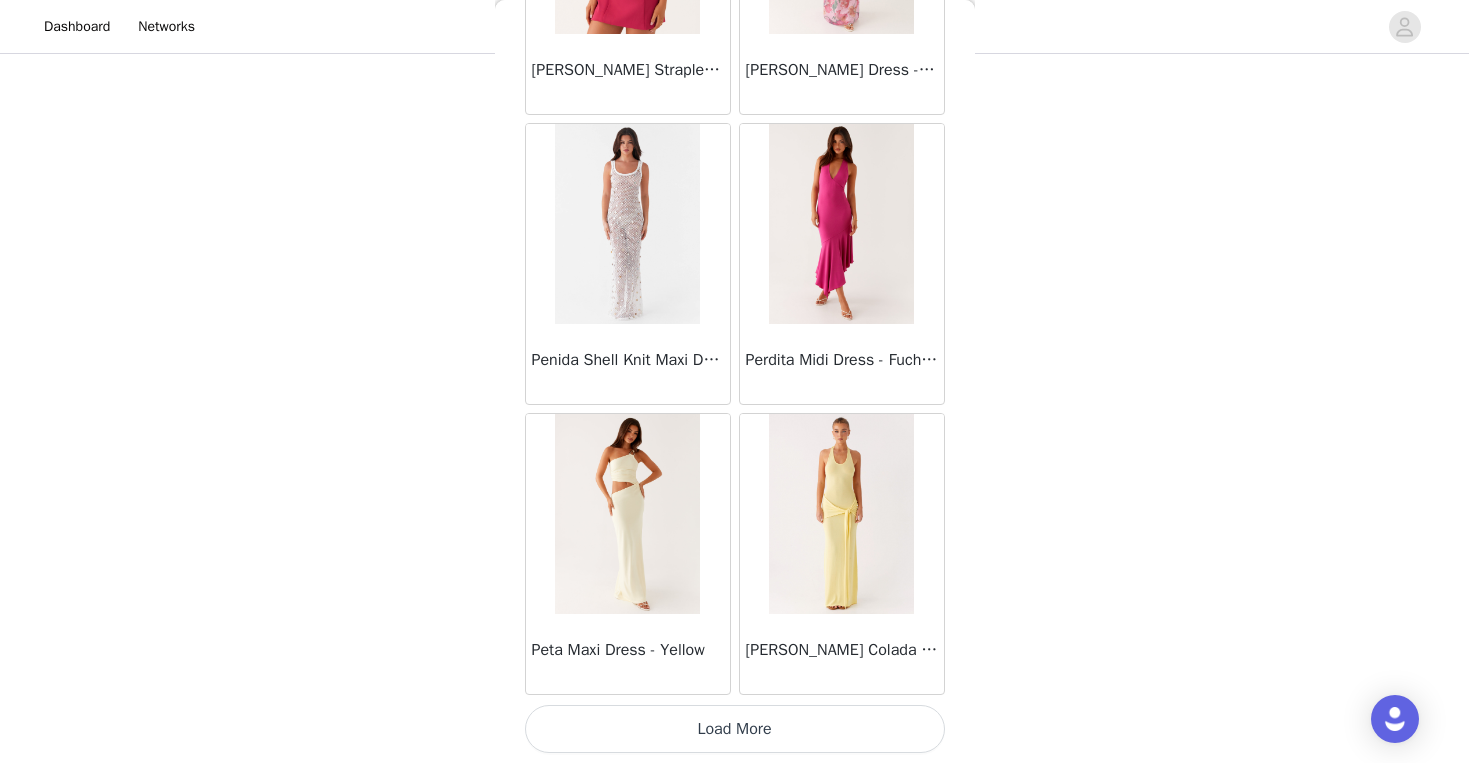 click on "Load More" at bounding box center (735, 729) 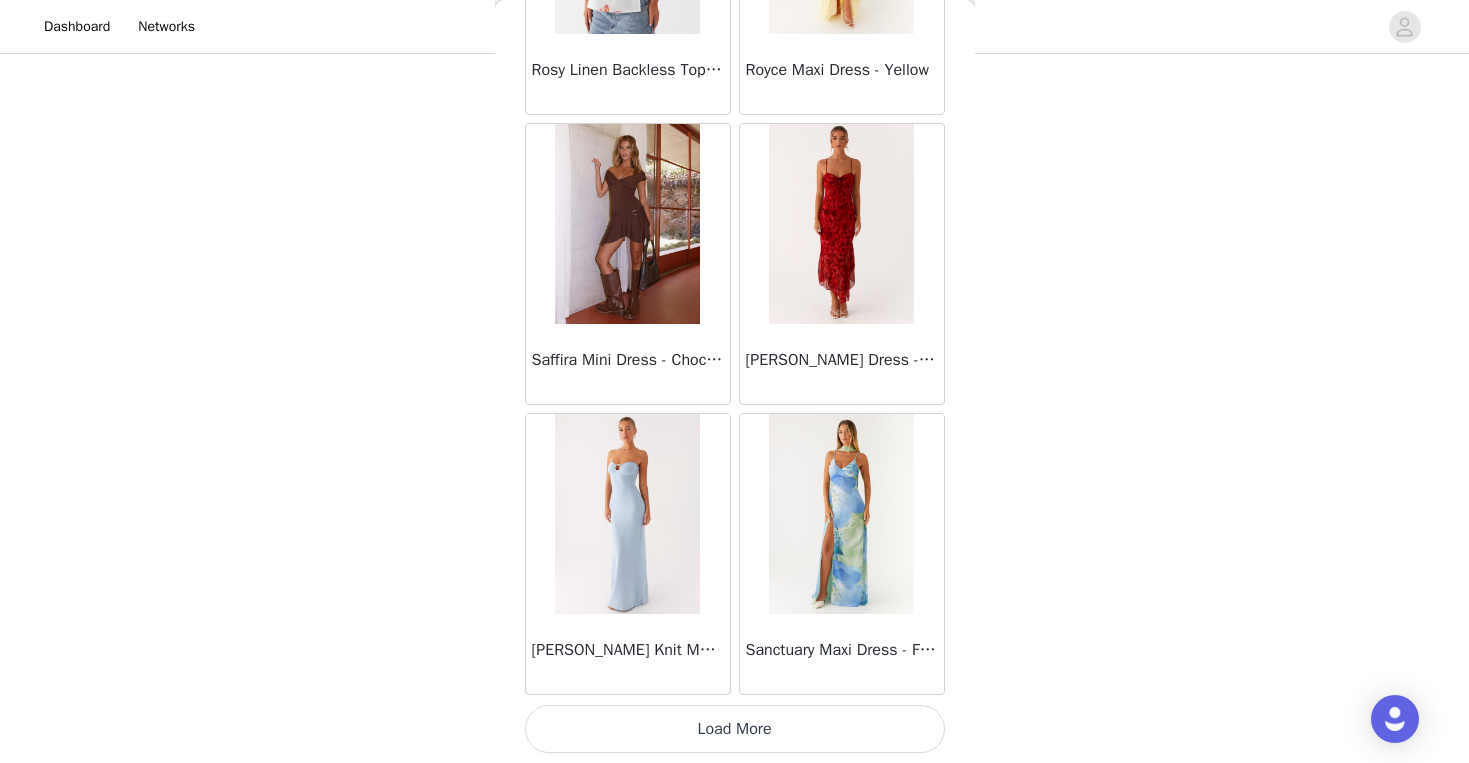 scroll, scrollTop: 51597, scrollLeft: 0, axis: vertical 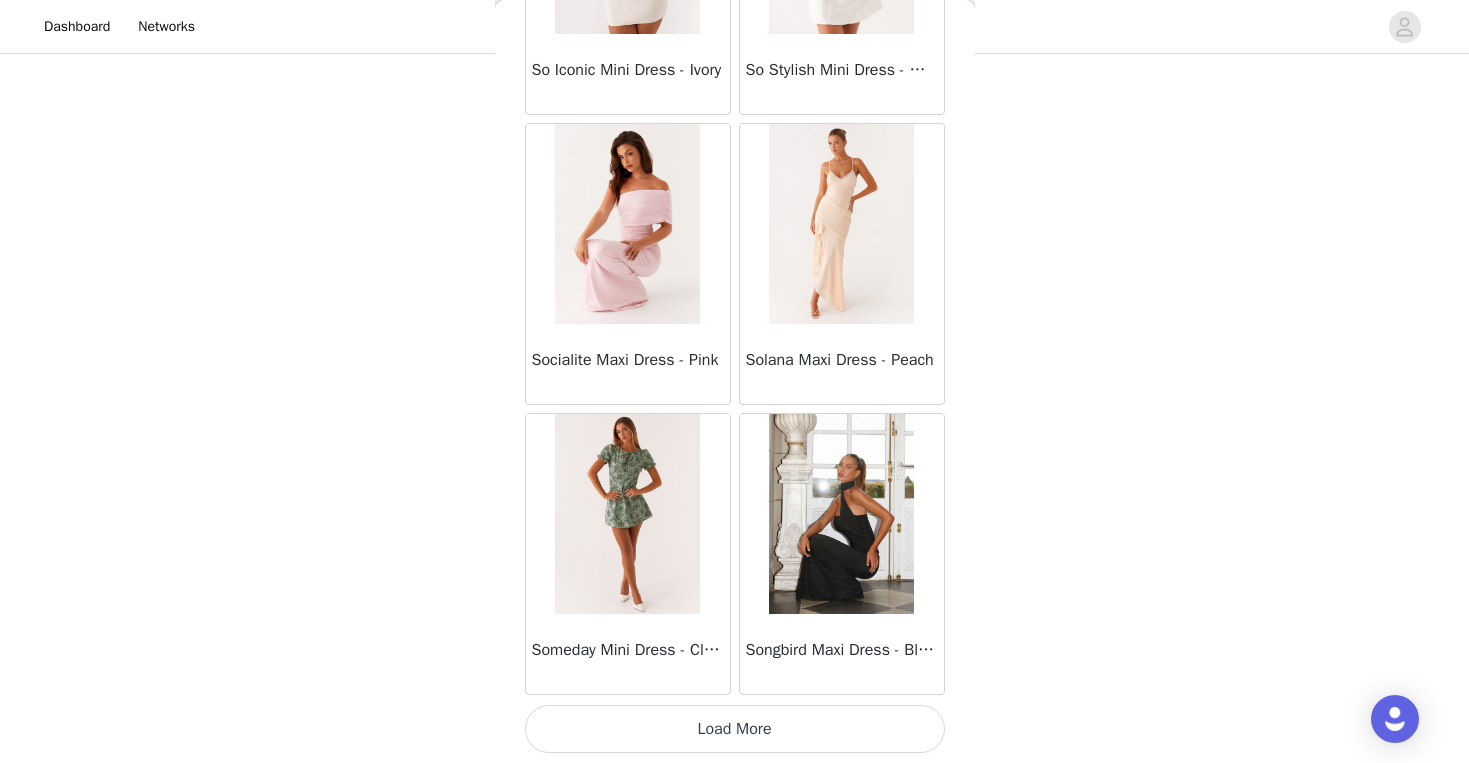 click on "Load More" at bounding box center [735, 729] 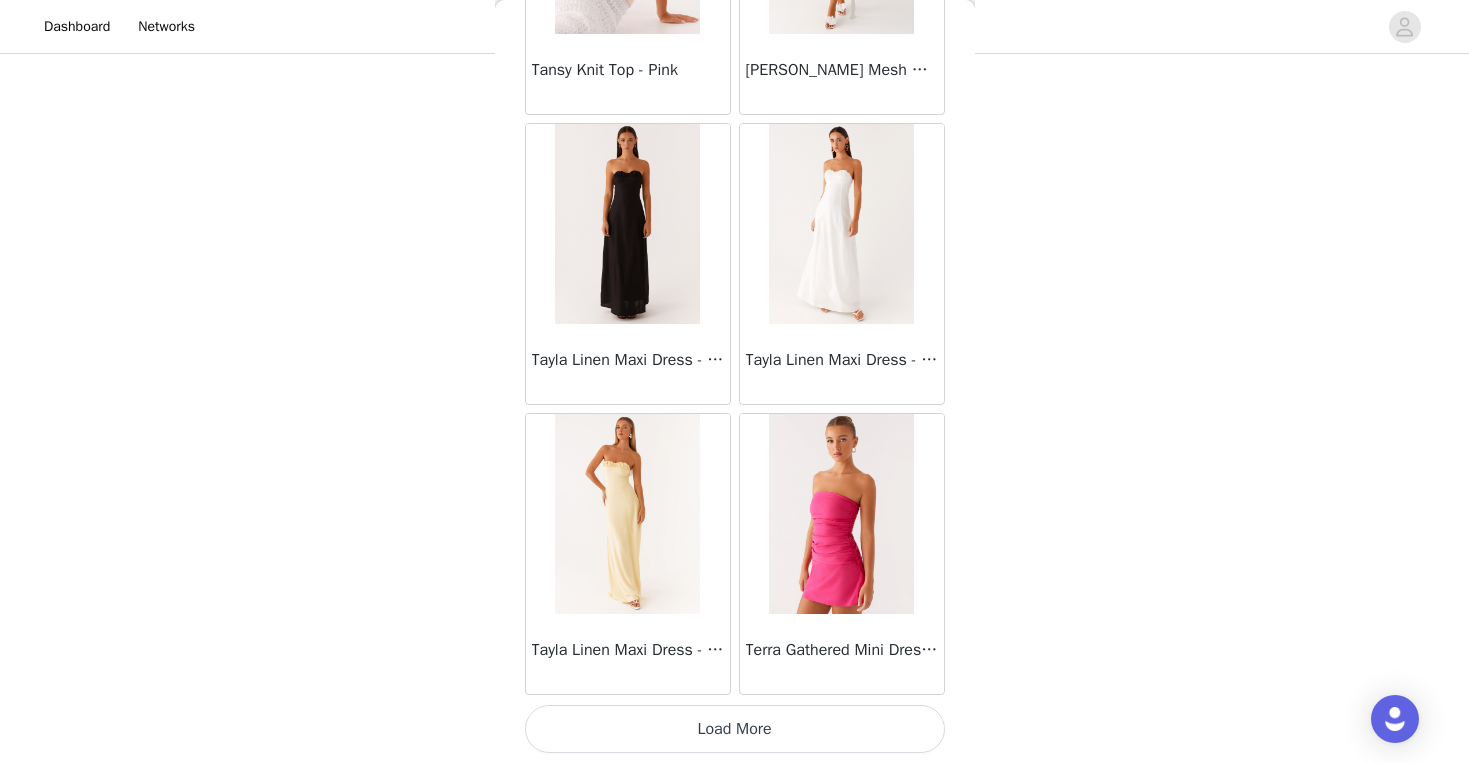 scroll, scrollTop: 57397, scrollLeft: 0, axis: vertical 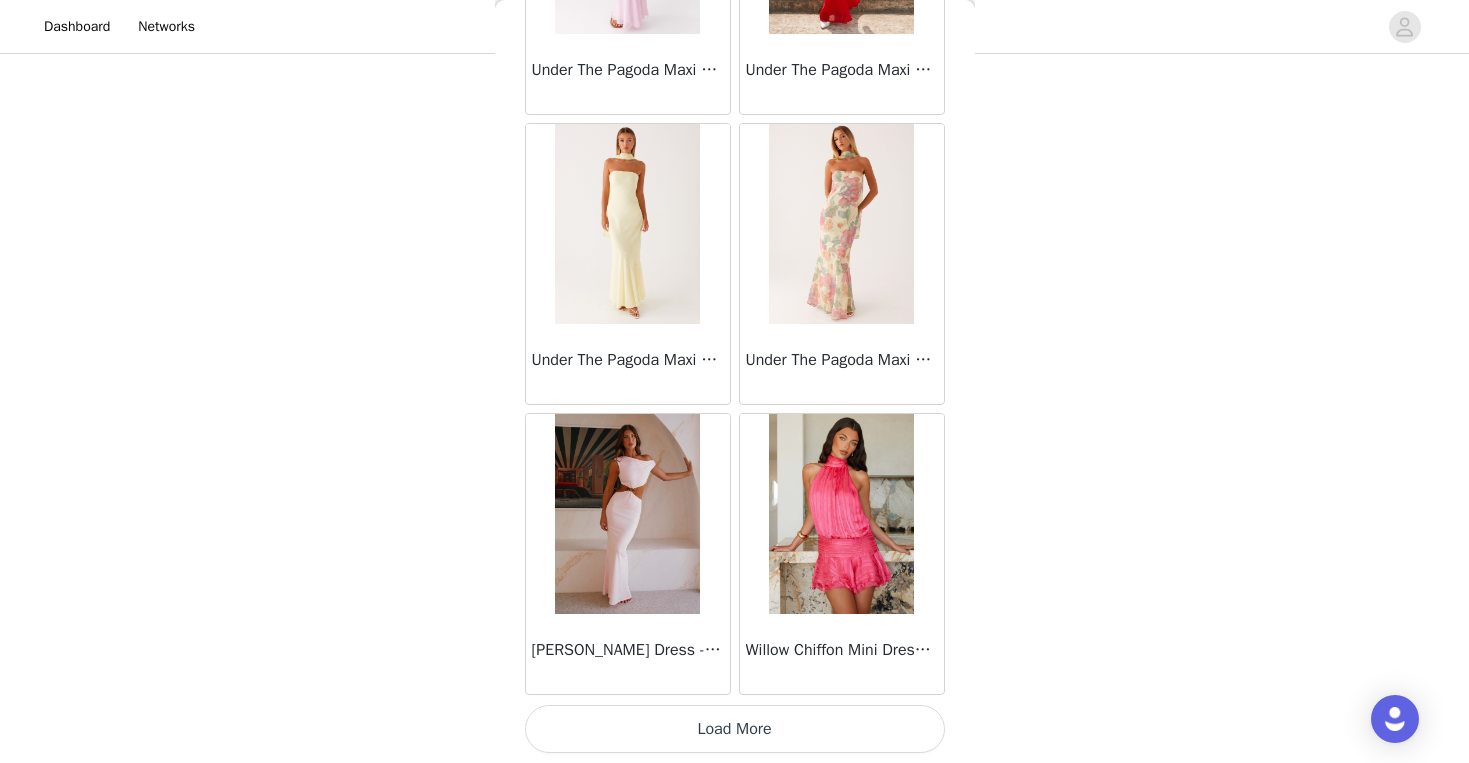 click on "Load More" at bounding box center [735, 729] 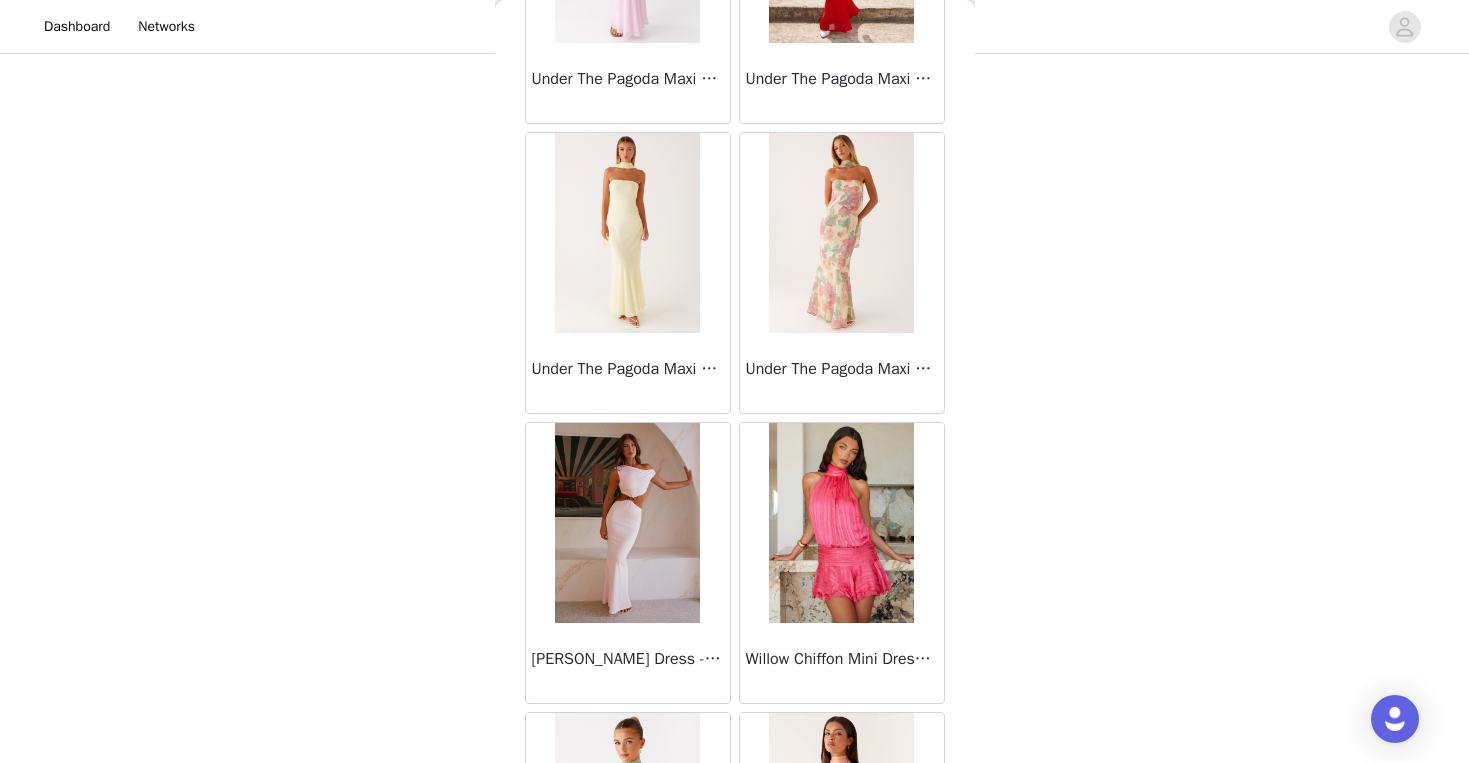 scroll, scrollTop: 286, scrollLeft: 0, axis: vertical 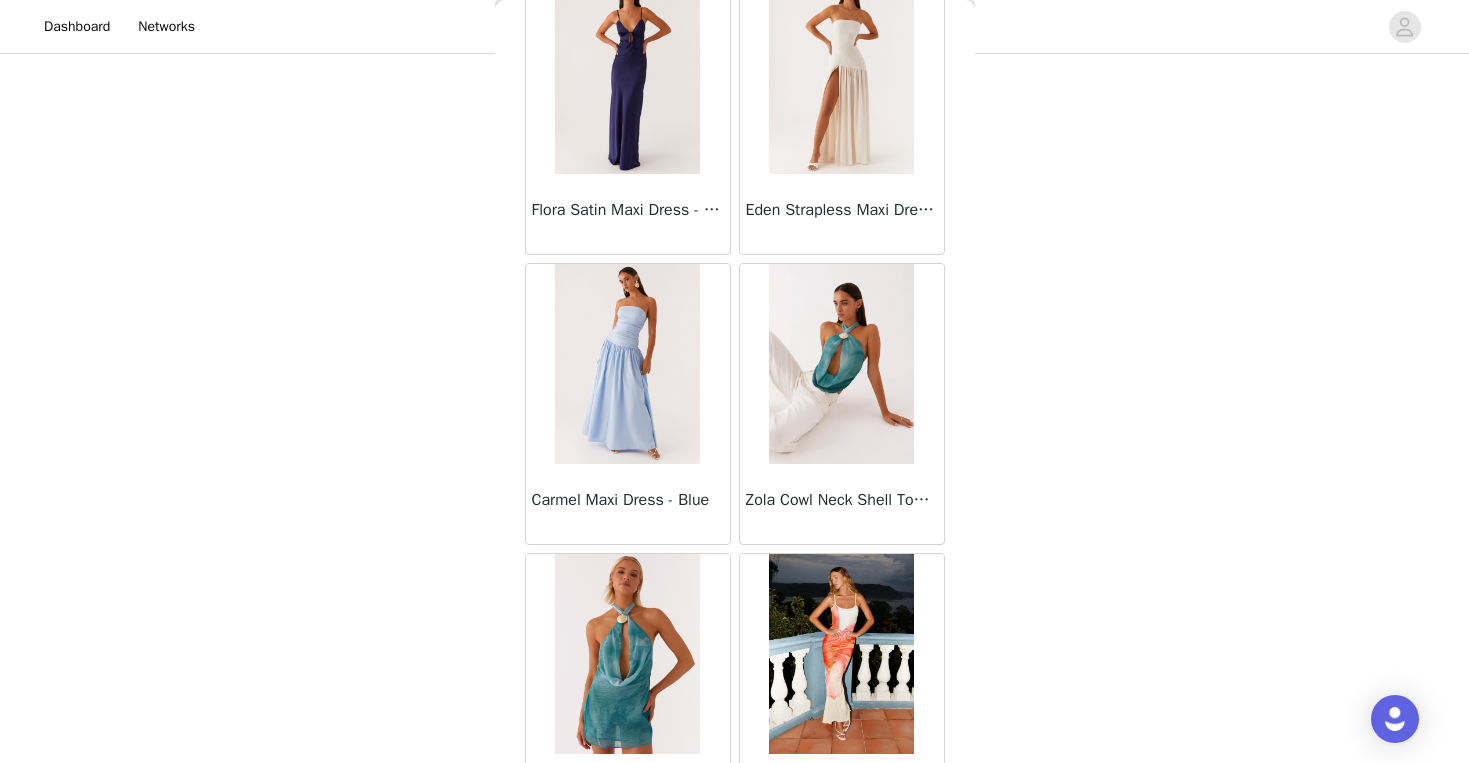 click at bounding box center [841, 364] 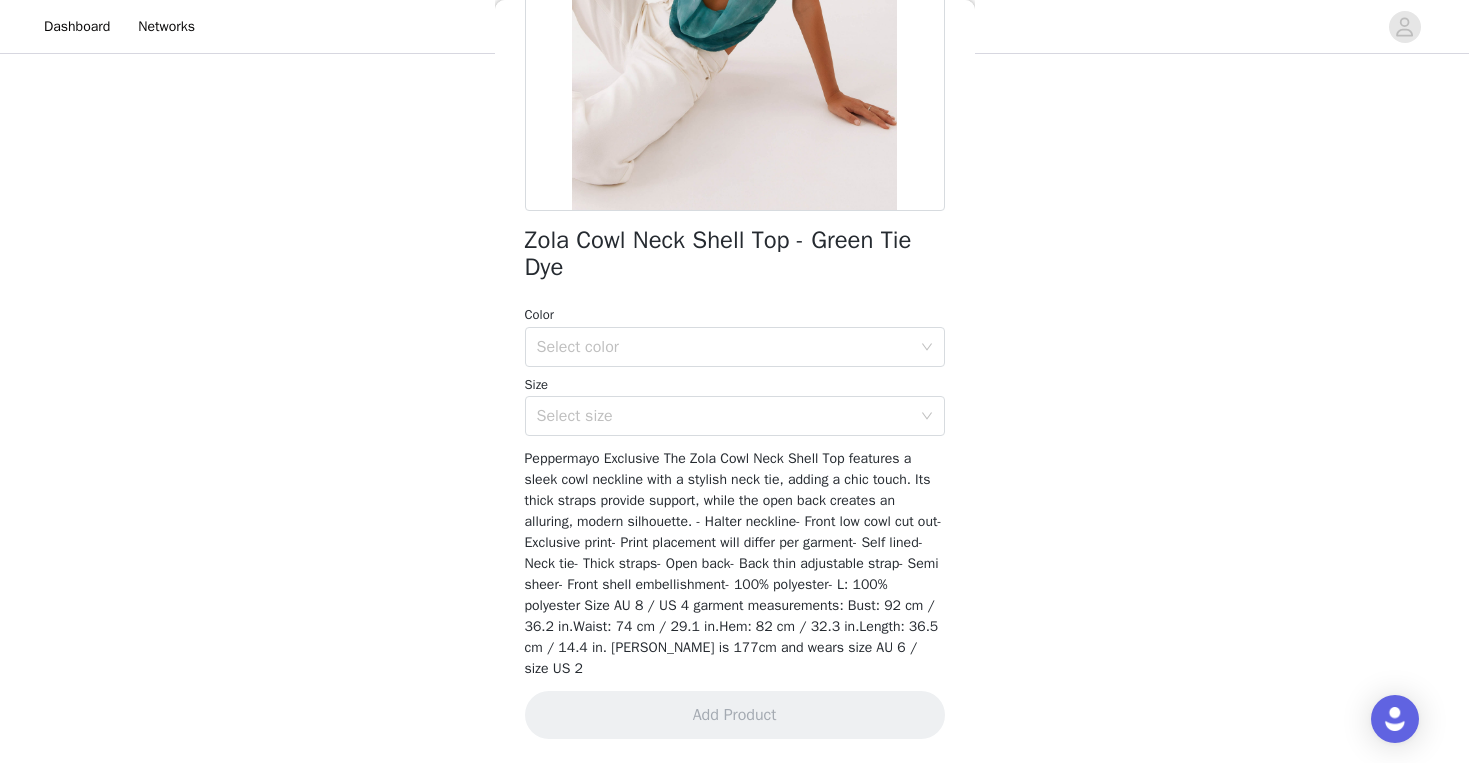 scroll, scrollTop: 338, scrollLeft: 0, axis: vertical 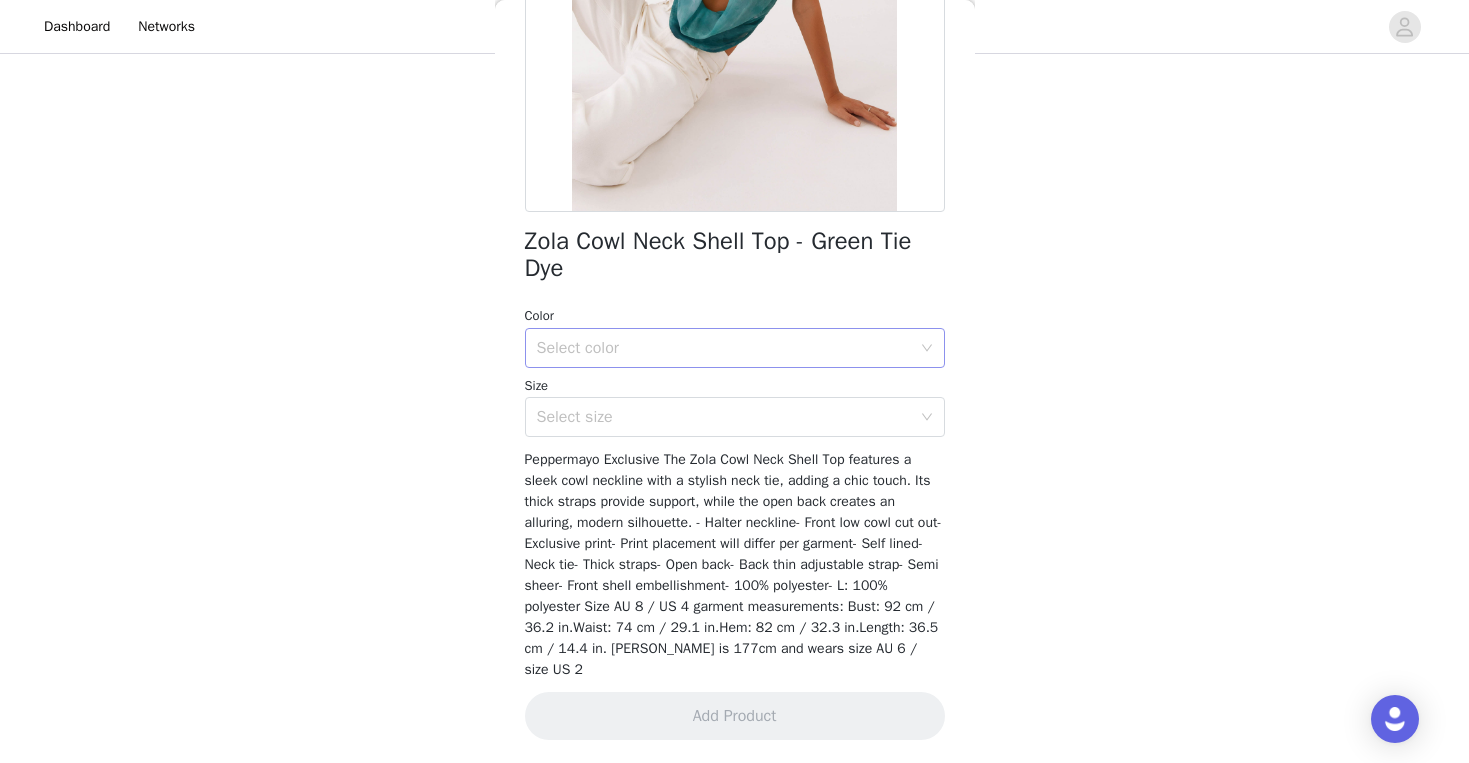 click on "Select color" at bounding box center [728, 348] 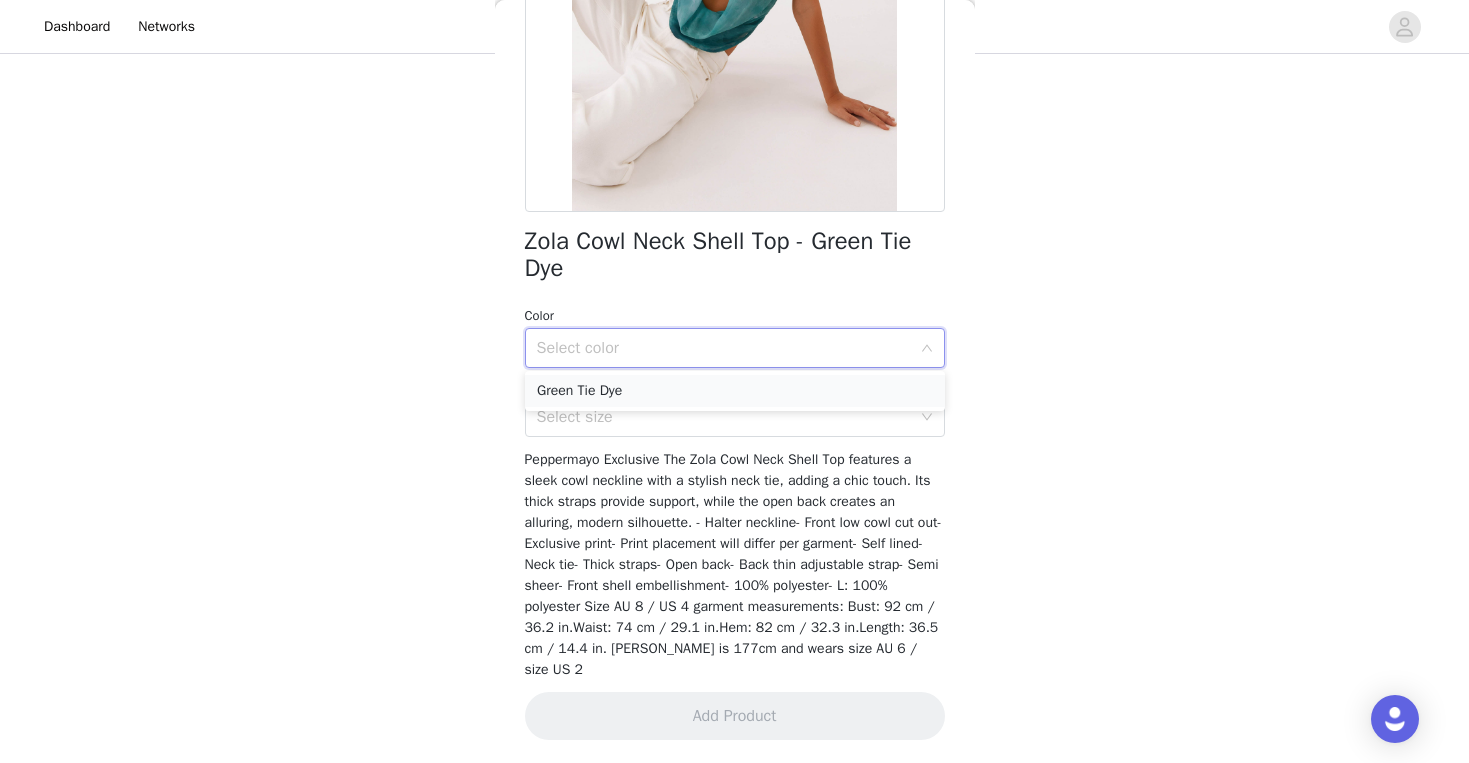 click on "Green Tie Dye" at bounding box center [735, 391] 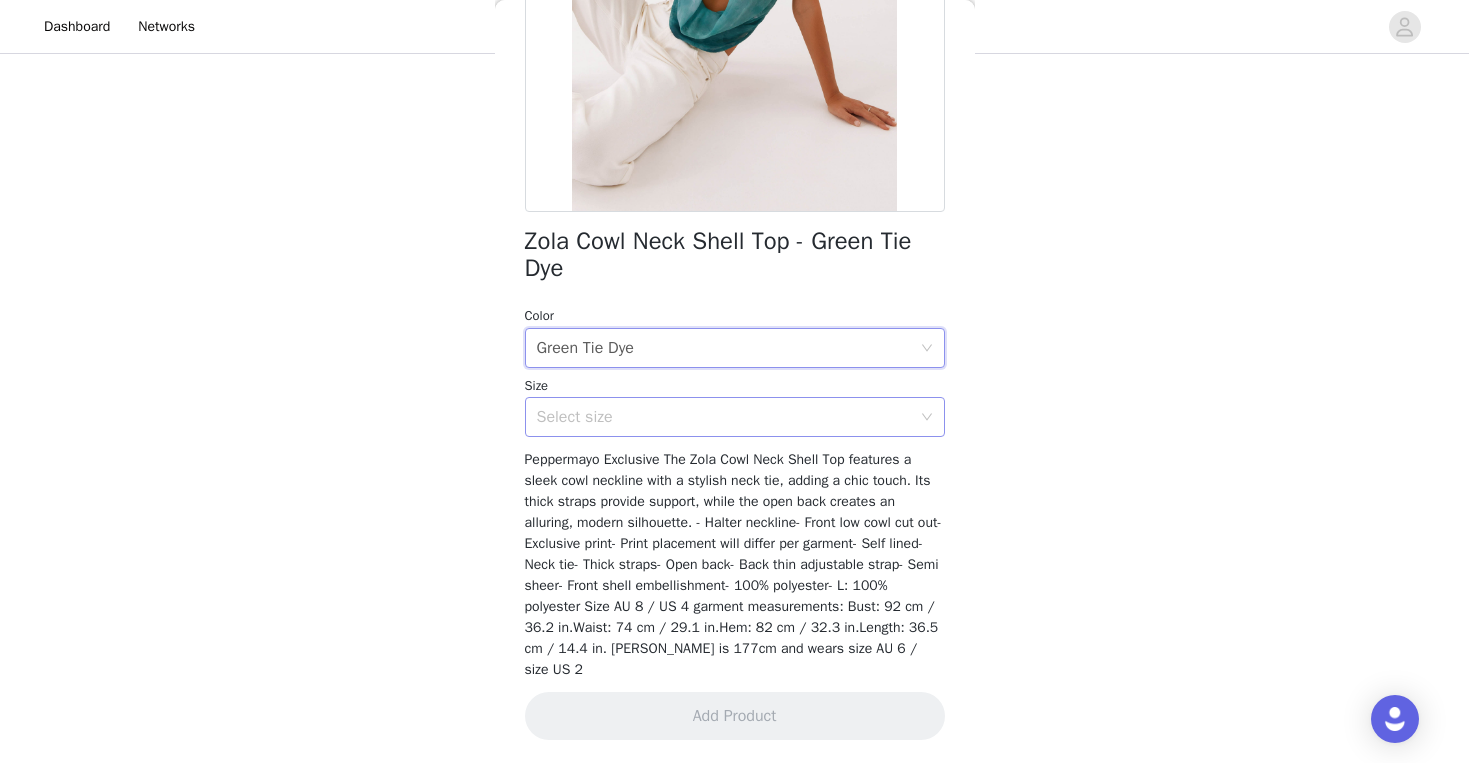 click on "Select size" at bounding box center [724, 417] 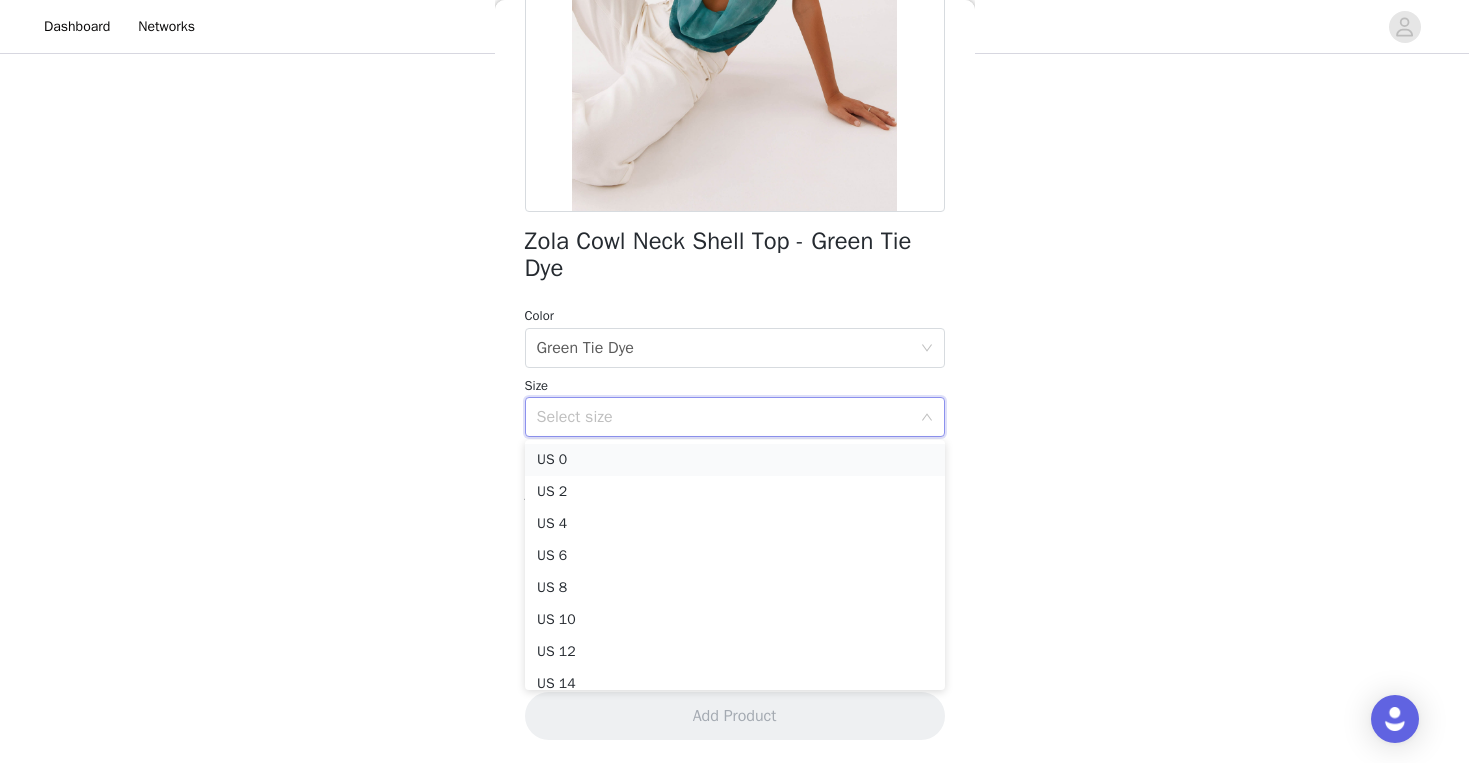 click on "US 0" at bounding box center [735, 460] 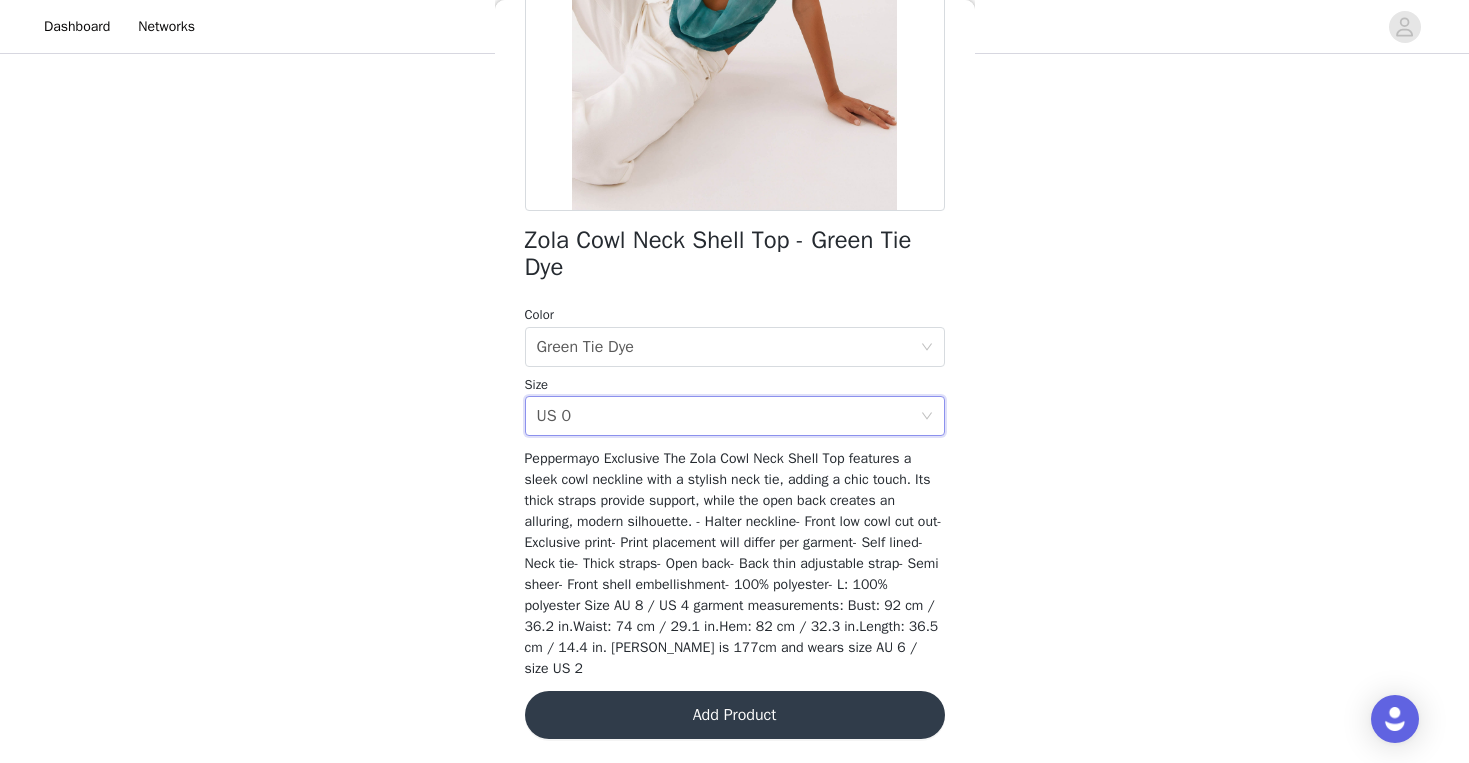 scroll, scrollTop: 338, scrollLeft: 0, axis: vertical 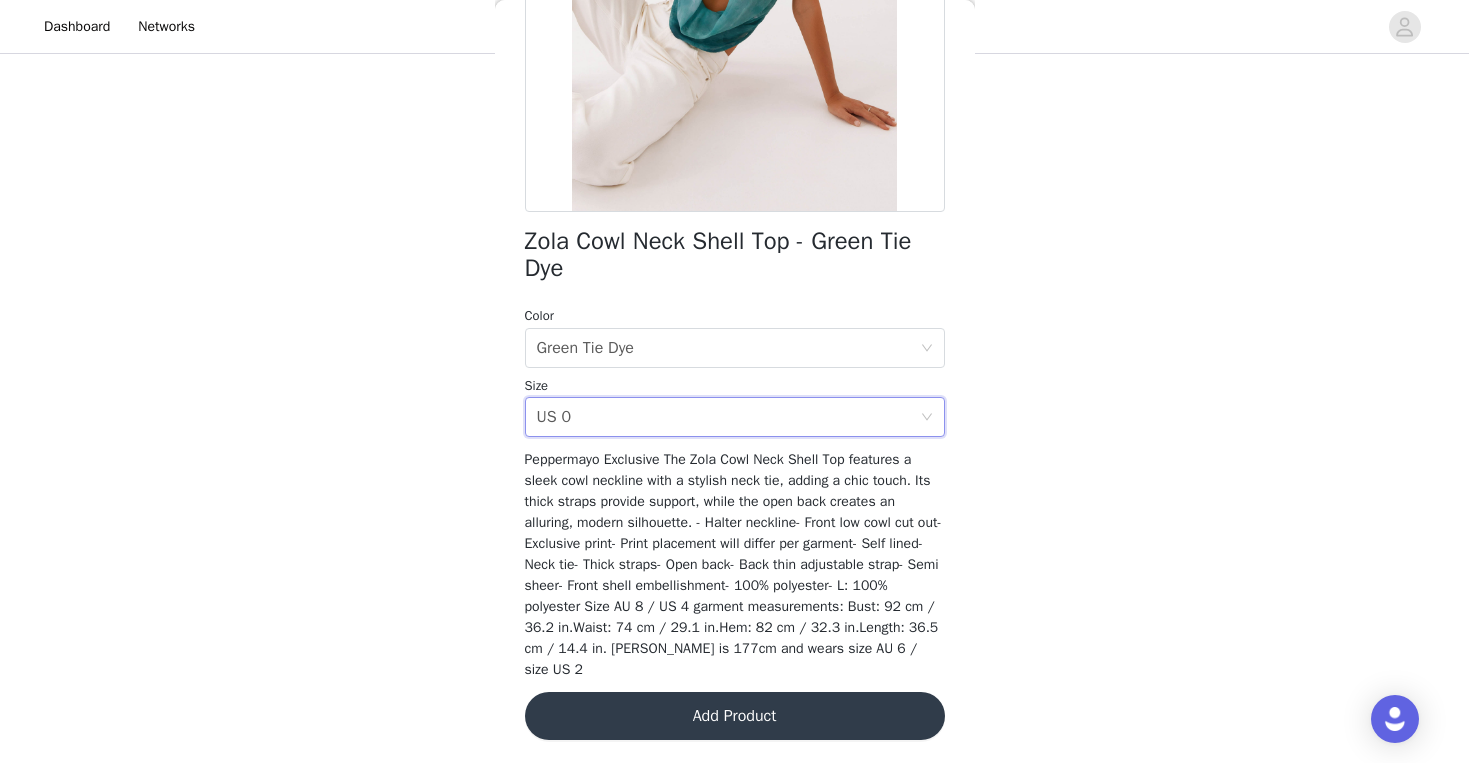 click on "Add Product" at bounding box center (735, 716) 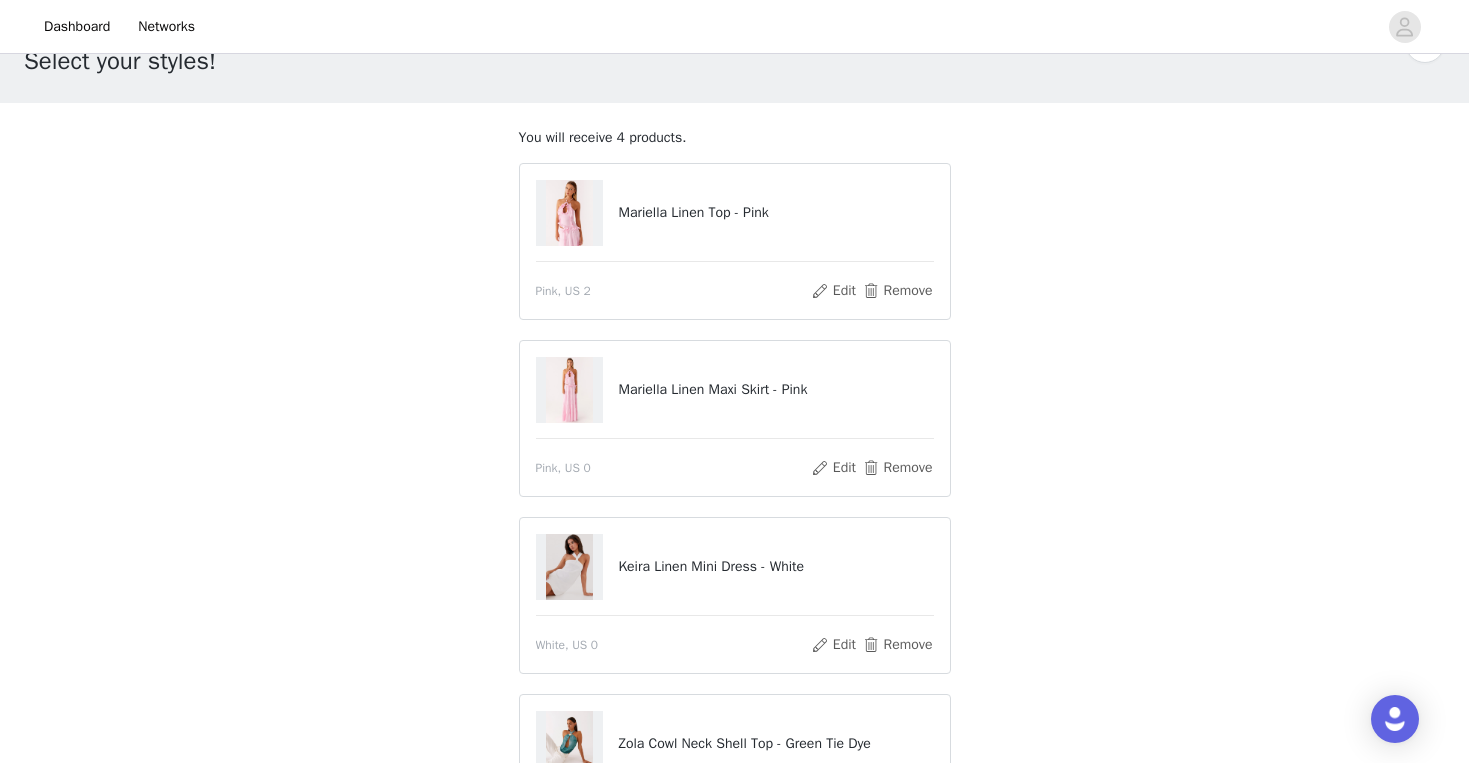 scroll, scrollTop: 39, scrollLeft: 0, axis: vertical 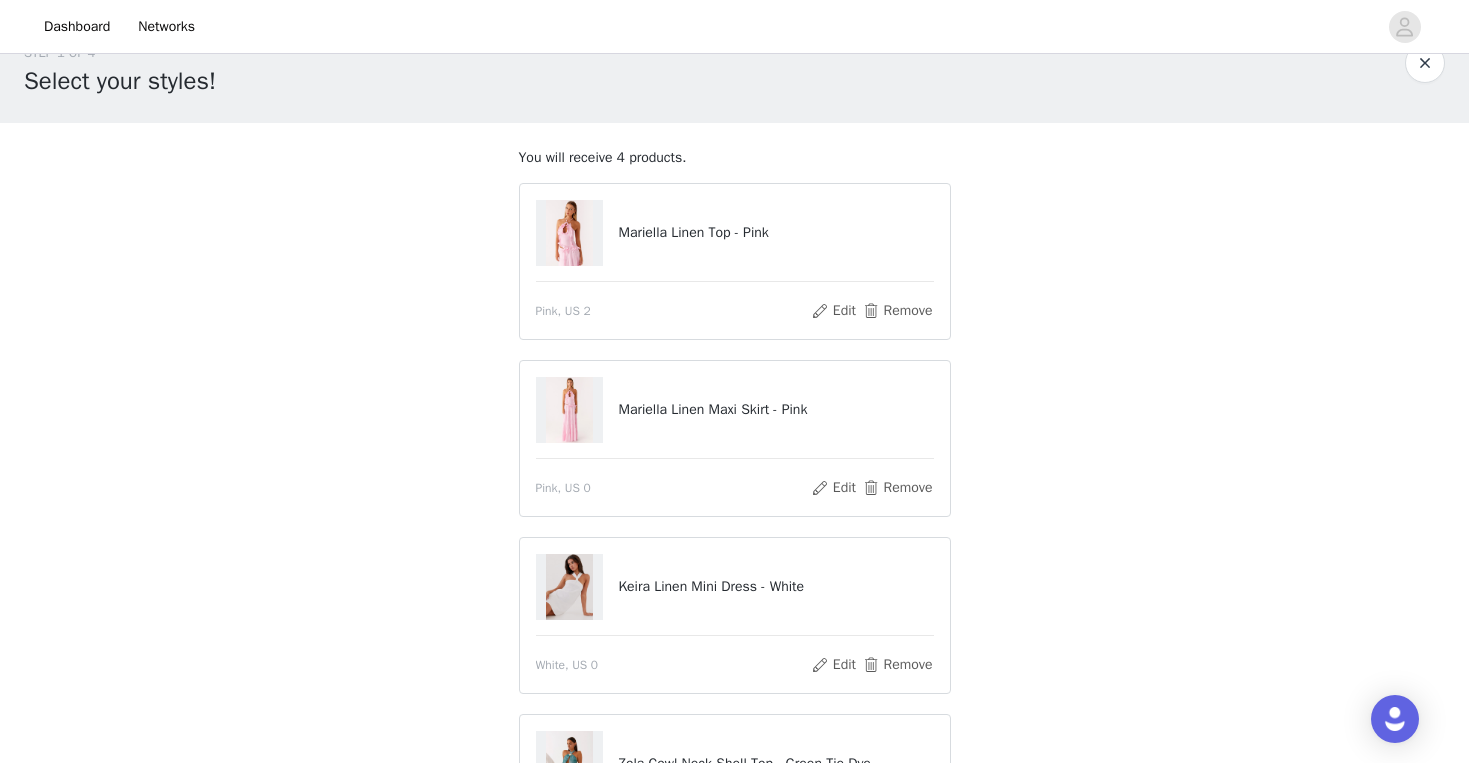 click on "Mariella Linen Top - Pink           Pink, [GEOGRAPHIC_DATA] 2       Edit   Remove" at bounding box center (735, 261) 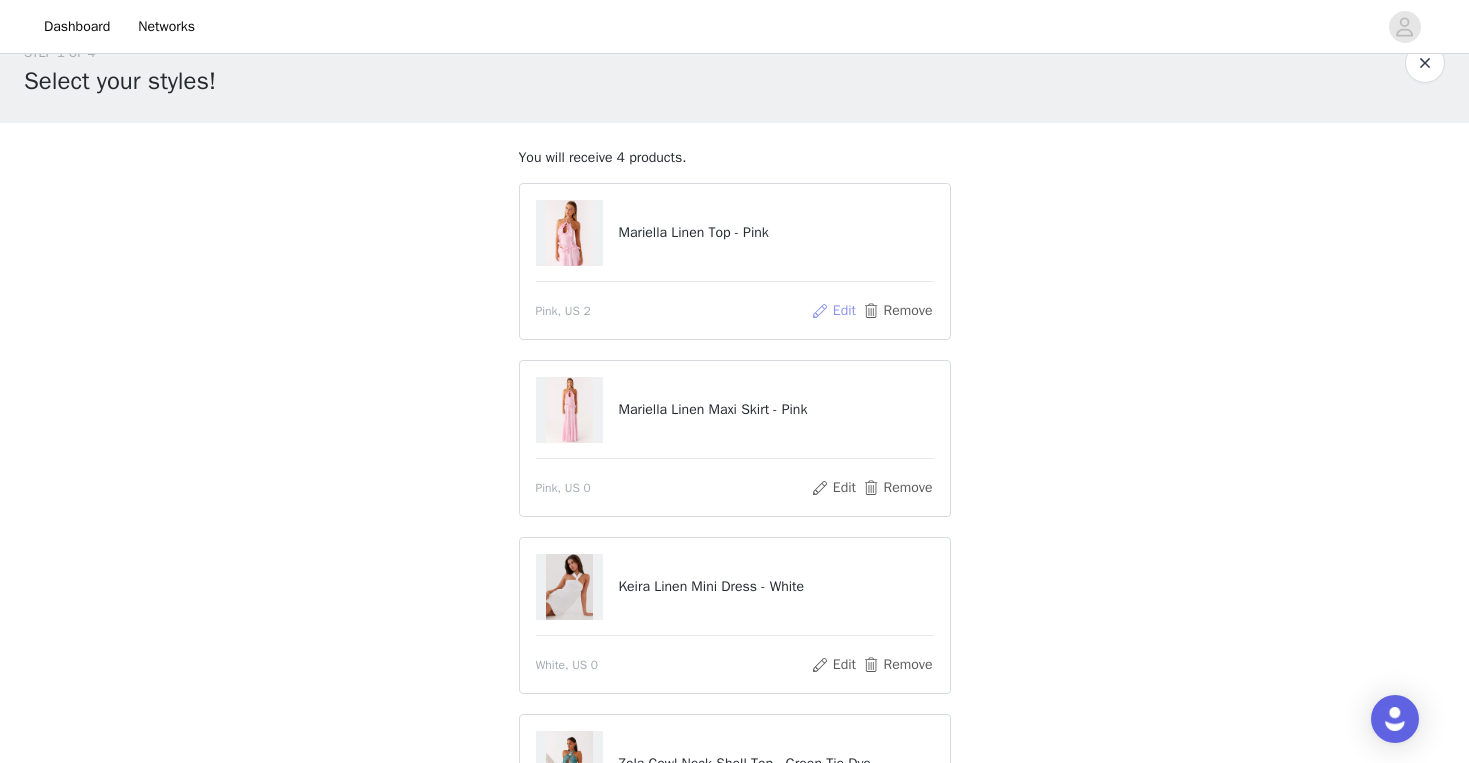 click on "Edit" at bounding box center (833, 311) 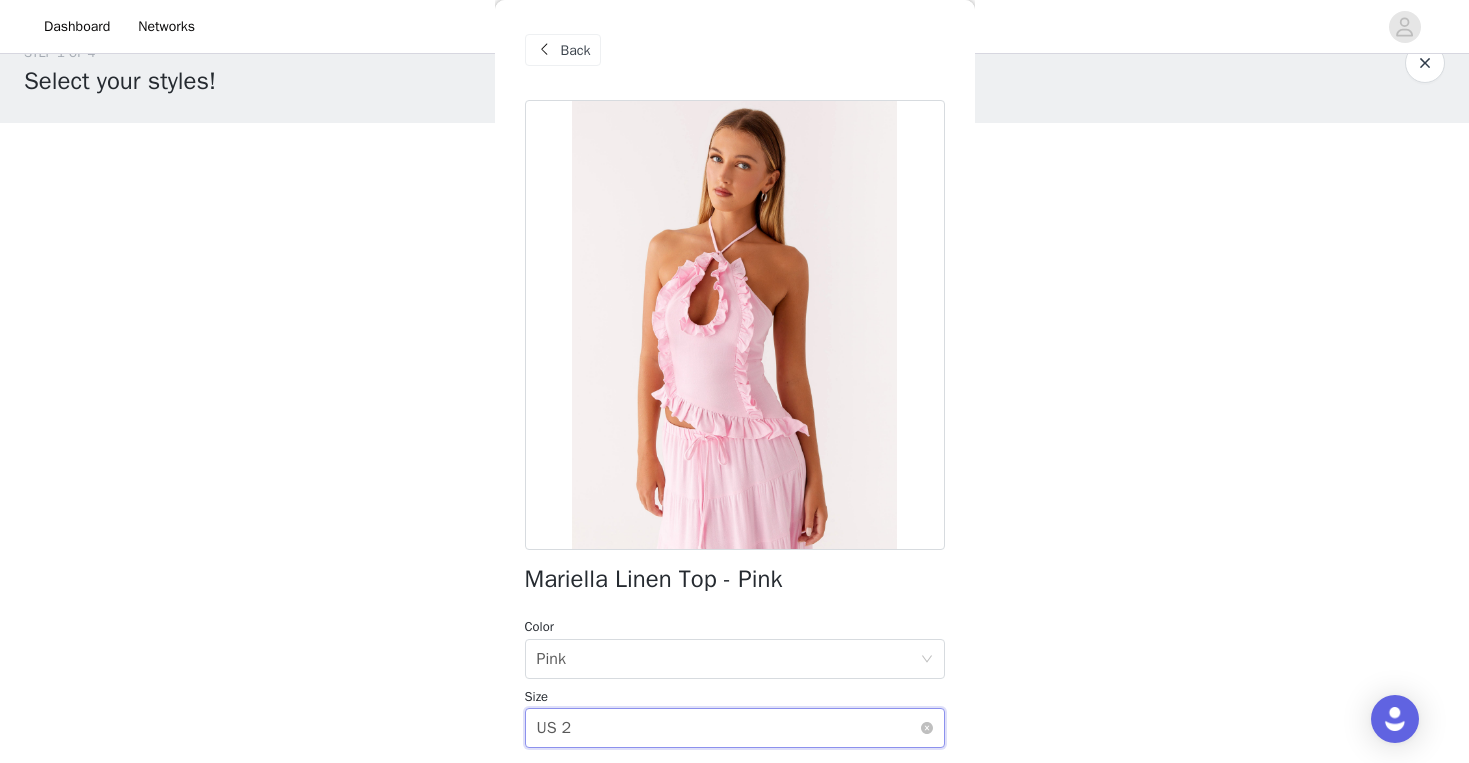 click on "Select size US 2" at bounding box center (728, 728) 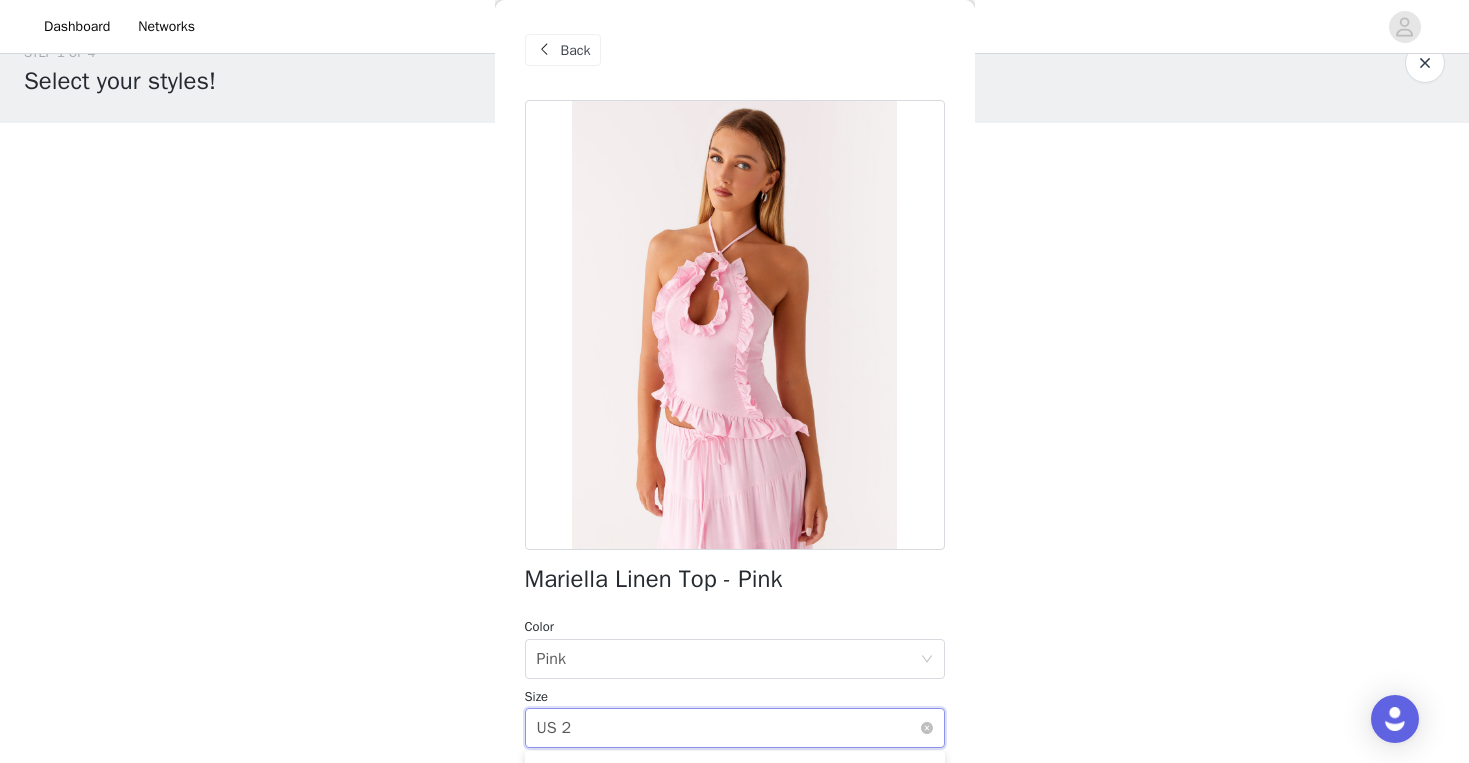 click on "Select size US 2" at bounding box center (728, 728) 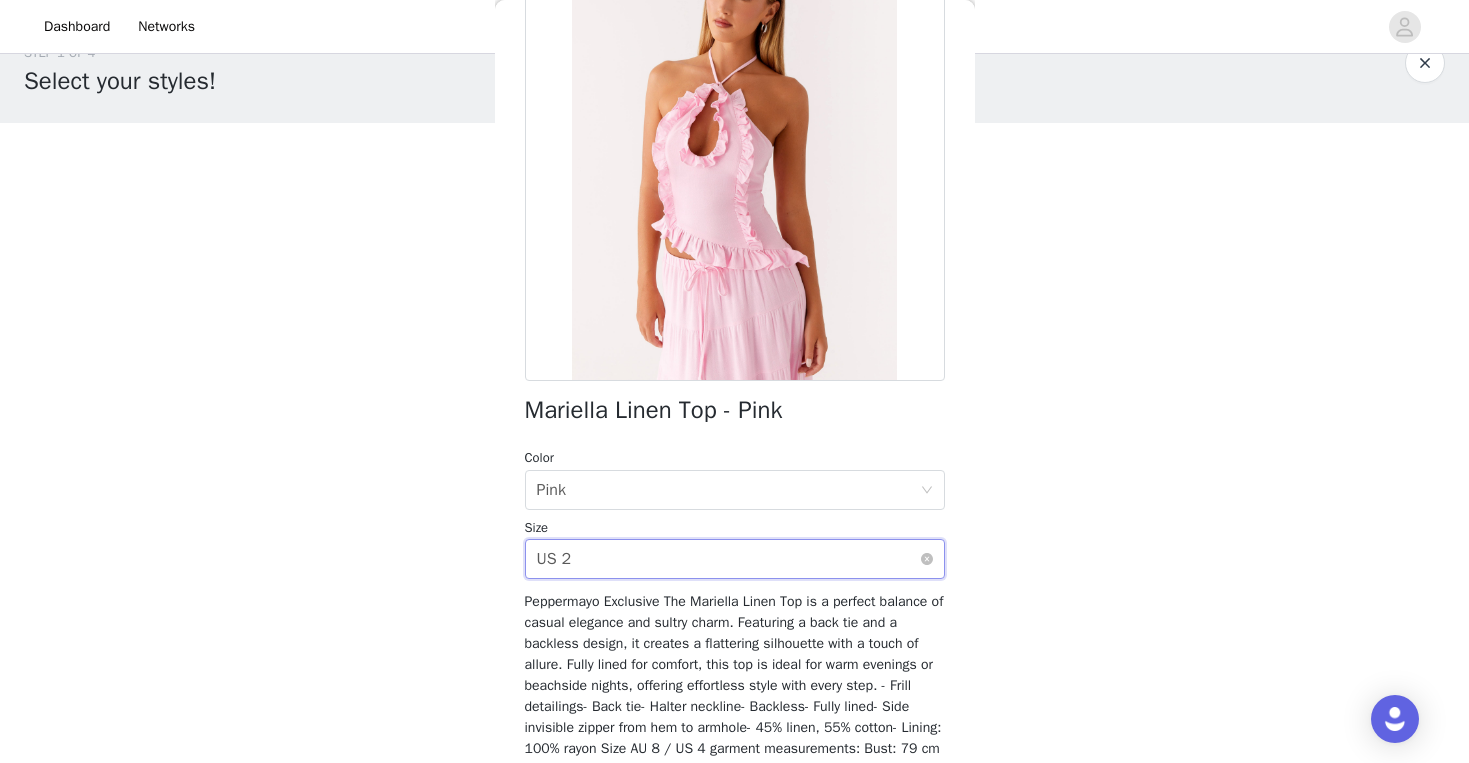 scroll, scrollTop: 171, scrollLeft: 0, axis: vertical 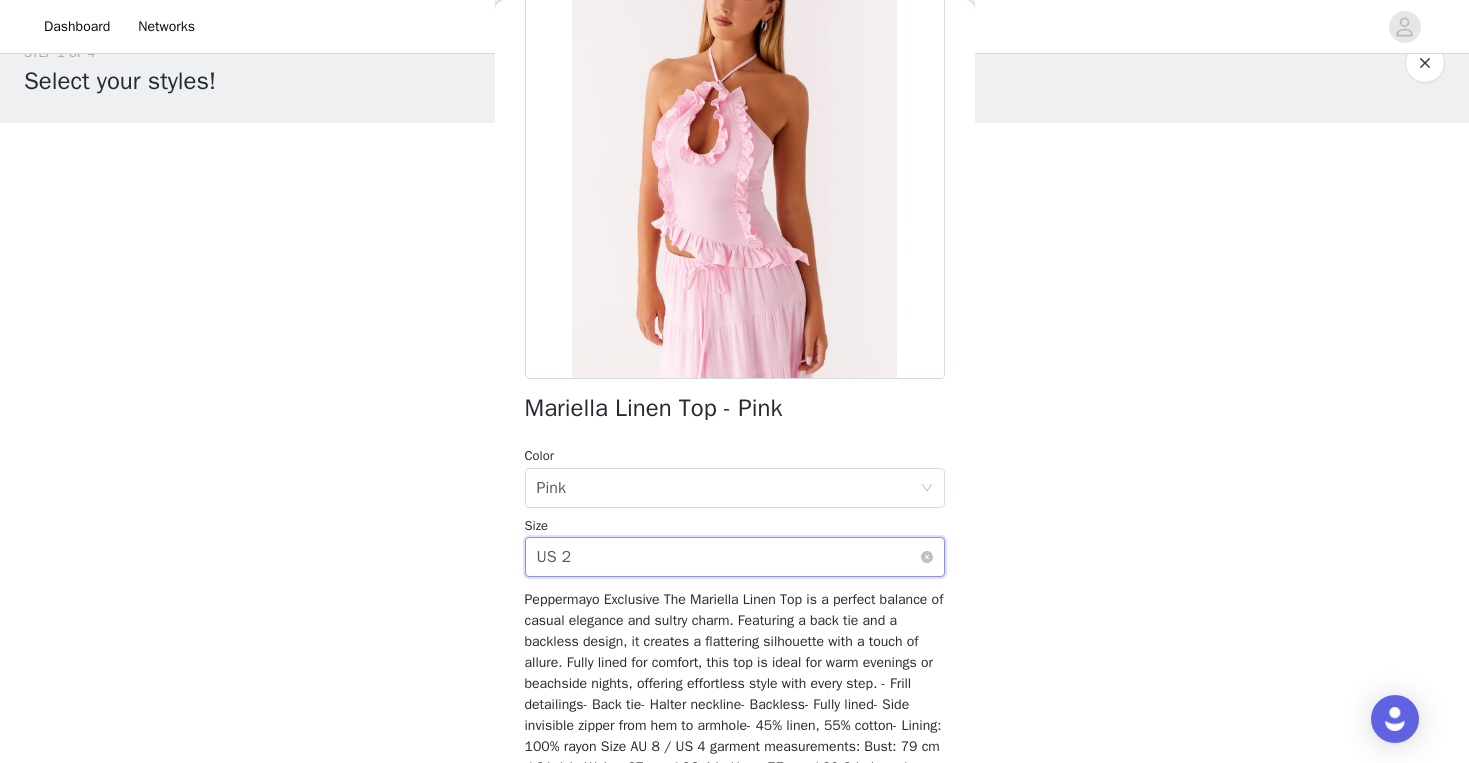 click on "Select size US 2" at bounding box center (728, 557) 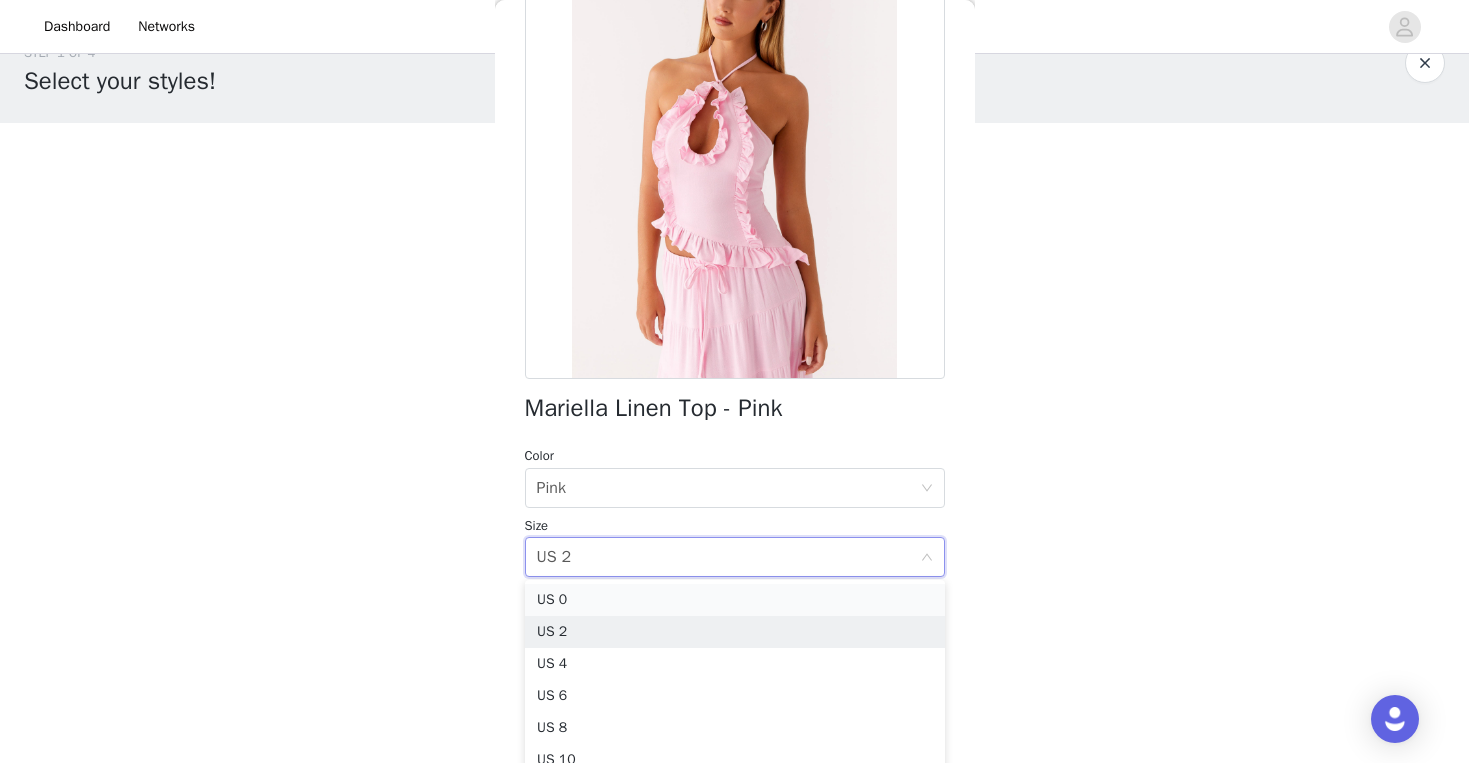 click on "US 0" at bounding box center (735, 600) 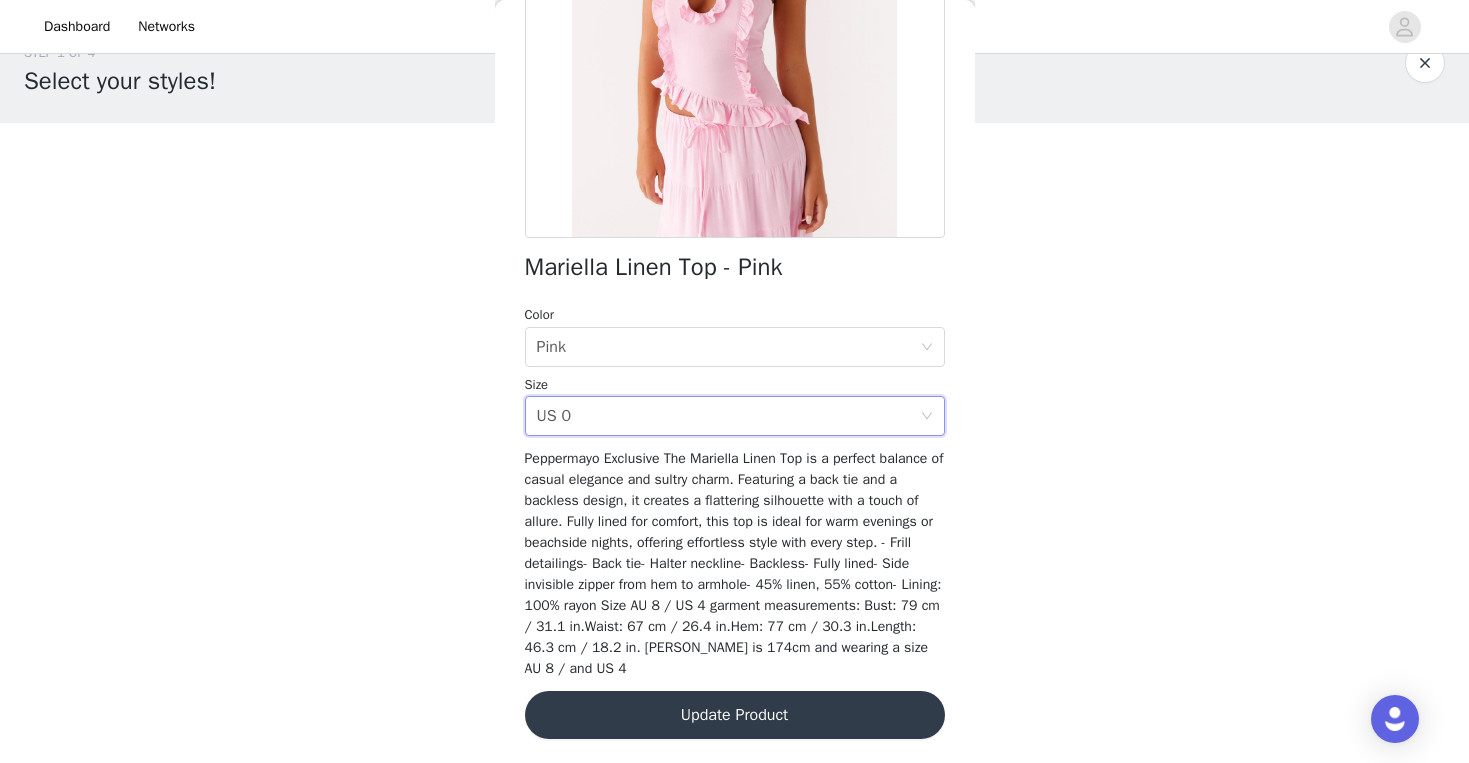 scroll, scrollTop: 311, scrollLeft: 0, axis: vertical 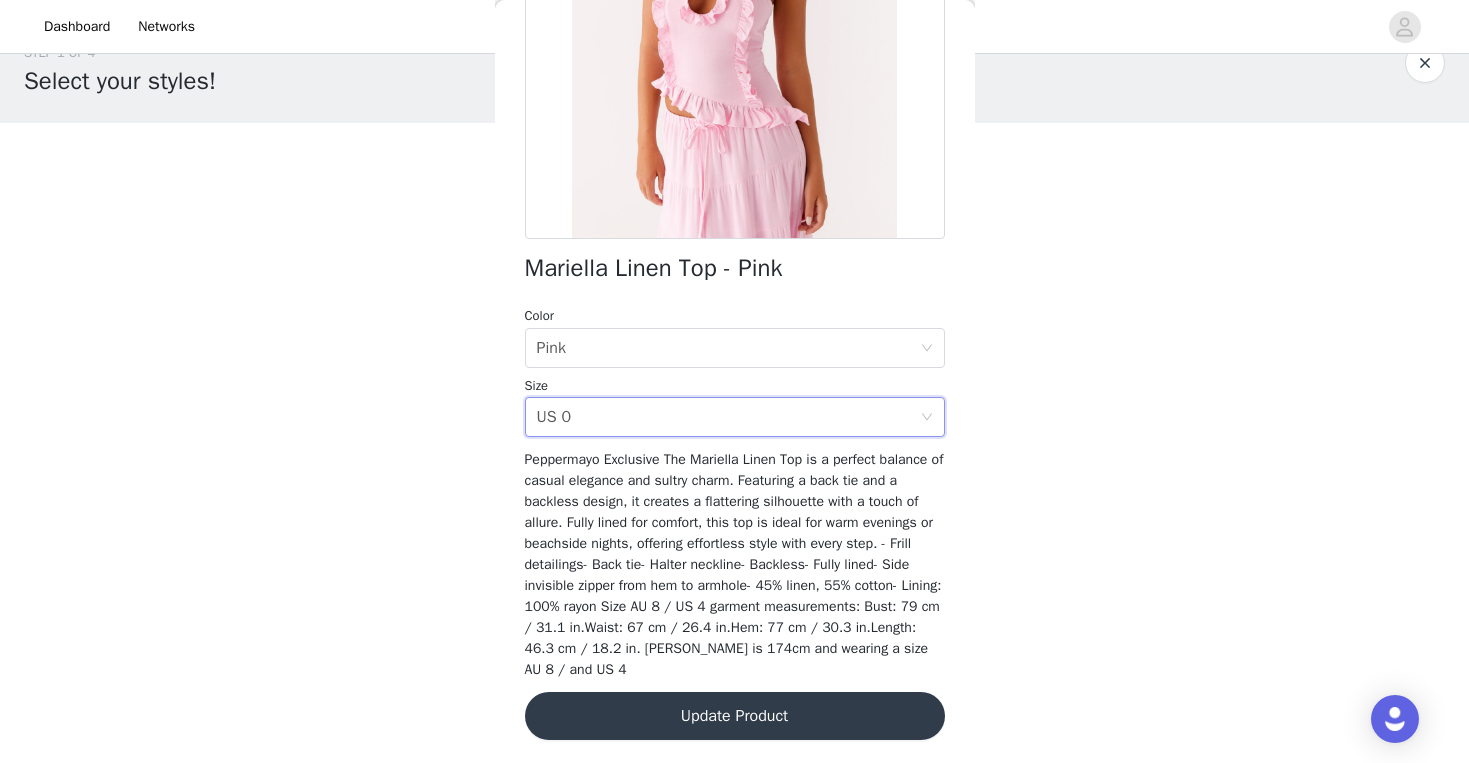 click on "Update Product" at bounding box center (735, 716) 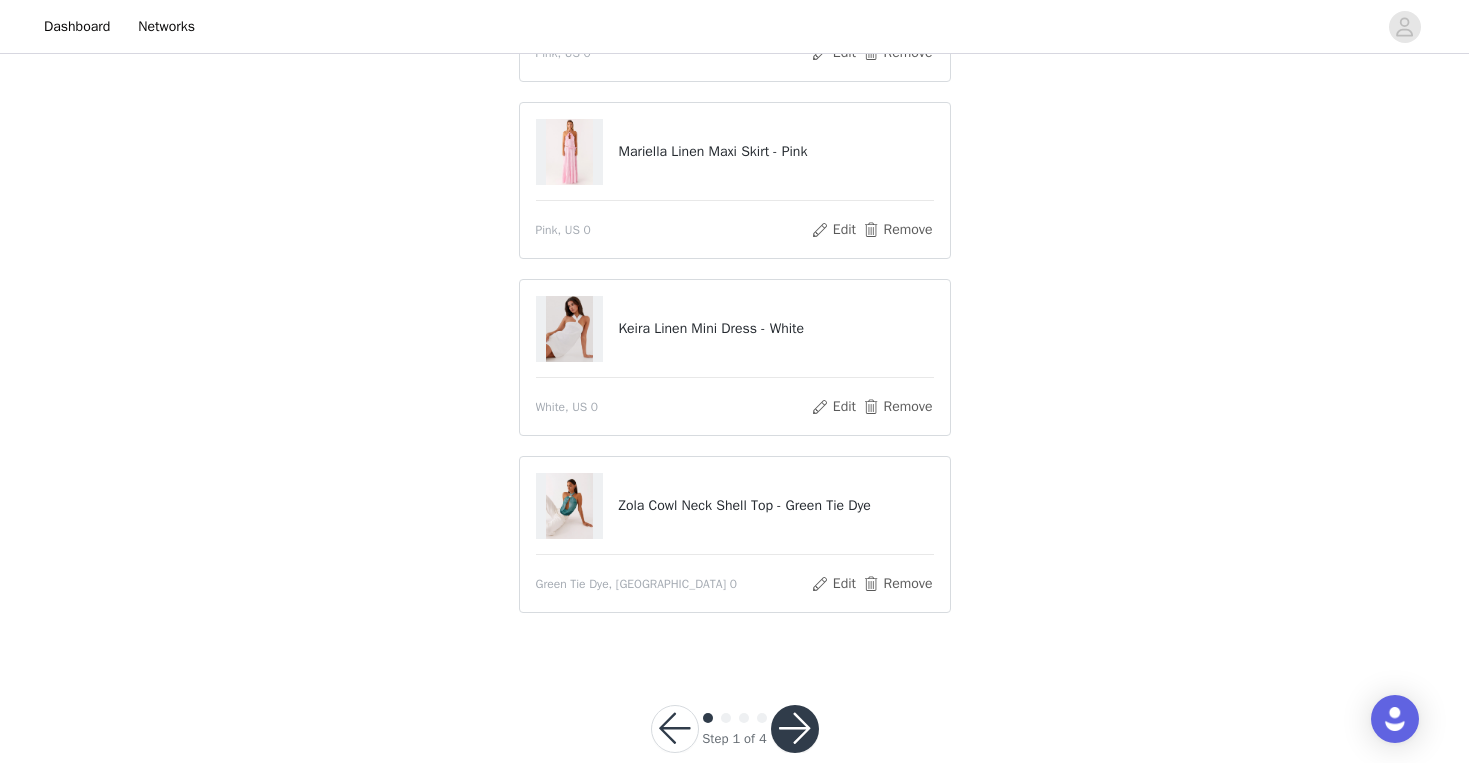 scroll, scrollTop: 305, scrollLeft: 0, axis: vertical 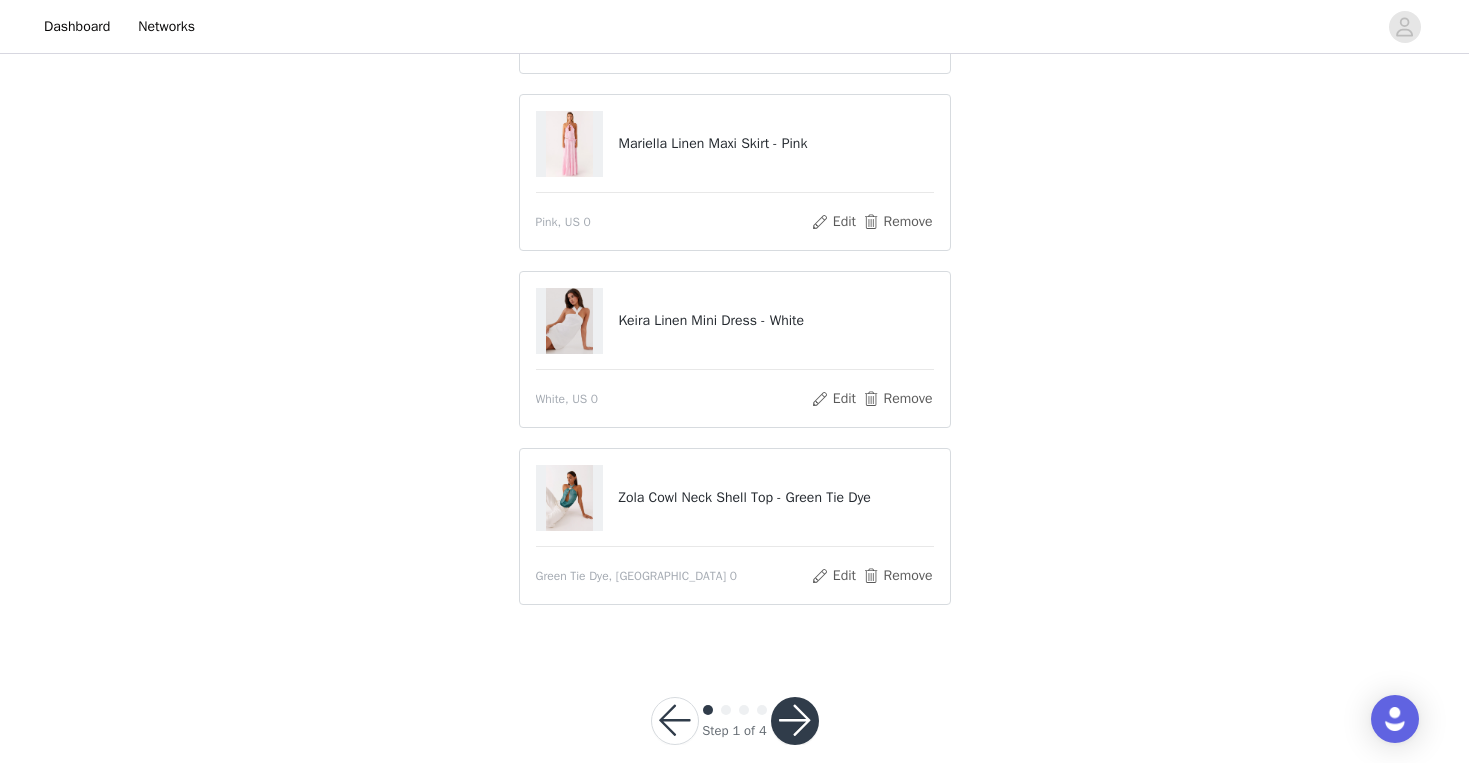 click at bounding box center (795, 721) 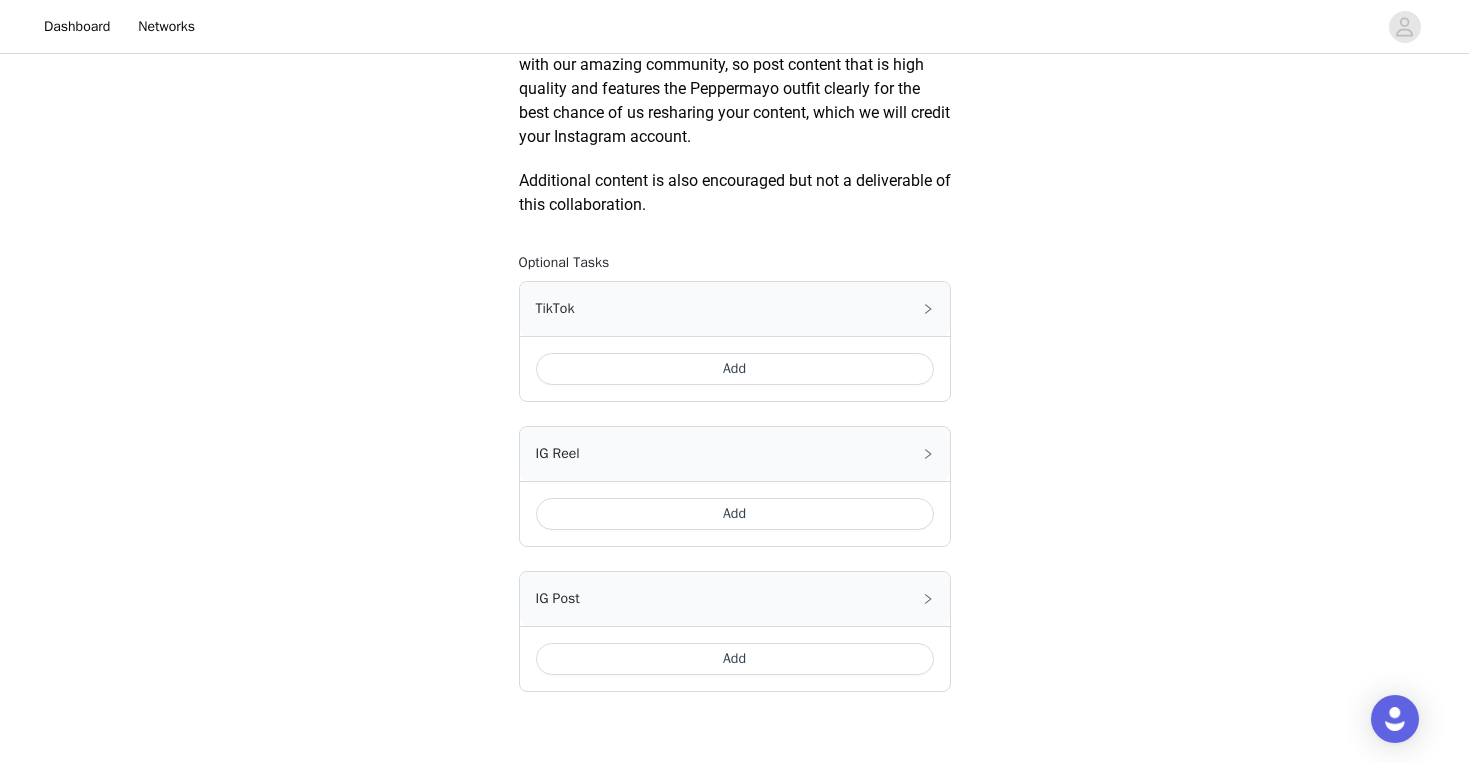 scroll, scrollTop: 967, scrollLeft: 0, axis: vertical 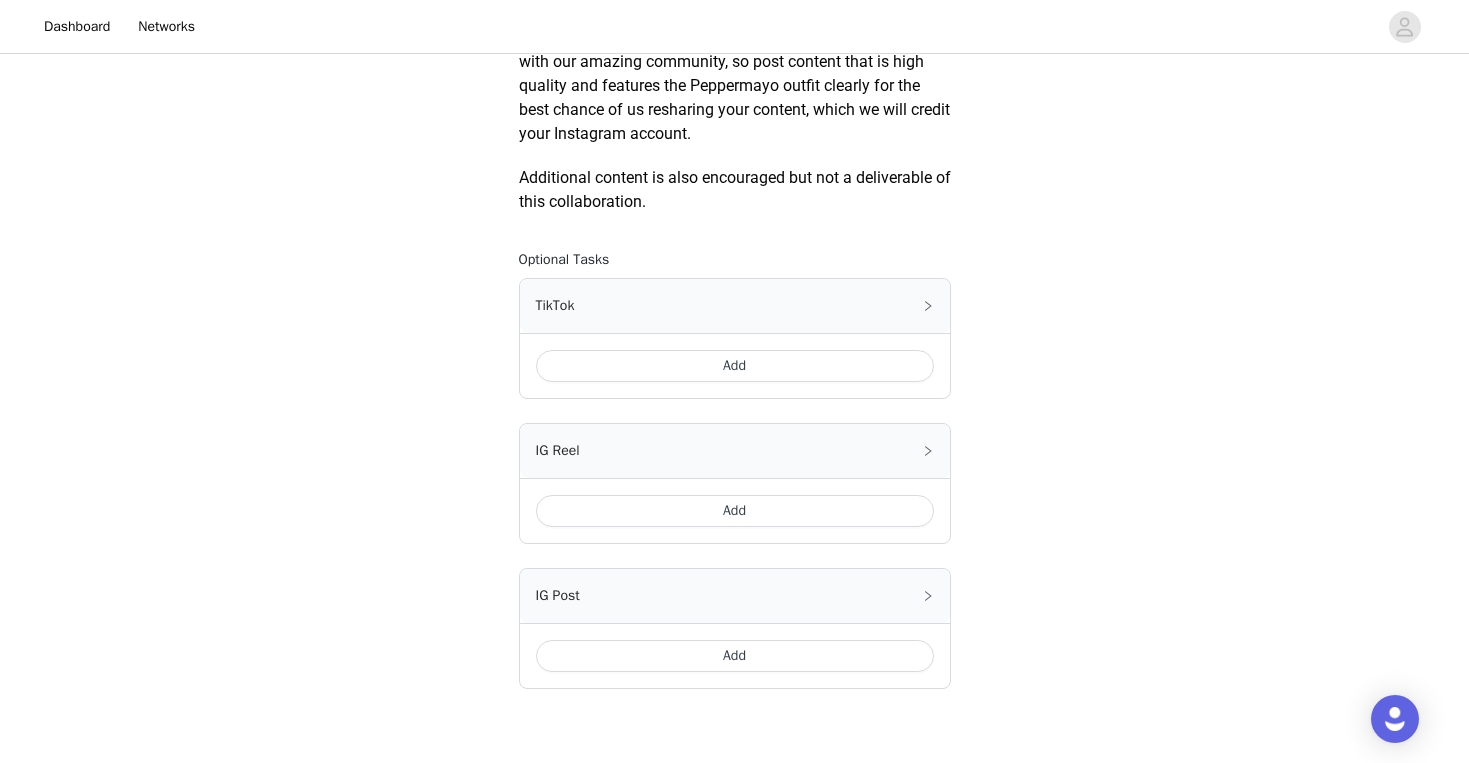 click on "Add" at bounding box center (735, 366) 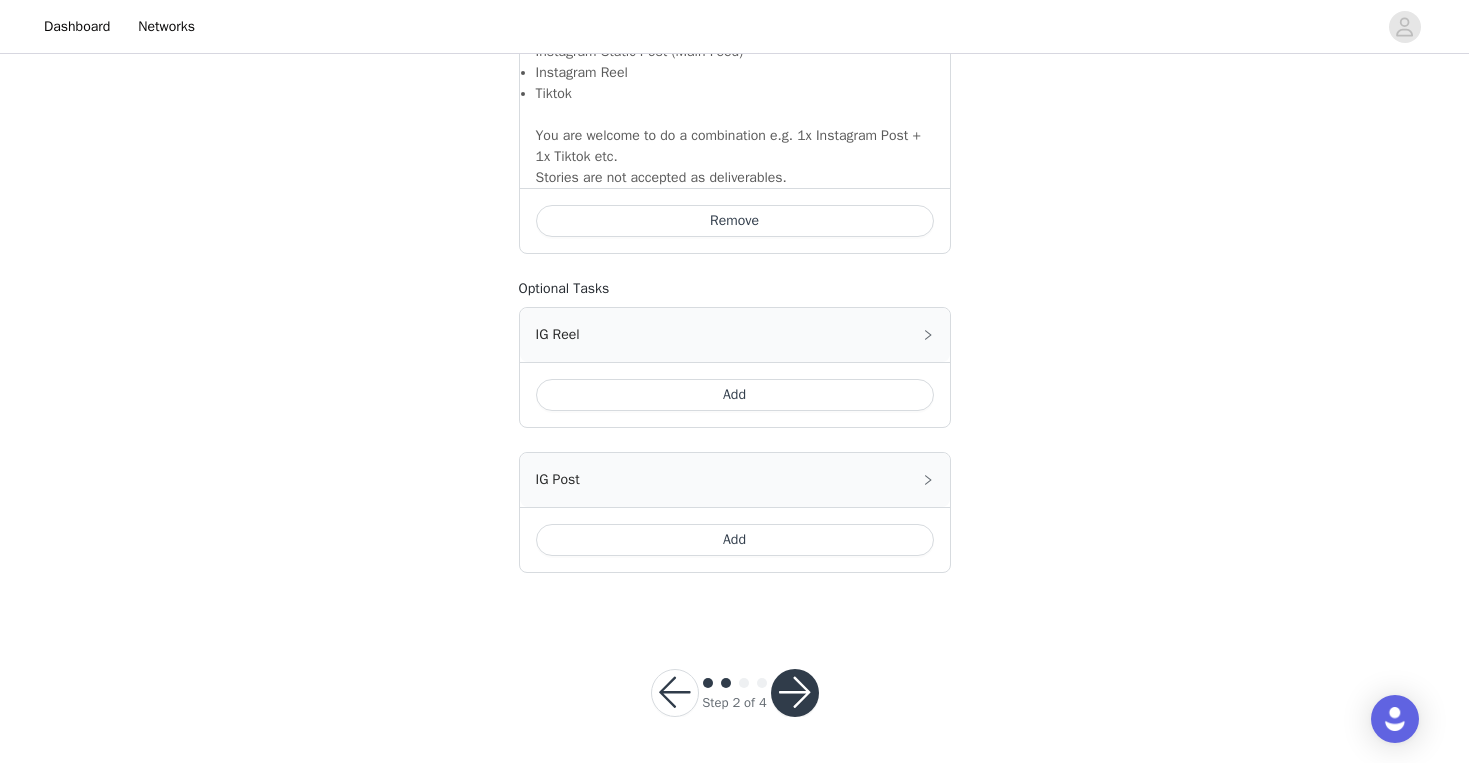 scroll, scrollTop: 1437, scrollLeft: 0, axis: vertical 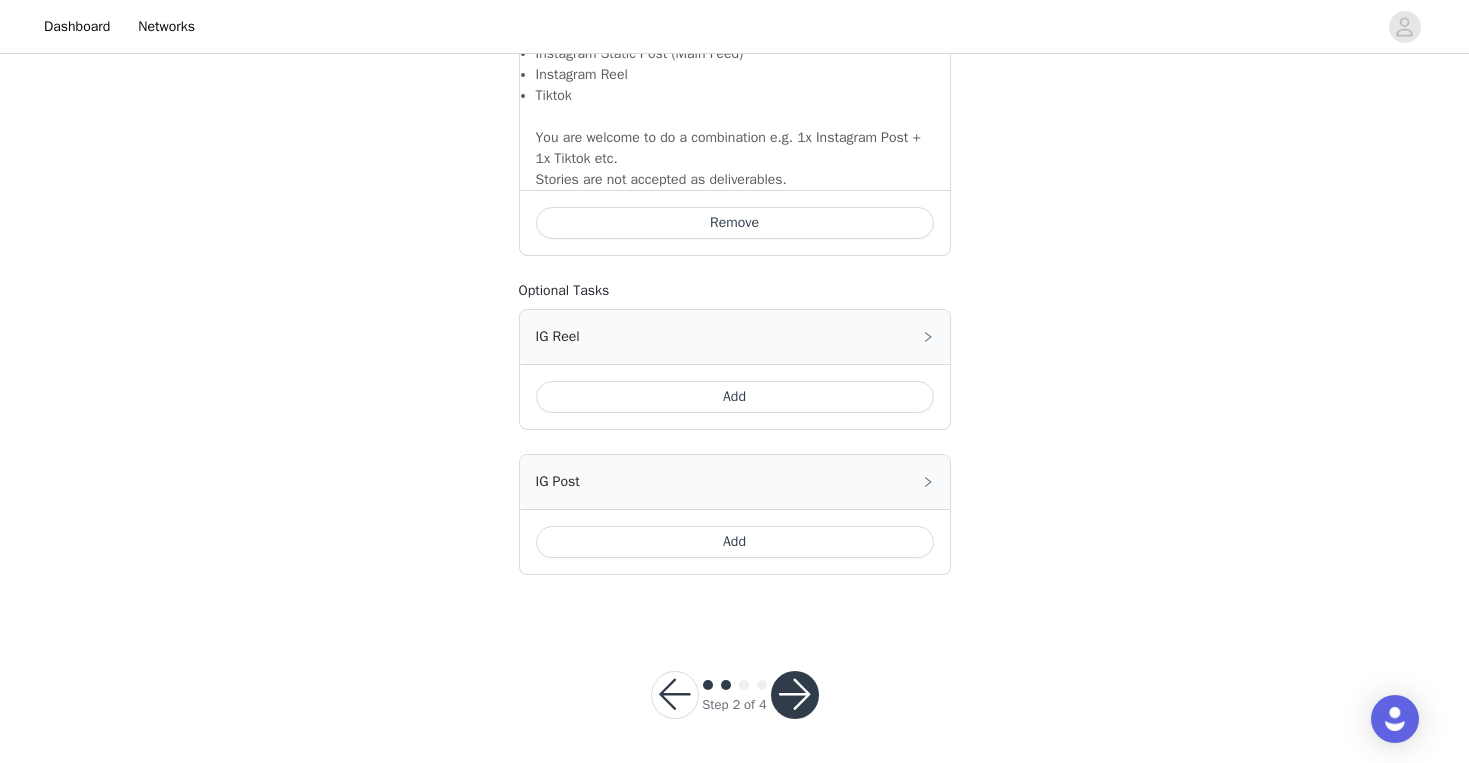 click on "Add" at bounding box center [735, 542] 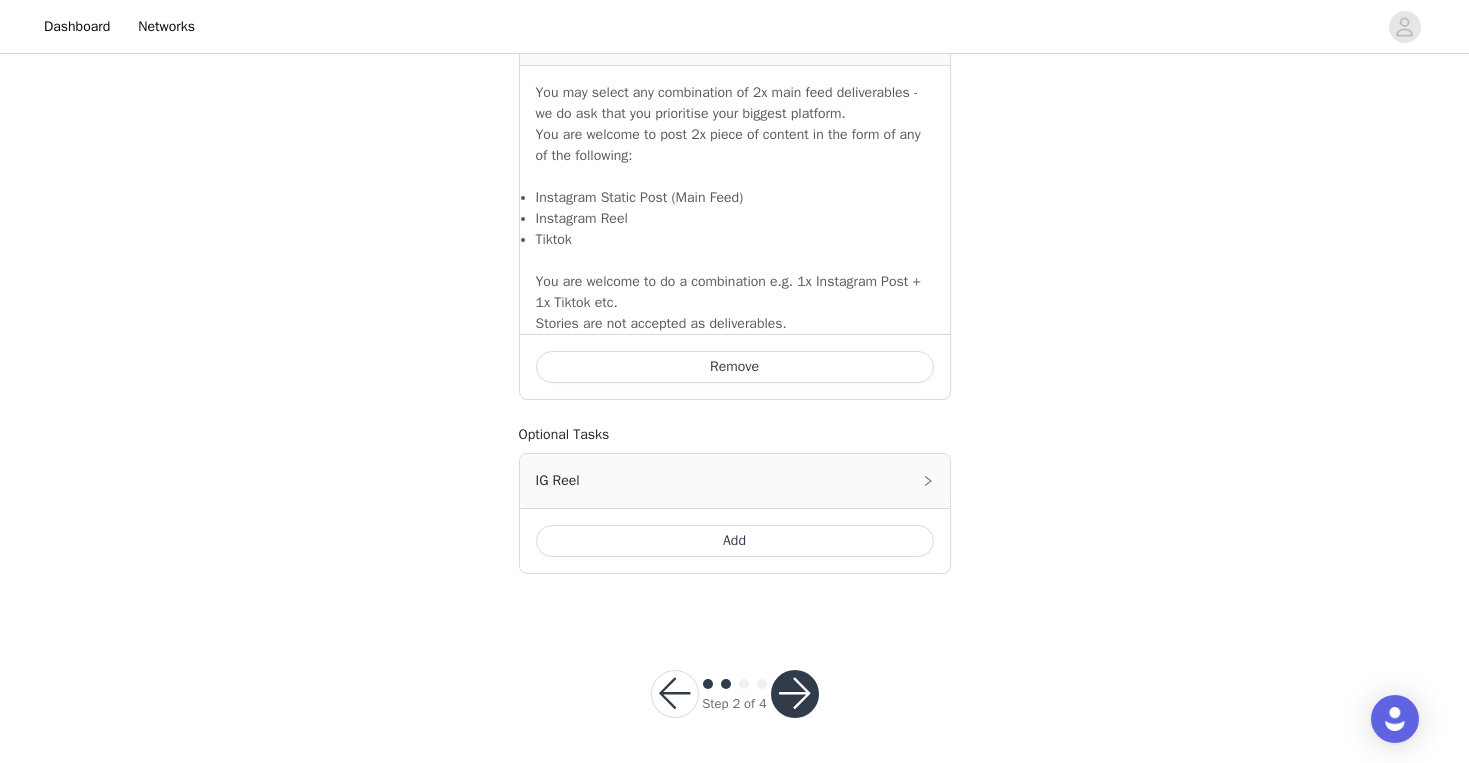 scroll, scrollTop: 1764, scrollLeft: 0, axis: vertical 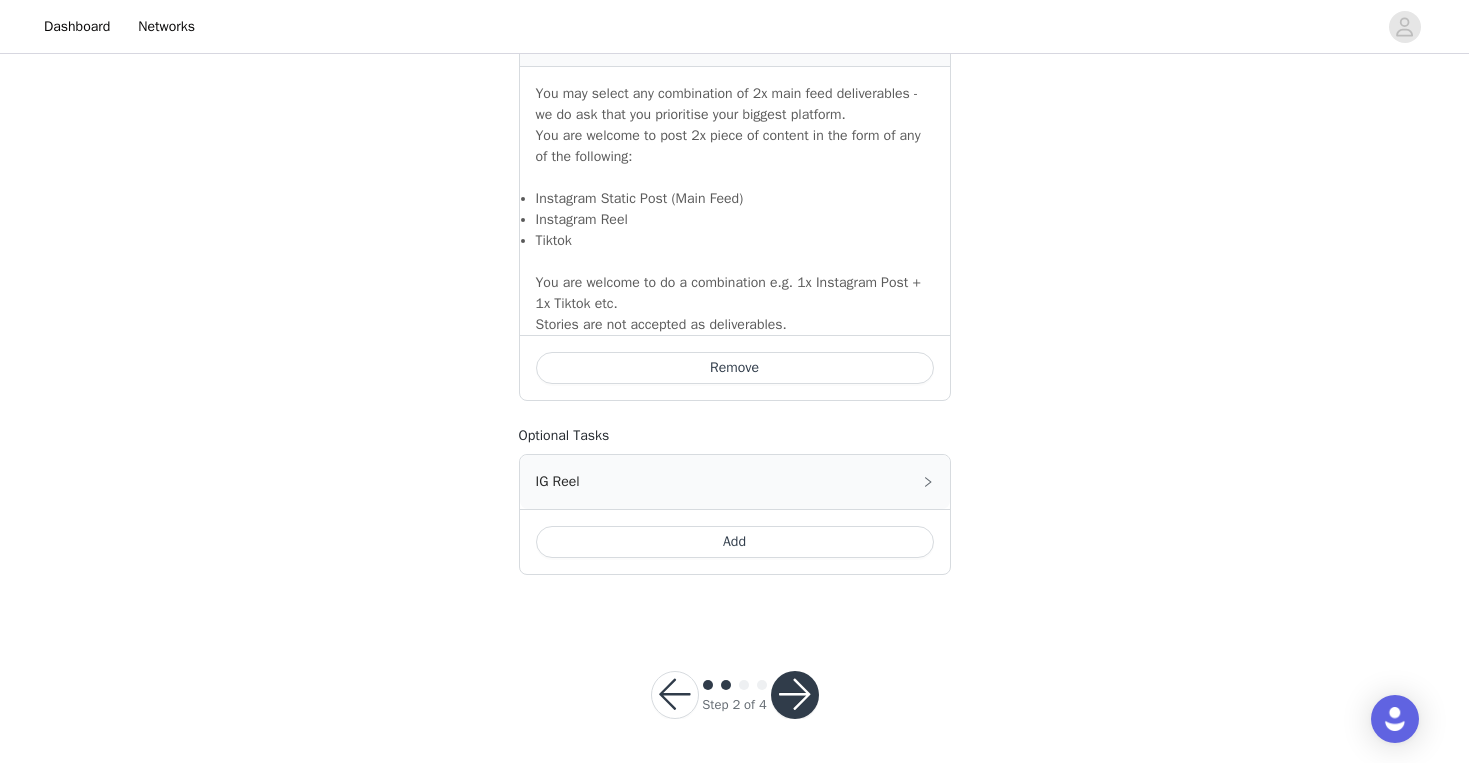 click at bounding box center [795, 695] 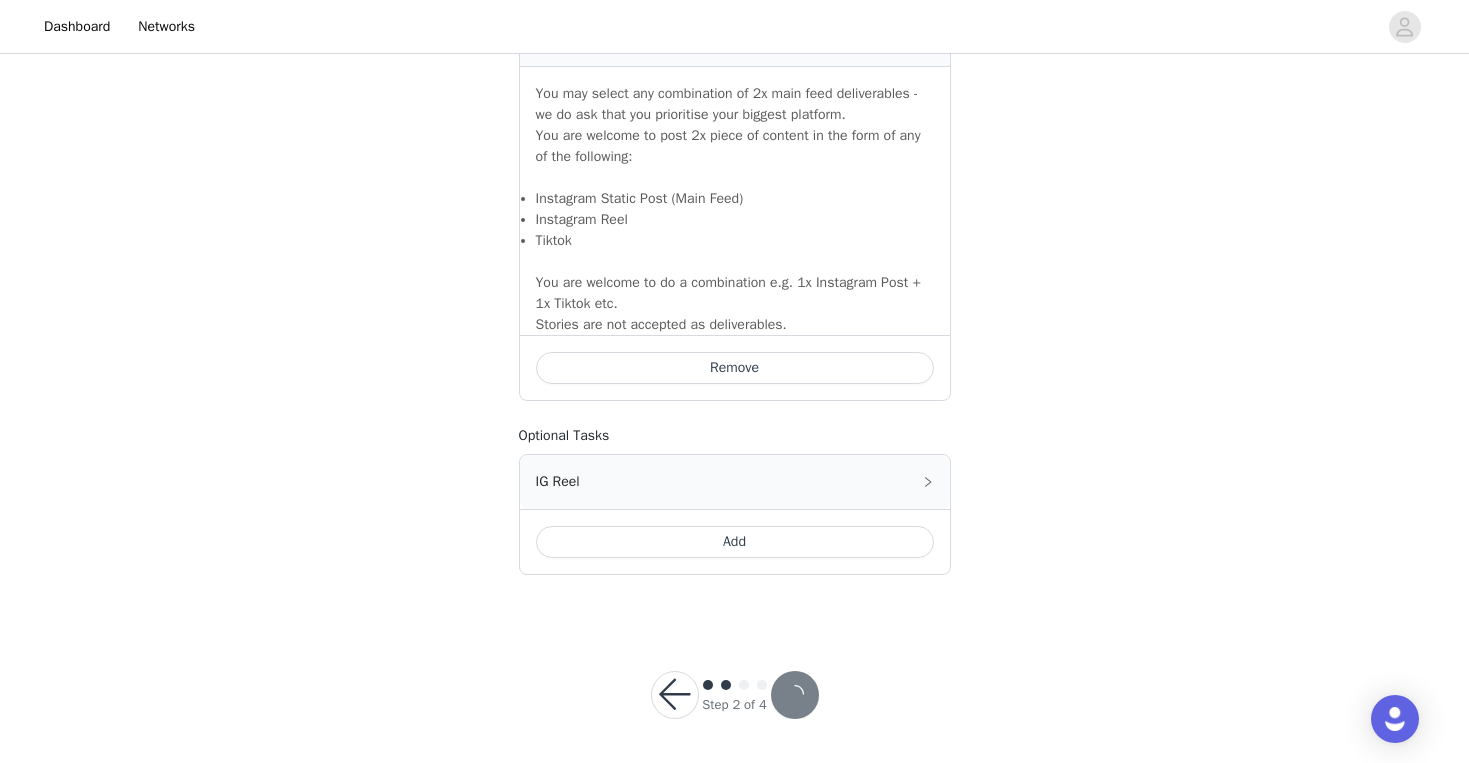 scroll, scrollTop: 0, scrollLeft: 0, axis: both 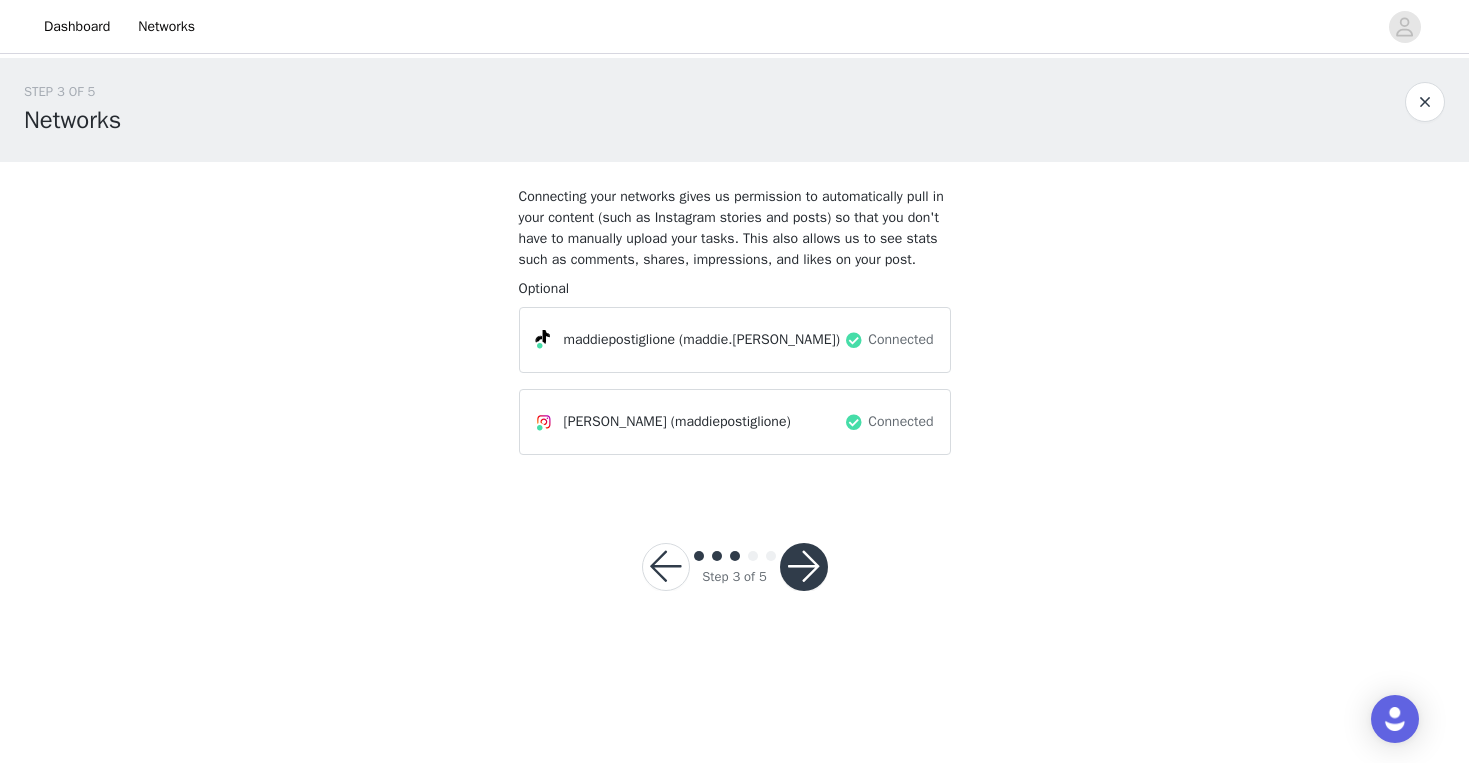 click at bounding box center (804, 567) 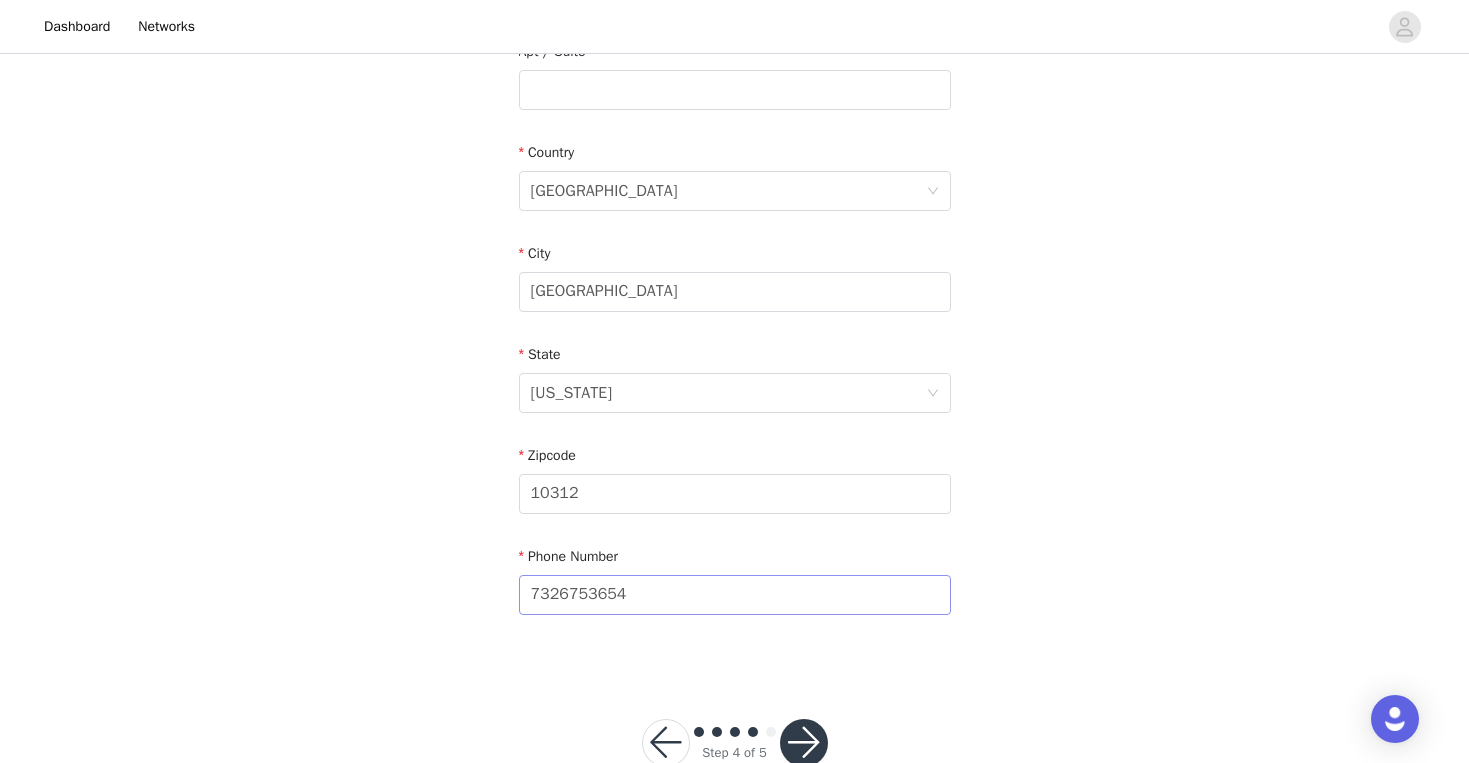 scroll, scrollTop: 317, scrollLeft: 0, axis: vertical 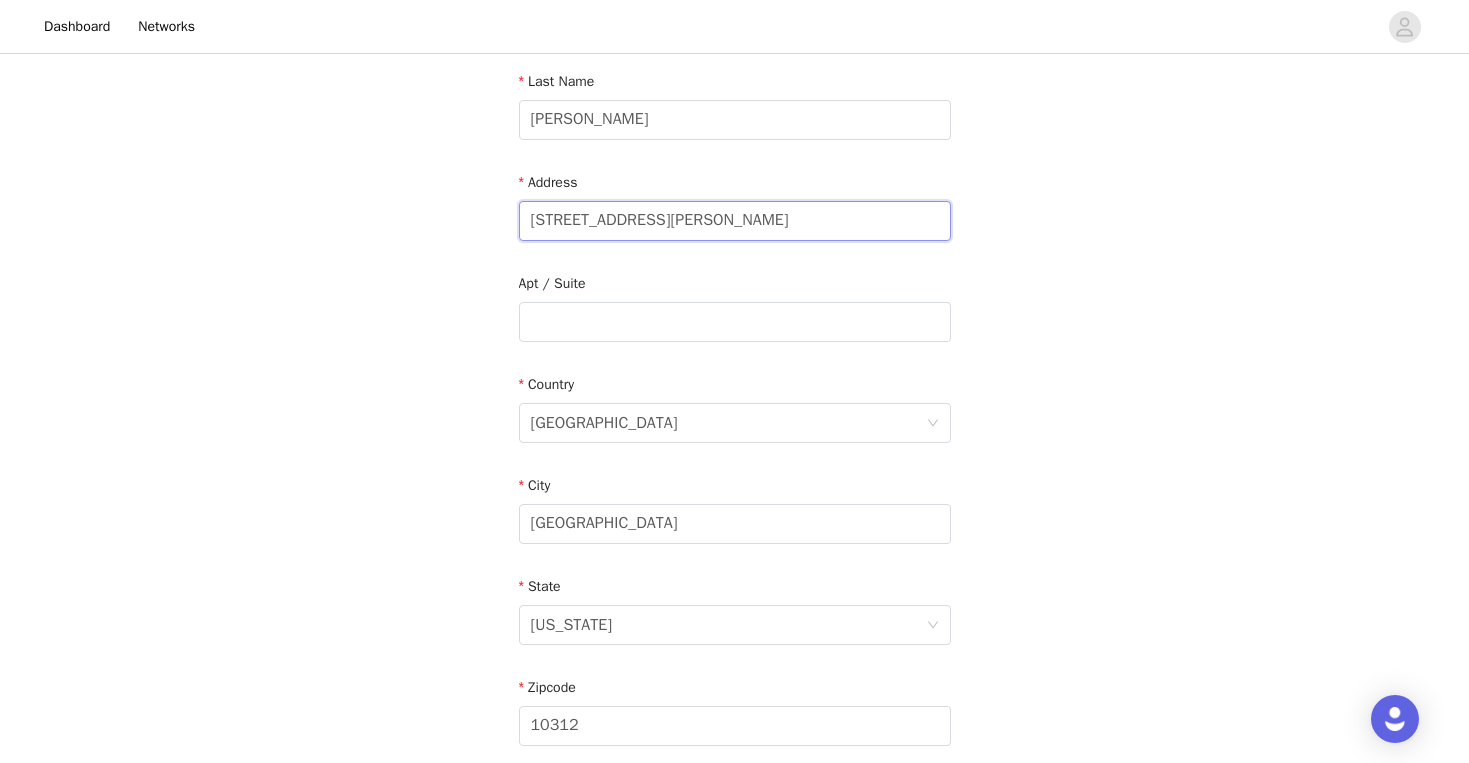 drag, startPoint x: 696, startPoint y: 231, endPoint x: 419, endPoint y: 230, distance: 277.0018 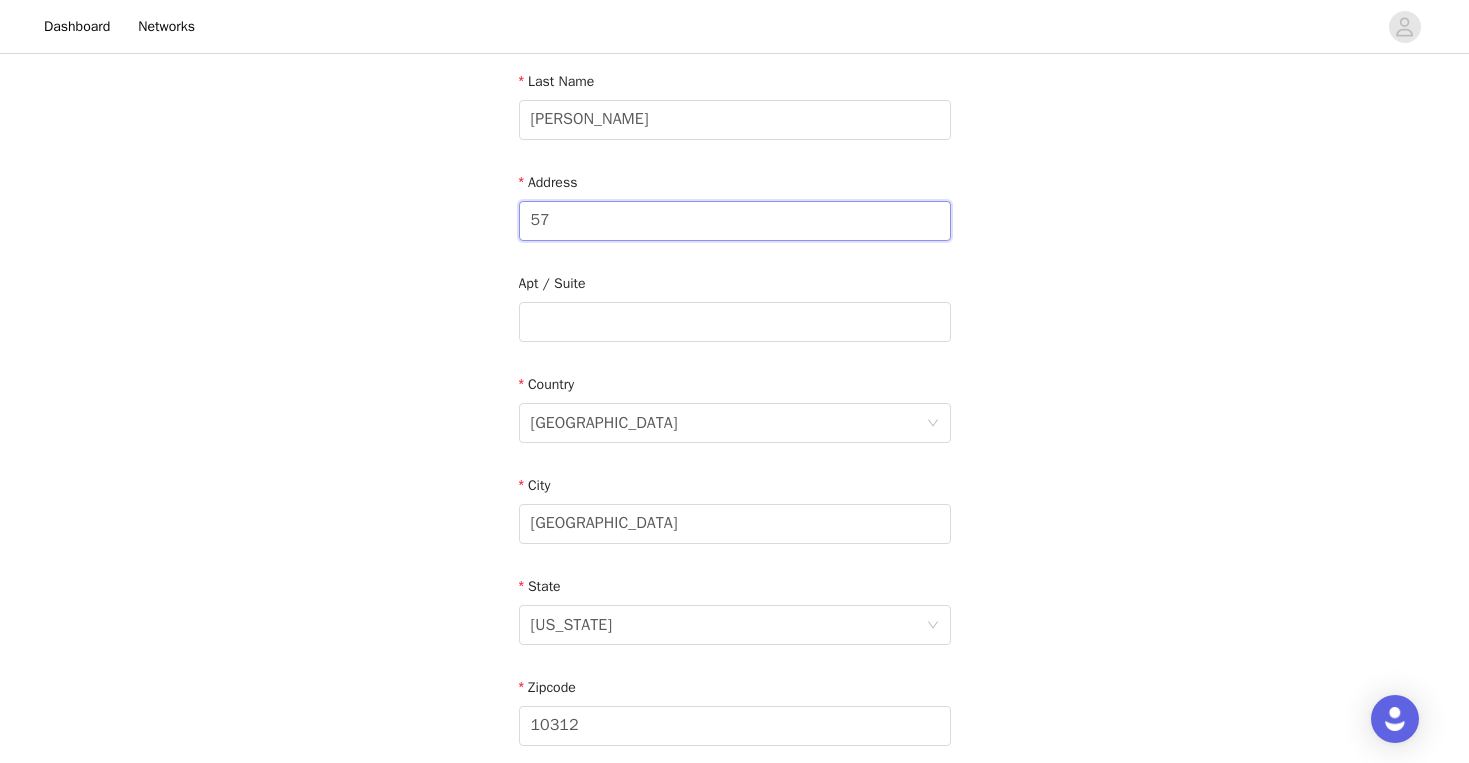 type on "5" 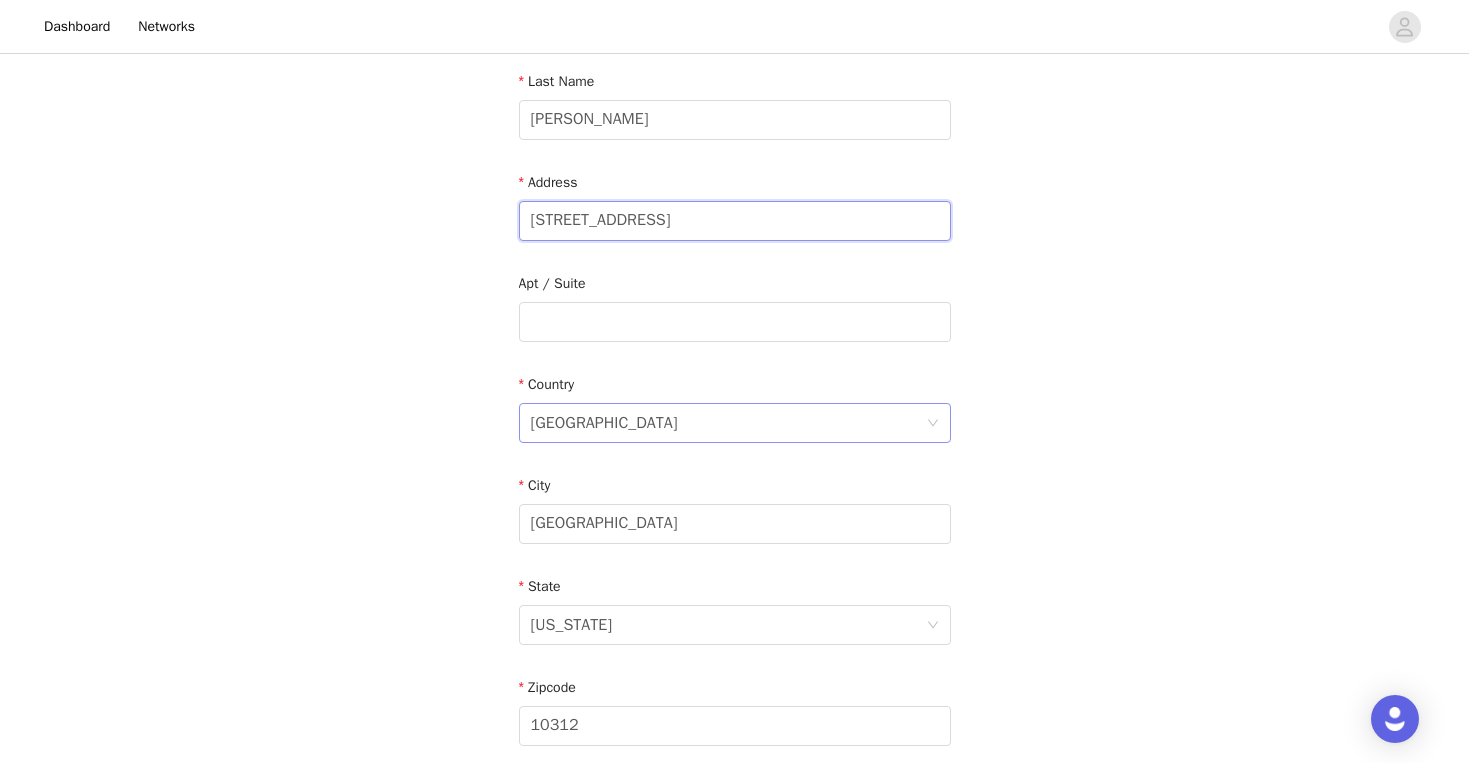 type on "[STREET_ADDRESS]" 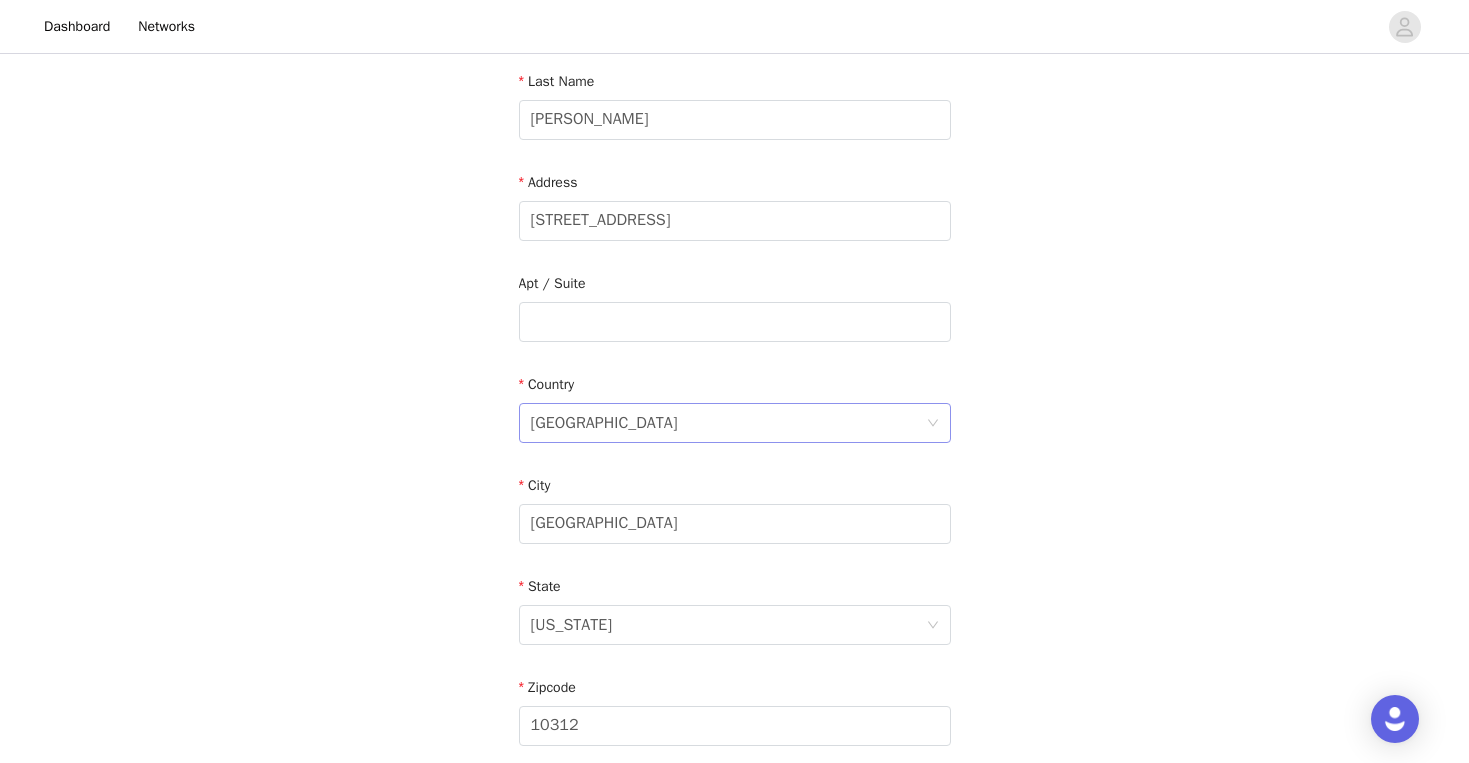 click on "[GEOGRAPHIC_DATA]" at bounding box center (728, 423) 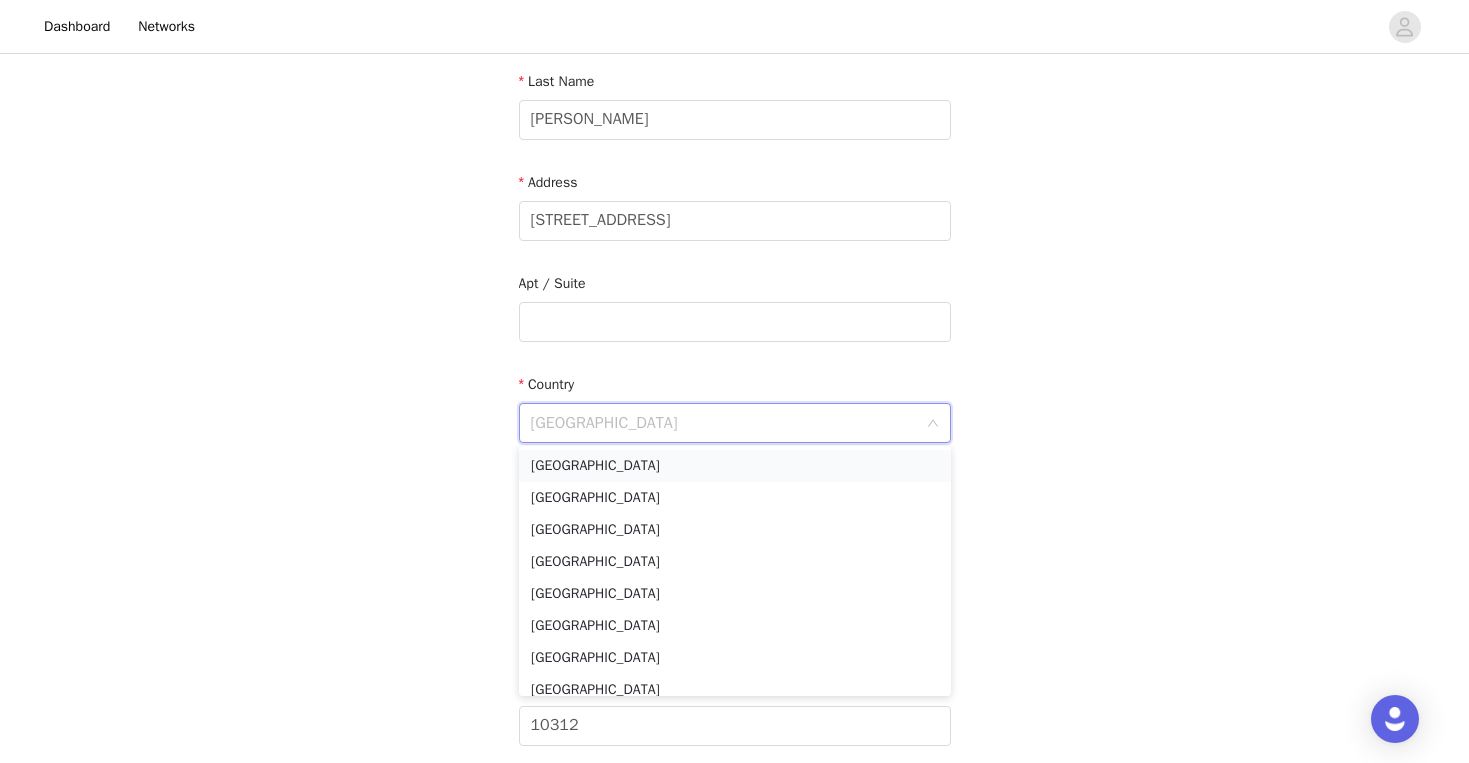 click on "[GEOGRAPHIC_DATA]" at bounding box center (735, 466) 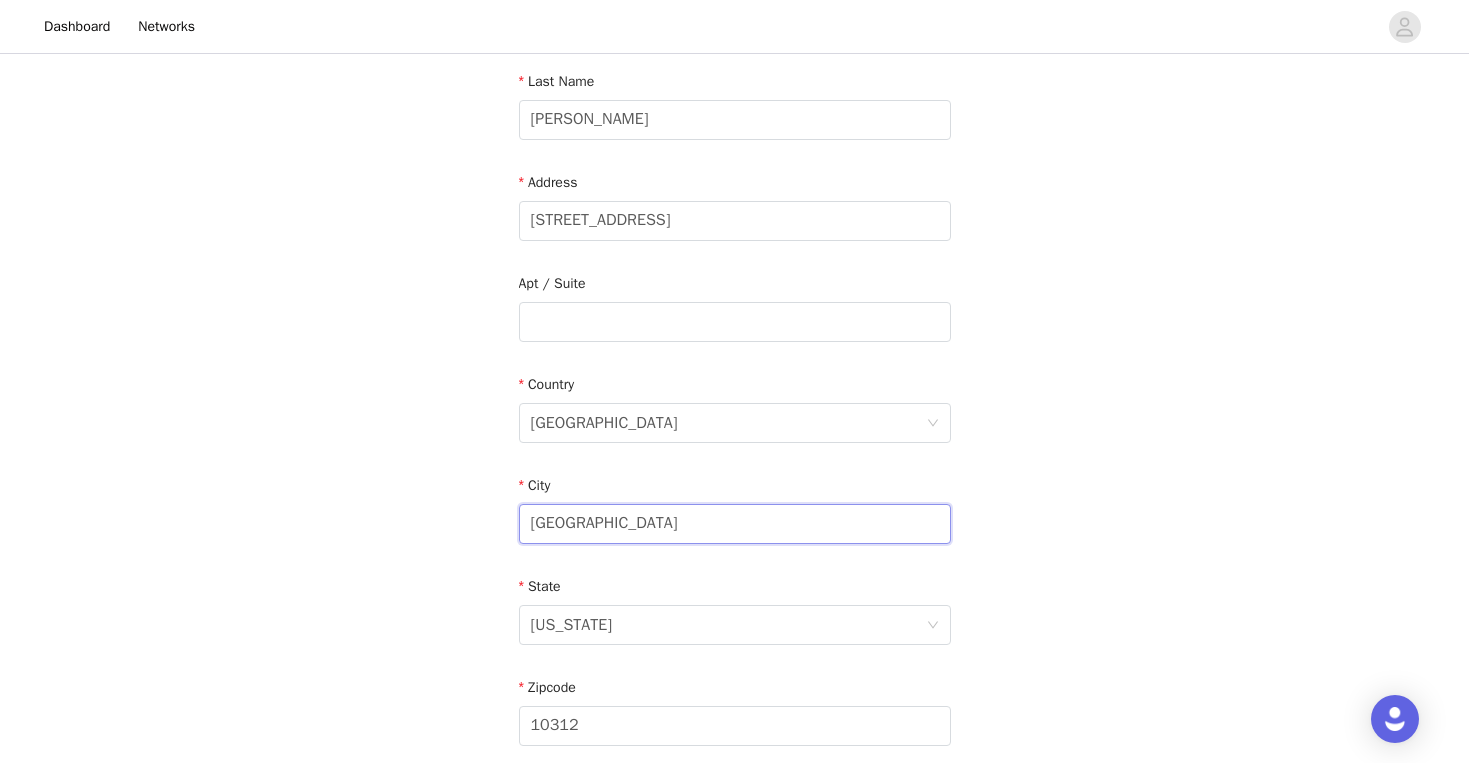 drag, startPoint x: 639, startPoint y: 518, endPoint x: 199, endPoint y: 563, distance: 442.29514 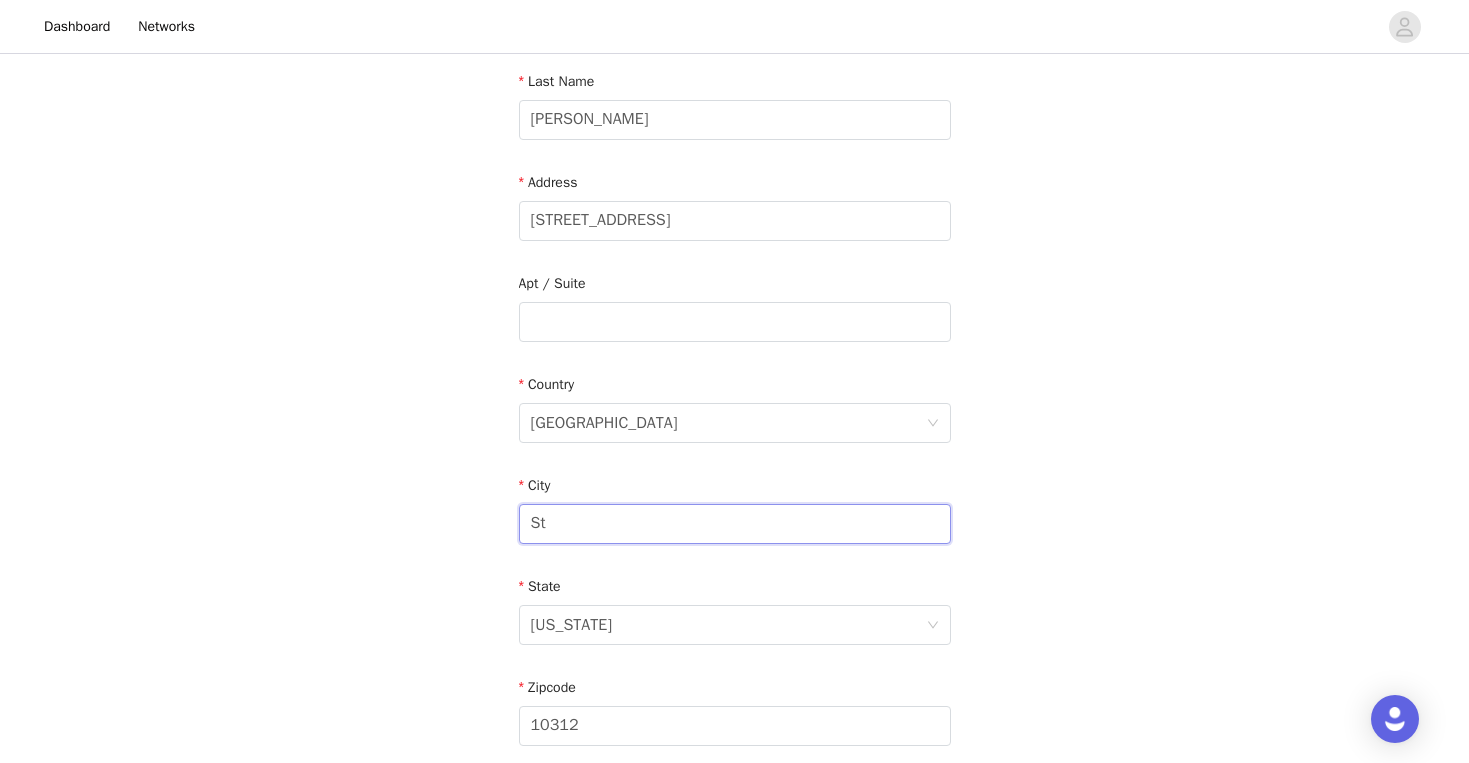 type on "S" 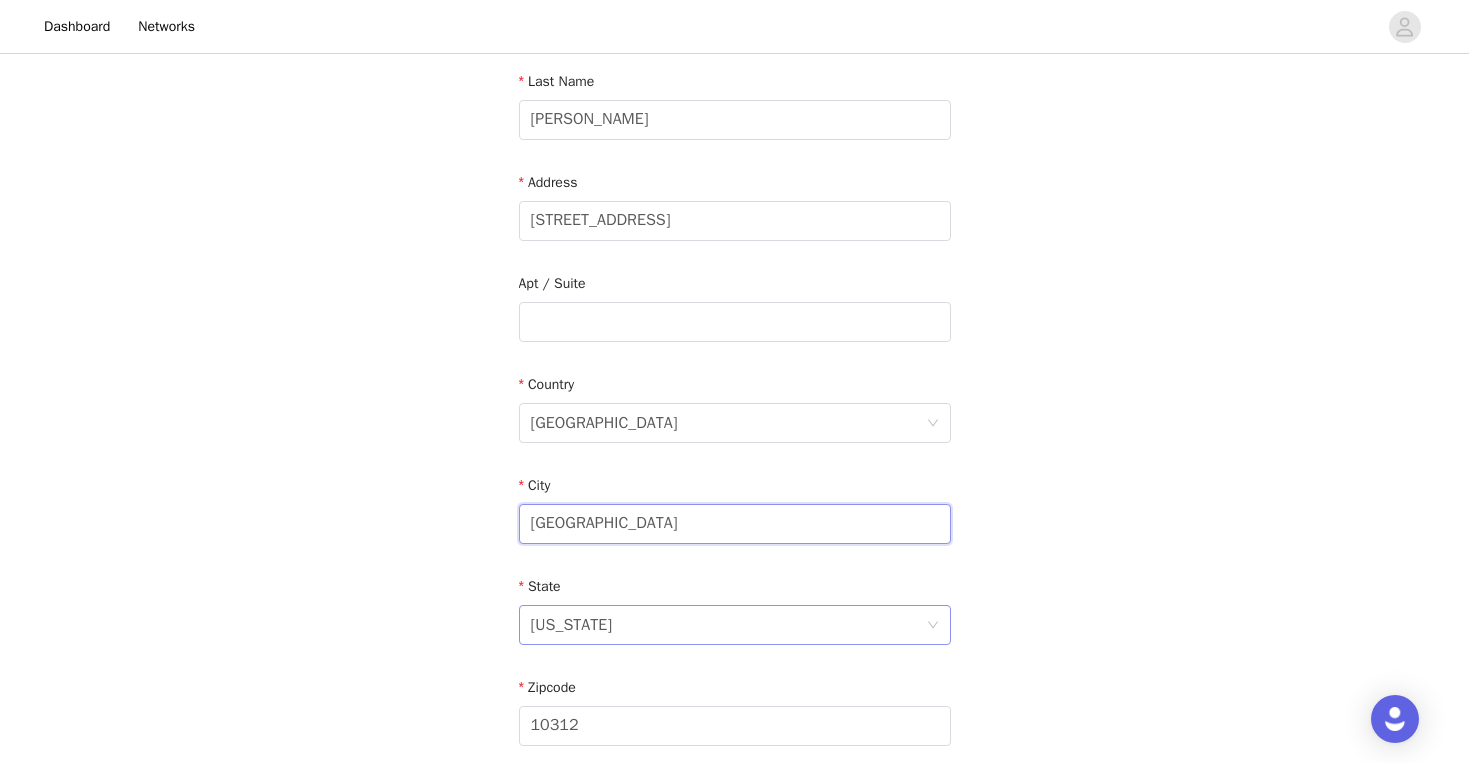 type on "[GEOGRAPHIC_DATA]" 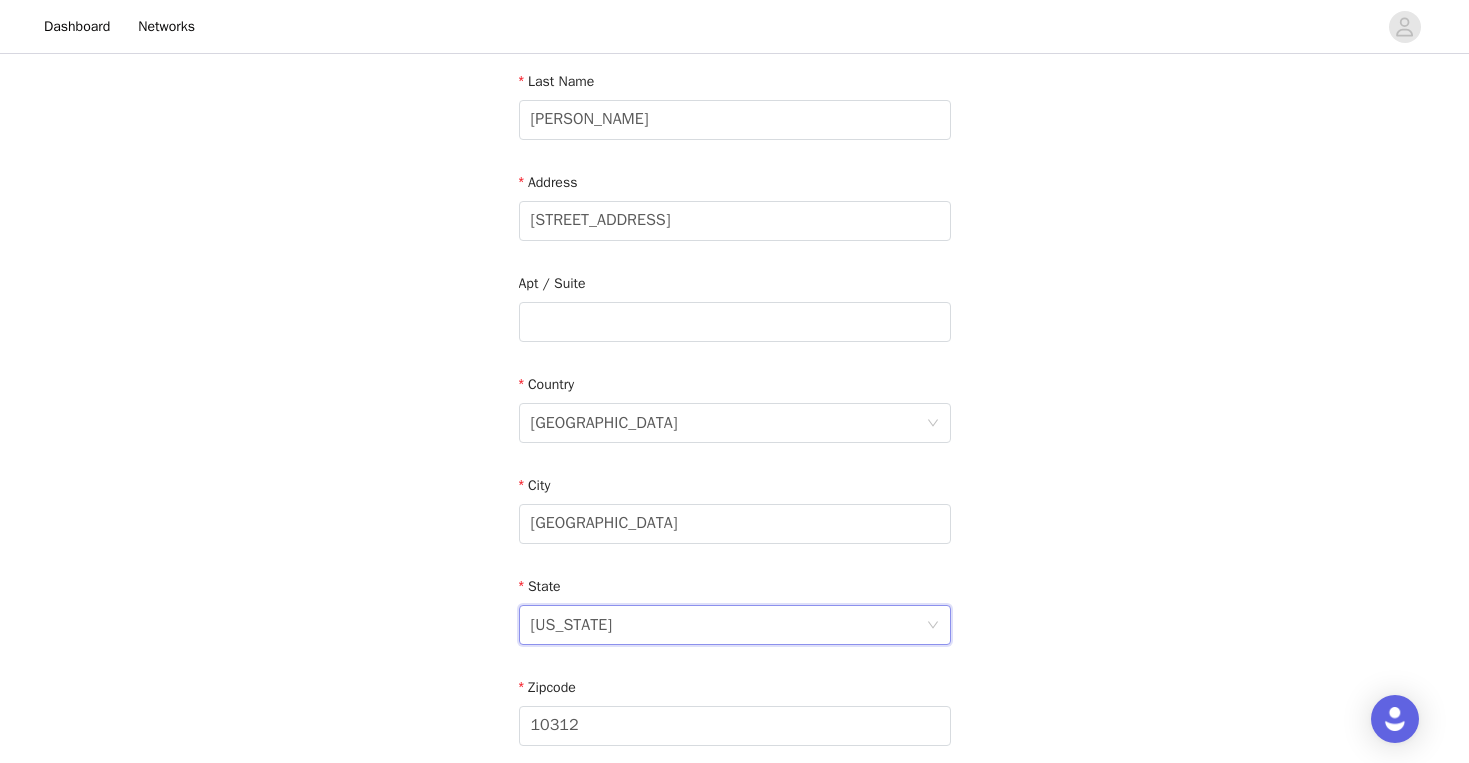 click on "[US_STATE]" at bounding box center (735, 625) 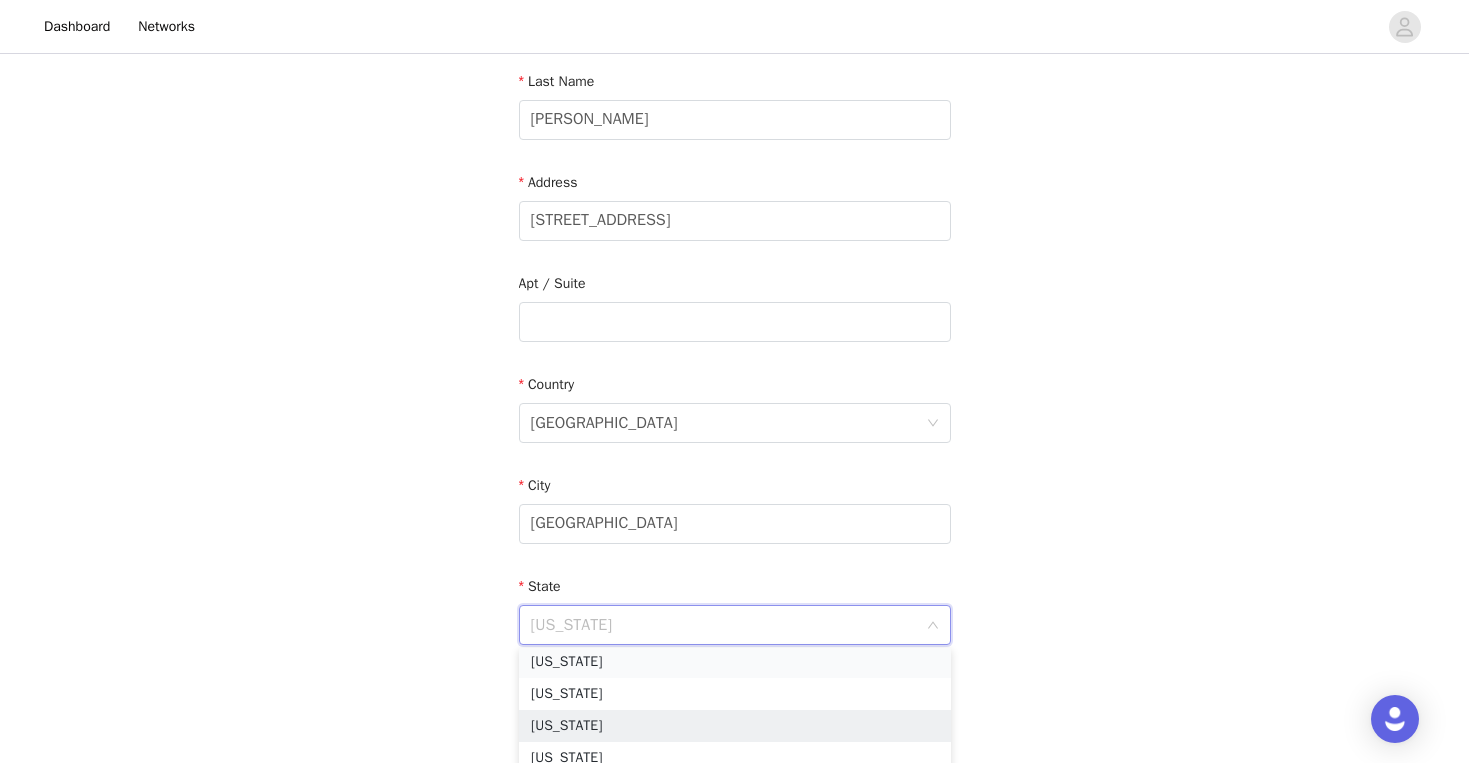 scroll, scrollTop: 452, scrollLeft: 0, axis: vertical 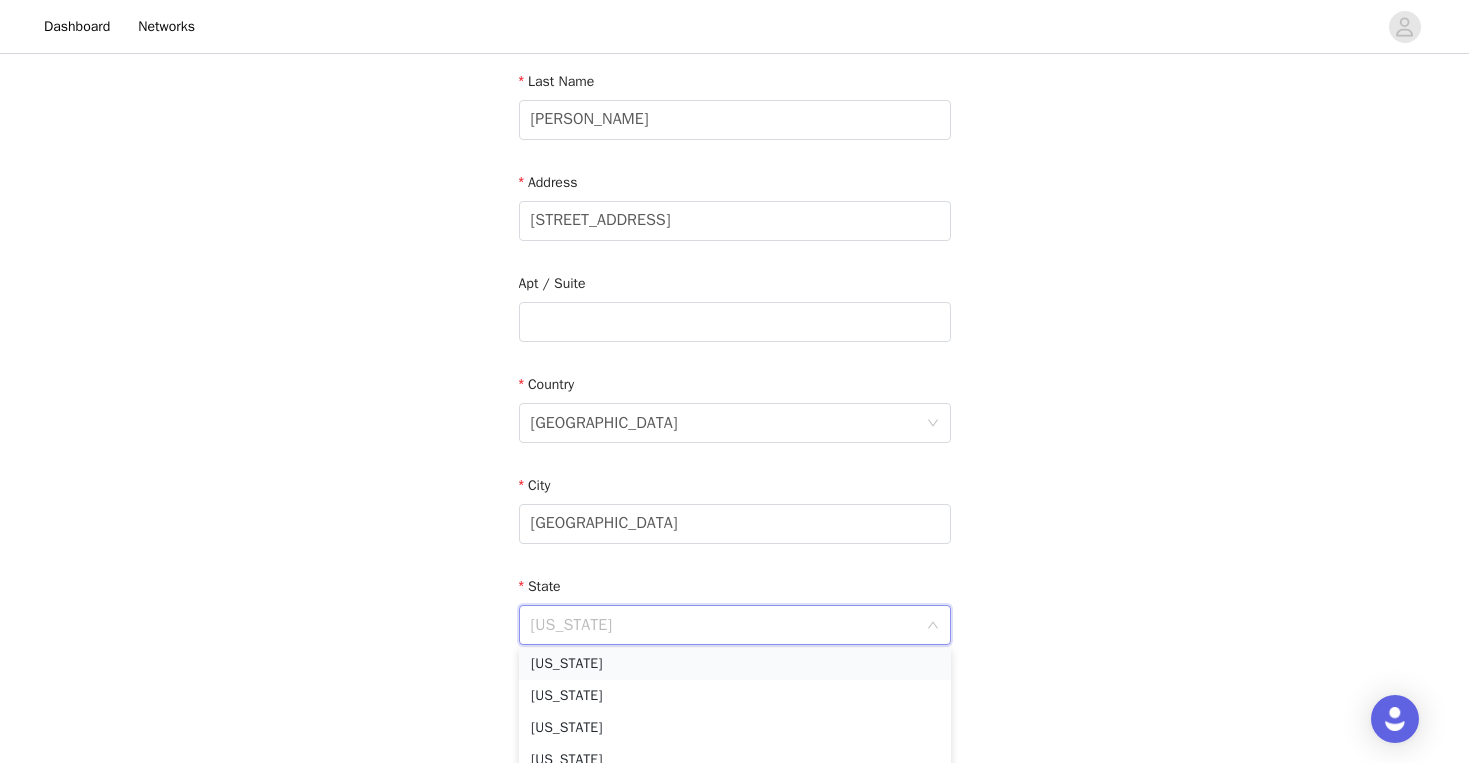 click on "[US_STATE]" at bounding box center [735, 664] 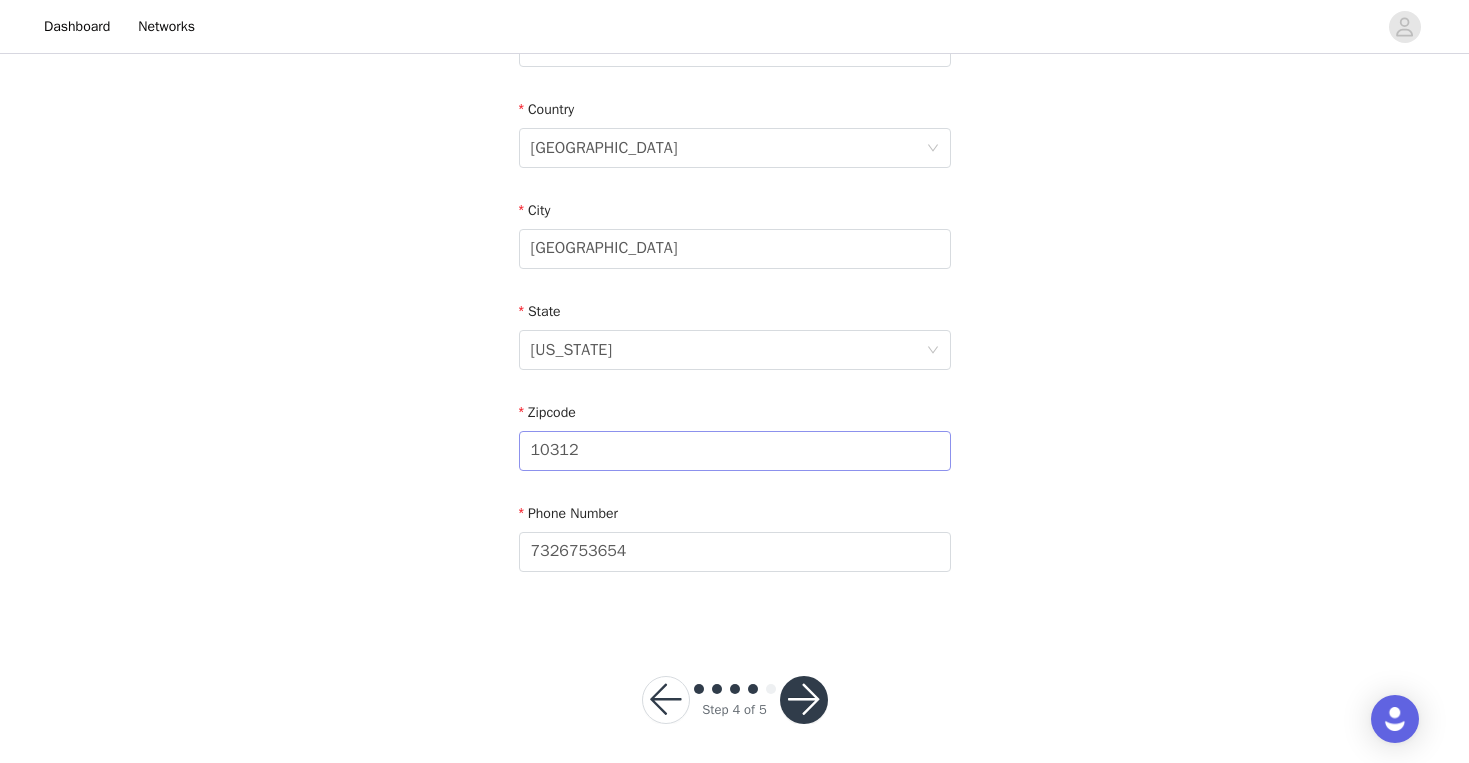 scroll, scrollTop: 594, scrollLeft: 0, axis: vertical 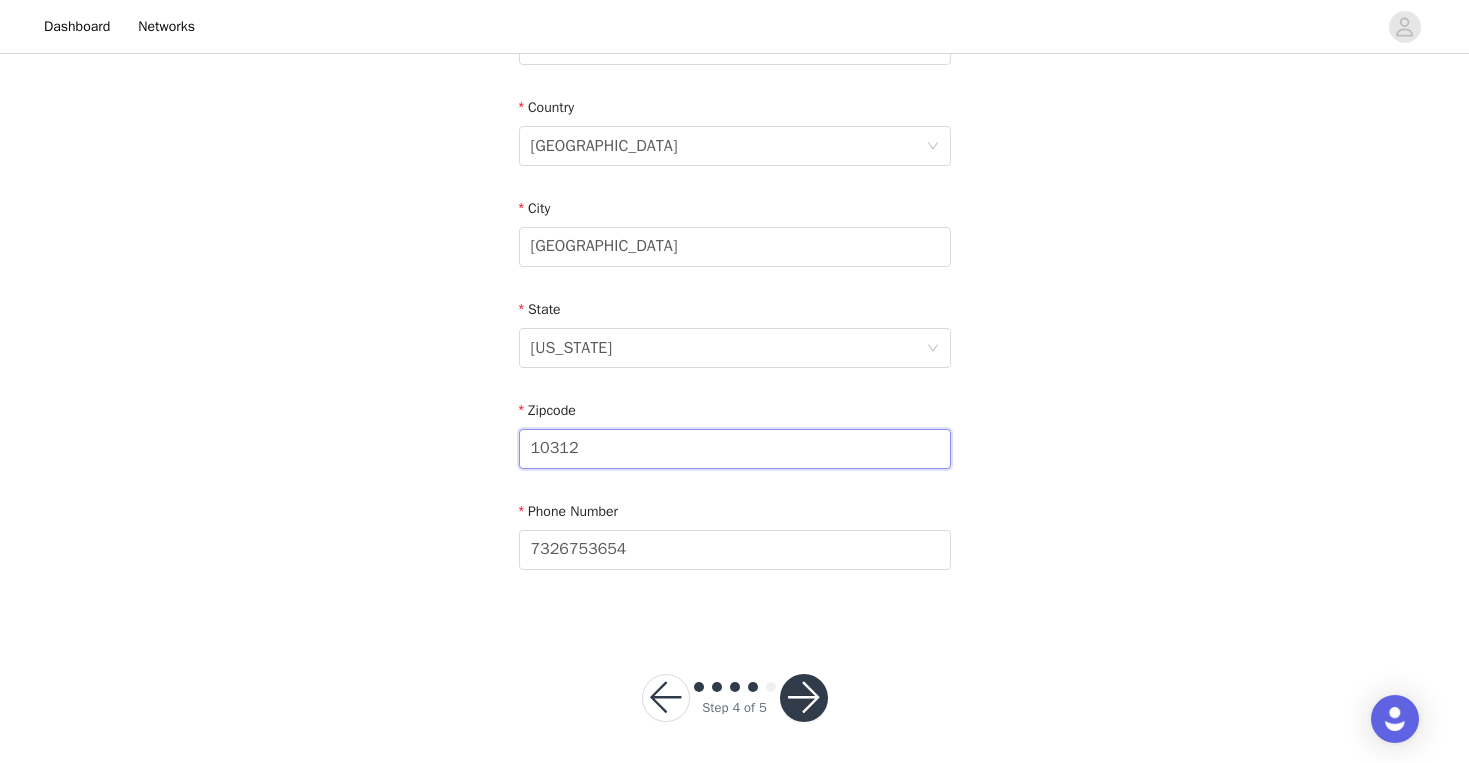 drag, startPoint x: 612, startPoint y: 438, endPoint x: 307, endPoint y: 433, distance: 305.041 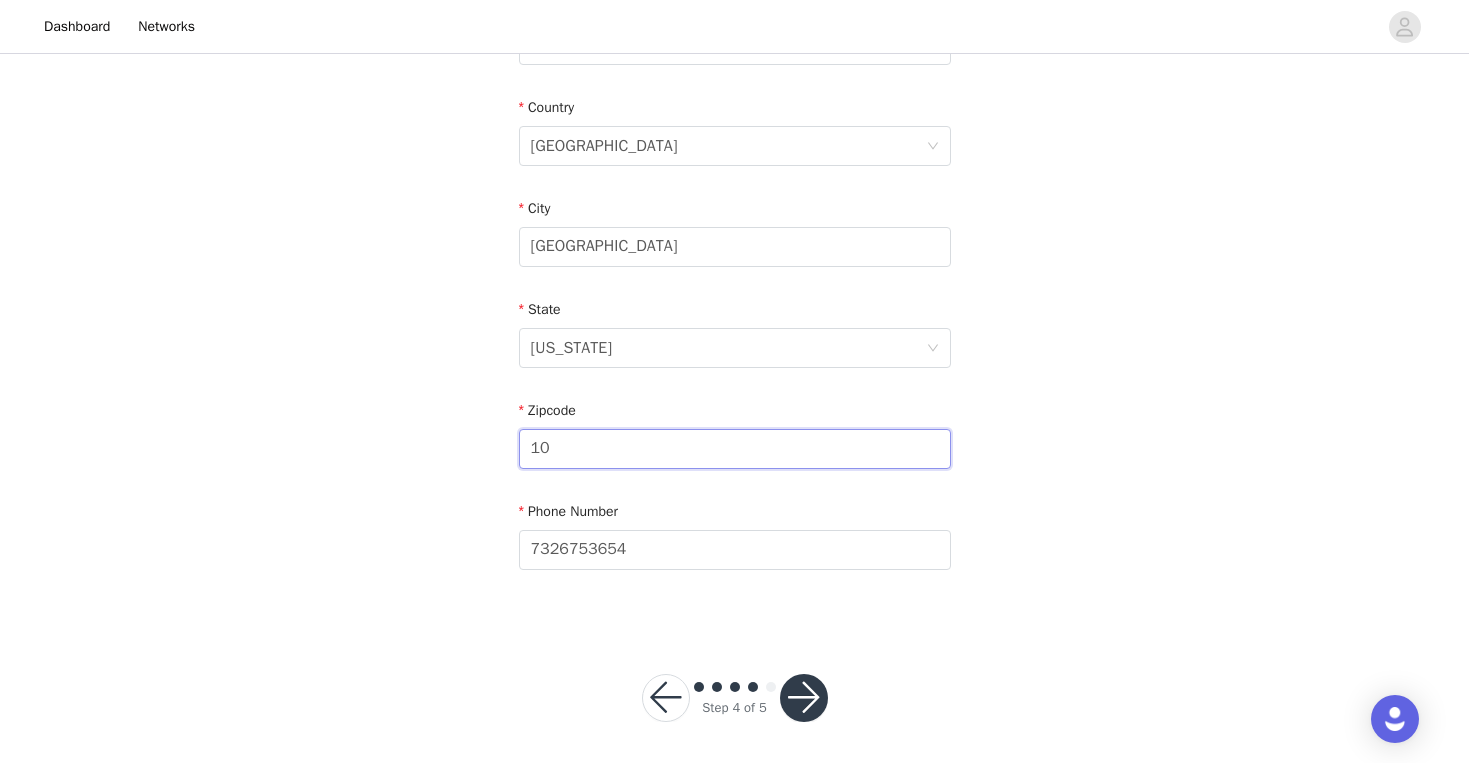 type on "1" 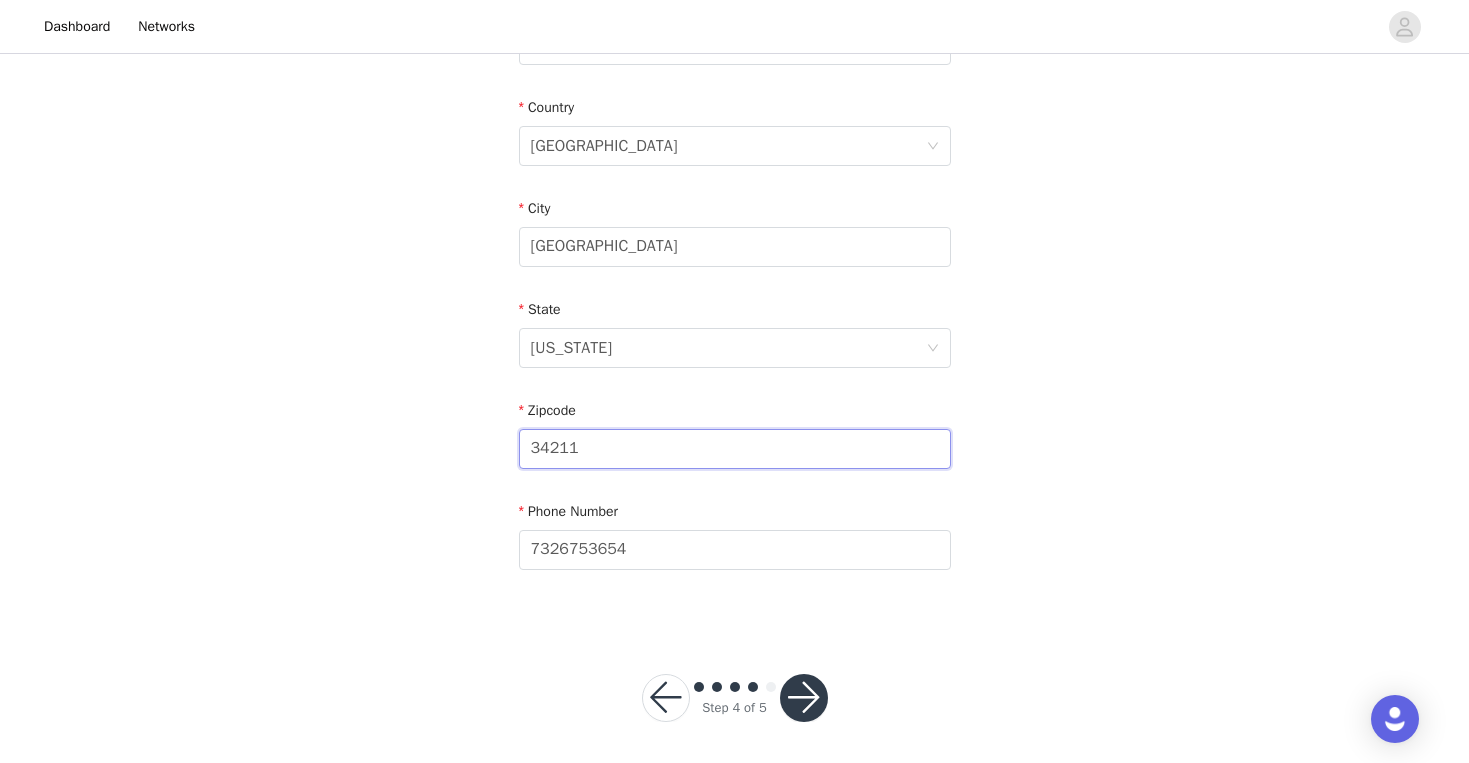 type on "34211" 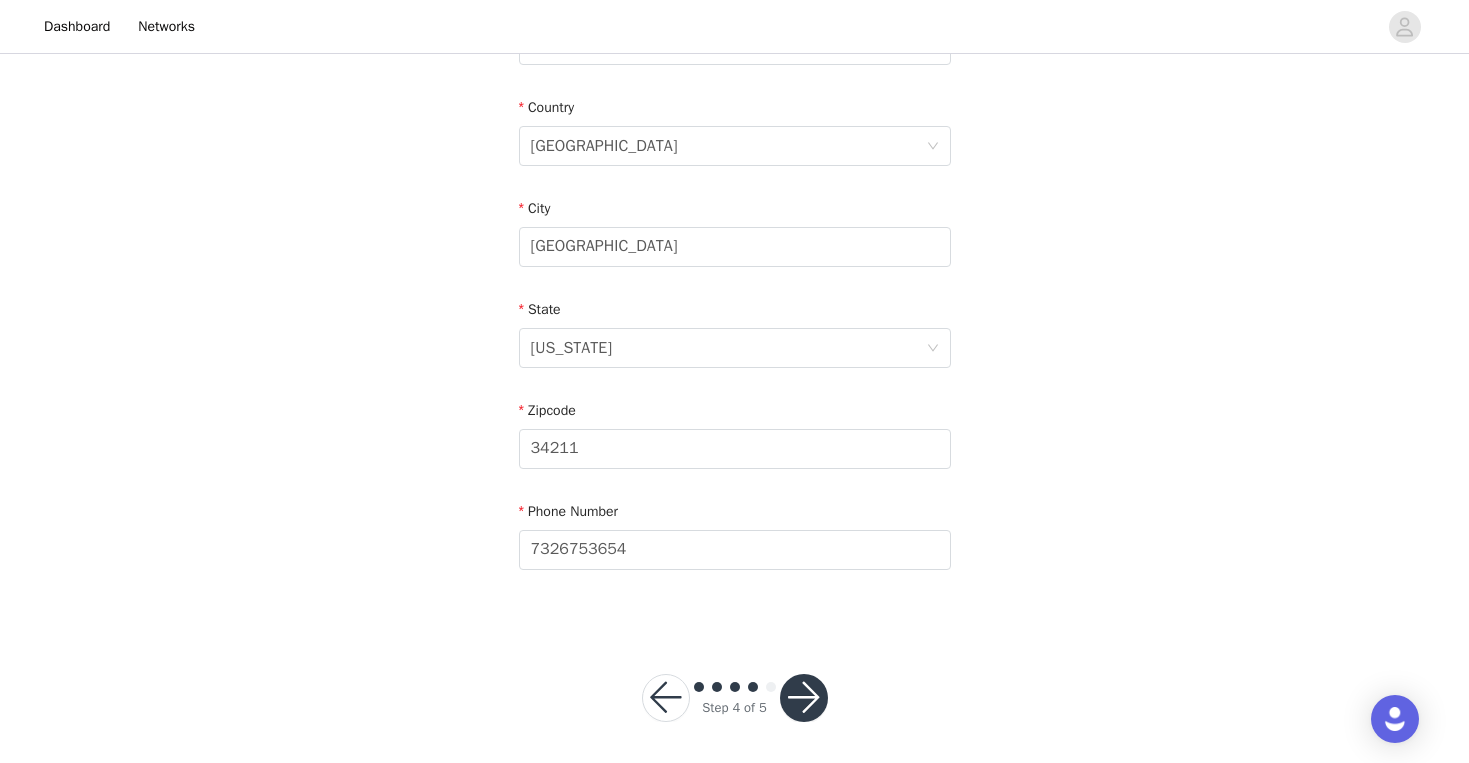 click at bounding box center [804, 698] 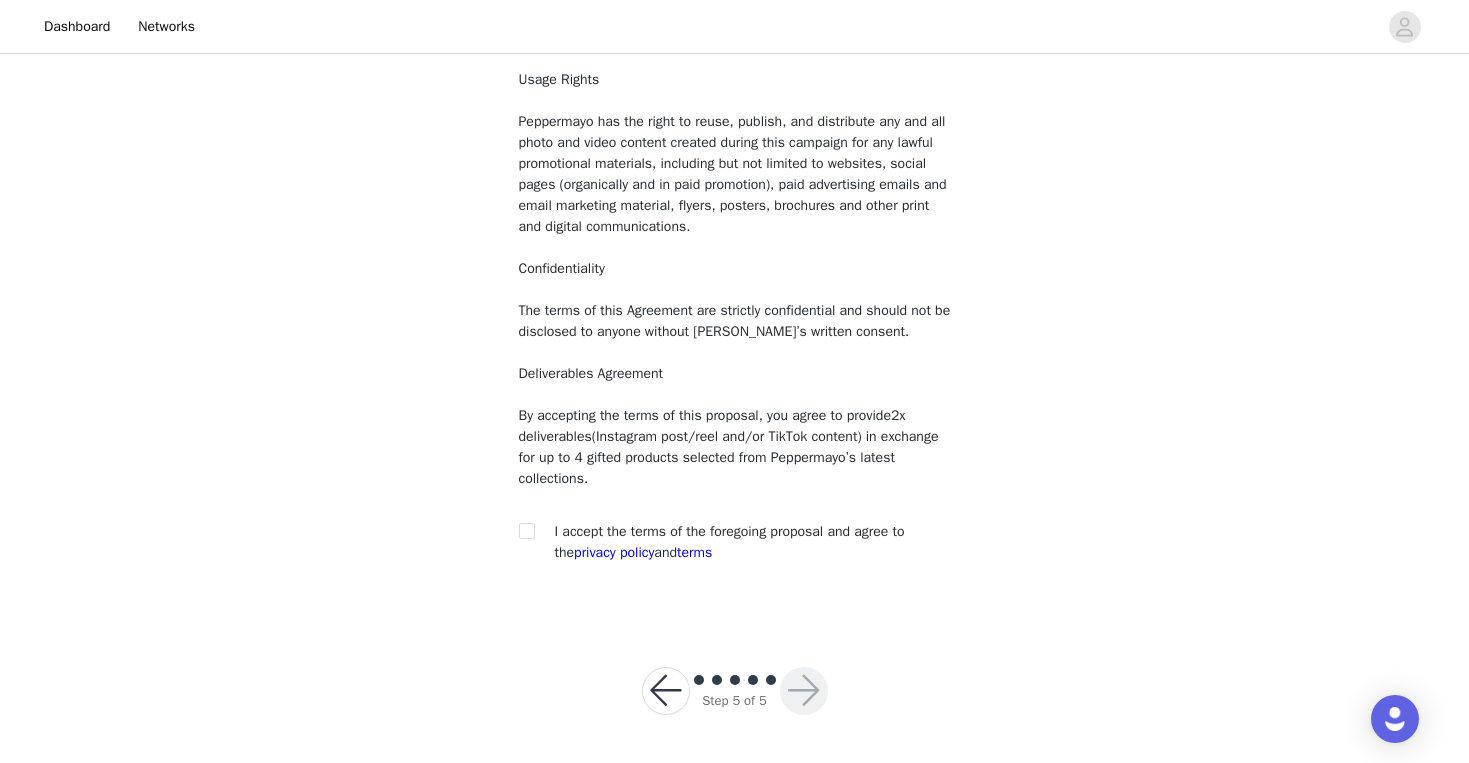 scroll, scrollTop: 161, scrollLeft: 0, axis: vertical 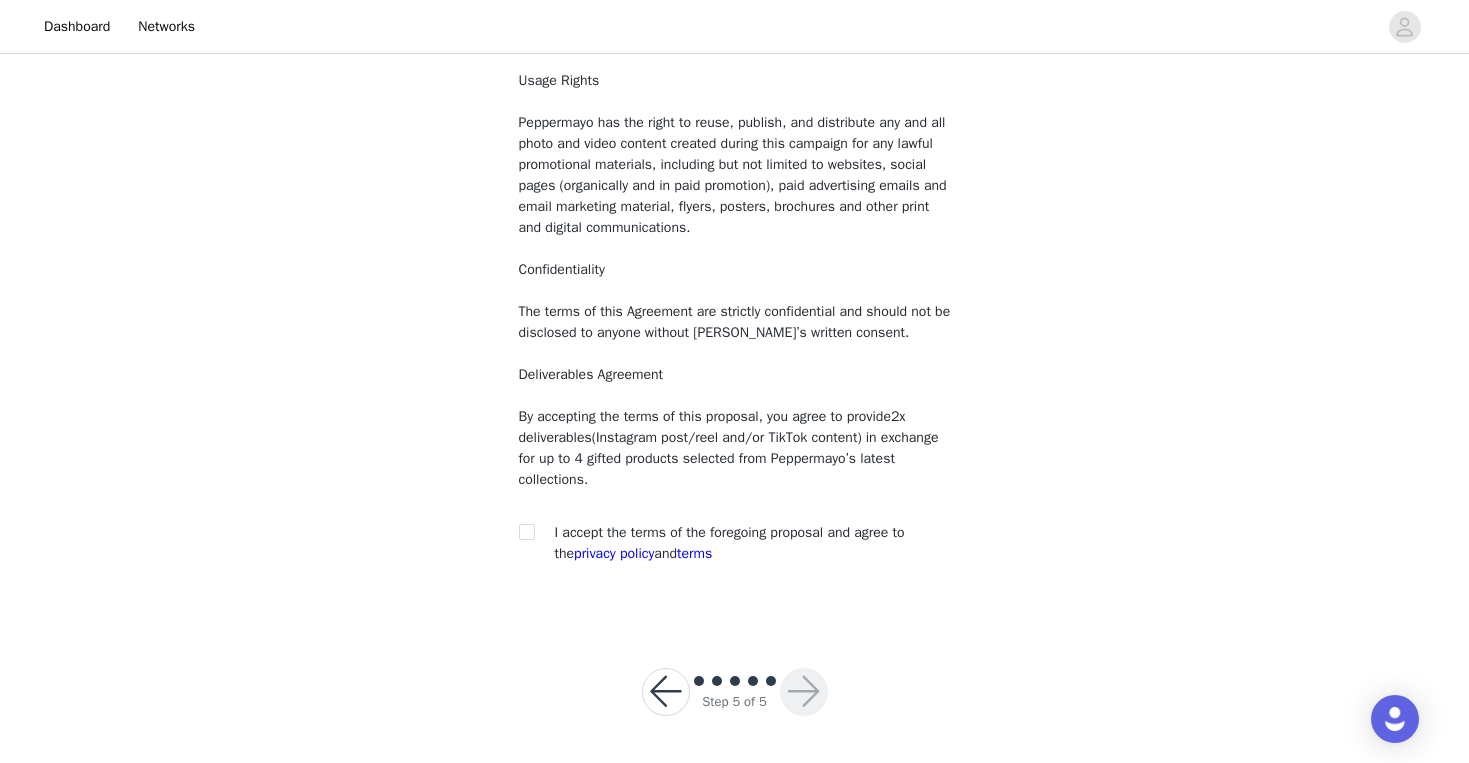 click on "I accept the terms of the foregoing proposal and agree to the
privacy policy
and
terms" at bounding box center (730, 543) 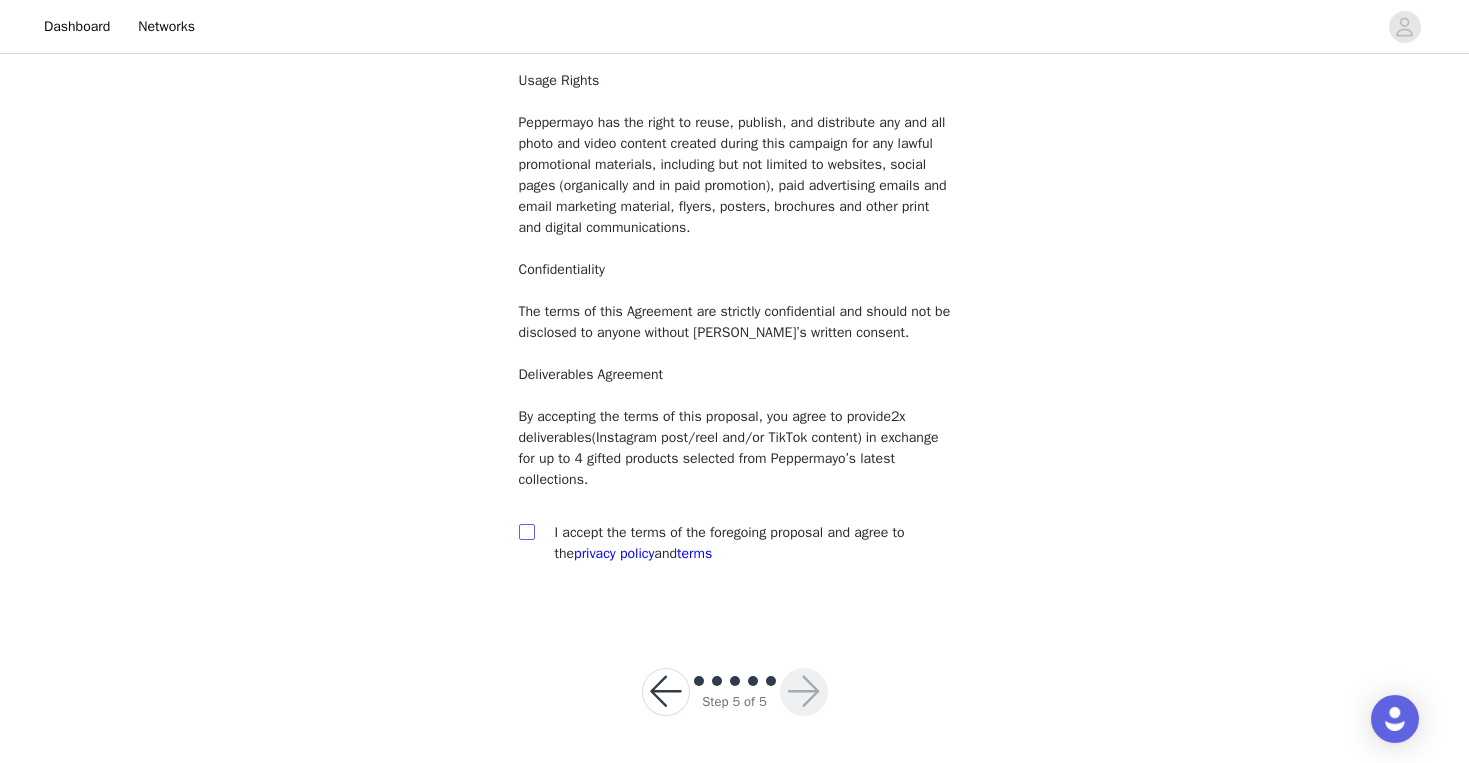 click at bounding box center [526, 531] 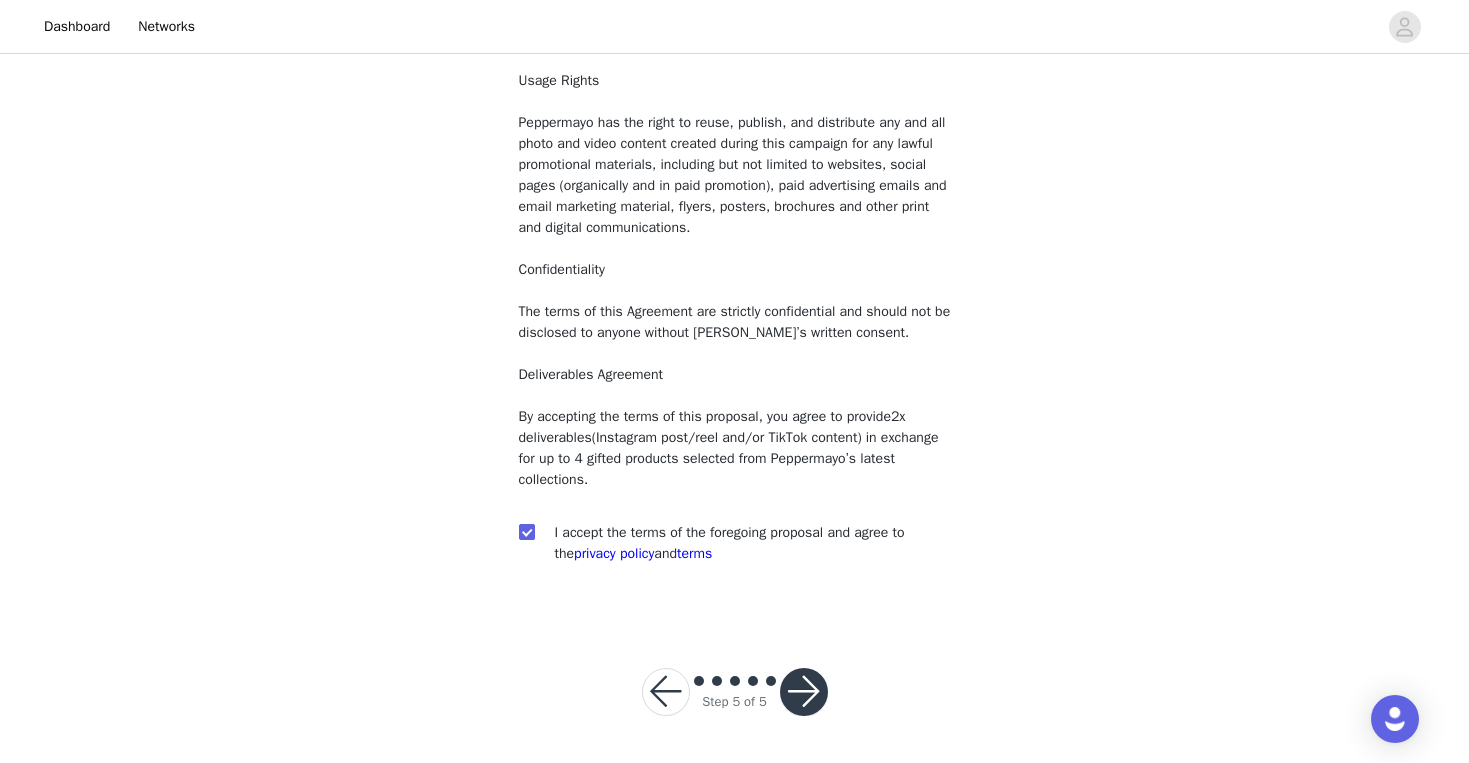 checkbox on "true" 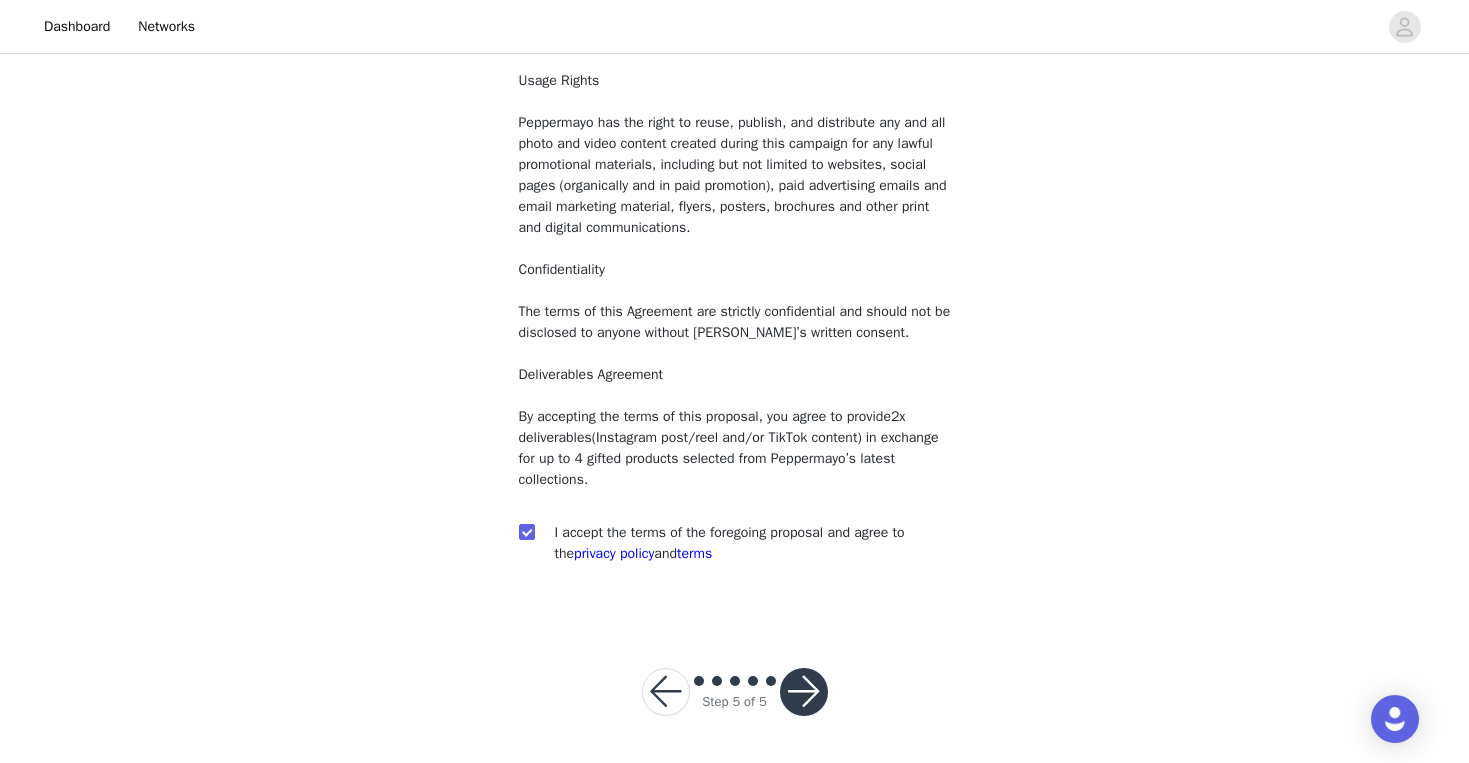 click at bounding box center [804, 692] 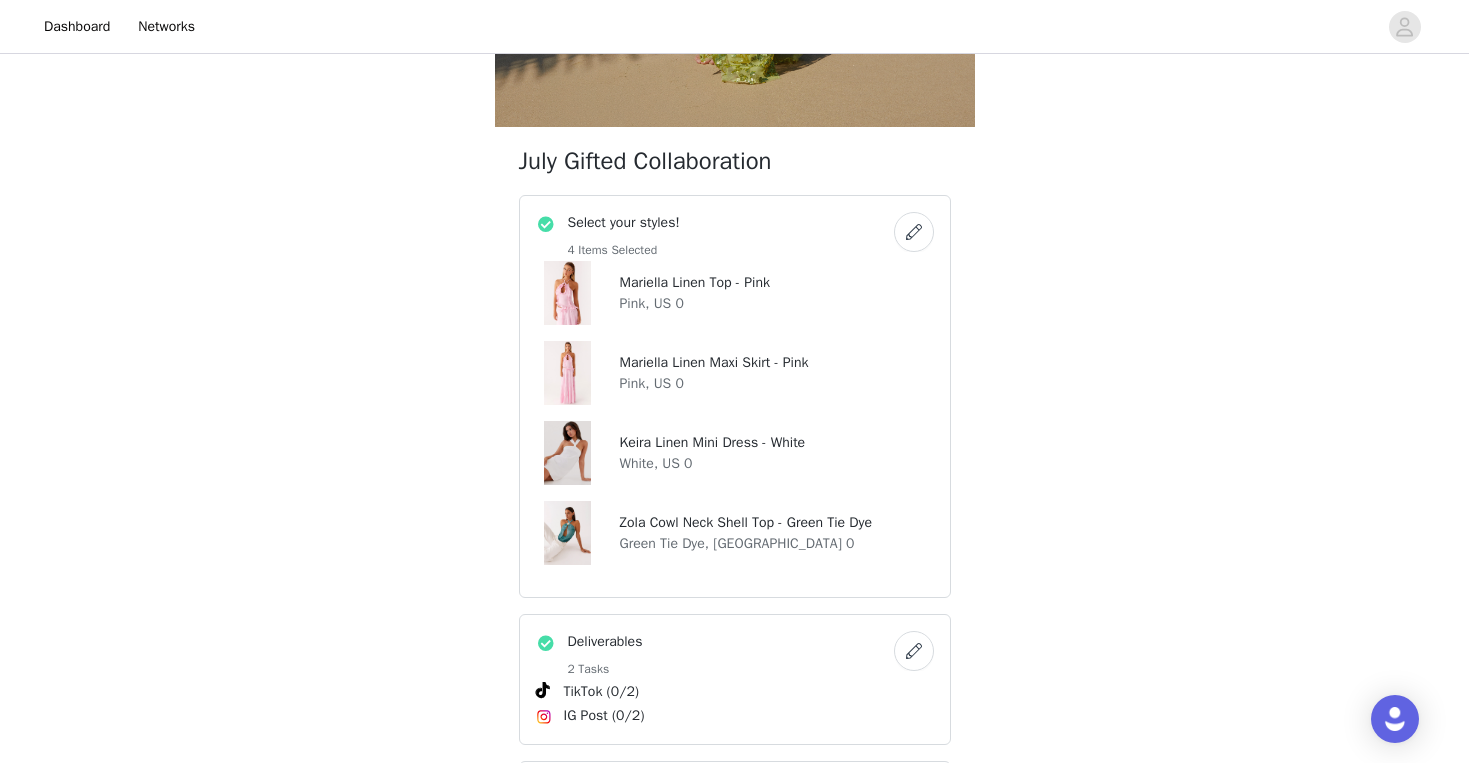 scroll, scrollTop: 652, scrollLeft: 1, axis: both 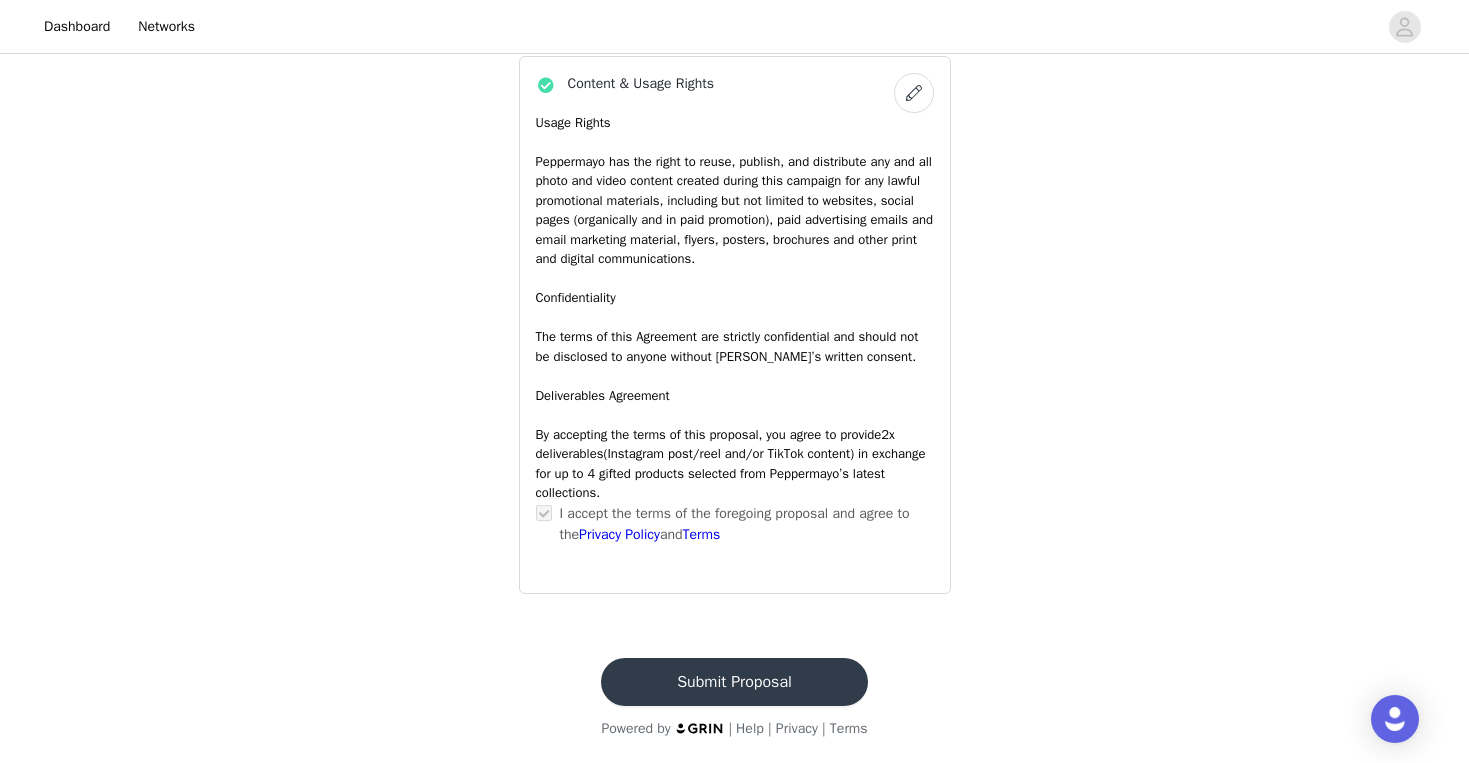 click on "Submit Proposal" at bounding box center [734, 682] 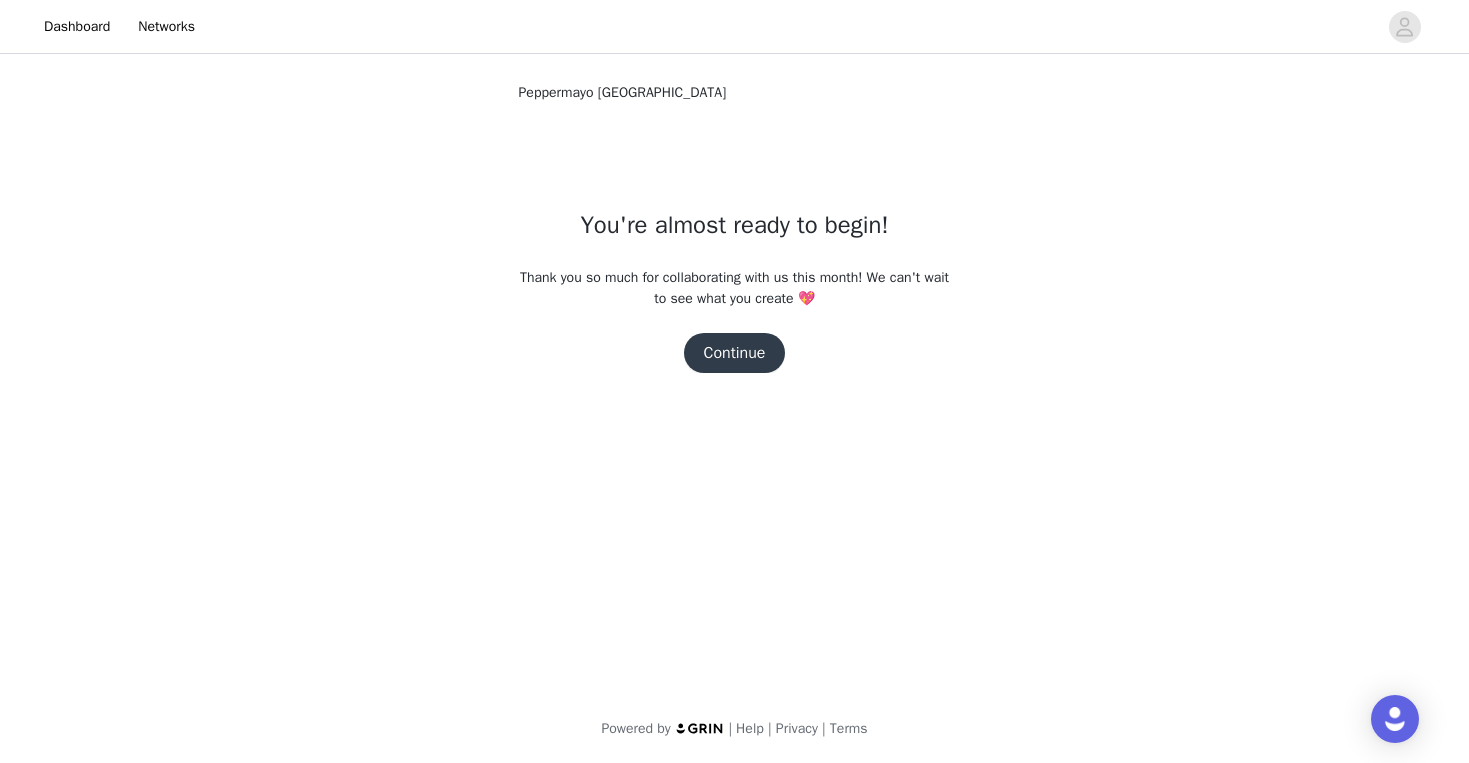 scroll, scrollTop: 0, scrollLeft: 0, axis: both 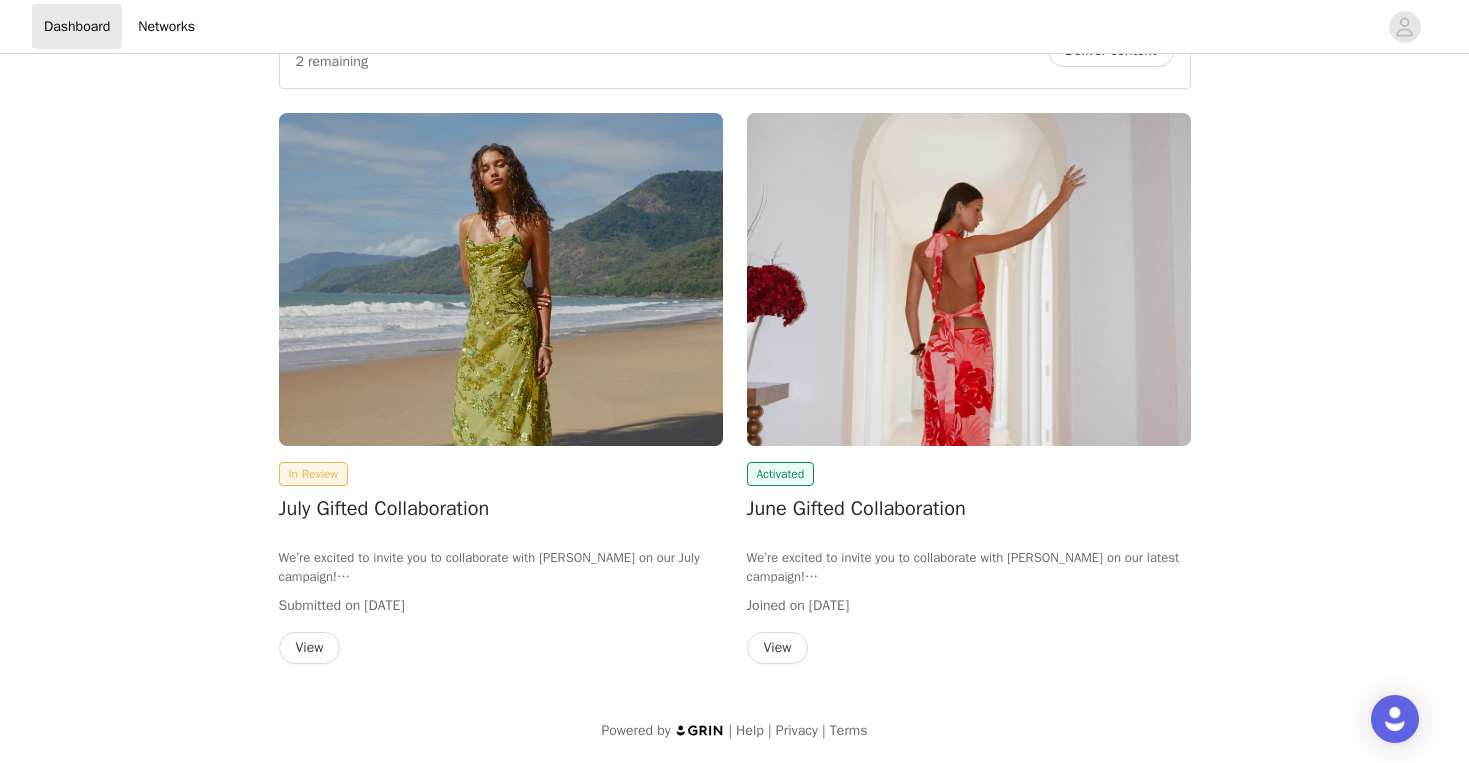 click on "View" at bounding box center (778, 648) 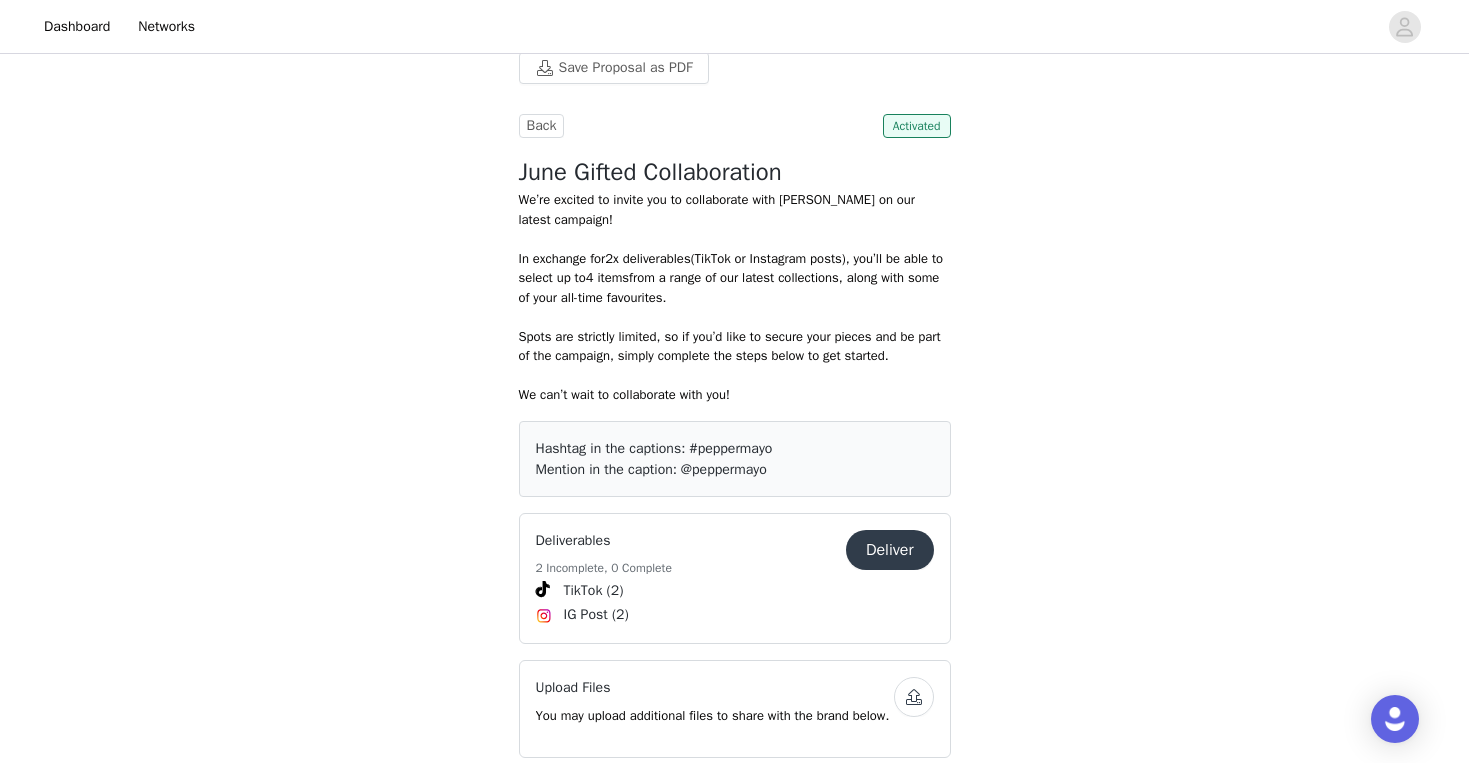 scroll, scrollTop: 740, scrollLeft: 0, axis: vertical 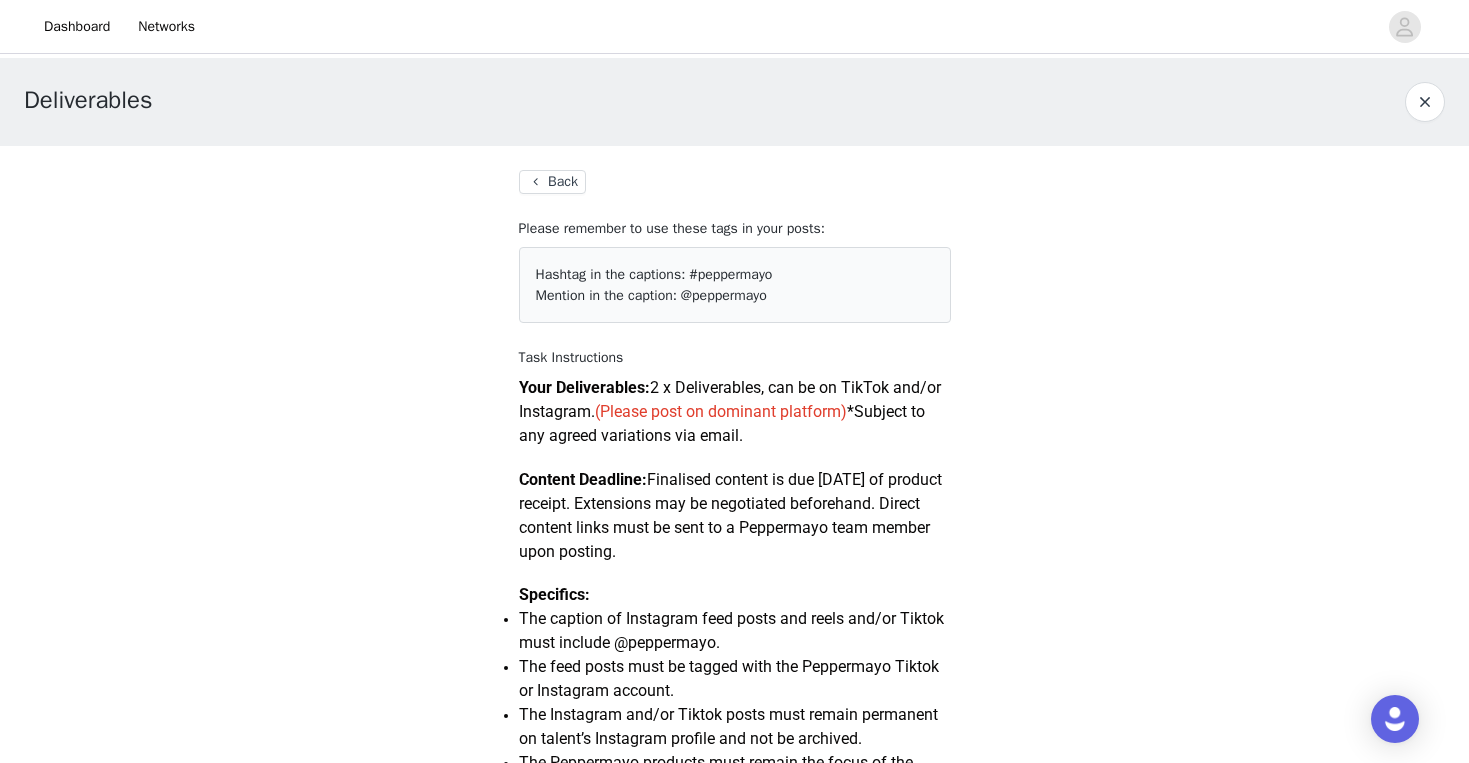 click on "Back" at bounding box center [552, 182] 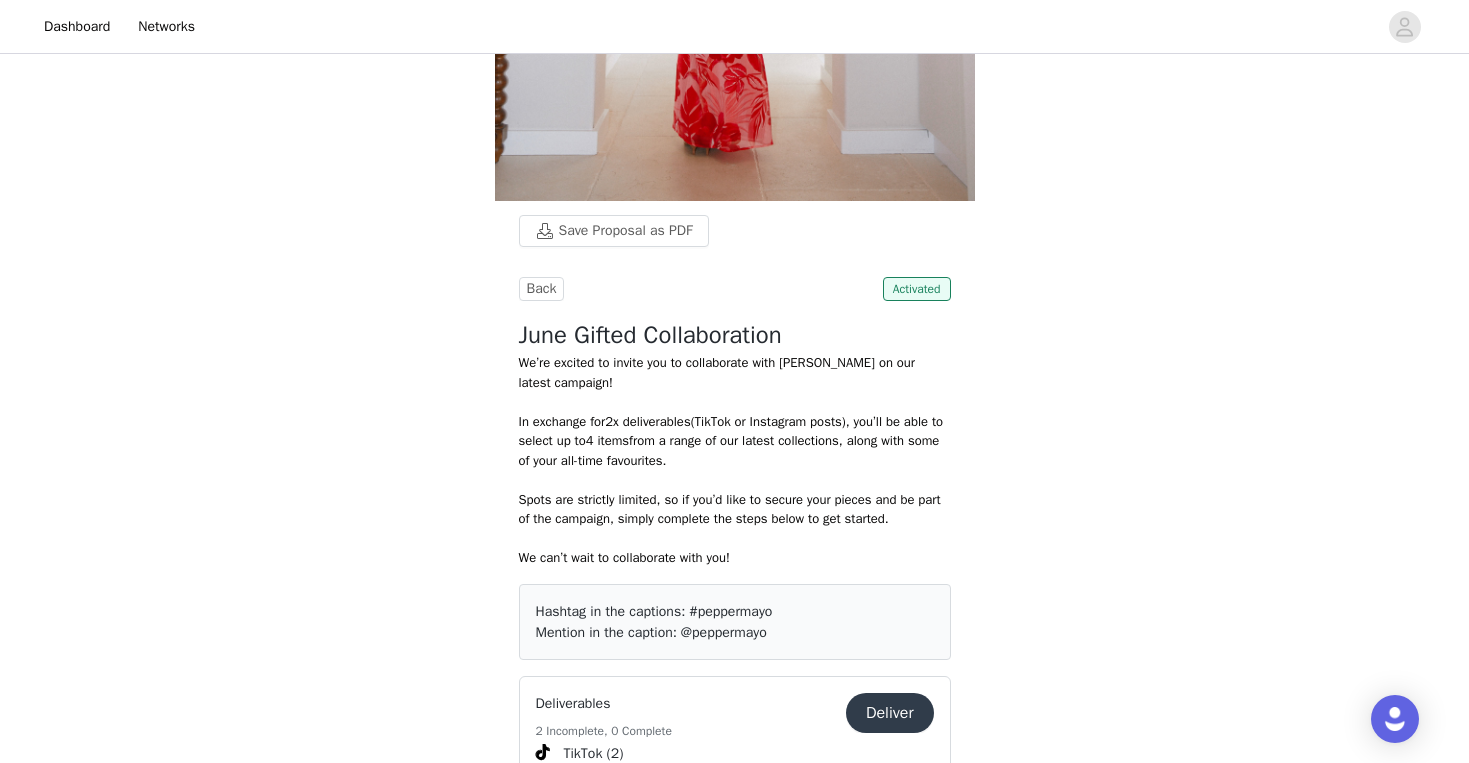scroll, scrollTop: 846, scrollLeft: 0, axis: vertical 